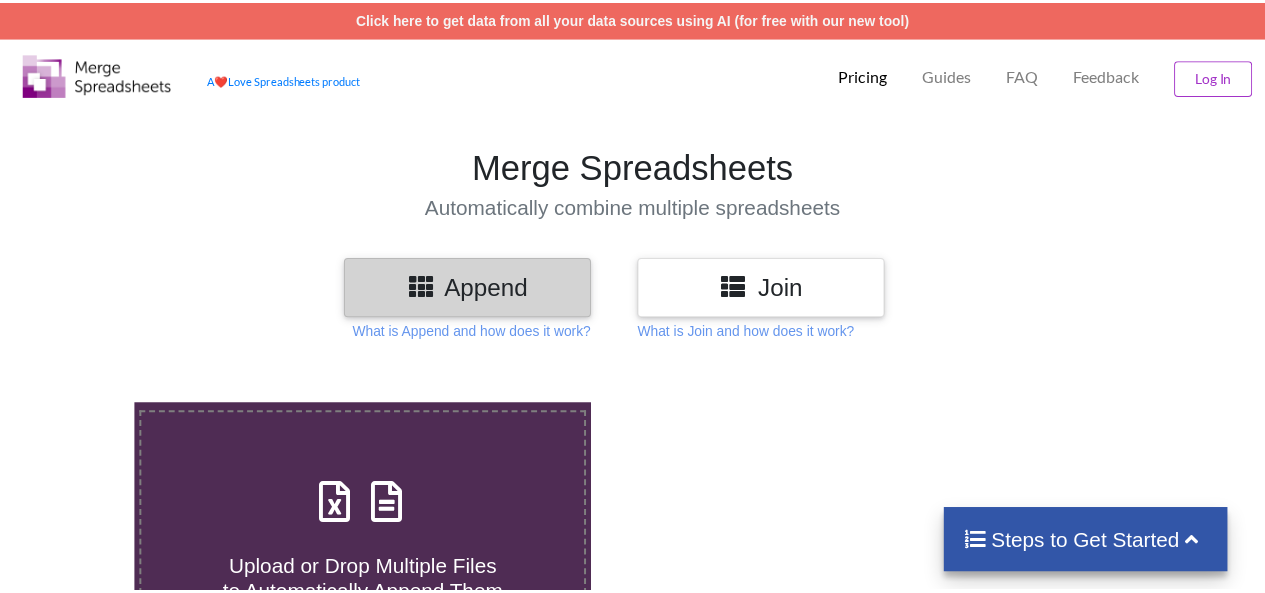 scroll, scrollTop: 0, scrollLeft: 0, axis: both 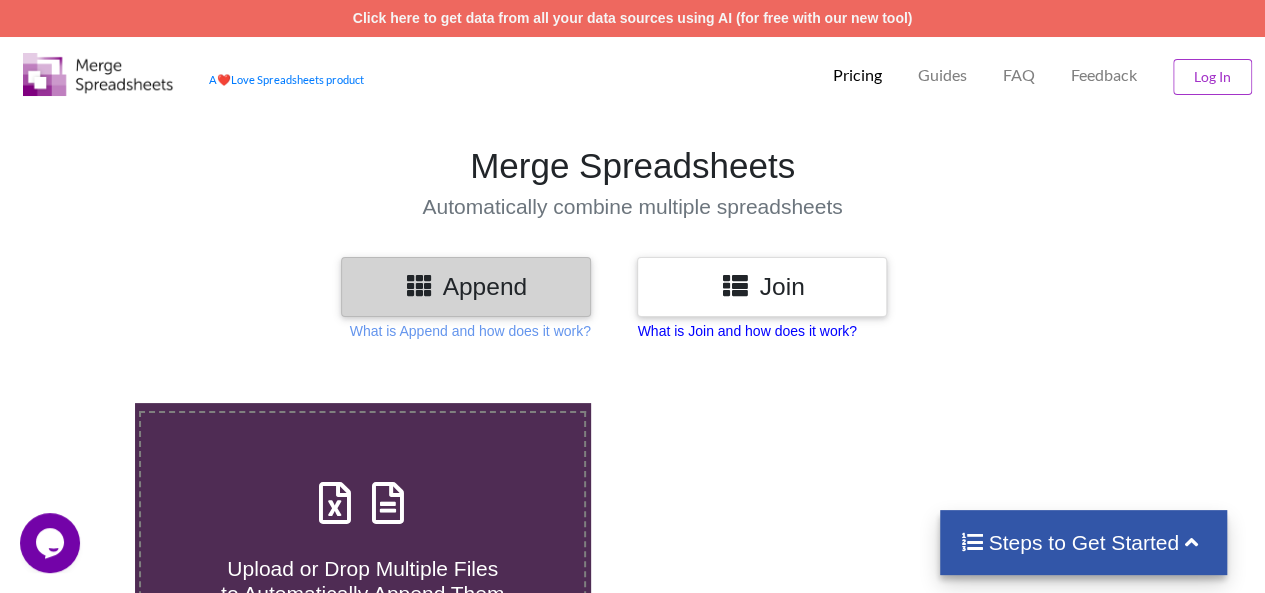 click on "What is Join and how does it work?" at bounding box center (470, 331) 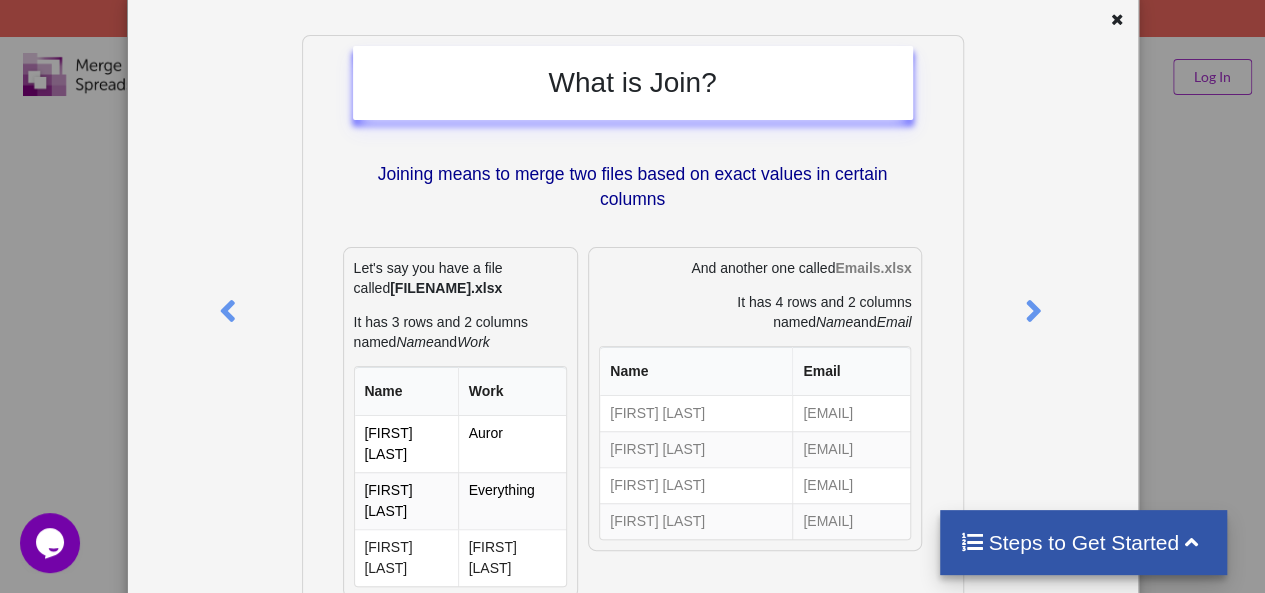 scroll, scrollTop: 0, scrollLeft: 0, axis: both 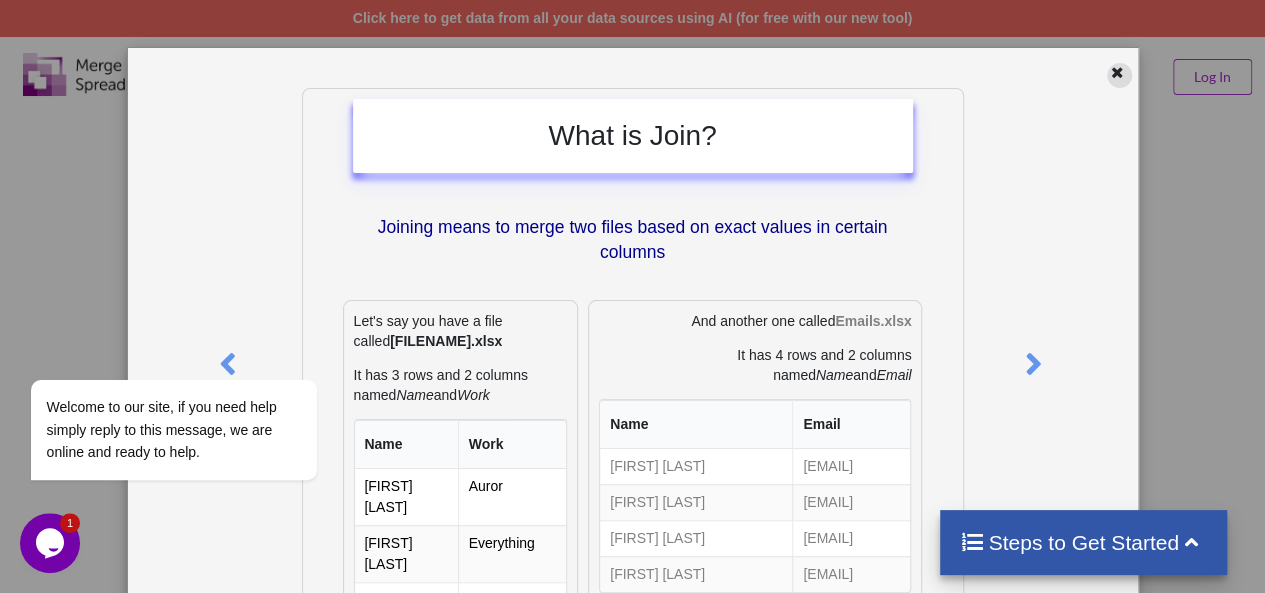 click at bounding box center (1117, 70) 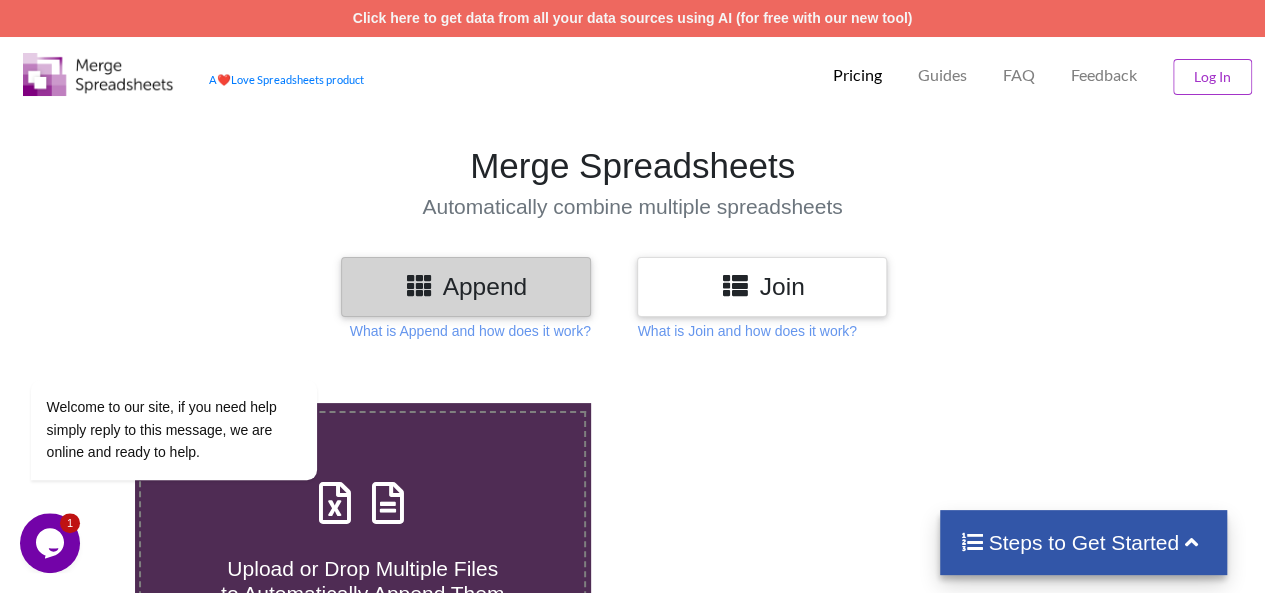 click on "Append" at bounding box center (466, 286) 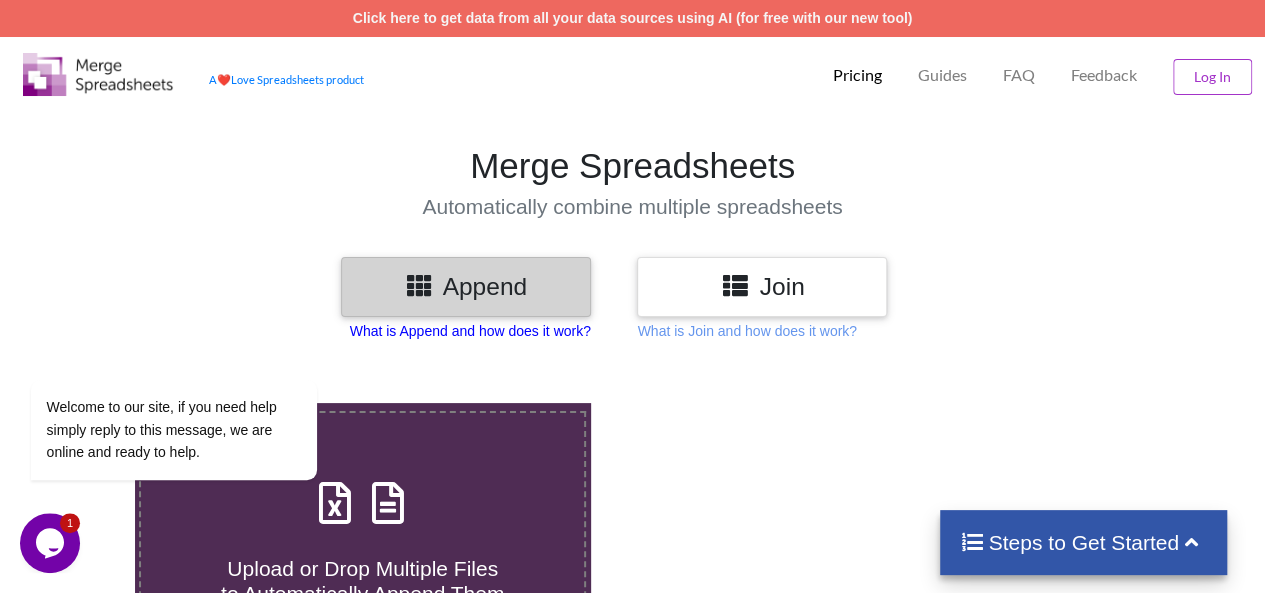 click on "What is Append and how does it work?" at bounding box center (470, 331) 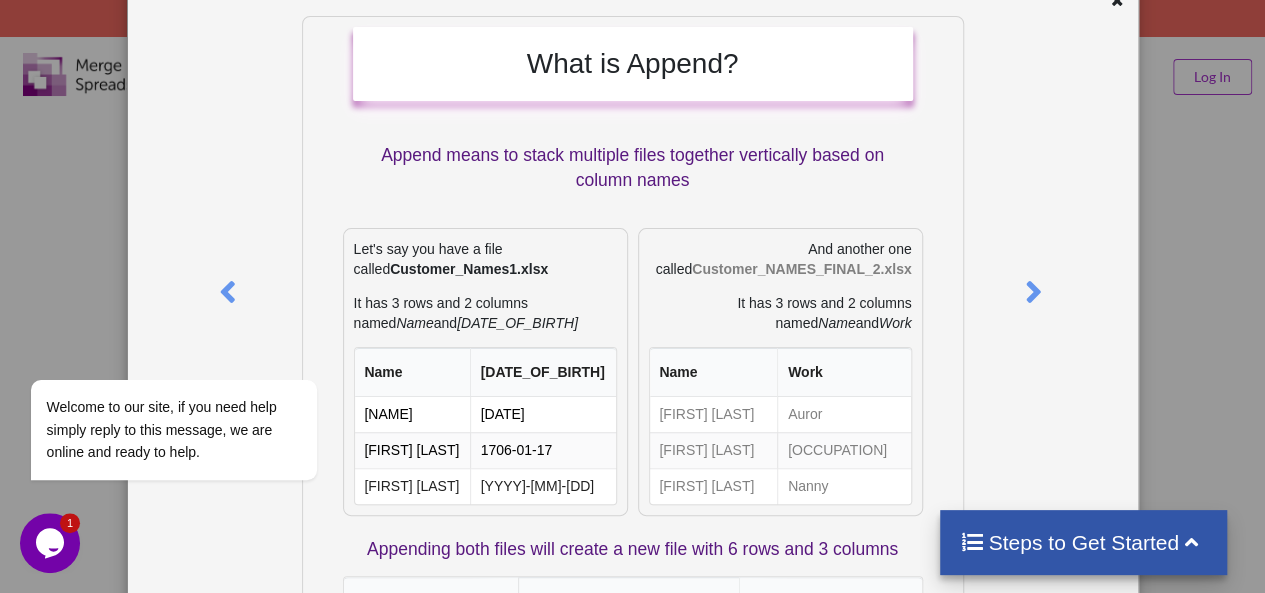 scroll, scrollTop: 0, scrollLeft: 0, axis: both 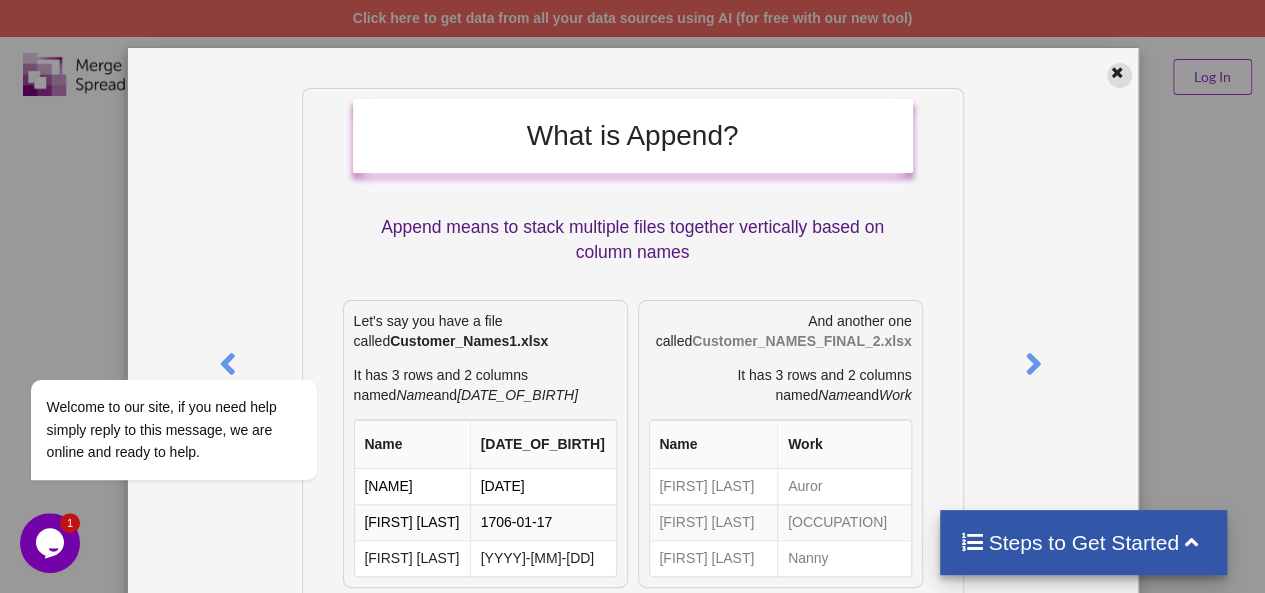 click at bounding box center [1117, 70] 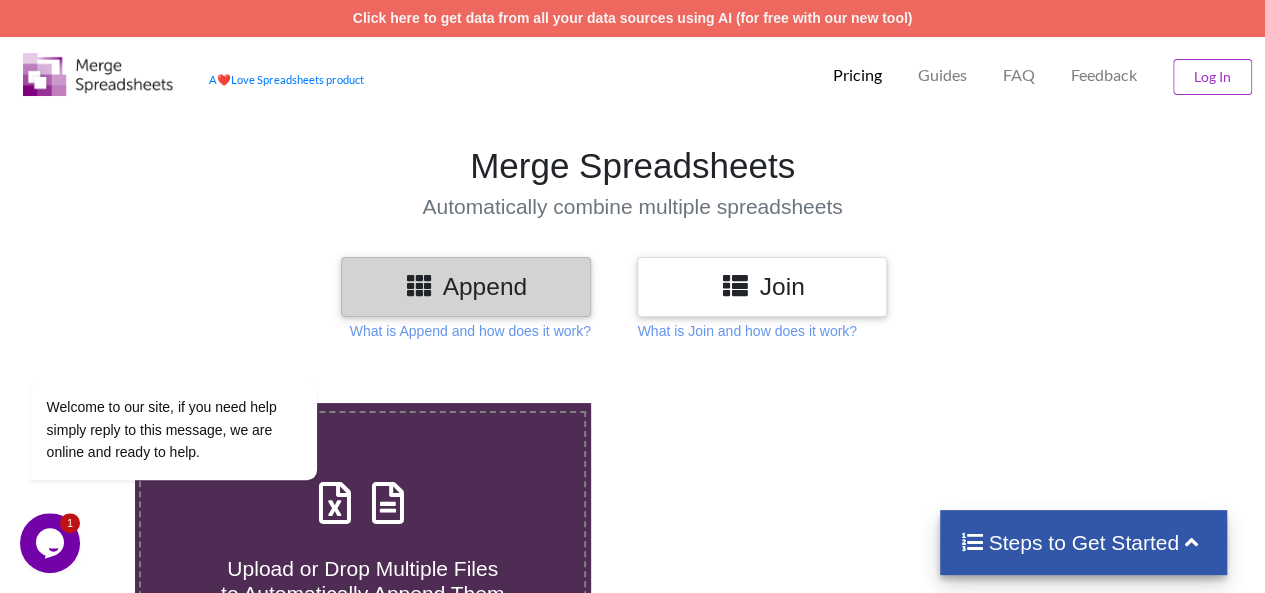 click on "Append" at bounding box center [466, 286] 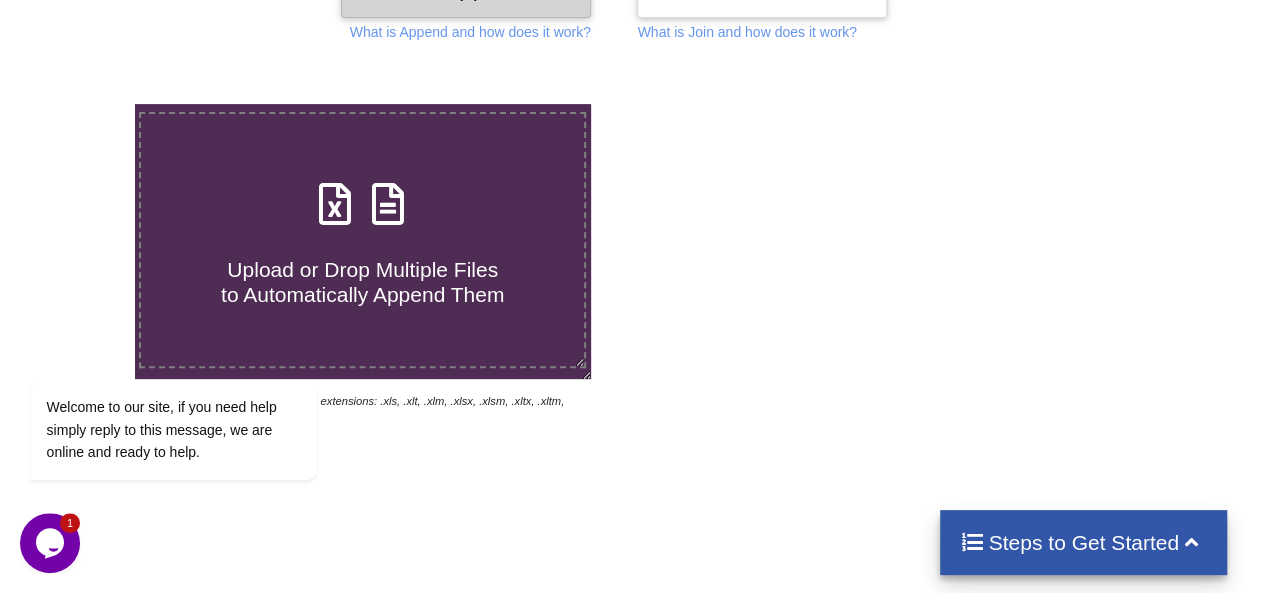 scroll, scrollTop: 300, scrollLeft: 0, axis: vertical 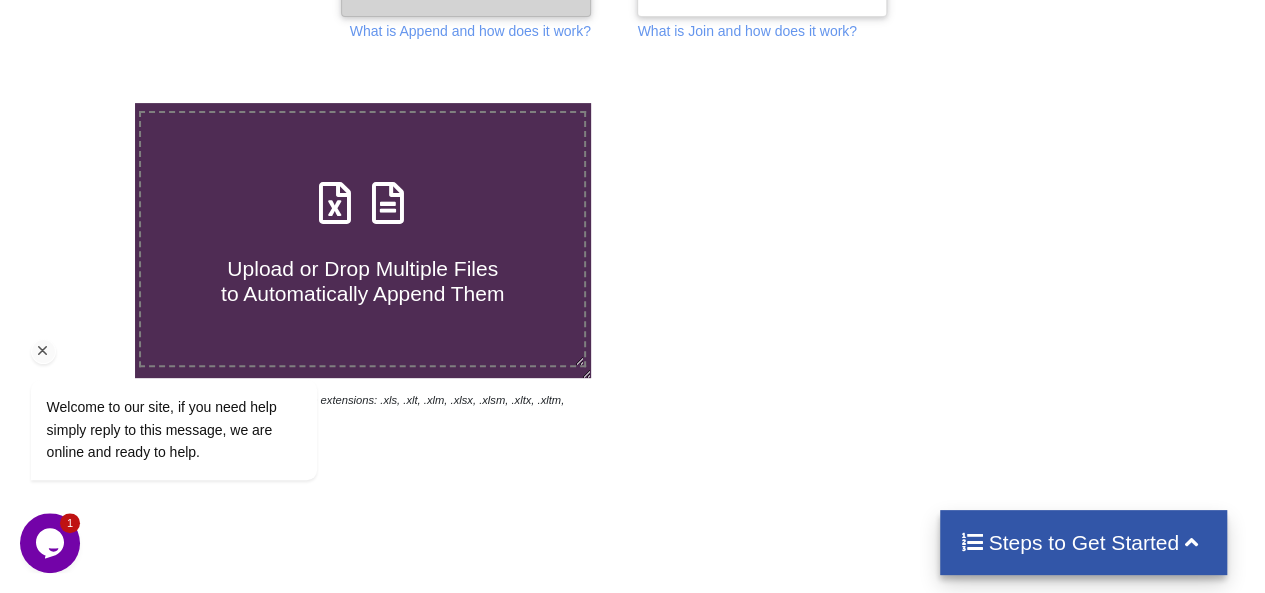 drag, startPoint x: 464, startPoint y: 438, endPoint x: 357, endPoint y: 242, distance: 223.30472 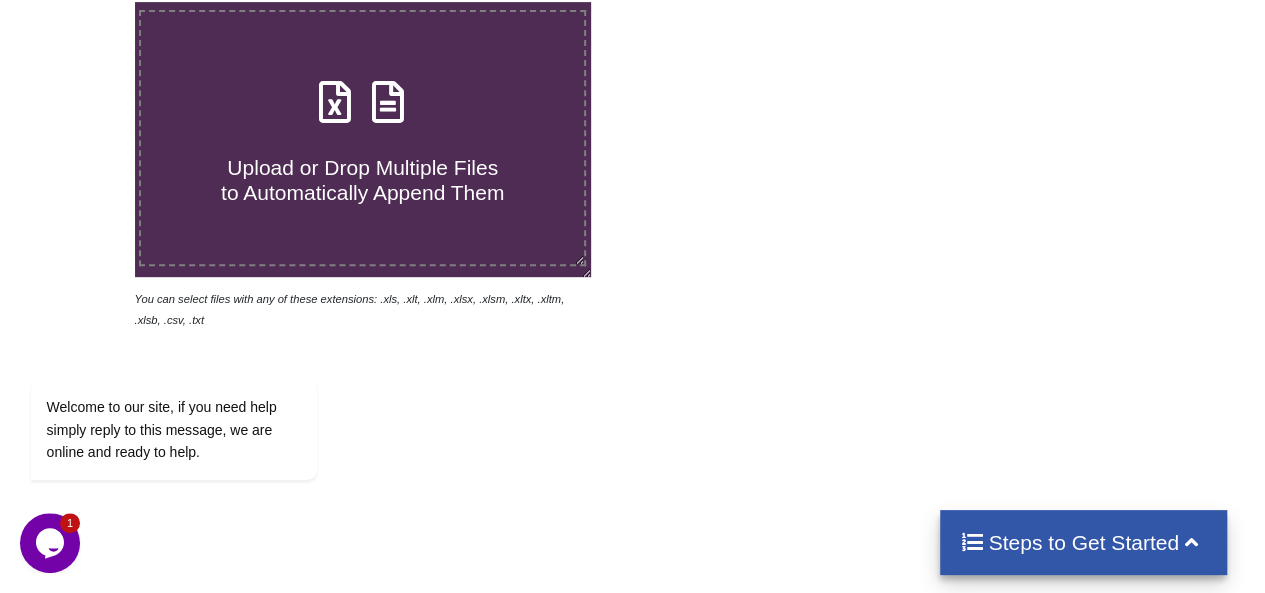 scroll, scrollTop: 406, scrollLeft: 0, axis: vertical 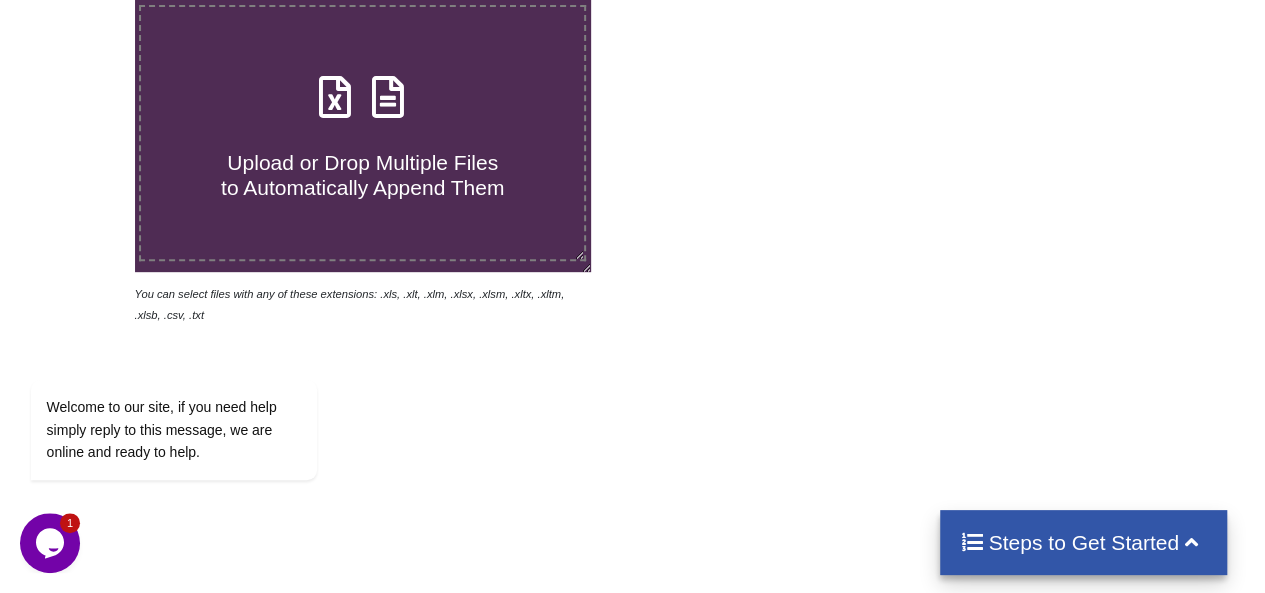 click on "Upload or Drop Multiple Files  to Automatically Append Them" at bounding box center [362, 175] 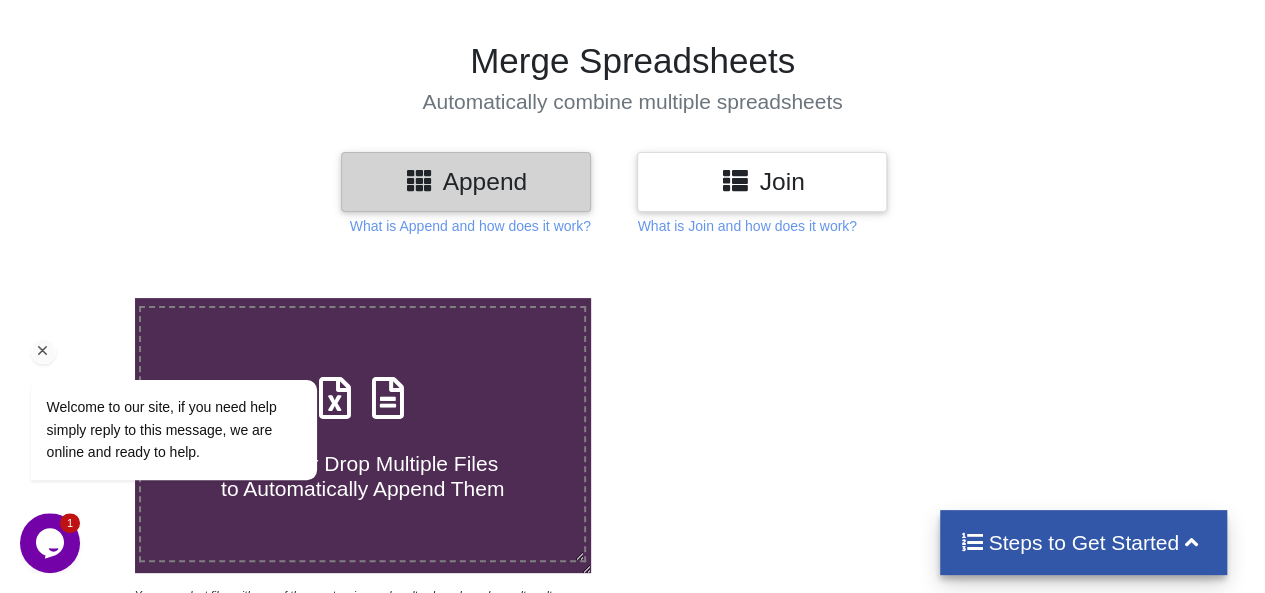 drag, startPoint x: 450, startPoint y: 588, endPoint x: 360, endPoint y: 344, distance: 260.0692 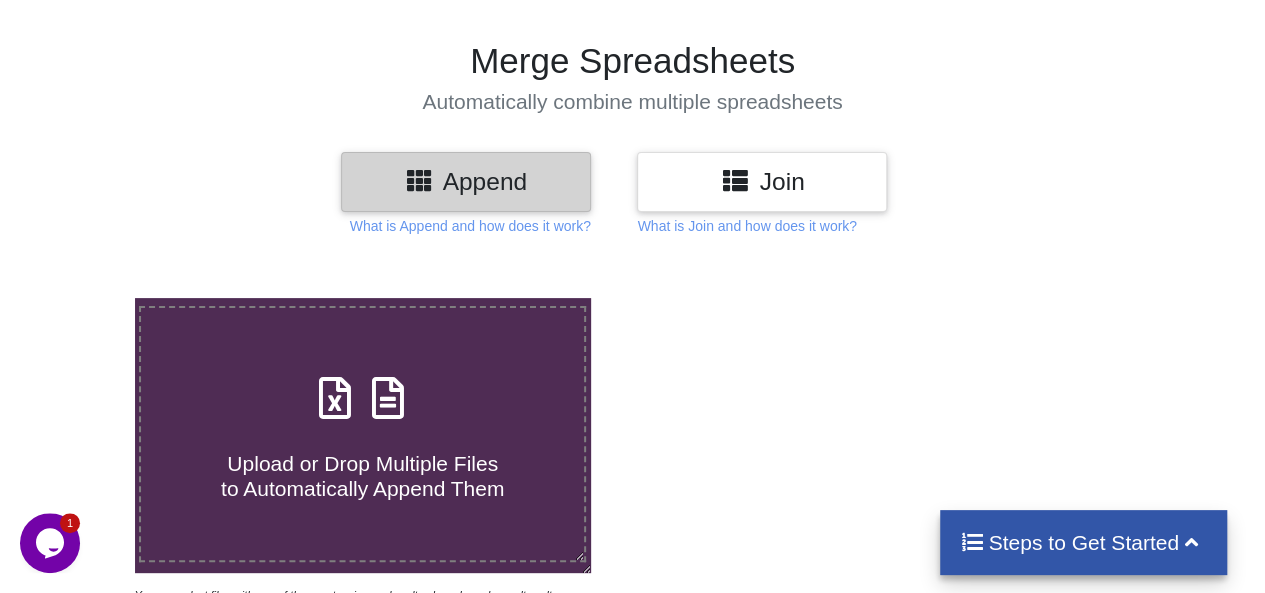 click on "Upload or Drop Multiple Files  to Automatically Append Them" at bounding box center [362, 434] 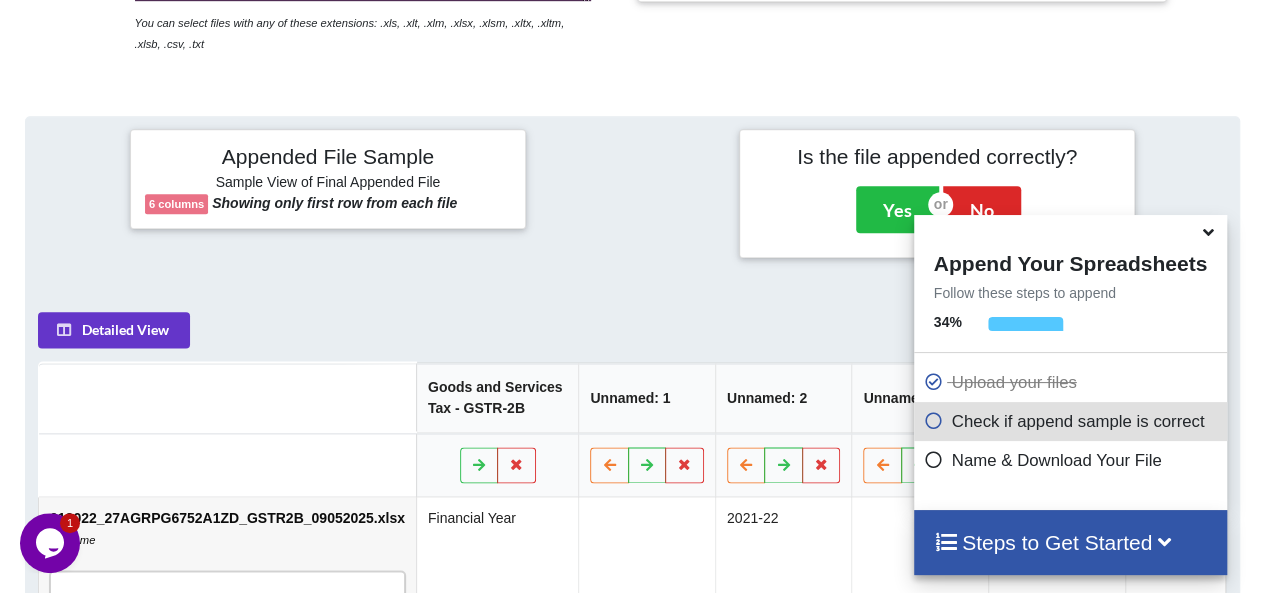scroll, scrollTop: 792, scrollLeft: 0, axis: vertical 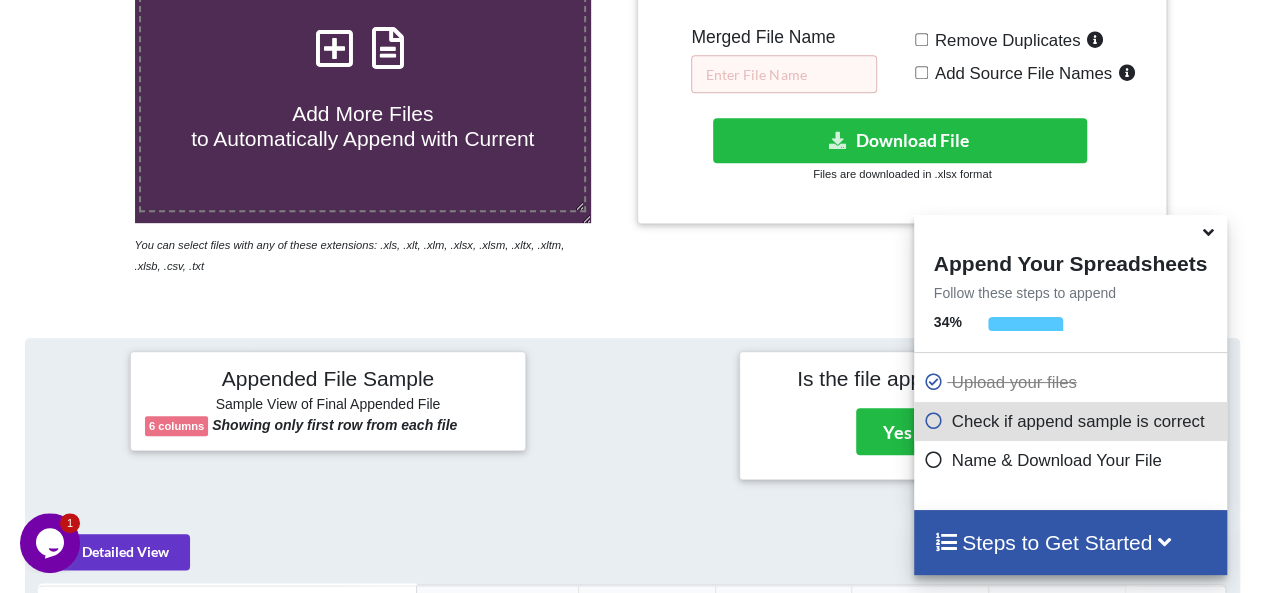 click at bounding box center [335, 38] 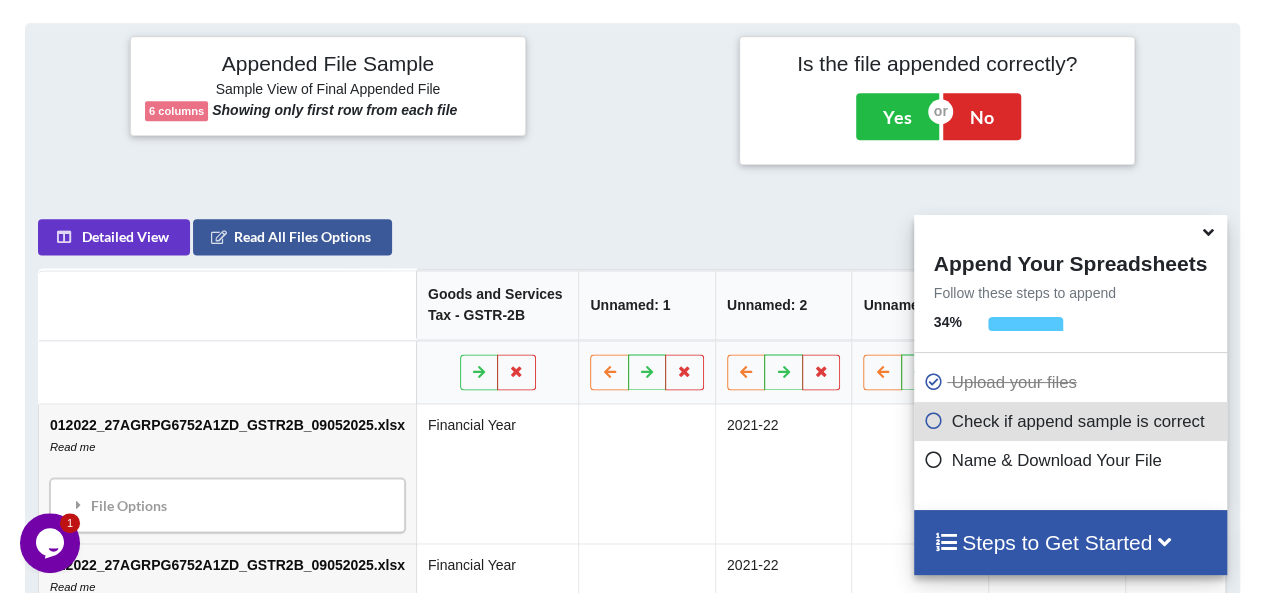 scroll, scrollTop: 792, scrollLeft: 0, axis: vertical 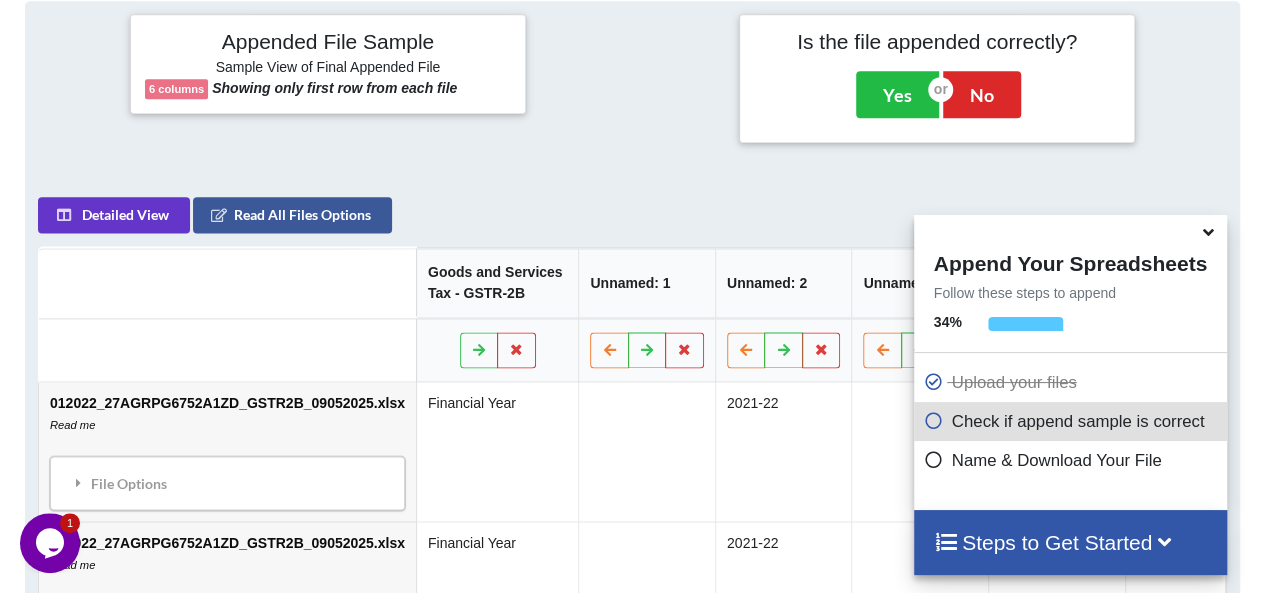 click at bounding box center (1208, 229) 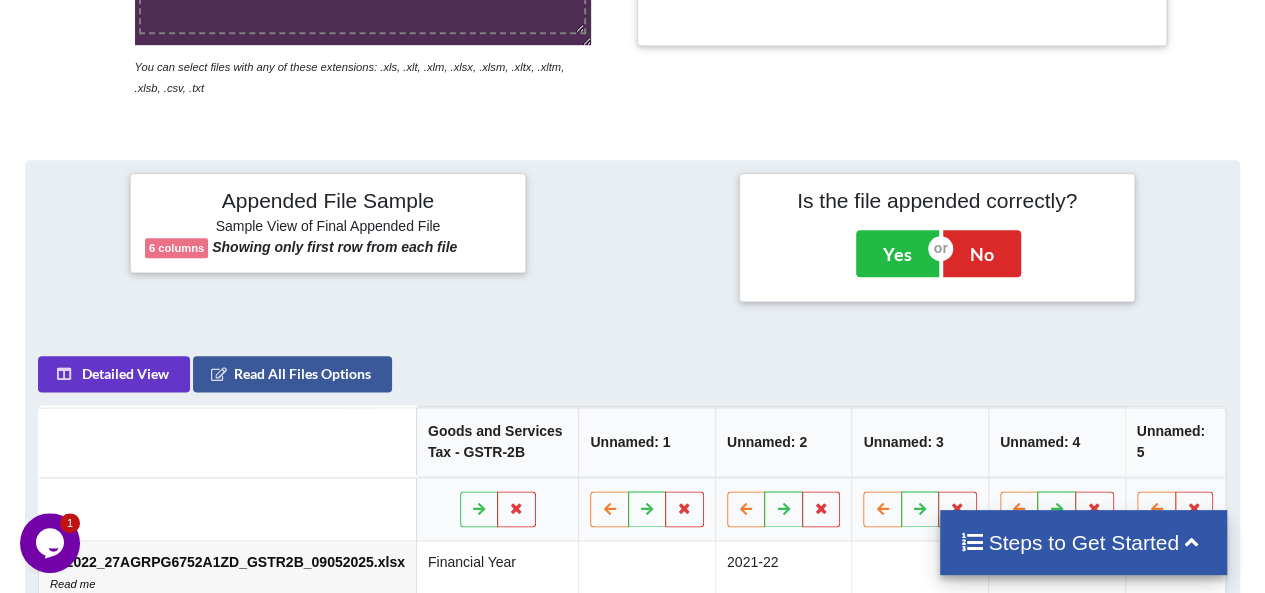 scroll, scrollTop: 448, scrollLeft: 0, axis: vertical 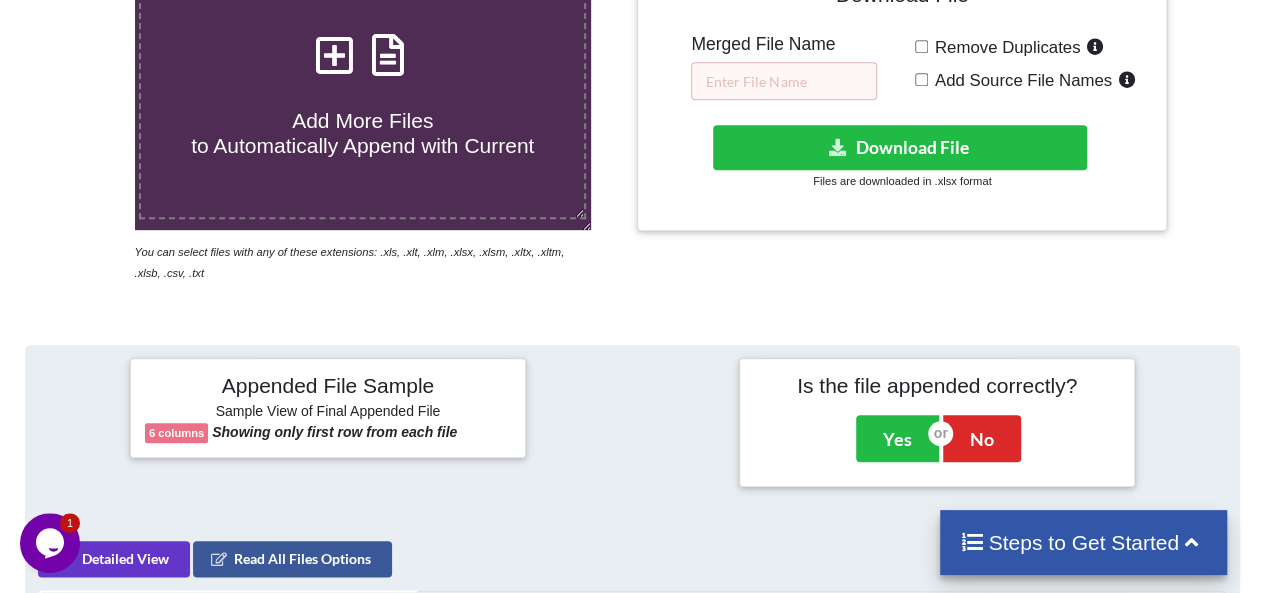 click at bounding box center (335, 45) 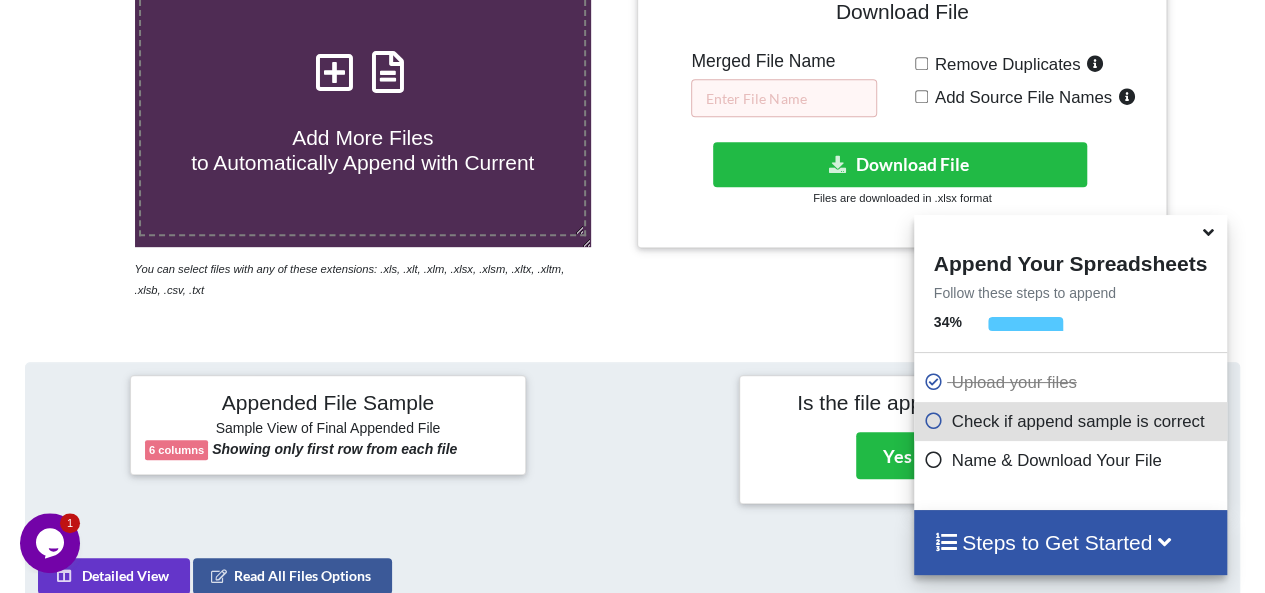 click at bounding box center (335, 62) 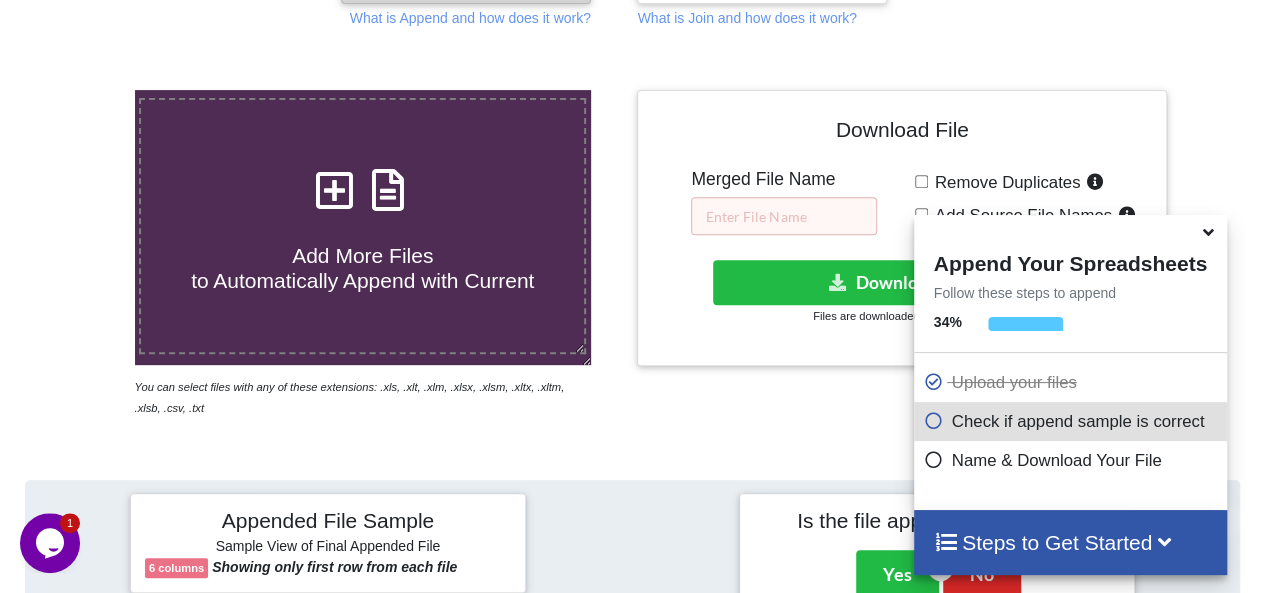 scroll, scrollTop: 312, scrollLeft: 0, axis: vertical 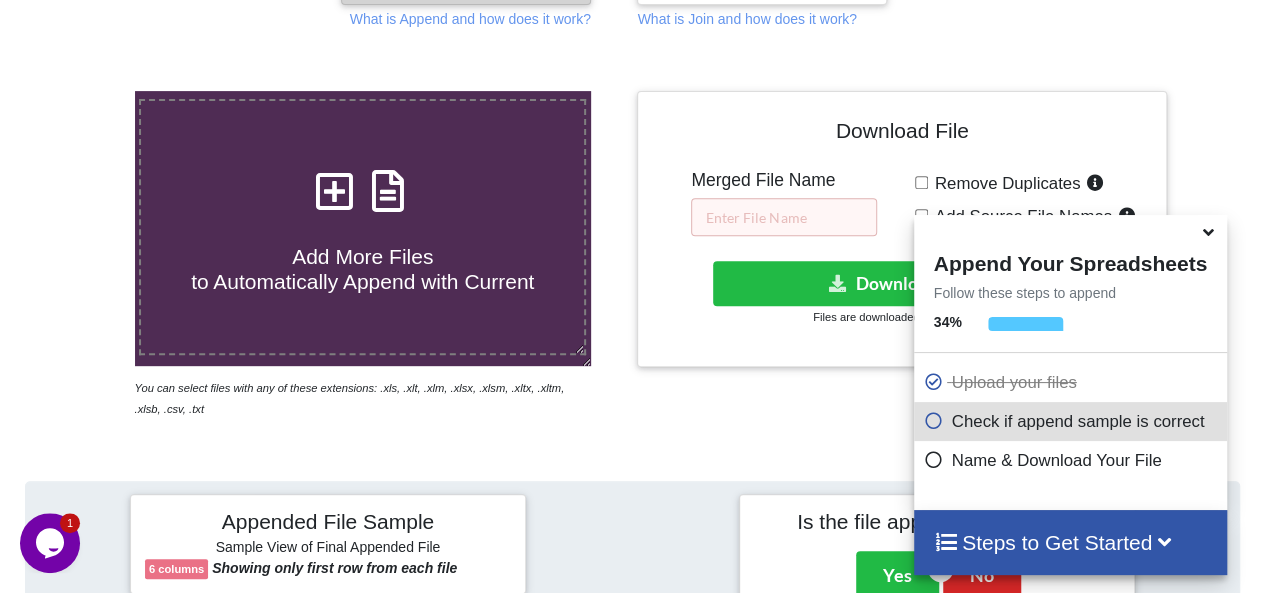click at bounding box center [335, 181] 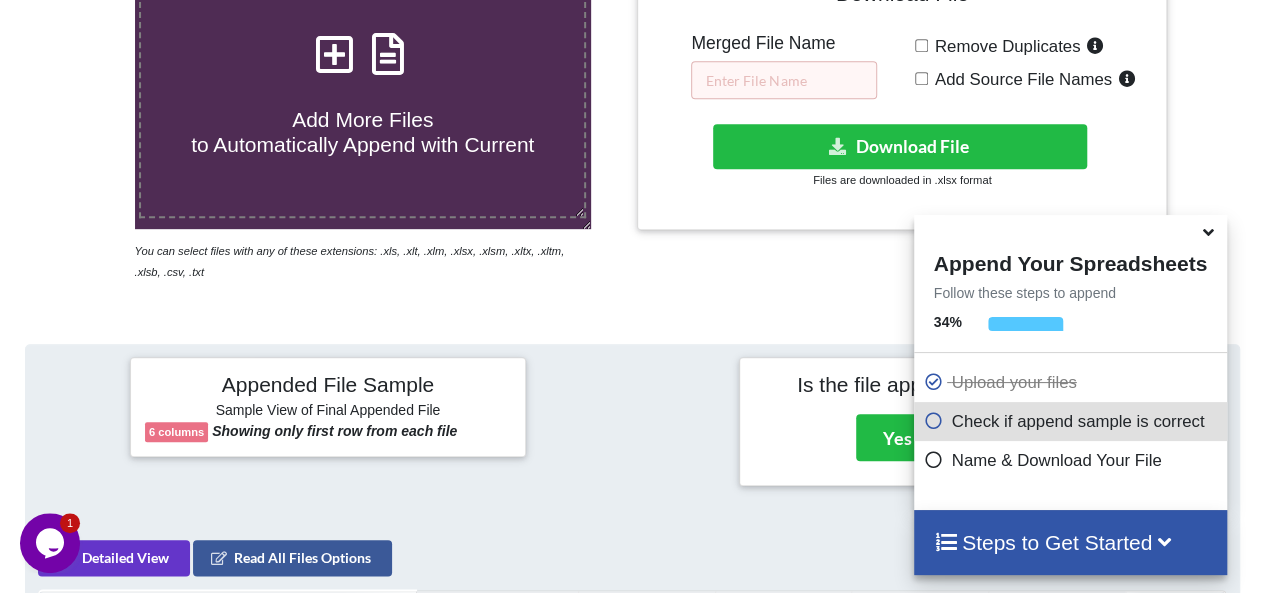 click at bounding box center [335, 44] 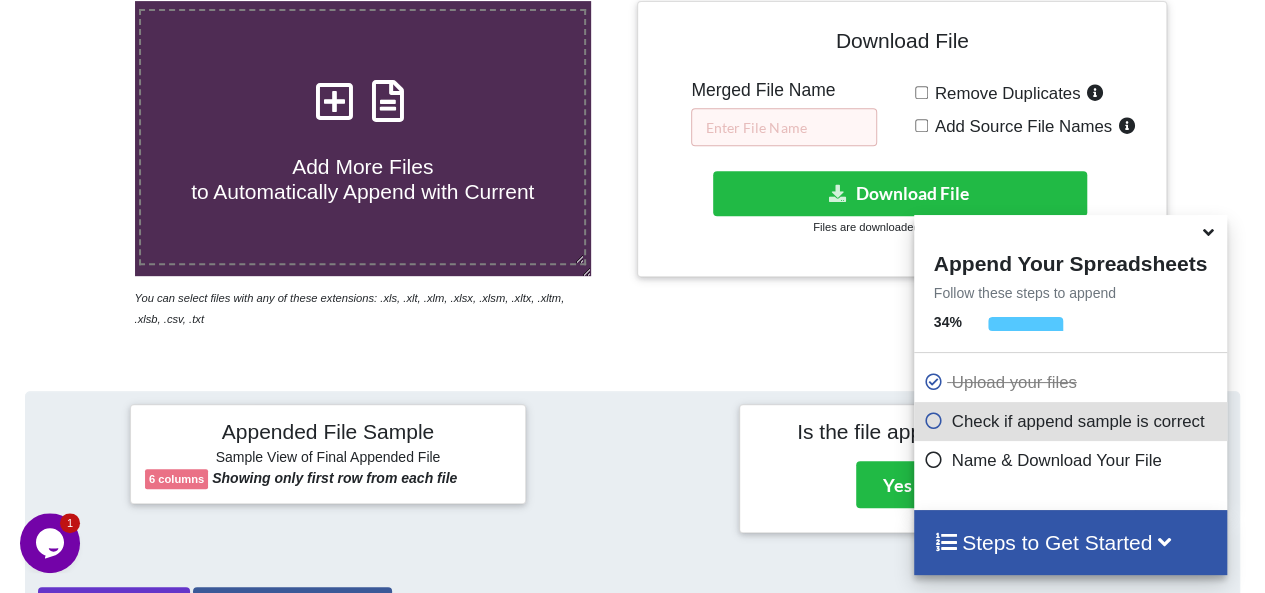 scroll, scrollTop: 400, scrollLeft: 0, axis: vertical 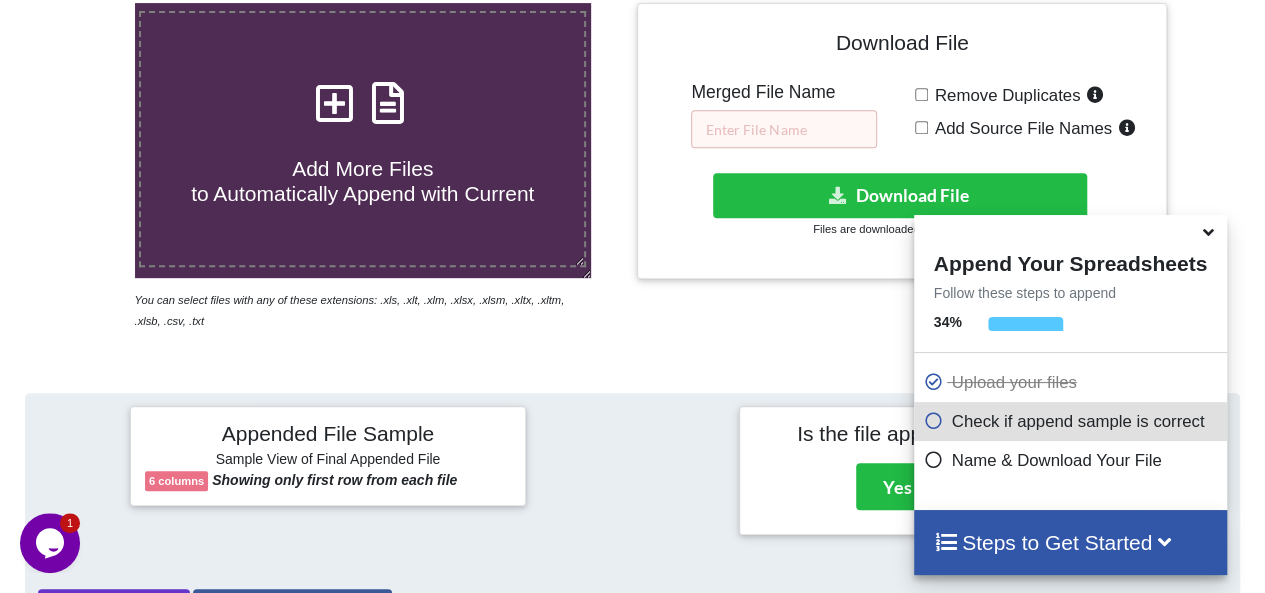 click at bounding box center [335, 93] 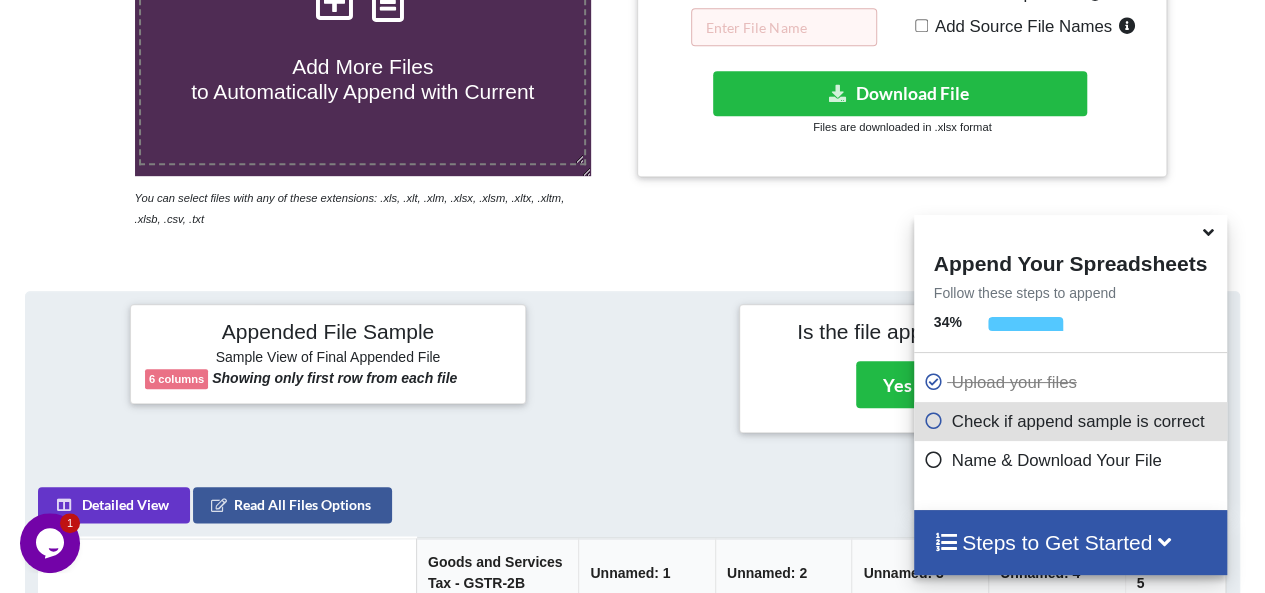 scroll, scrollTop: 488, scrollLeft: 0, axis: vertical 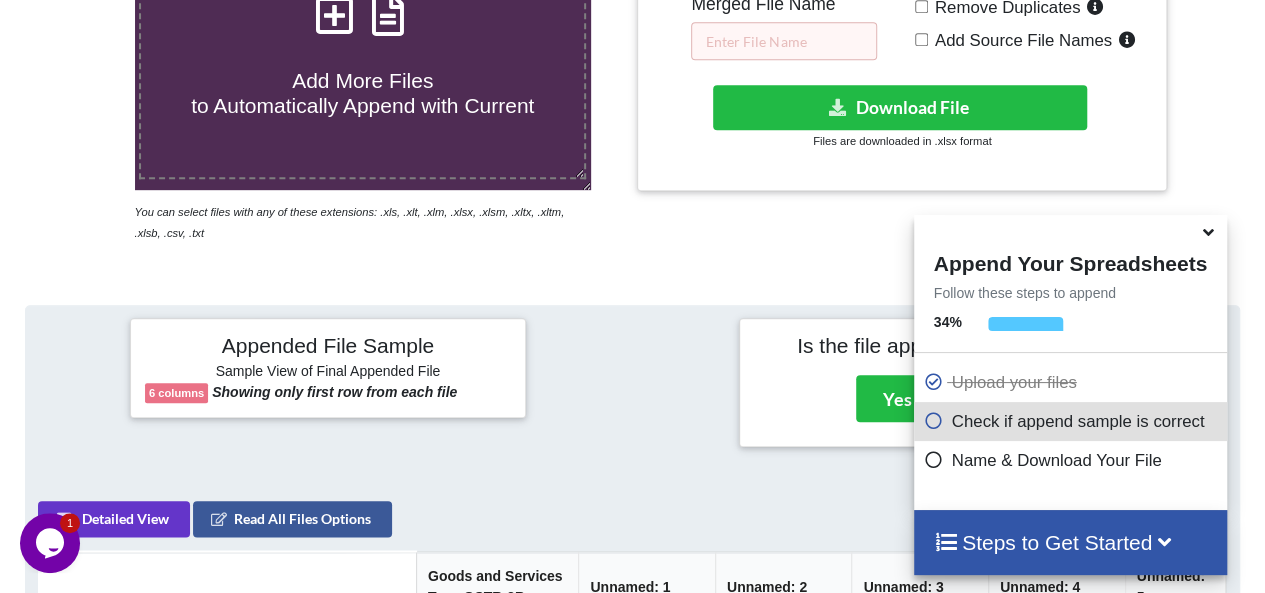 click at bounding box center [335, 5] 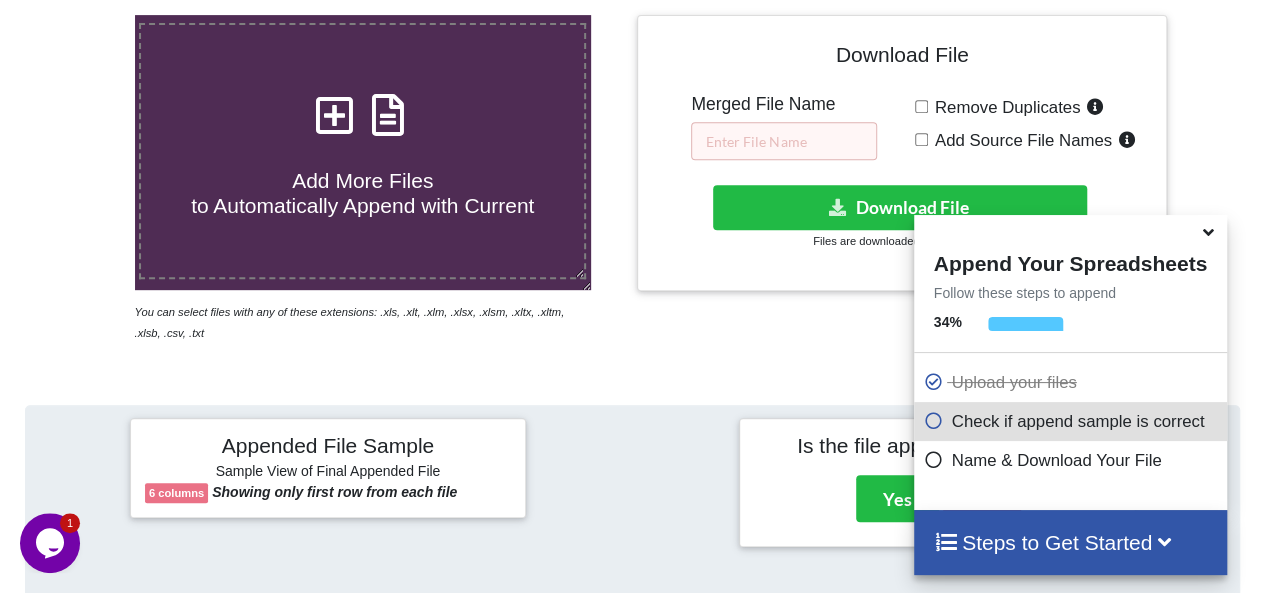 scroll, scrollTop: 387, scrollLeft: 0, axis: vertical 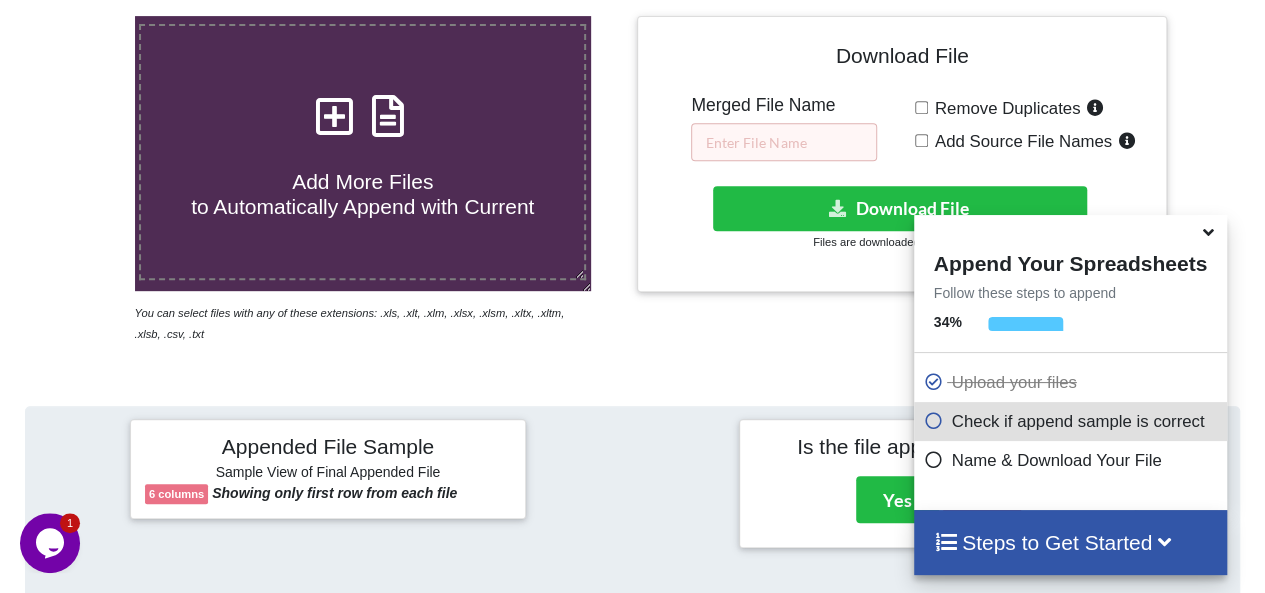 click at bounding box center [335, 106] 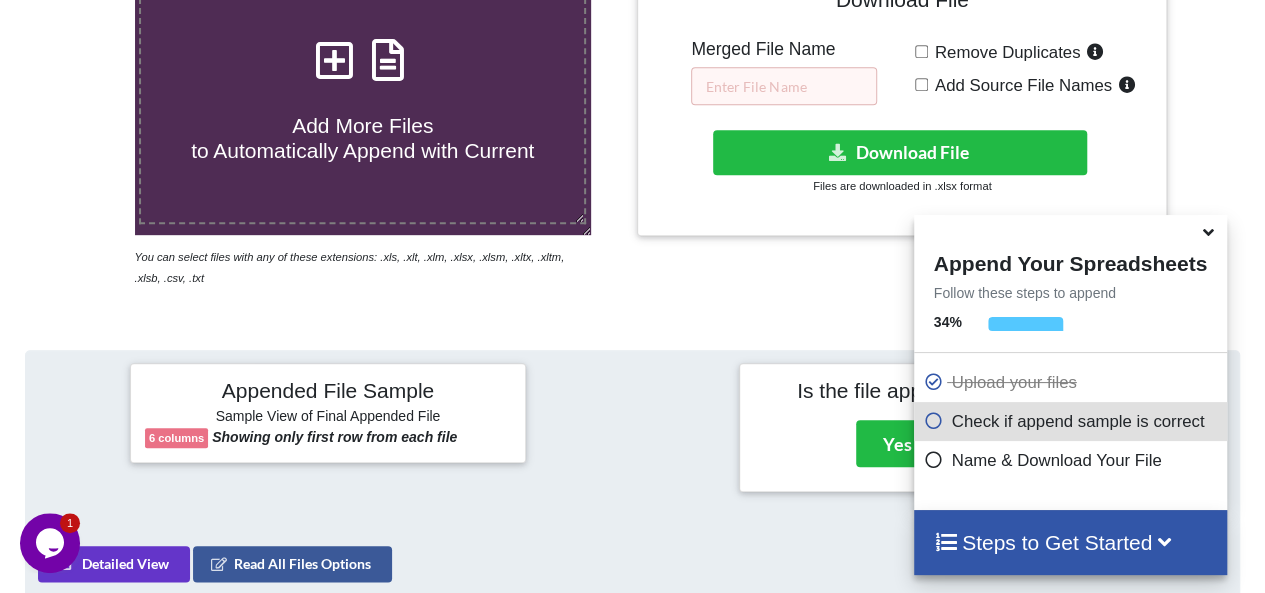 scroll, scrollTop: 388, scrollLeft: 0, axis: vertical 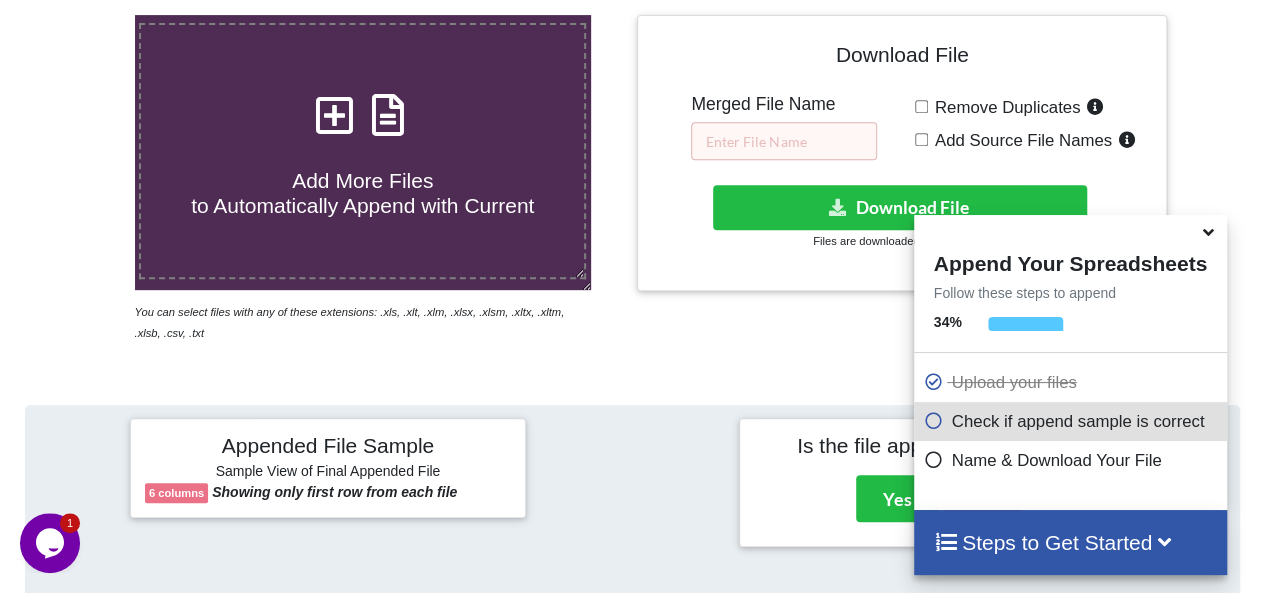 click at bounding box center (335, 105) 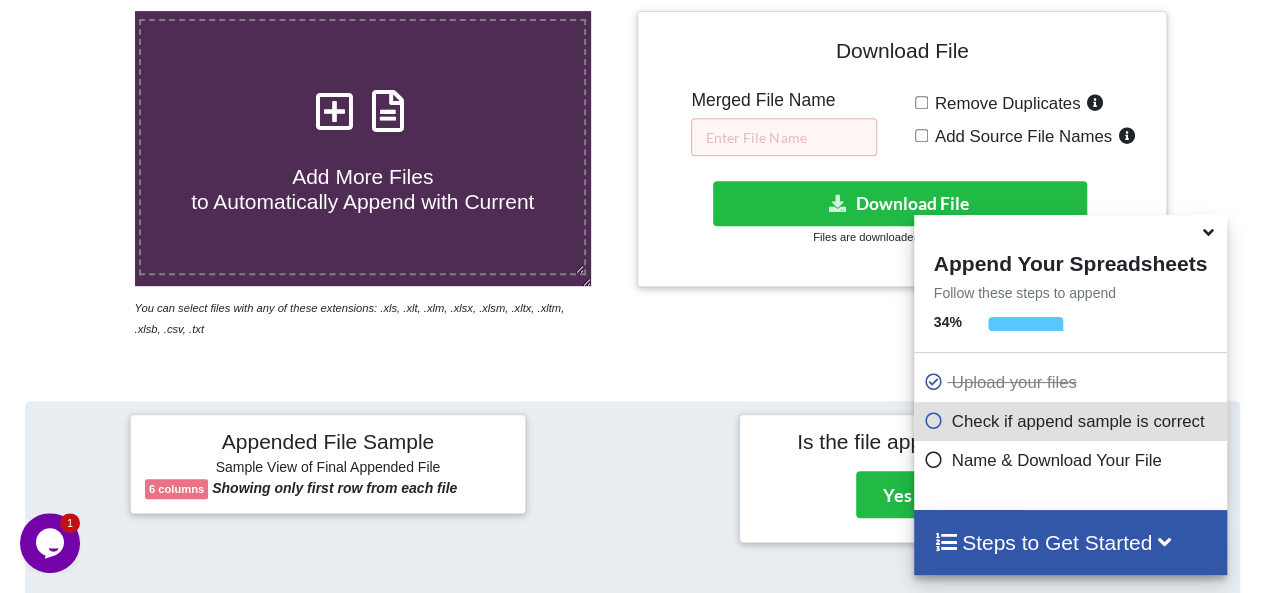 scroll, scrollTop: 358, scrollLeft: 0, axis: vertical 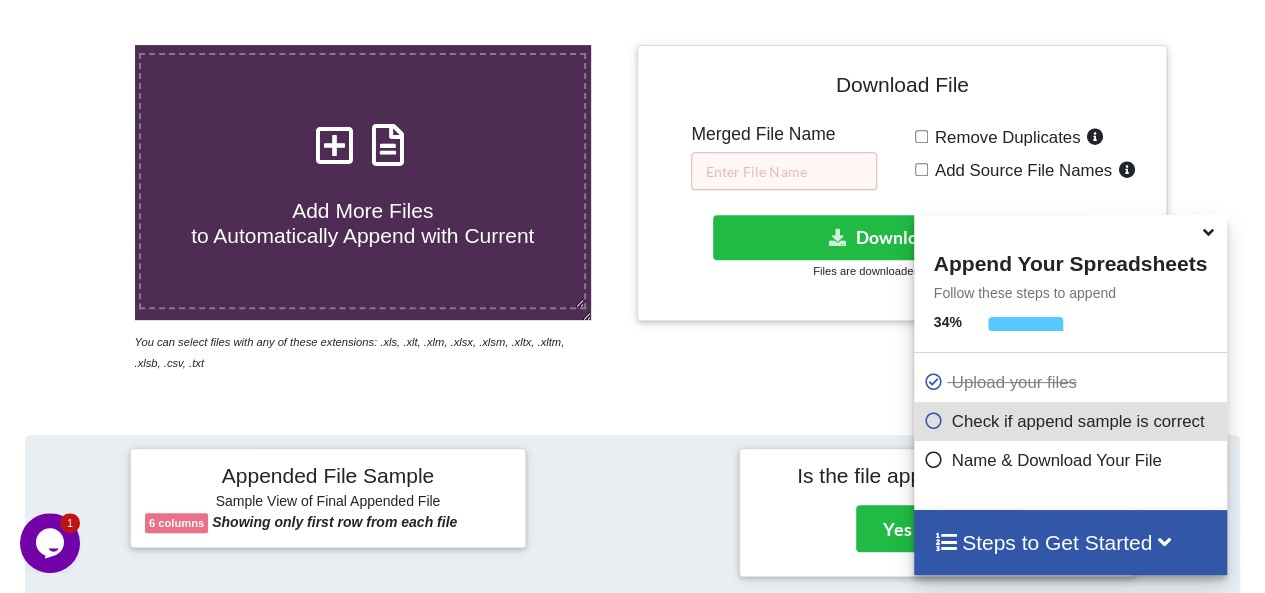 click at bounding box center (335, 135) 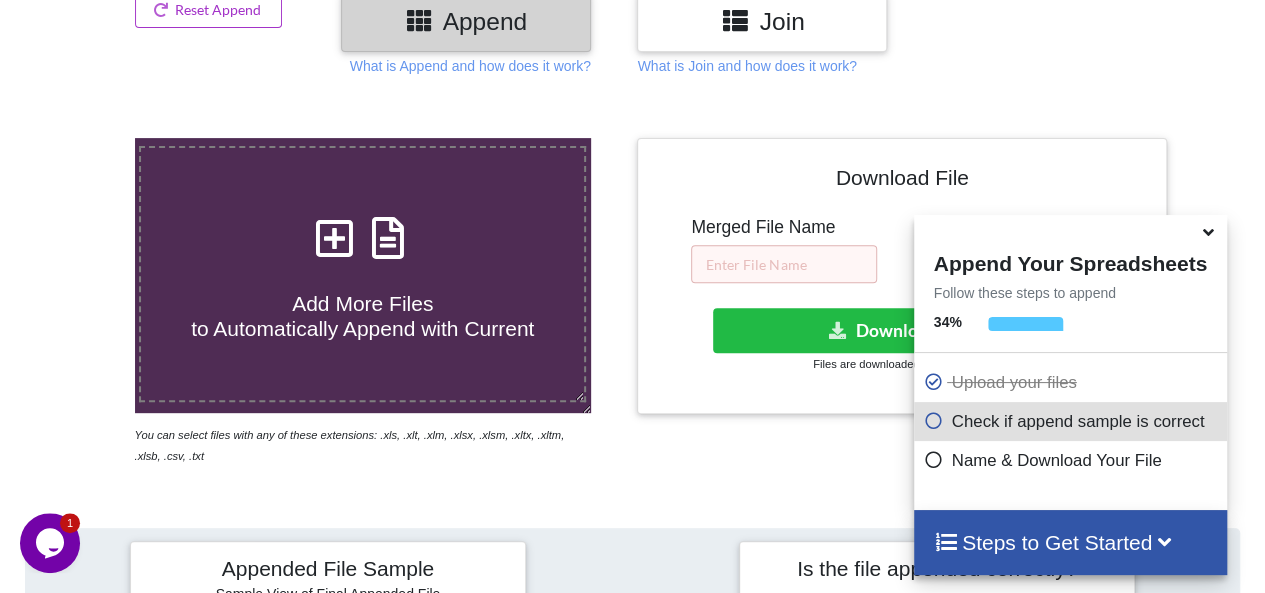scroll, scrollTop: 264, scrollLeft: 0, axis: vertical 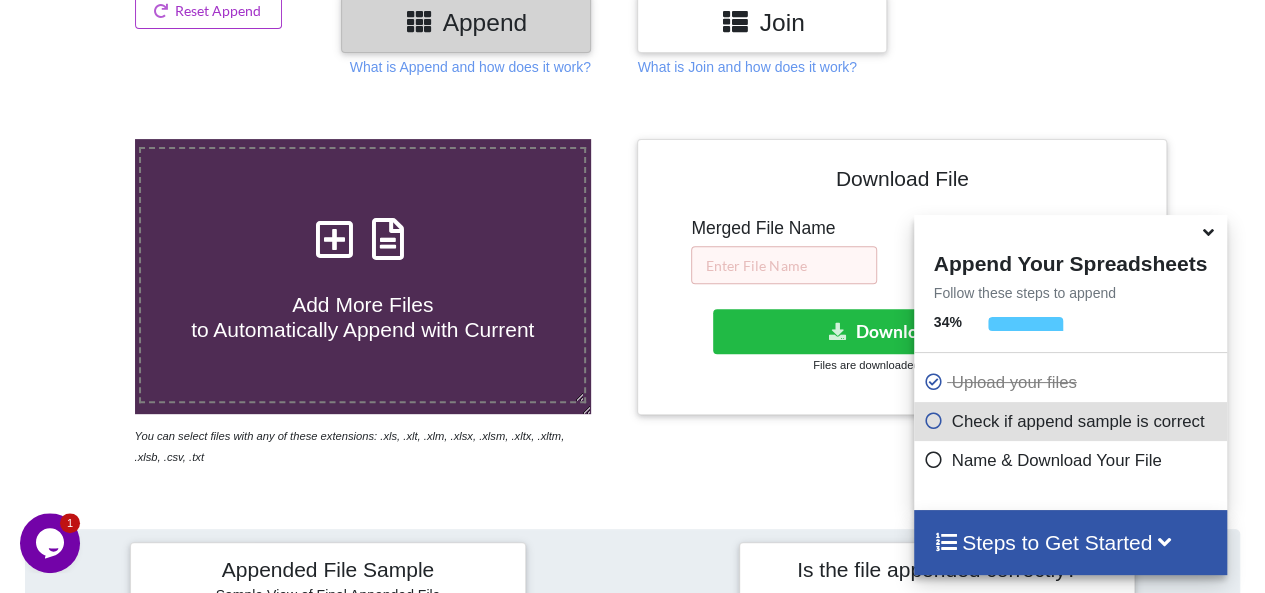 click at bounding box center (335, 229) 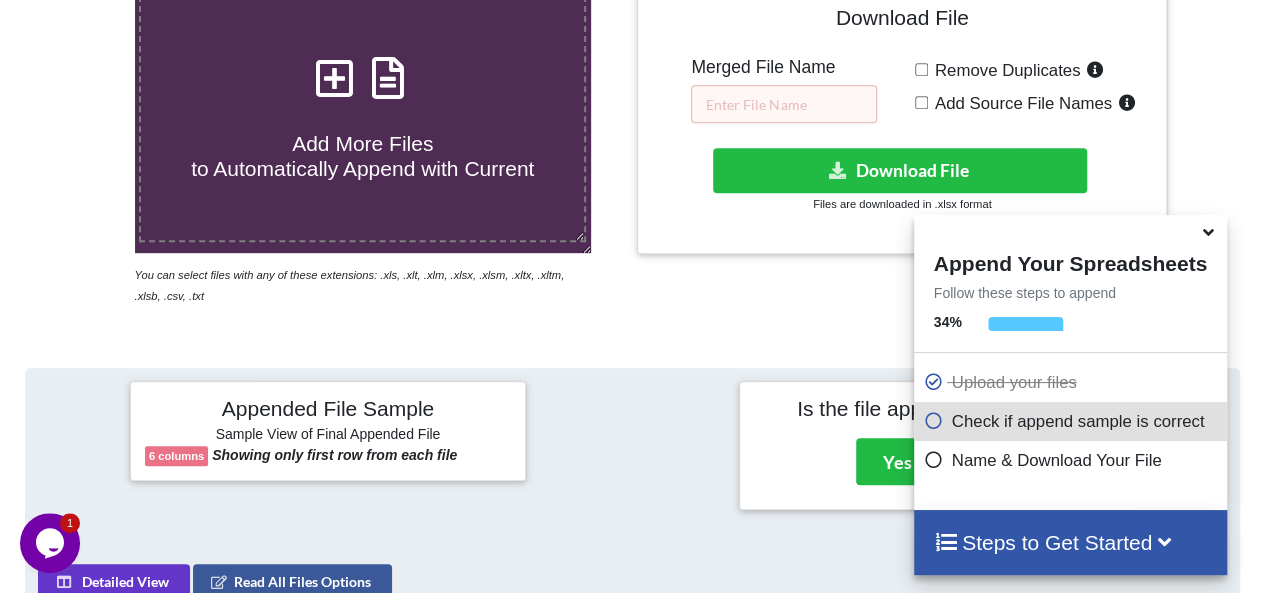 scroll, scrollTop: 416, scrollLeft: 0, axis: vertical 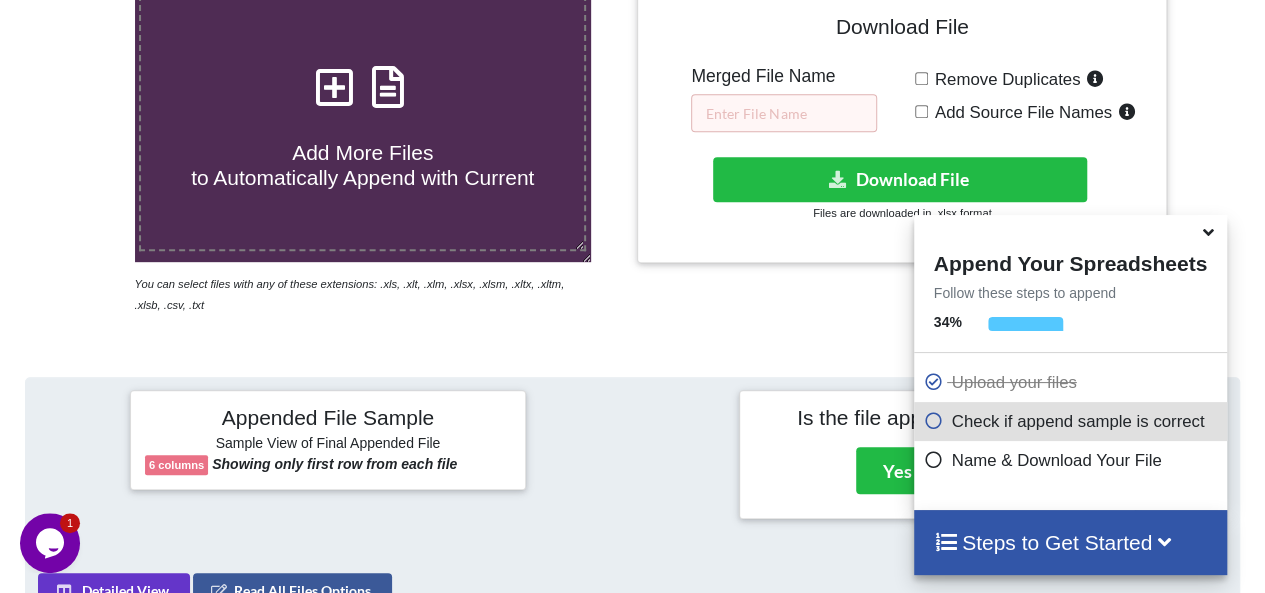 click at bounding box center [335, 77] 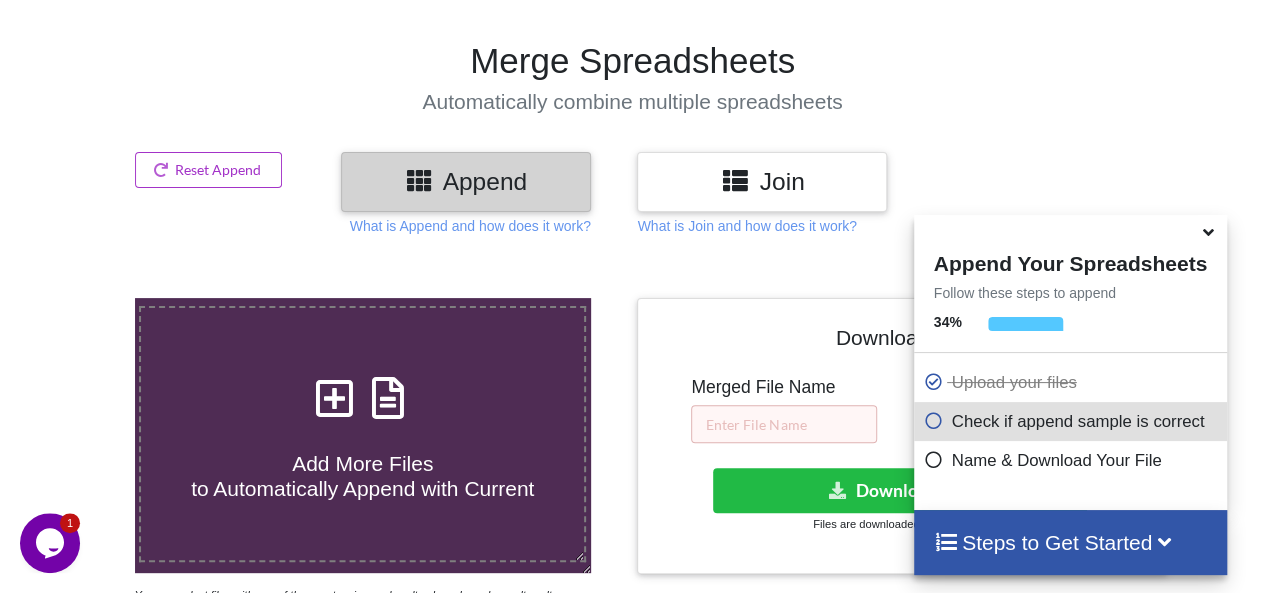 type on "C:\fakepath\[DATE]_[ALPHANUMERIC]_[ALPHANUMERIC]_[DATE].xlsx" 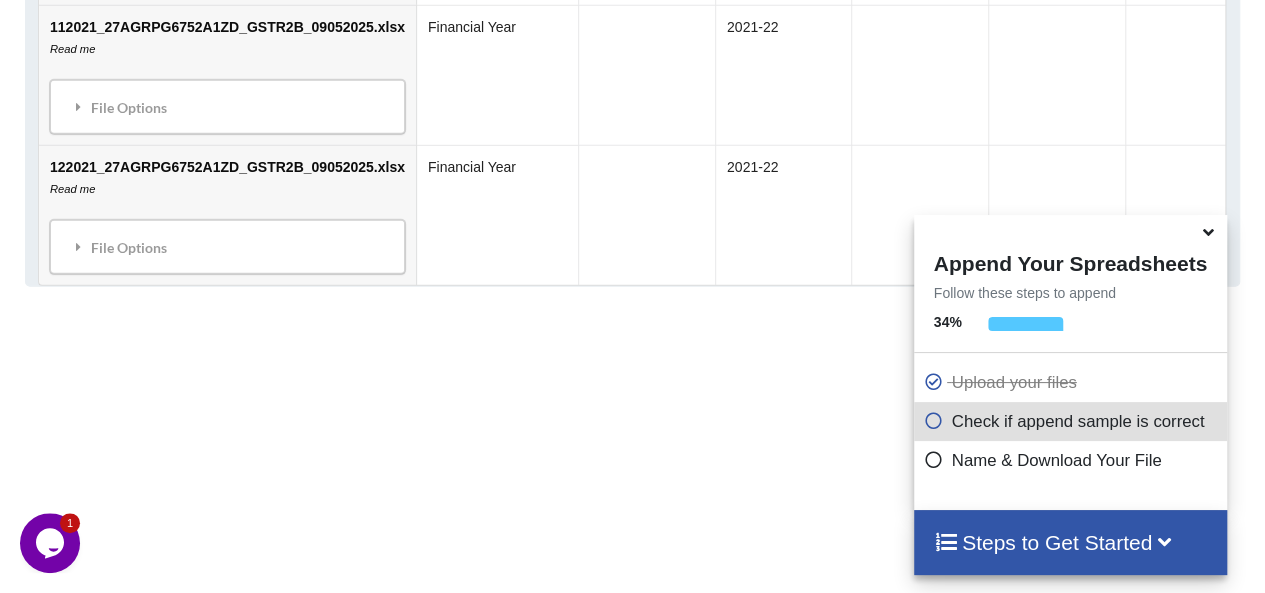 scroll, scrollTop: 2487, scrollLeft: 0, axis: vertical 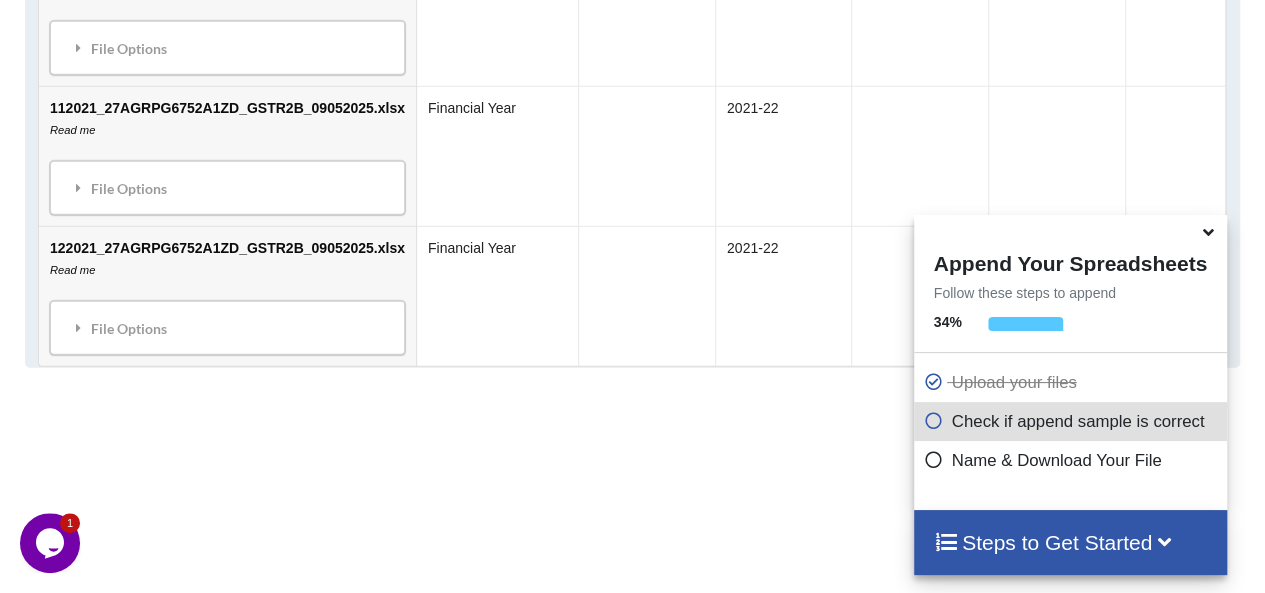 click at bounding box center (934, 417) 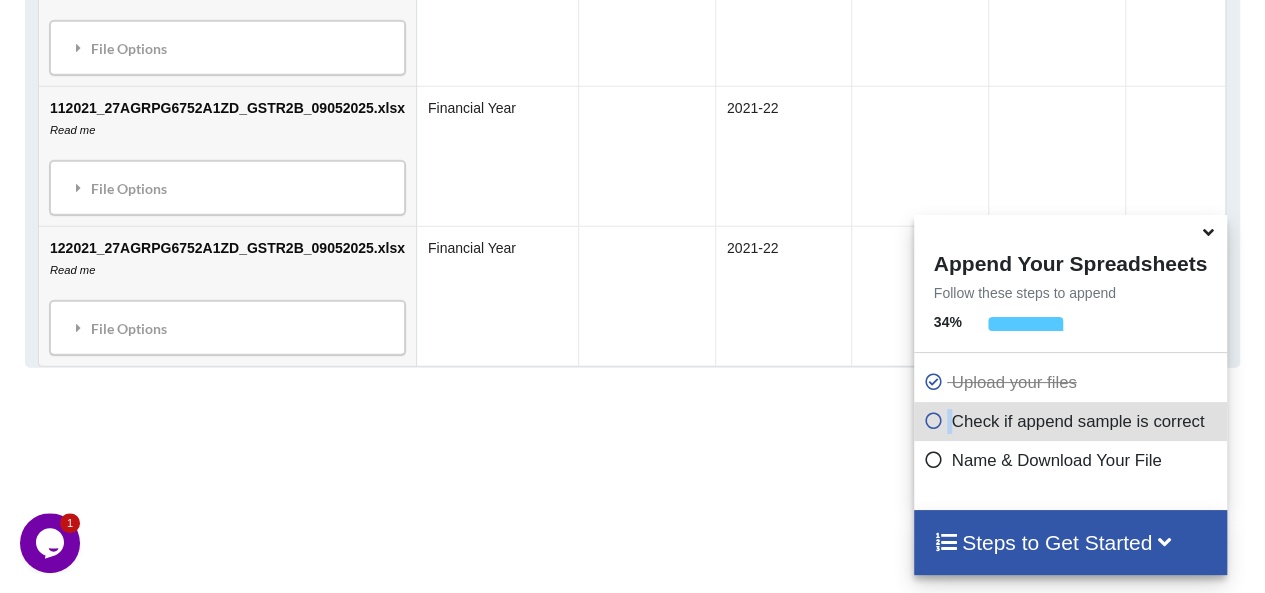 click at bounding box center [934, 417] 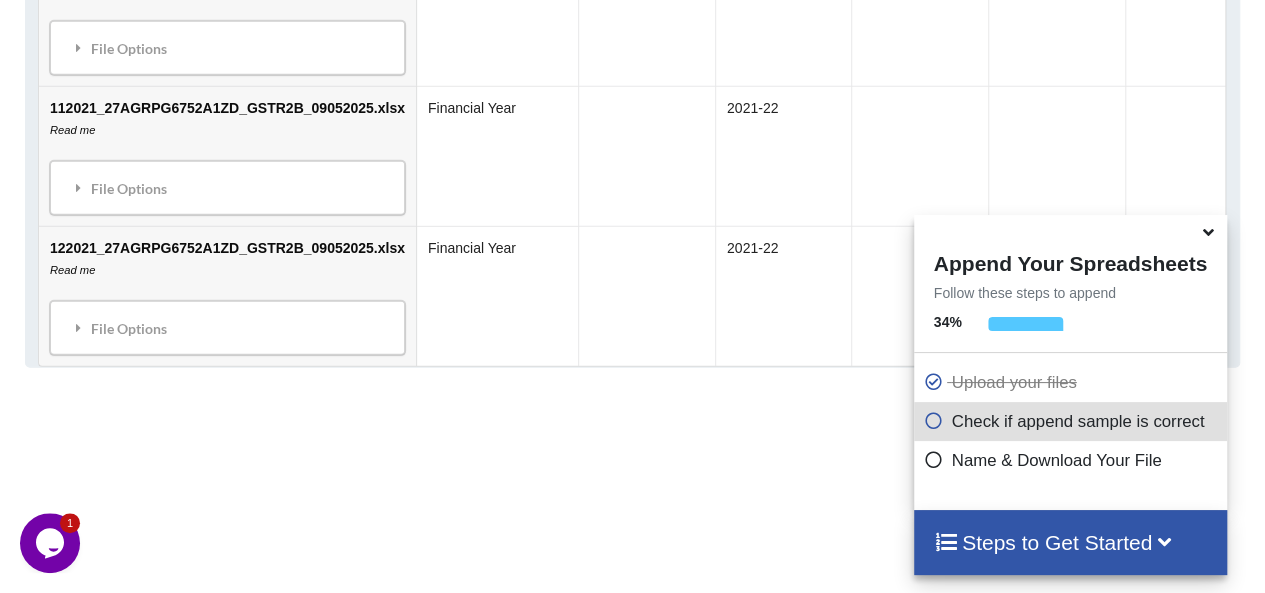 click on "Check if append sample is correct" at bounding box center [1073, 421] 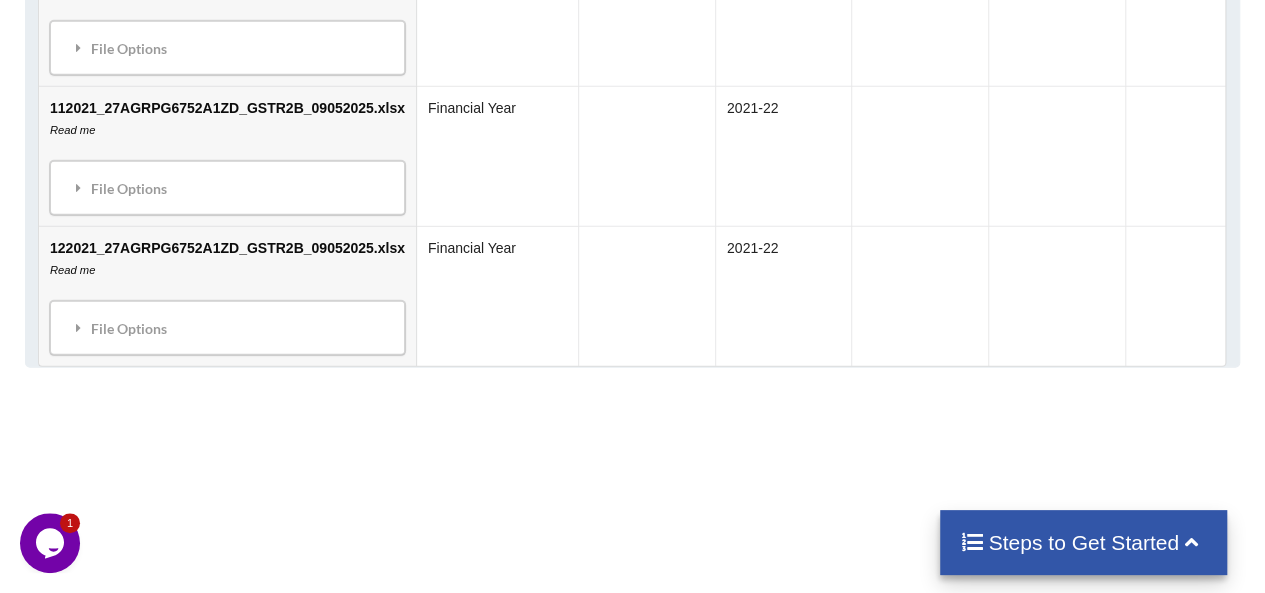 click on "Steps to Get Started" at bounding box center [1083, 542] 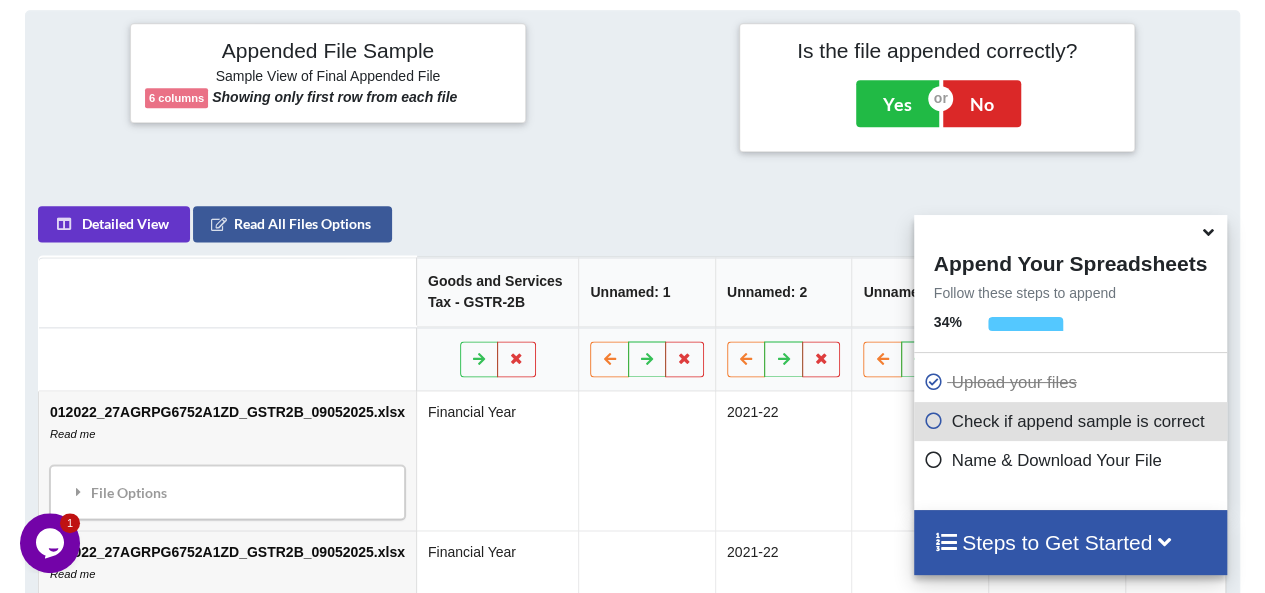 scroll, scrollTop: 792, scrollLeft: 0, axis: vertical 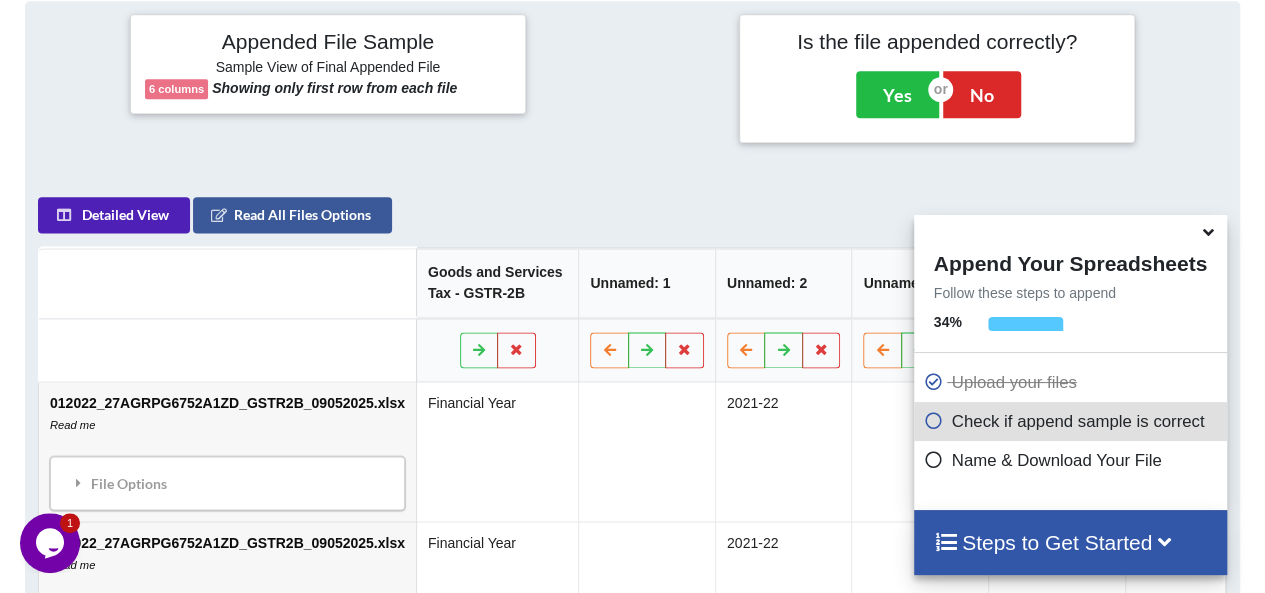 click on "Detailed View" at bounding box center (114, 215) 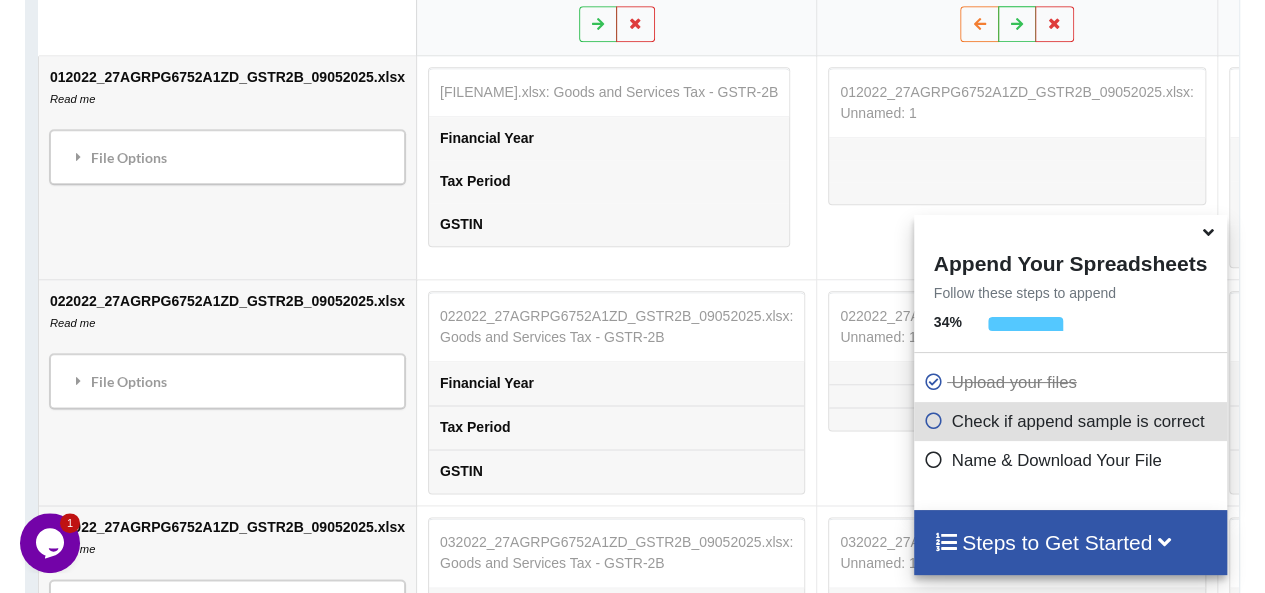 scroll, scrollTop: 1098, scrollLeft: 0, axis: vertical 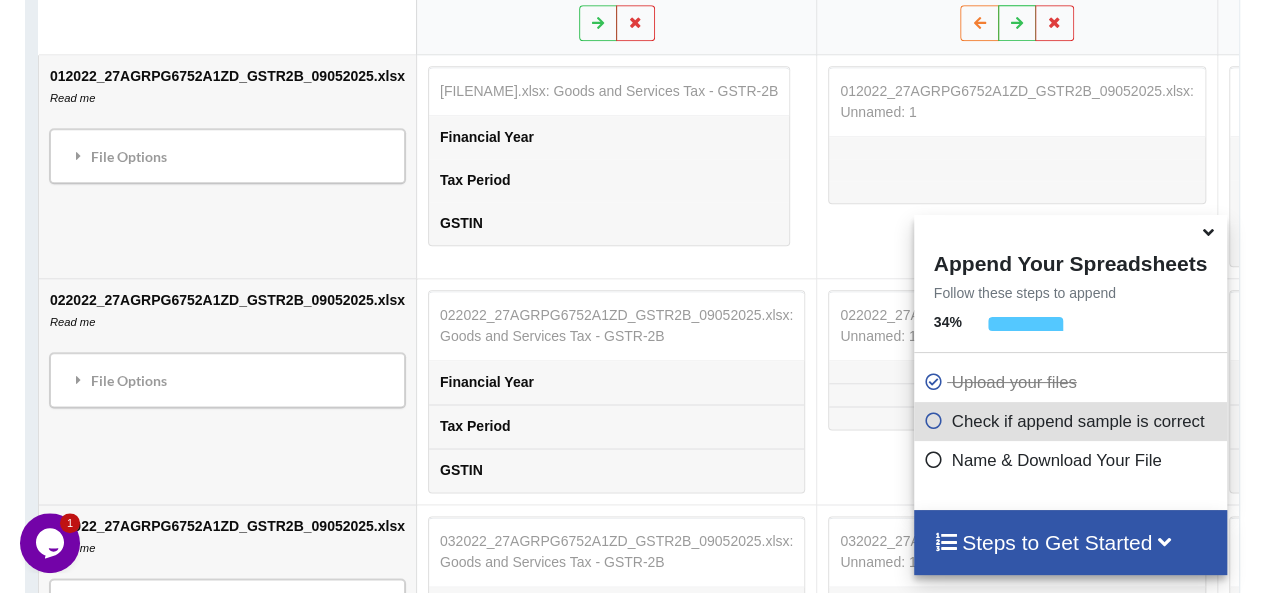 click at bounding box center (1208, 229) 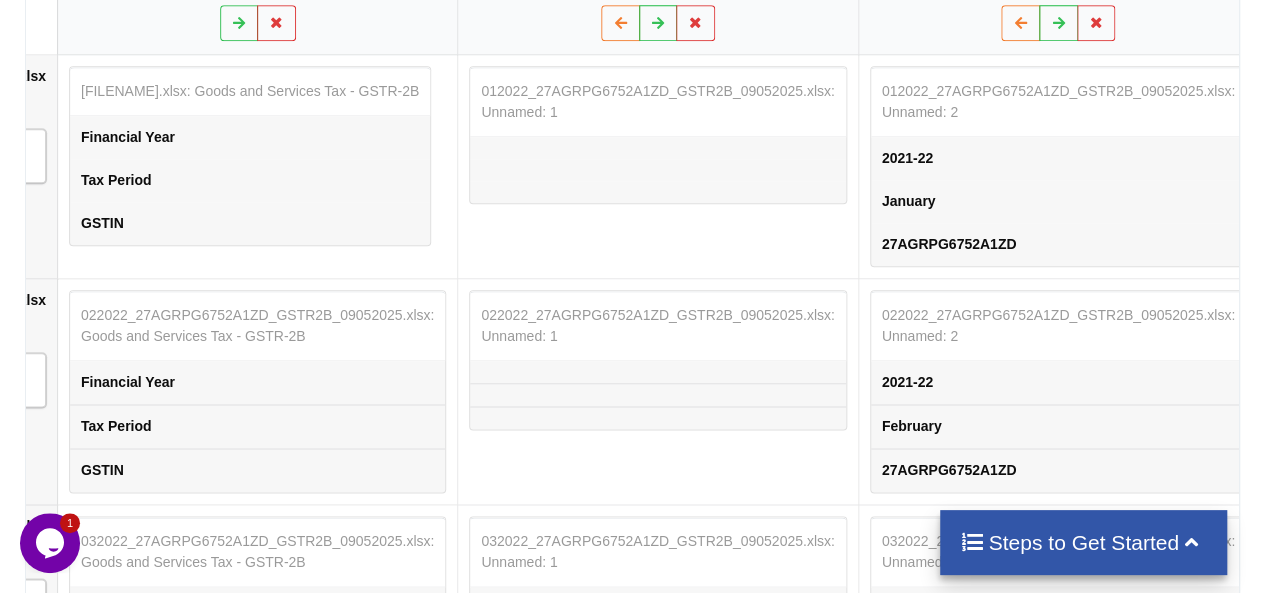 scroll, scrollTop: 0, scrollLeft: 364, axis: horizontal 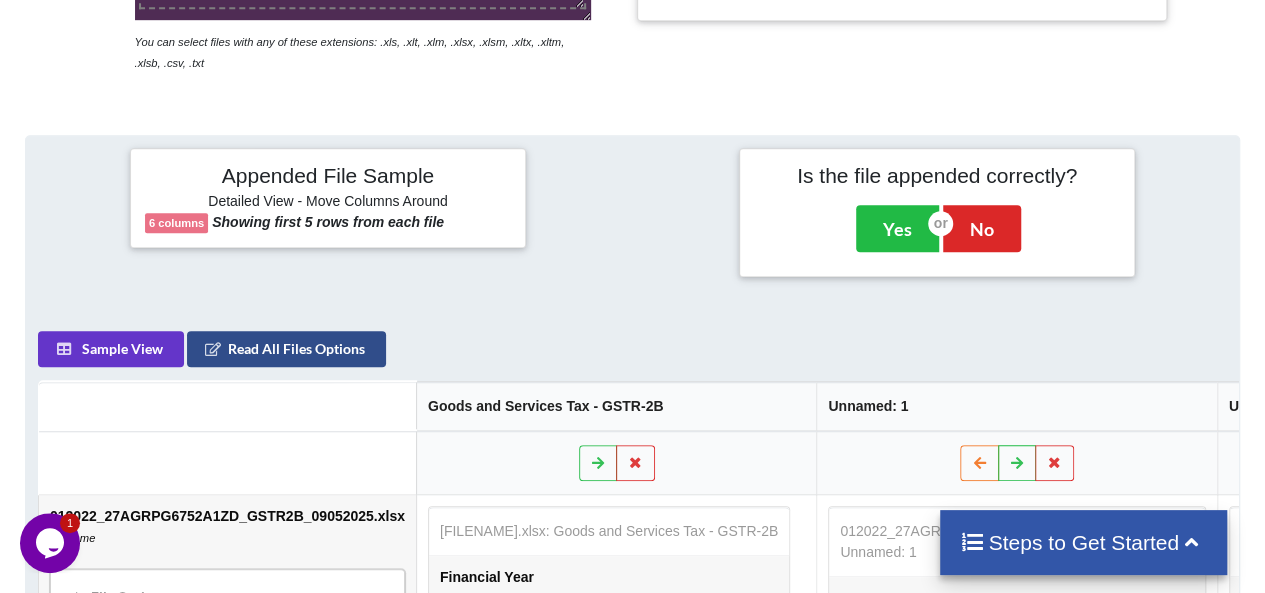 click on "Read All Files Options" at bounding box center (286, 349) 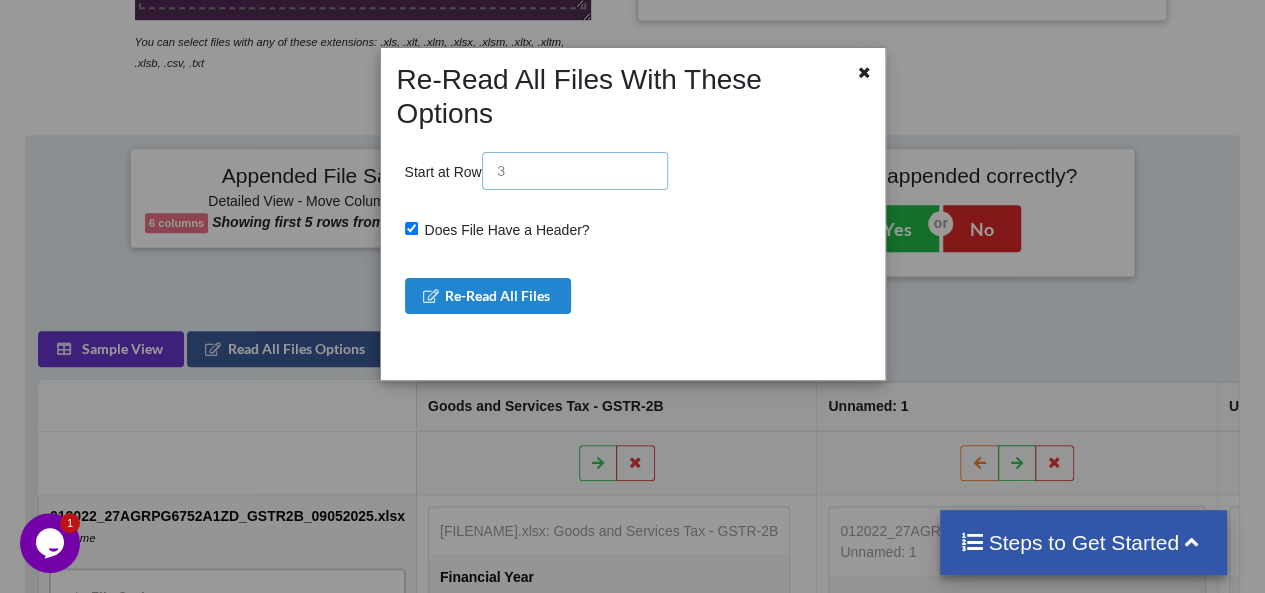 click at bounding box center [575, 171] 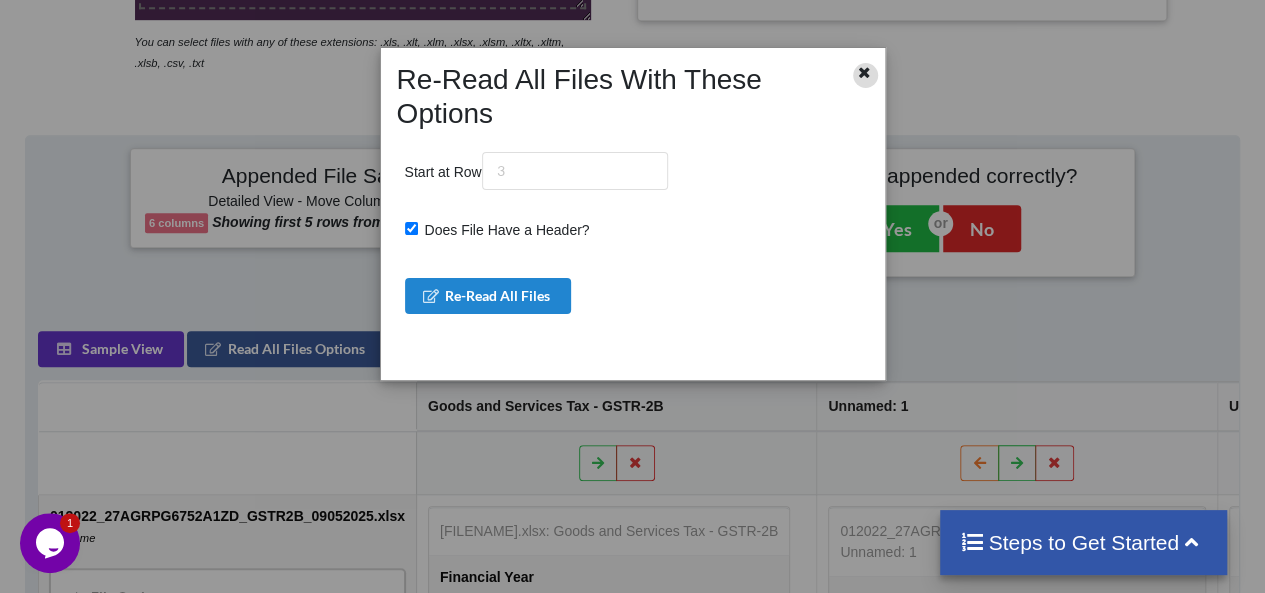 click at bounding box center [864, 70] 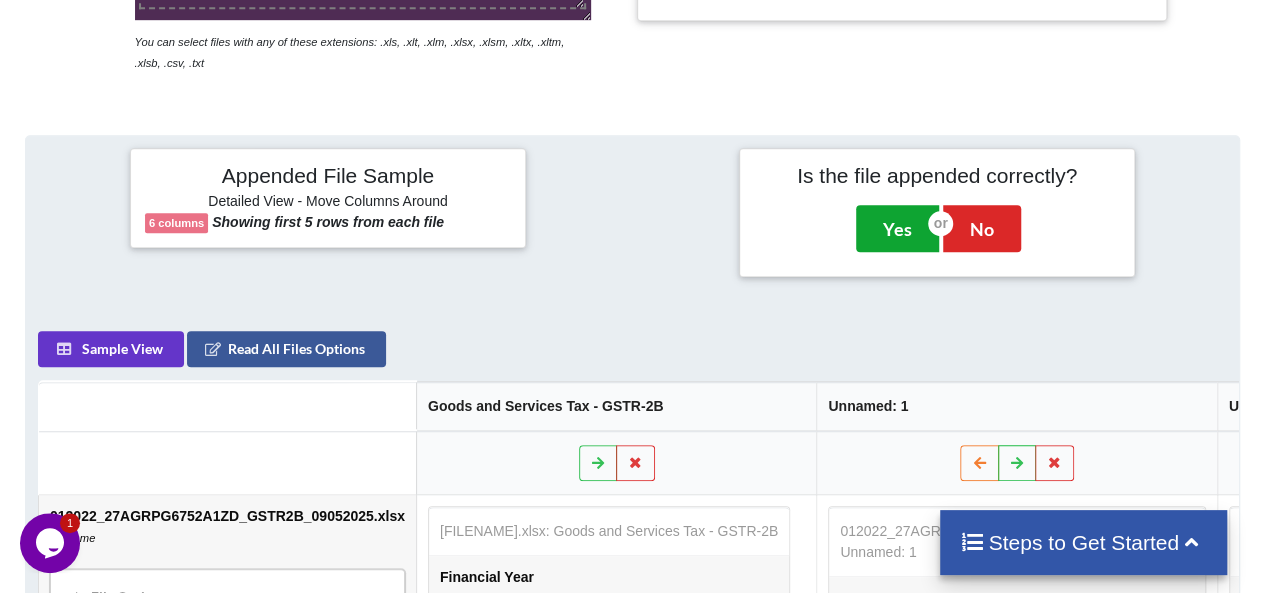 click on "Yes" at bounding box center [897, 228] 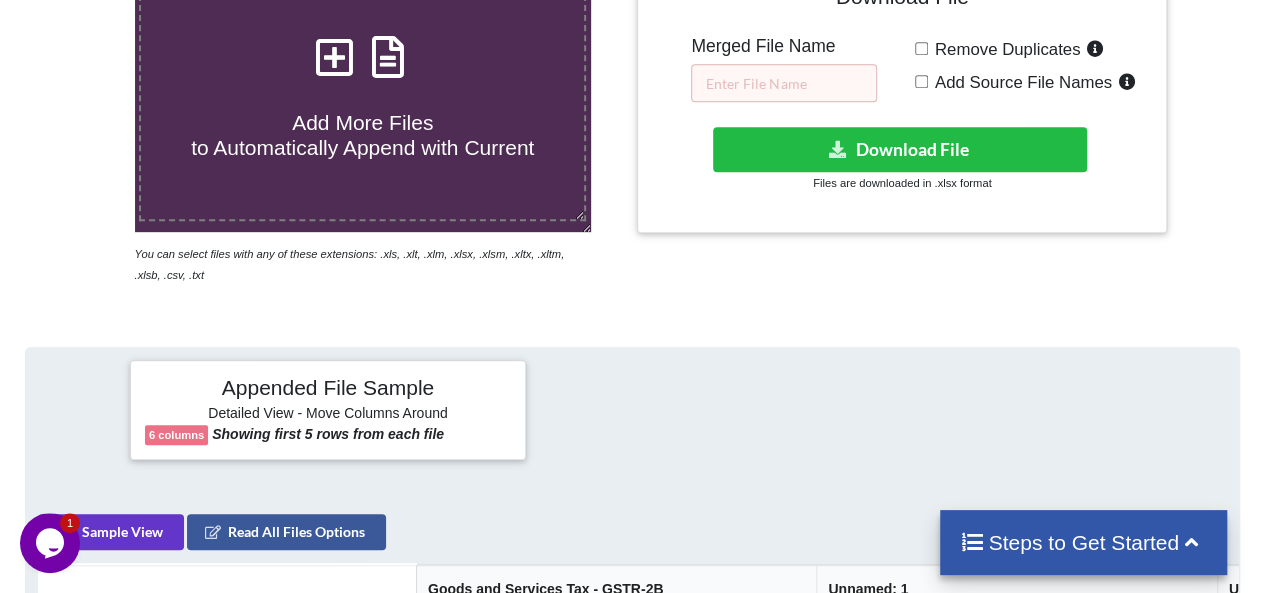 scroll, scrollTop: 402, scrollLeft: 0, axis: vertical 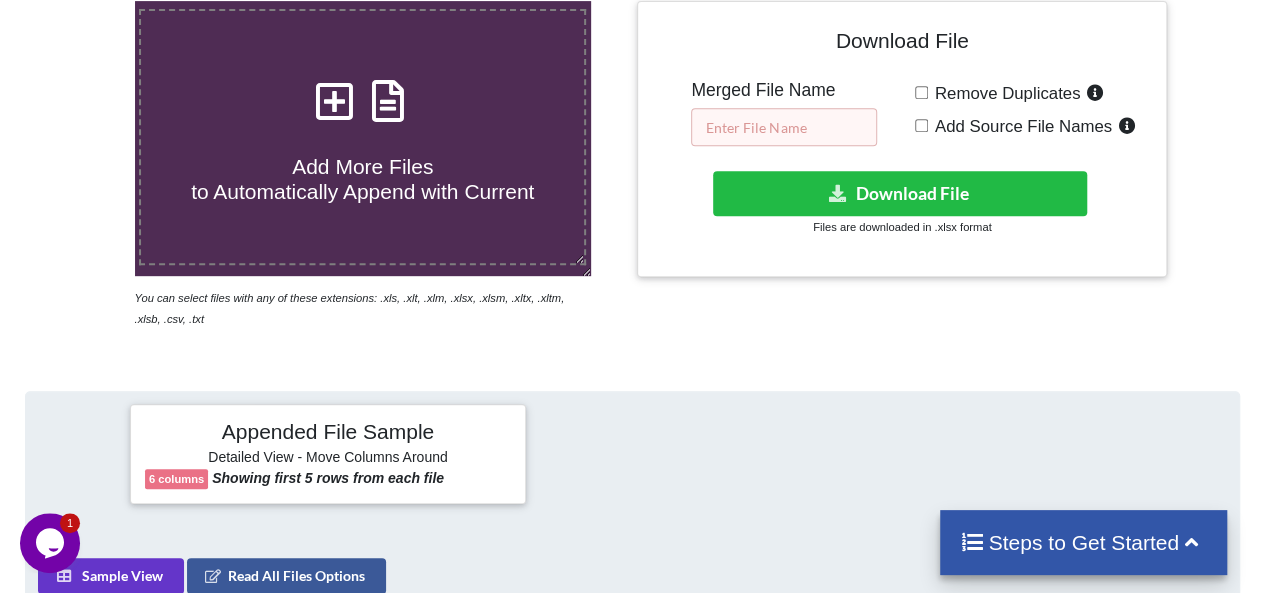 click at bounding box center (784, 127) 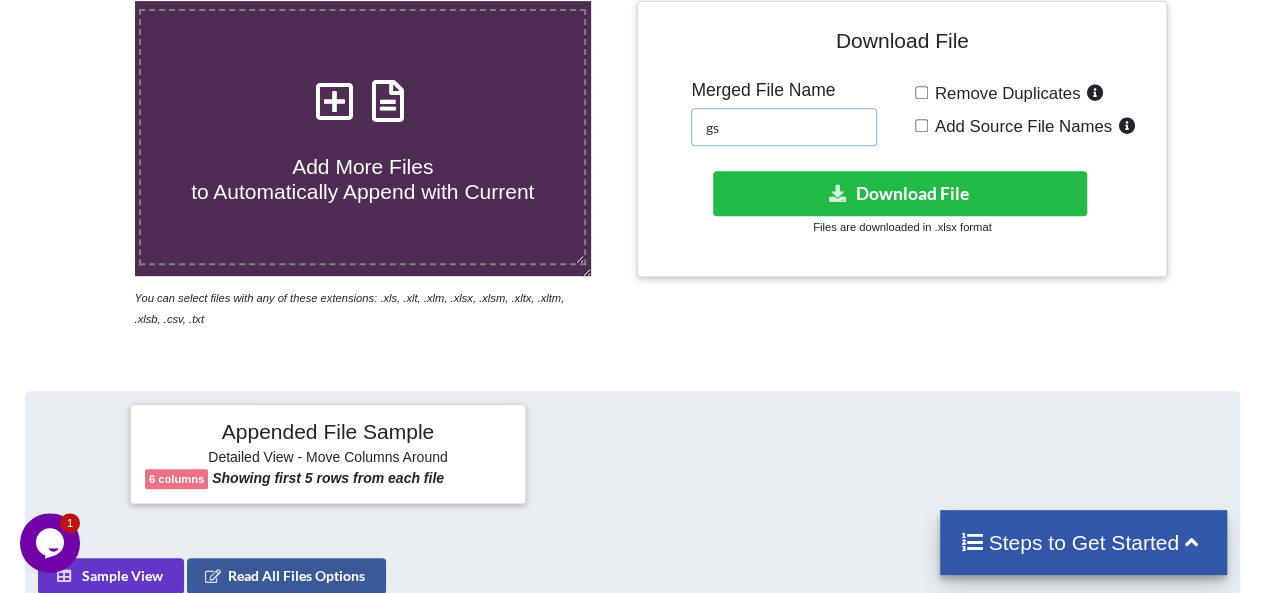 type on "g" 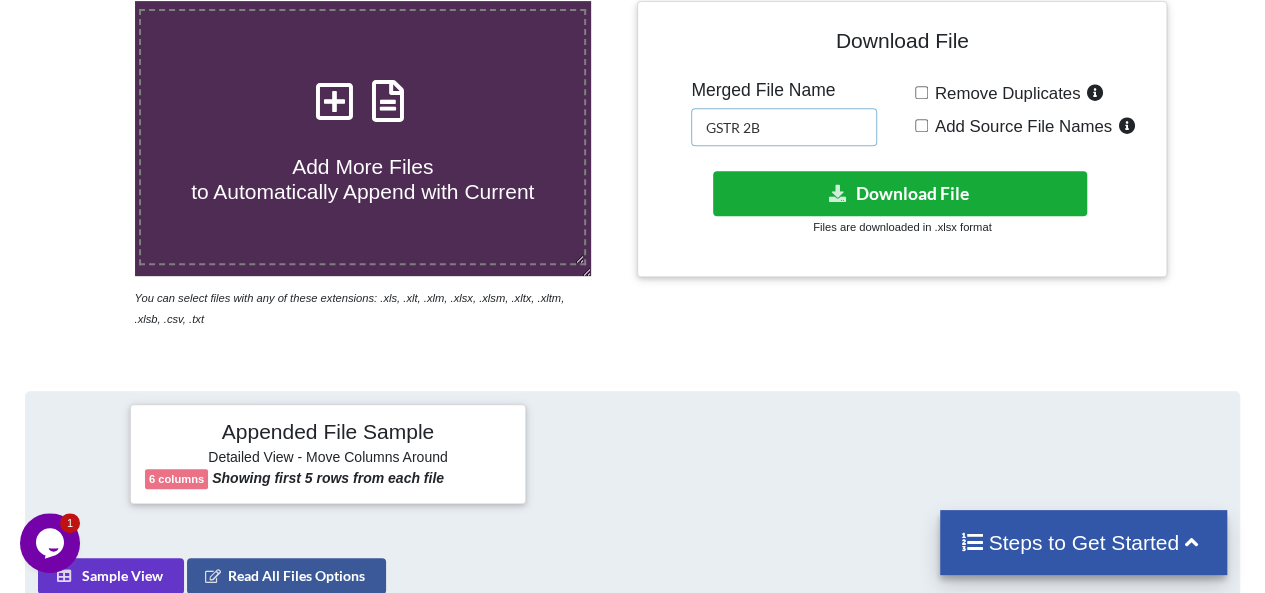 type on "GSTR 2B" 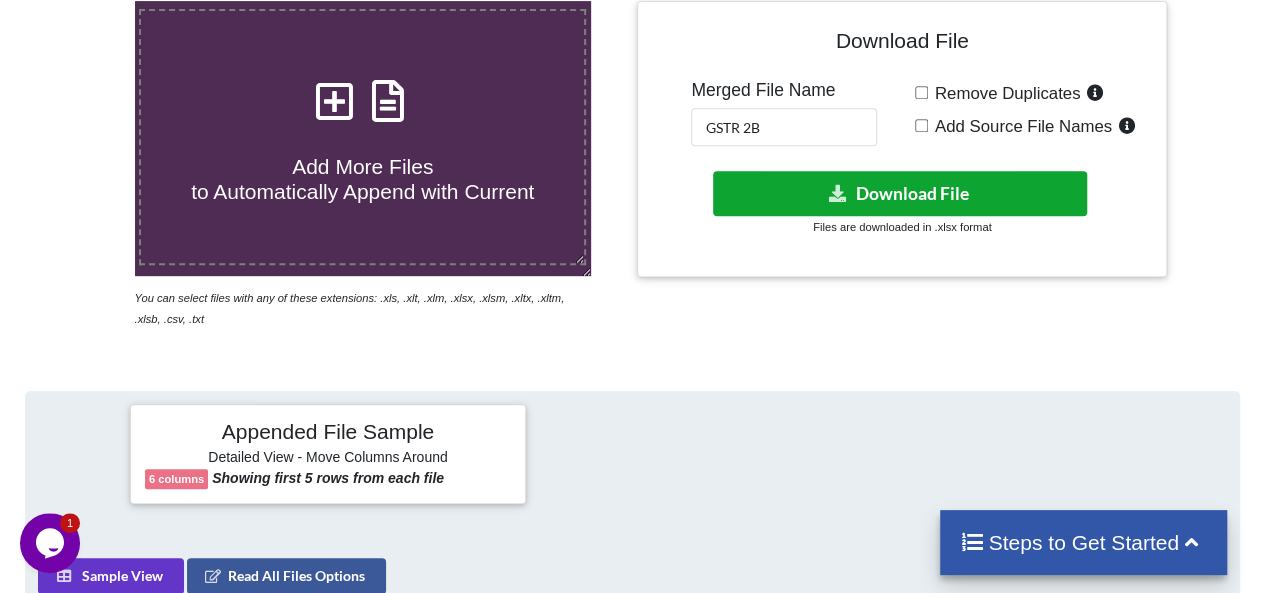 click on "Download File" at bounding box center [900, 193] 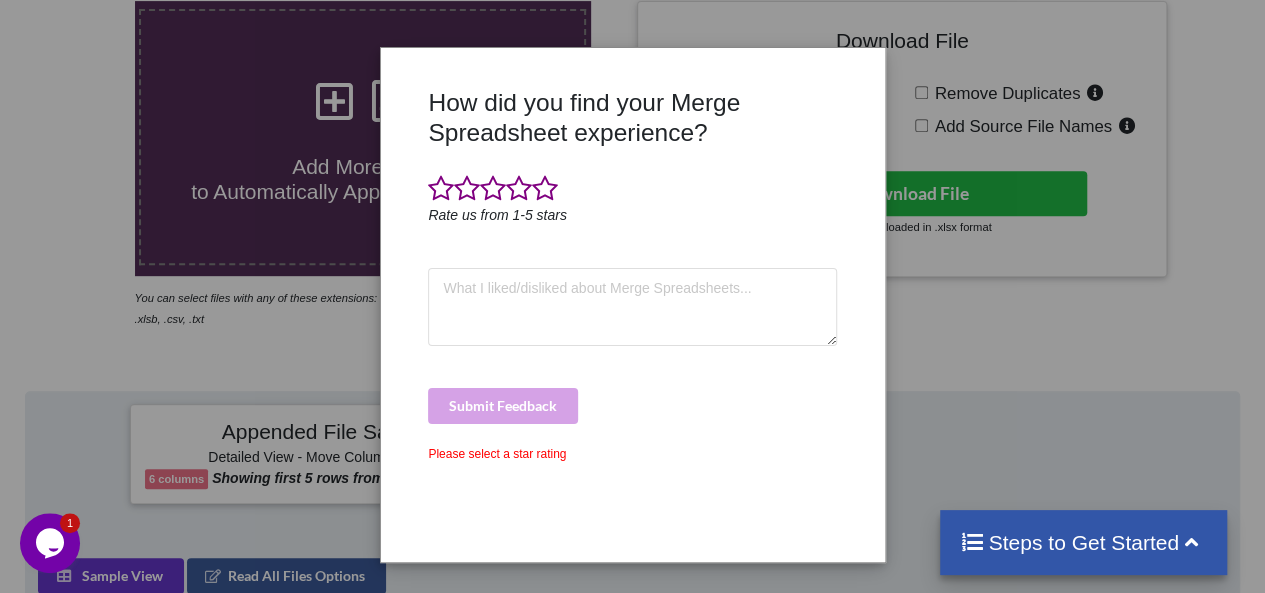 click on "How did you find your Merge Spreadsheet experience? Rate us from 1-5 stars Submit Feedback Please select a star rating" at bounding box center (632, 296) 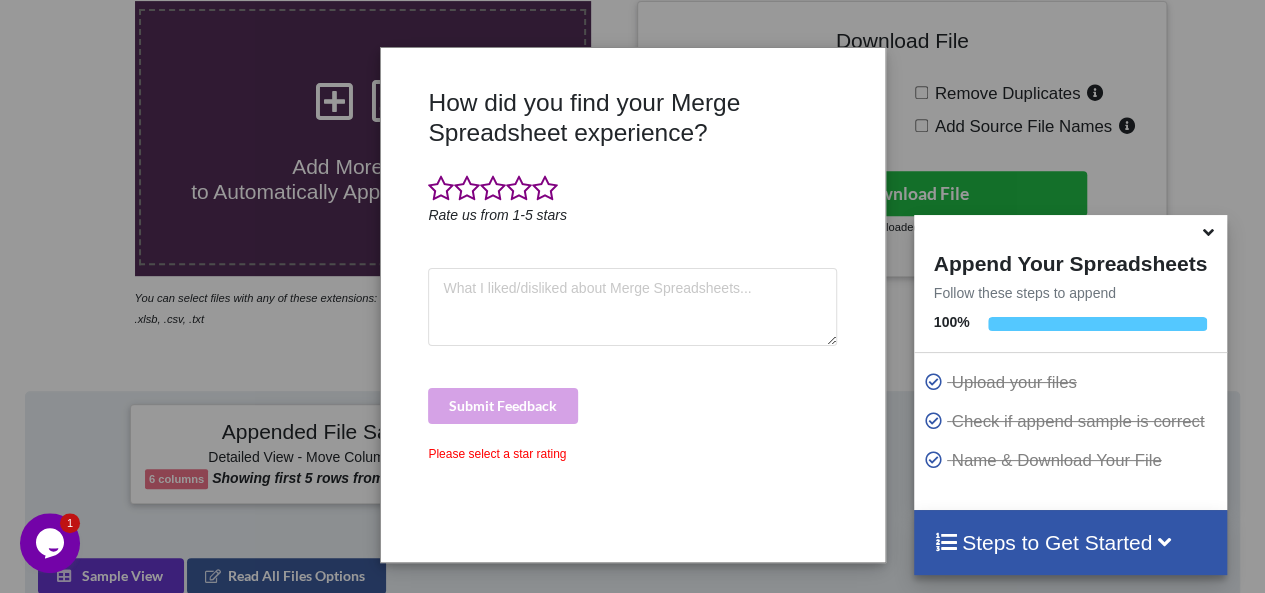 click at bounding box center (1070, 230) 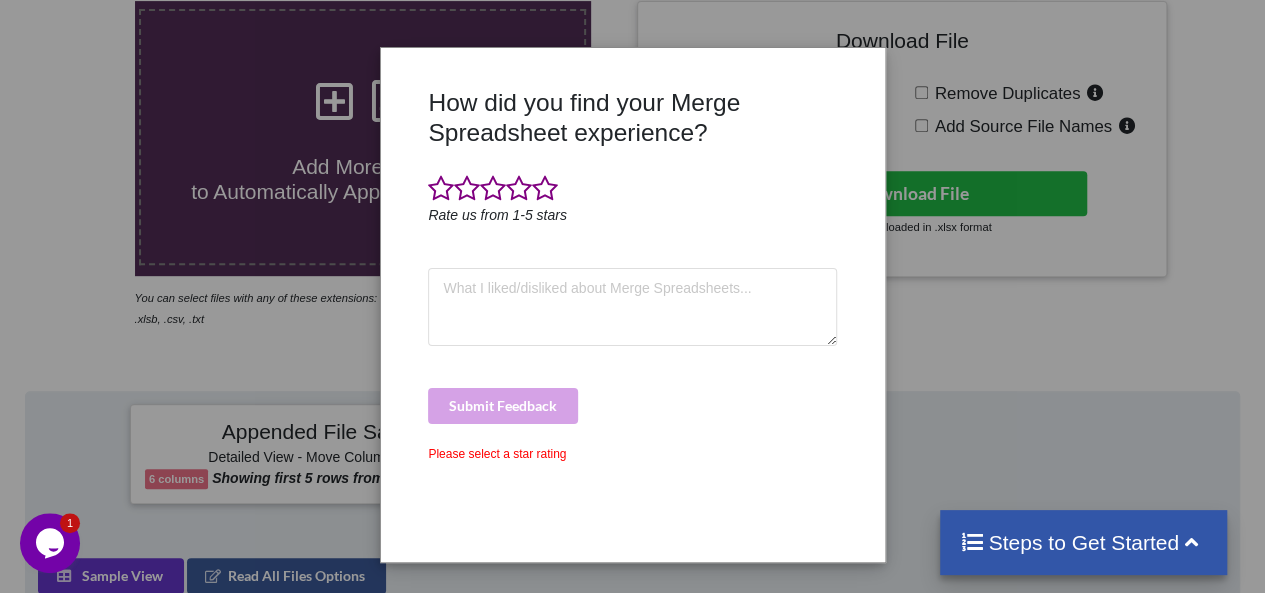 click on "Opens Chat This icon Opens the chat window." at bounding box center [50, 543] 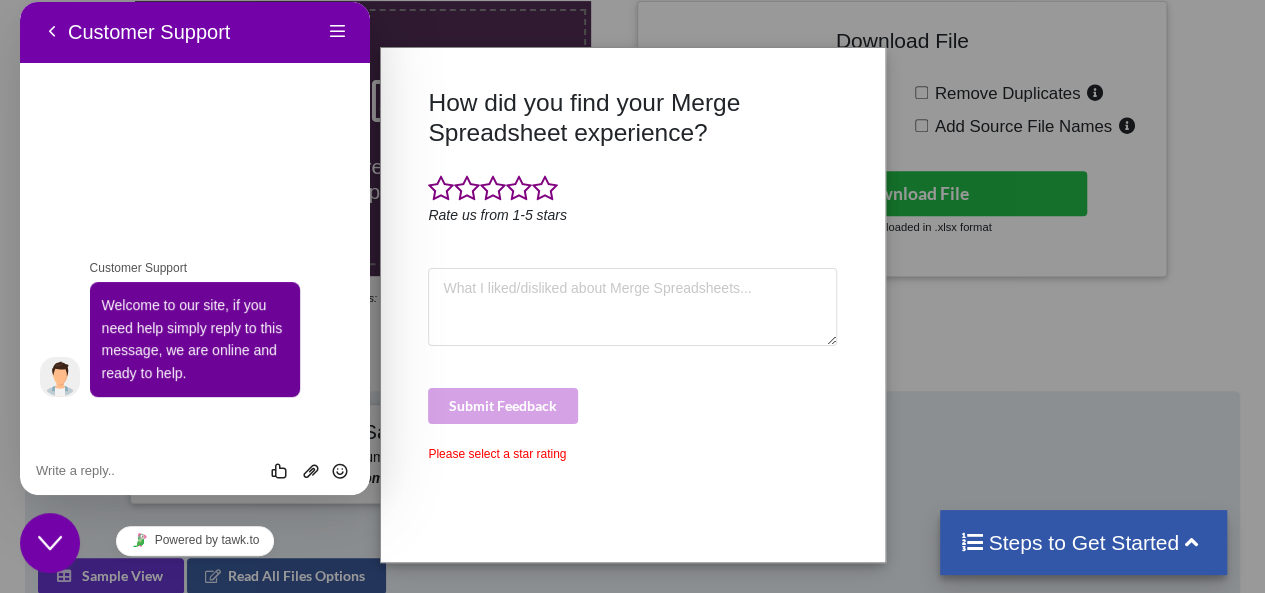 click on "How did you find your Merge Spreadsheet experience? Rate us from 1-5 stars Submit Feedback Please select a star rating" at bounding box center [632, 296] 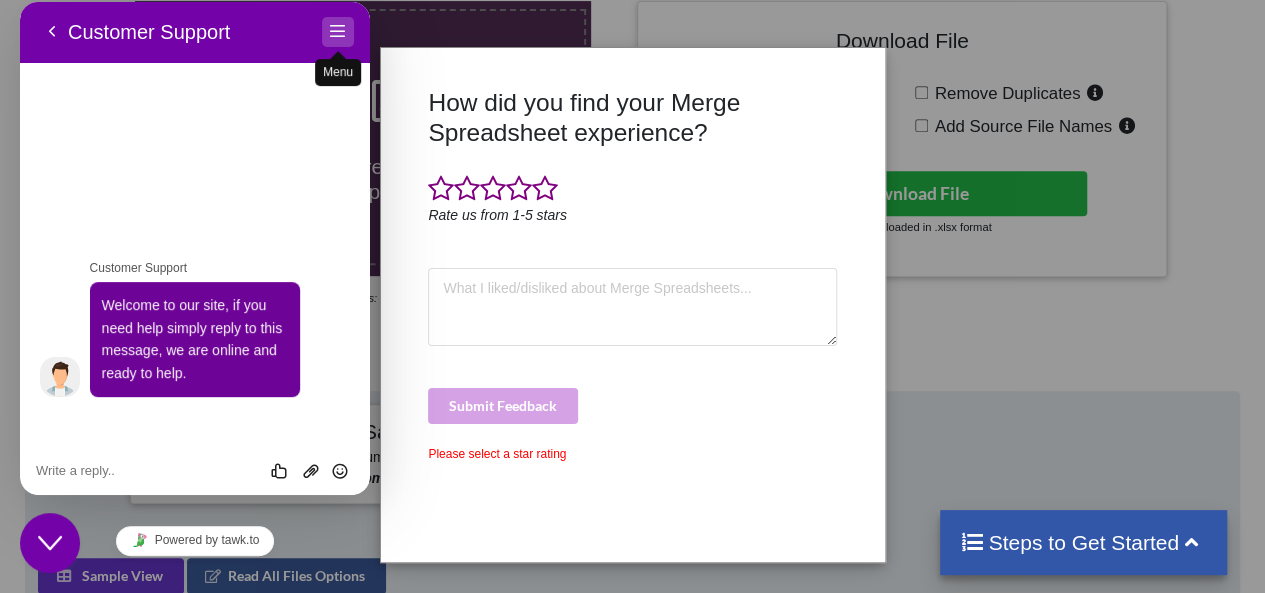 click on "Menu" at bounding box center [338, 32] 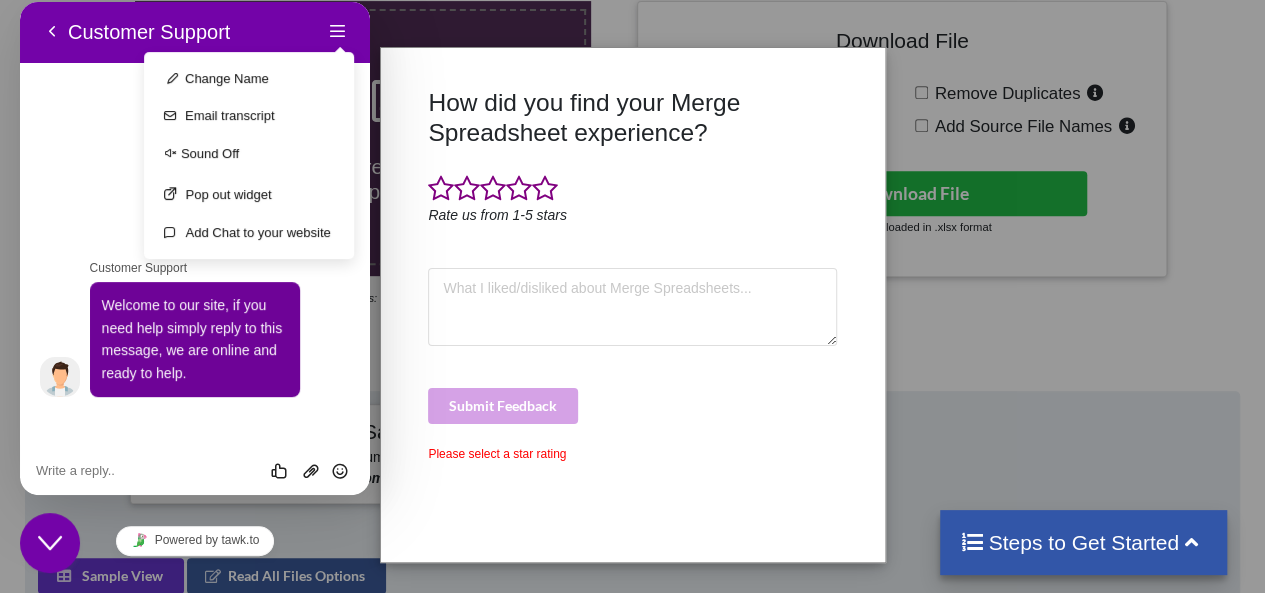 click on "How did you find your Merge Spreadsheet experience? Rate us from 1-5 stars Submit Feedback Please select a star rating" at bounding box center [633, 305] 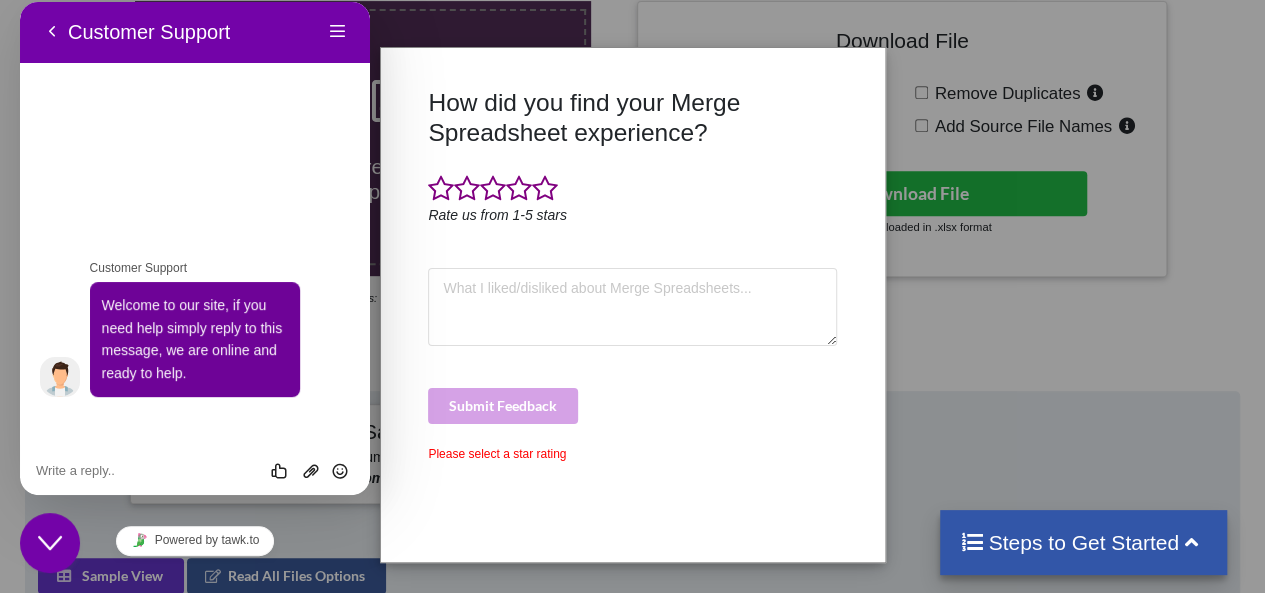 click on "Powered by tawk.to" at bounding box center [195, 540] 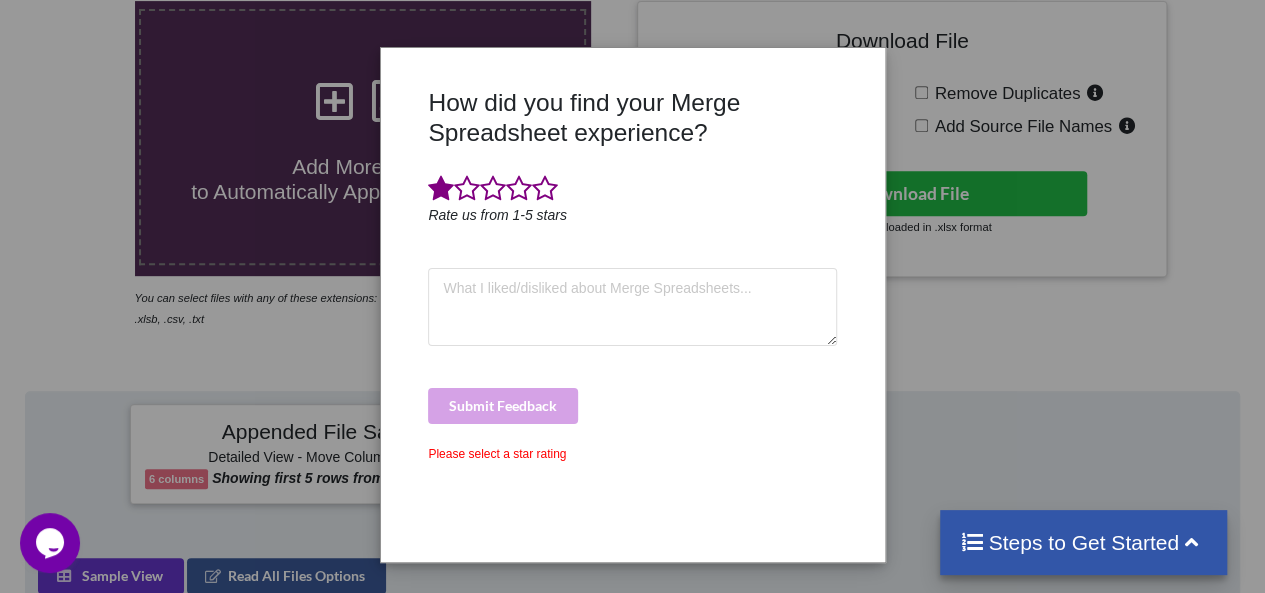 click at bounding box center [441, 189] 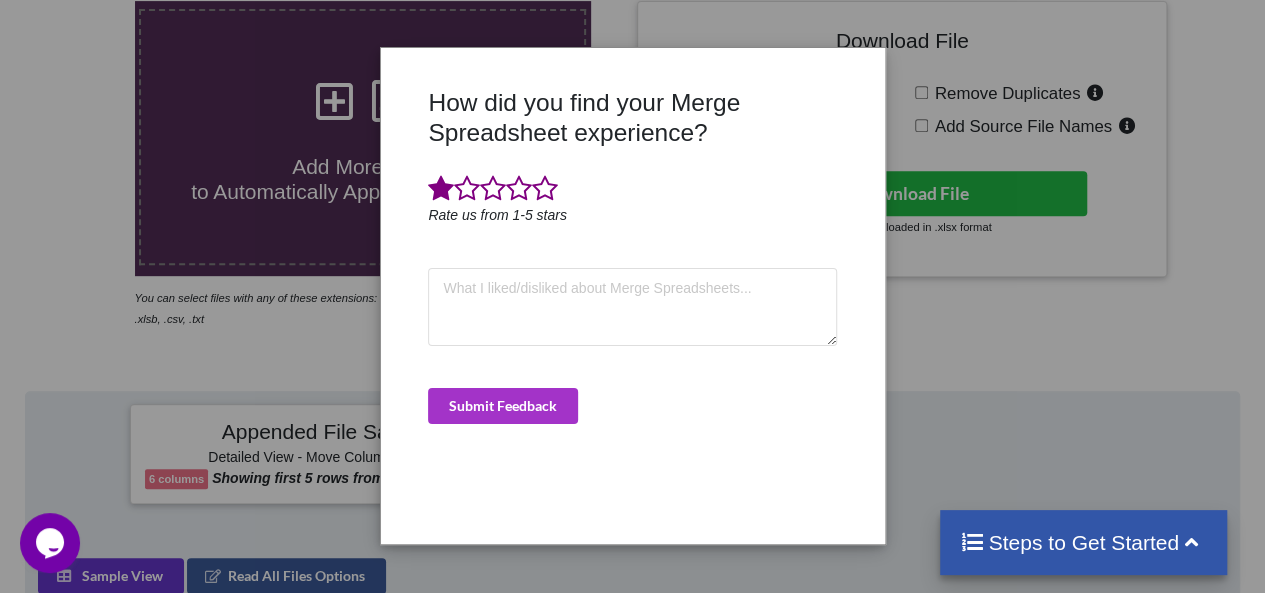 click on "How did you find your Merge Spreadsheet experience? Rate us from 1-5 stars Submit Feedback" at bounding box center [633, 296] 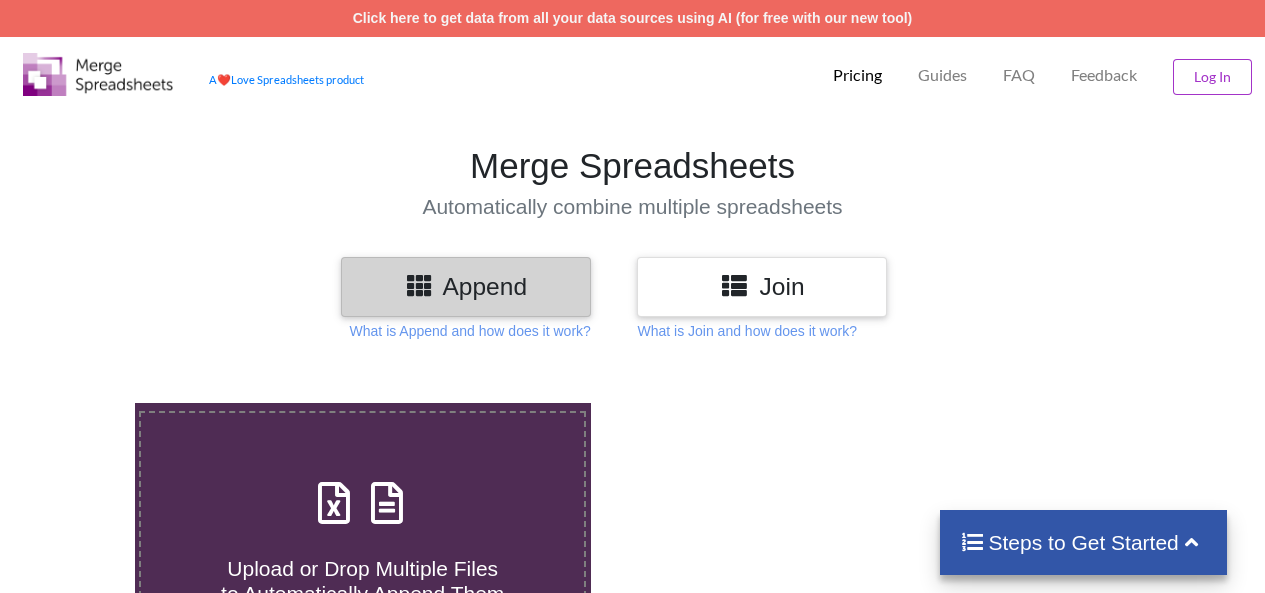 scroll, scrollTop: 0, scrollLeft: 0, axis: both 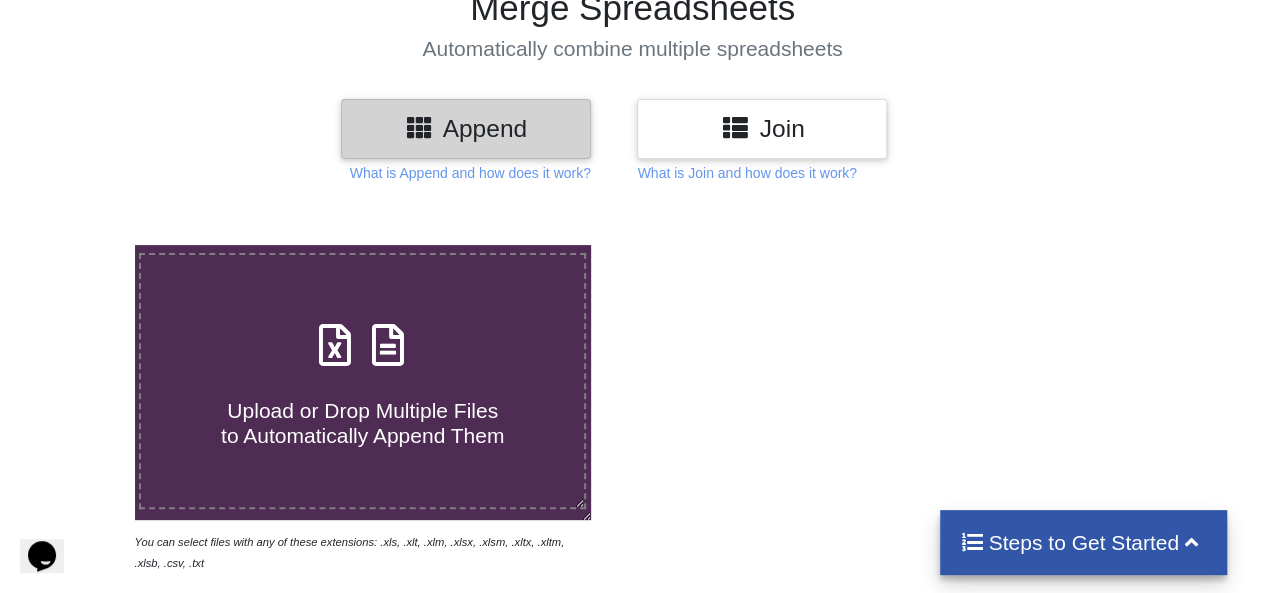 click on "Append" at bounding box center (466, 128) 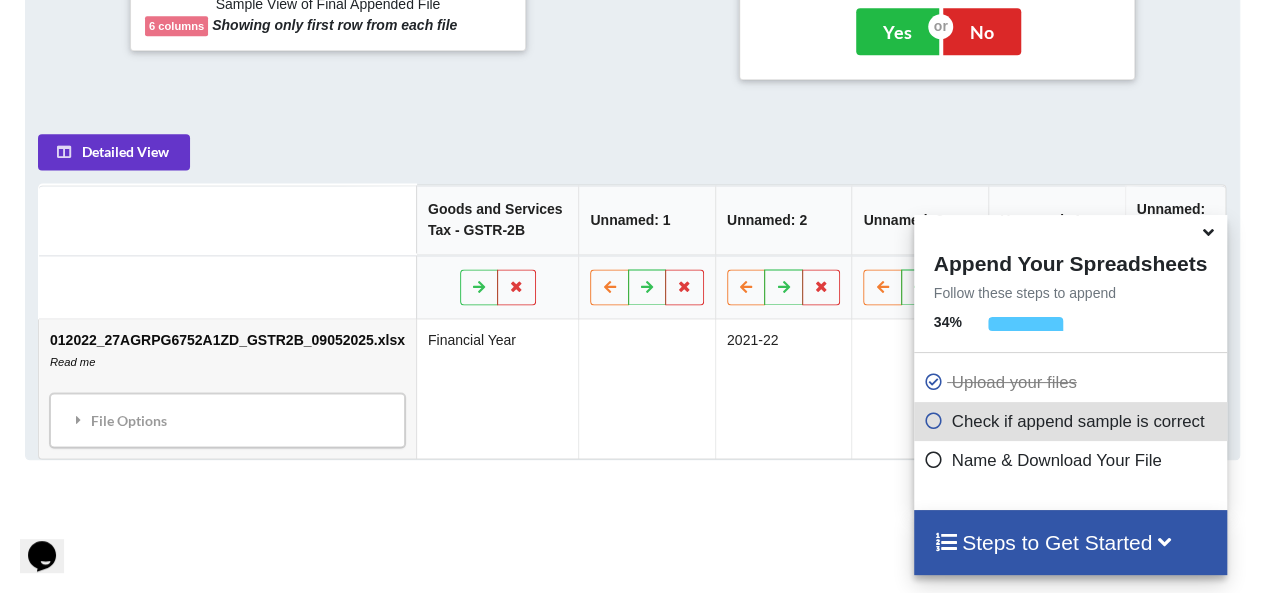 scroll, scrollTop: 857, scrollLeft: 0, axis: vertical 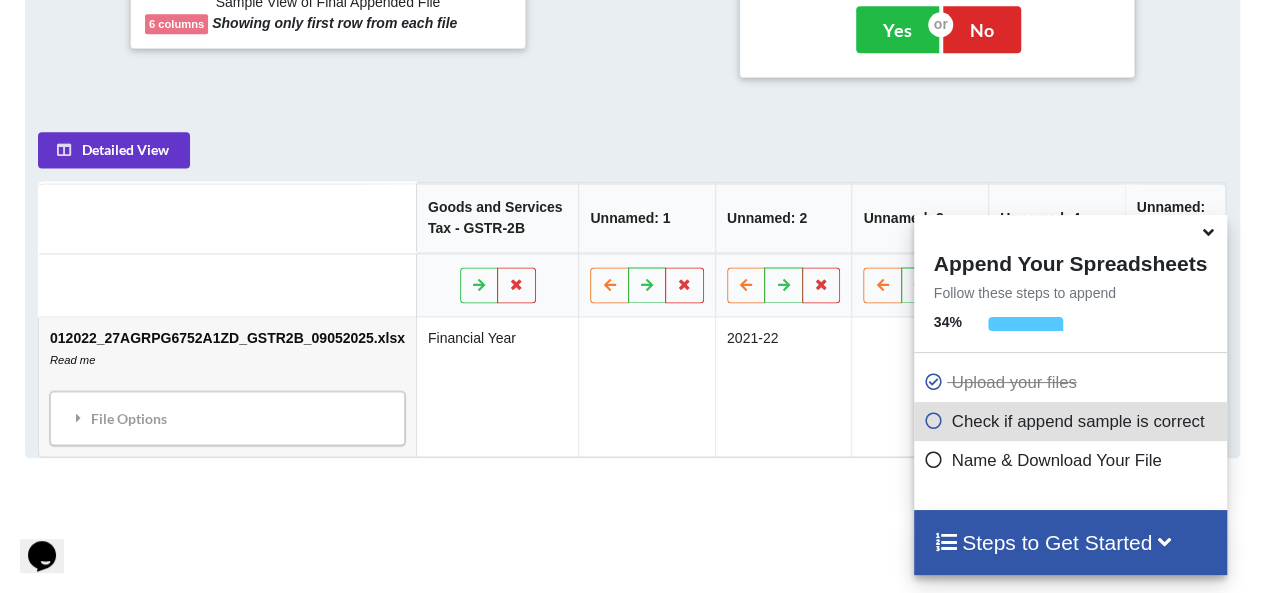 click at bounding box center (1208, 229) 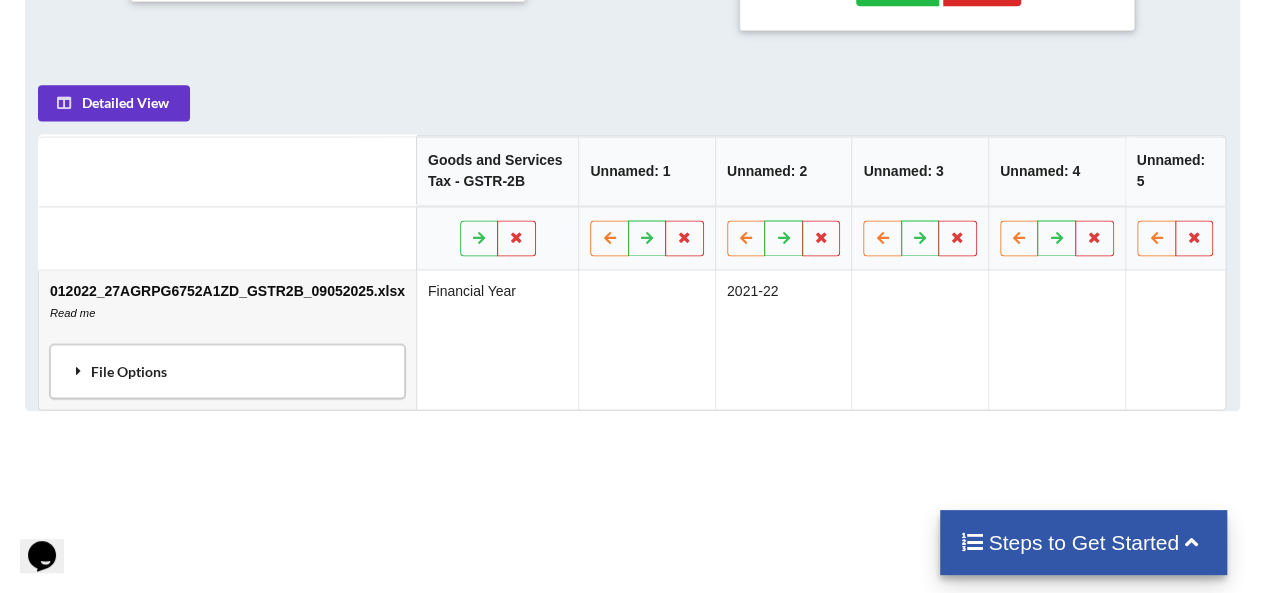 scroll, scrollTop: 905, scrollLeft: 0, axis: vertical 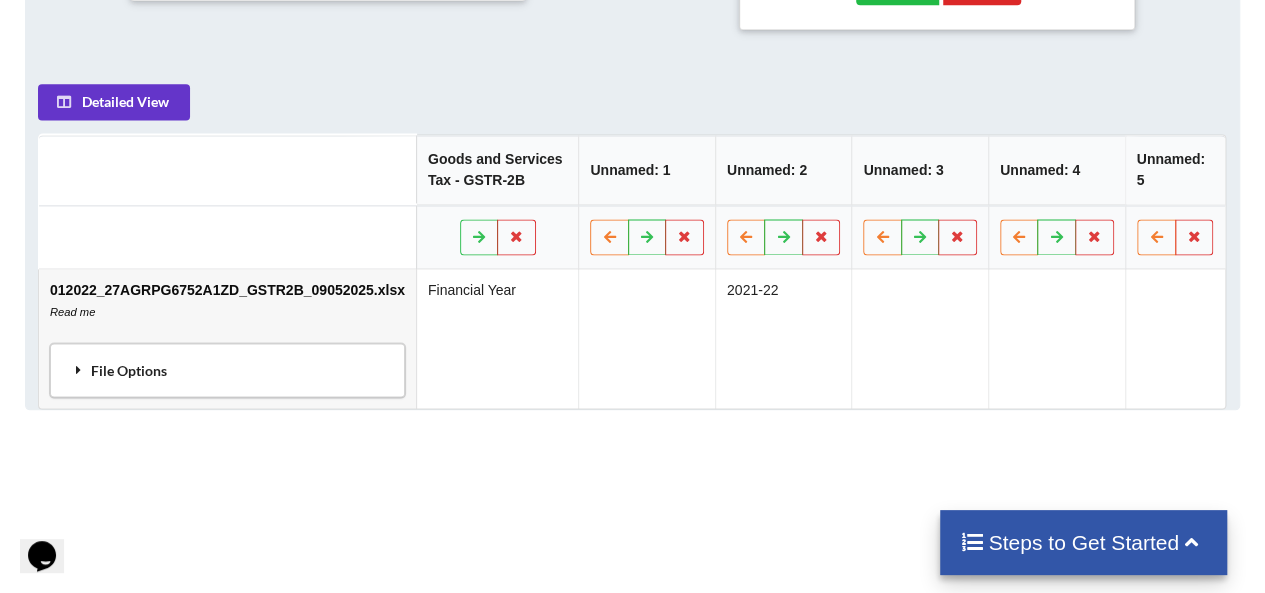 click on "File Options" at bounding box center [227, 370] 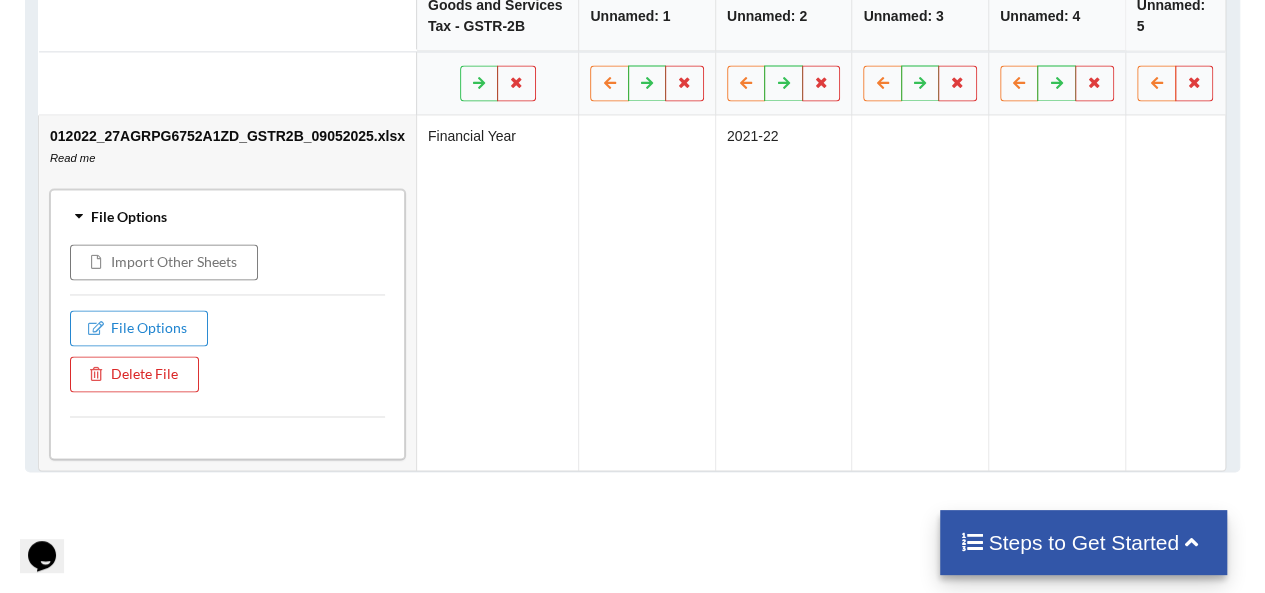 scroll, scrollTop: 1060, scrollLeft: 0, axis: vertical 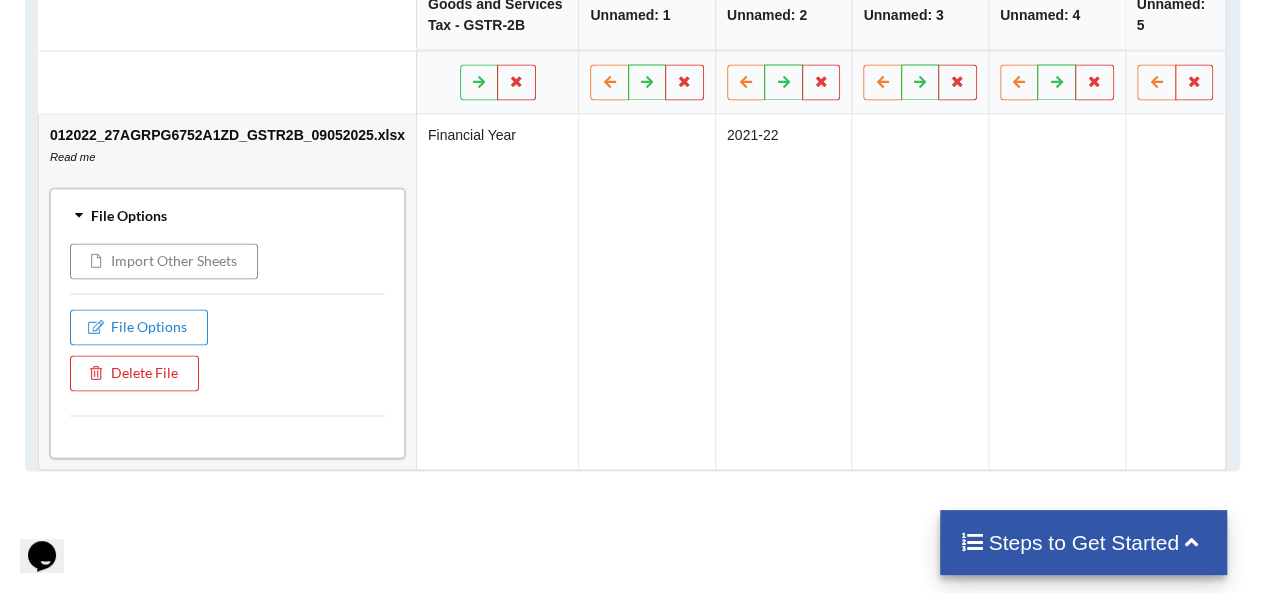 click on "Import Other Sheets" at bounding box center (164, 261) 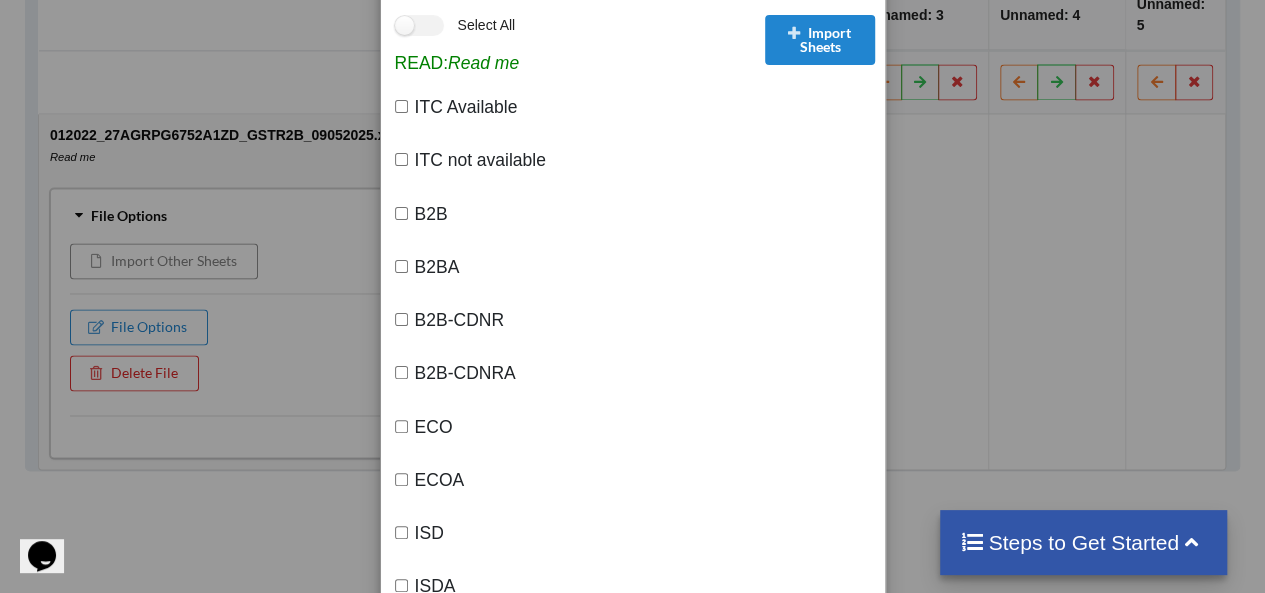 scroll, scrollTop: 105, scrollLeft: 0, axis: vertical 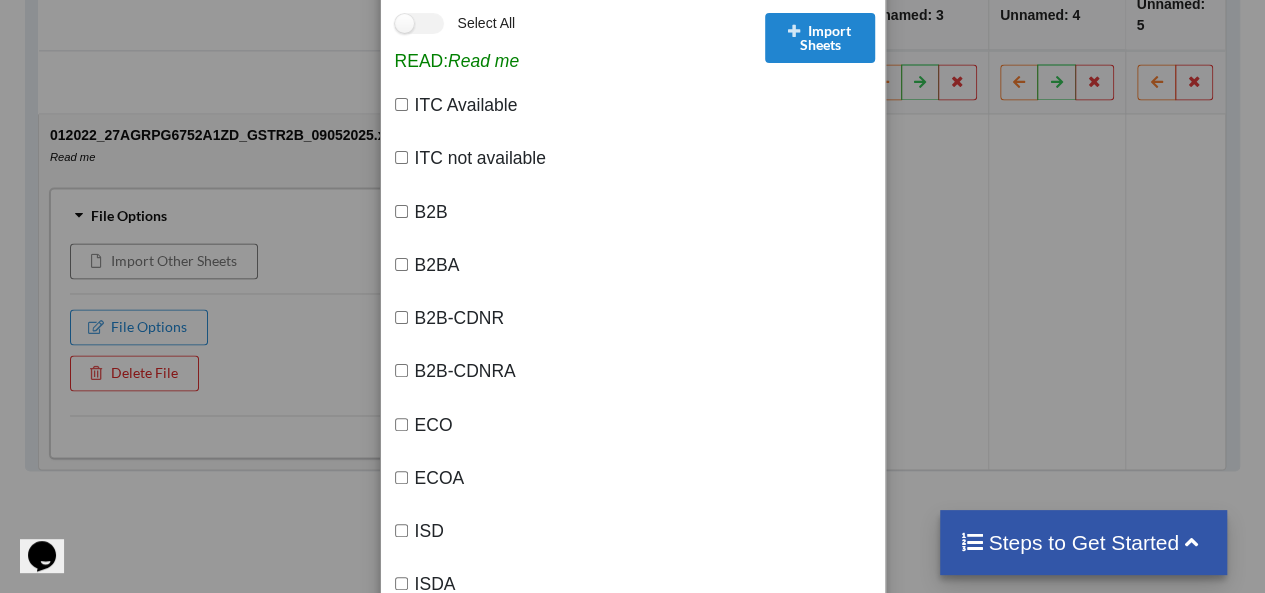 click on "B2B" at bounding box center (401, 211) 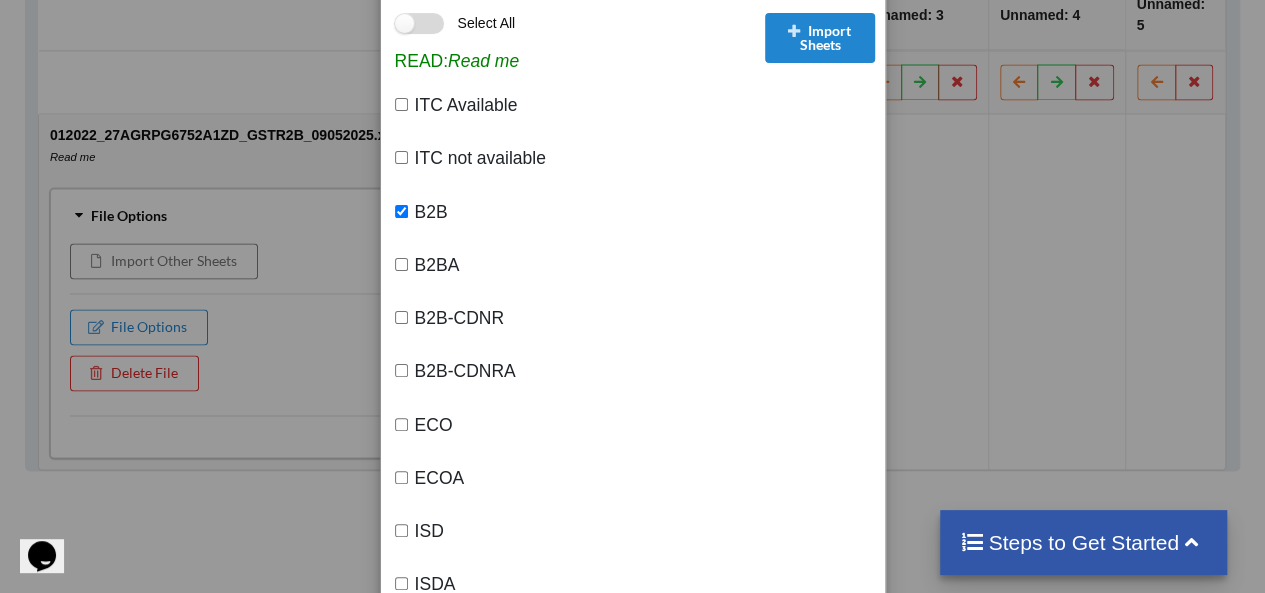click on "Select All" at bounding box center (455, 23) 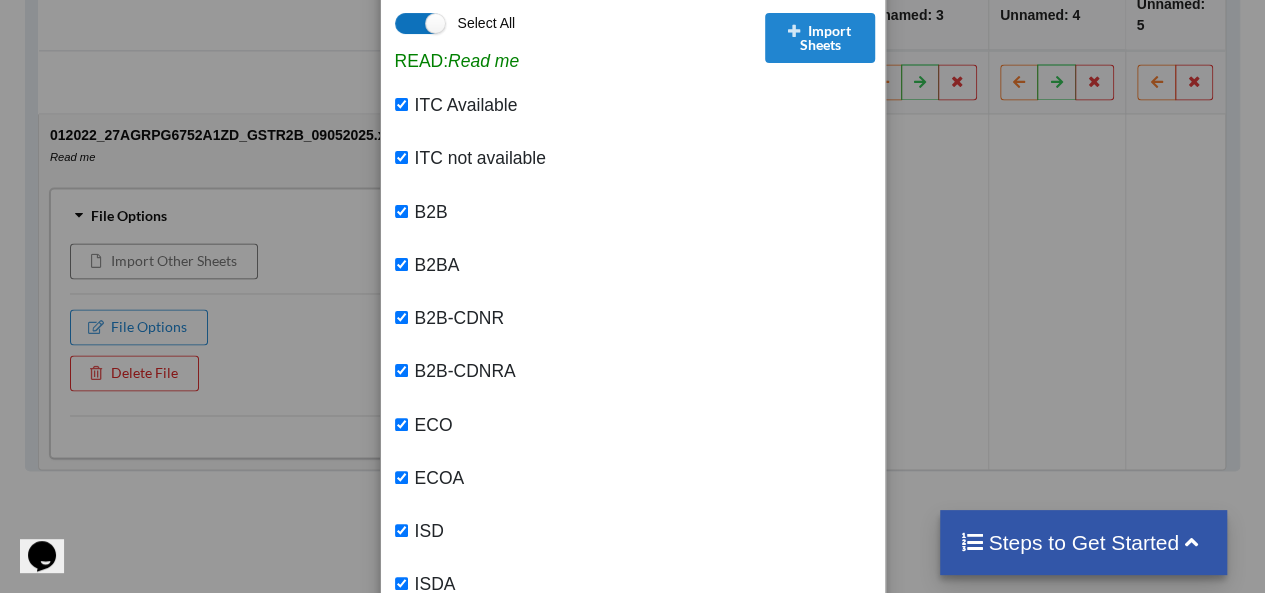 checkbox on "true" 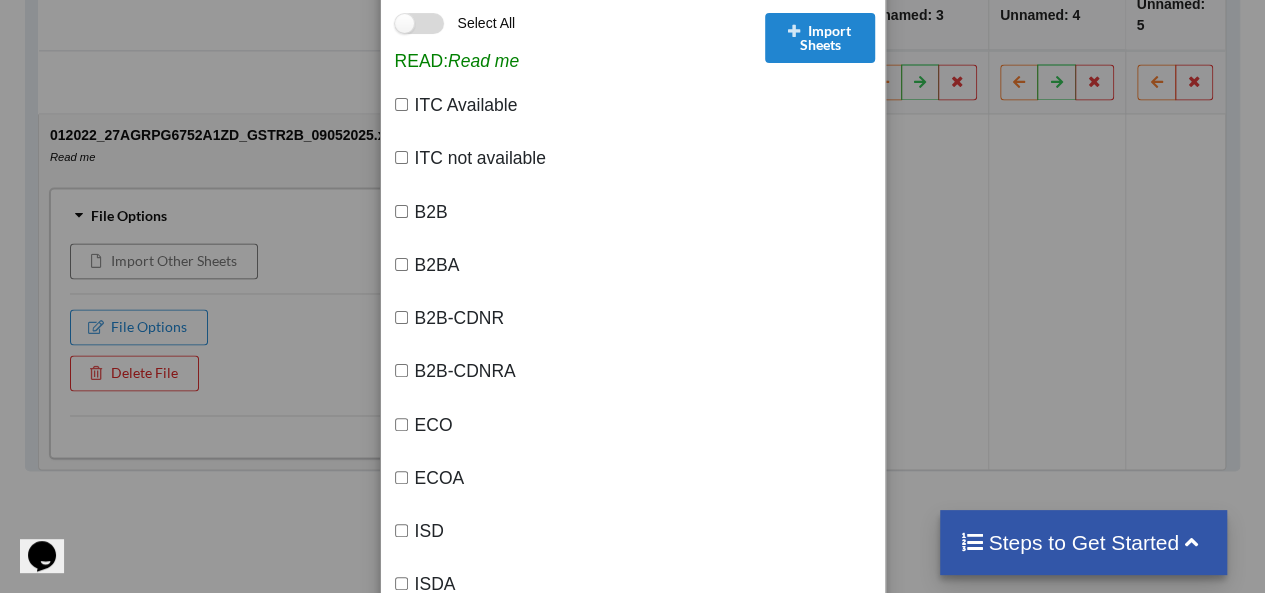 checkbox on "false" 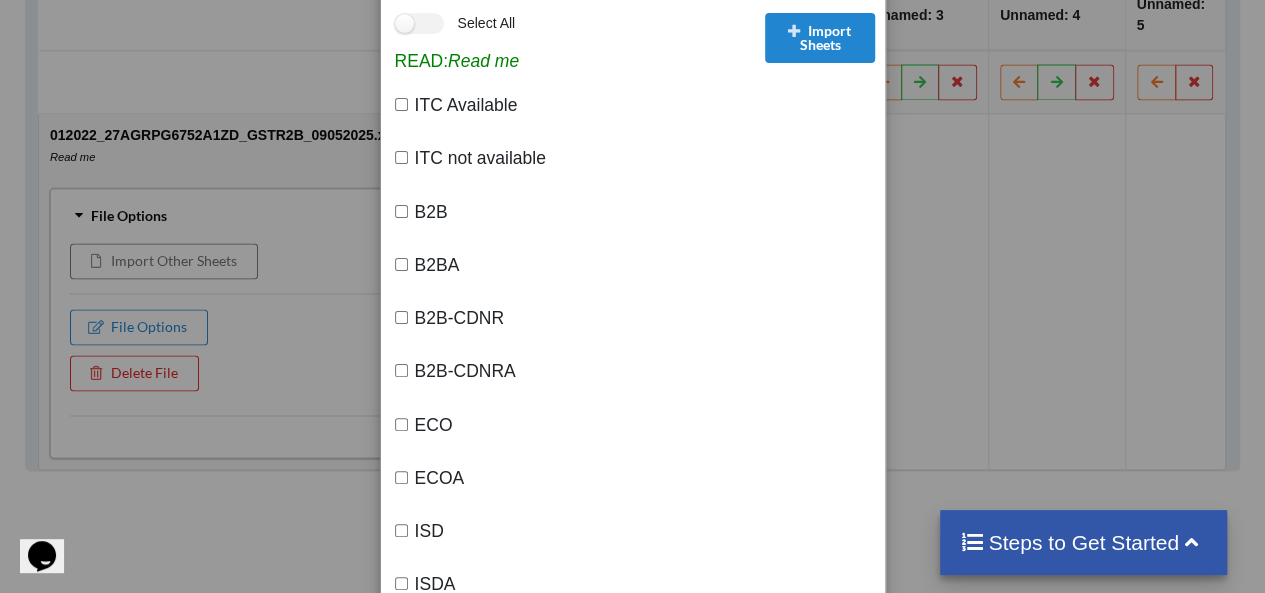 click on "B2B" at bounding box center [401, 211] 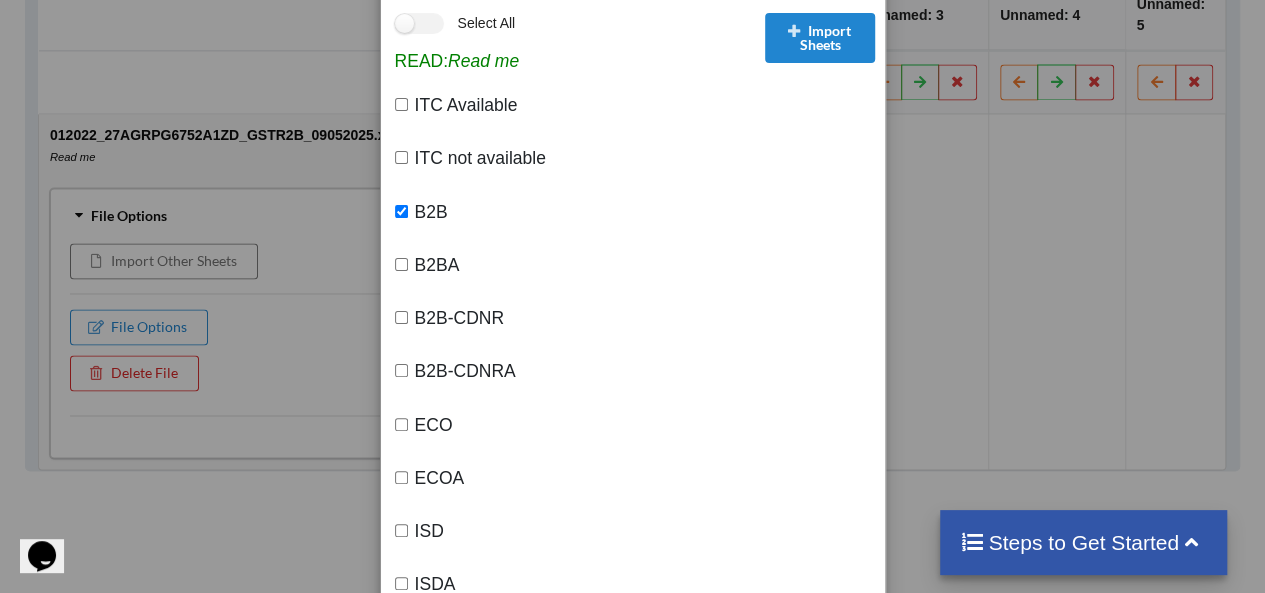 checkbox on "true" 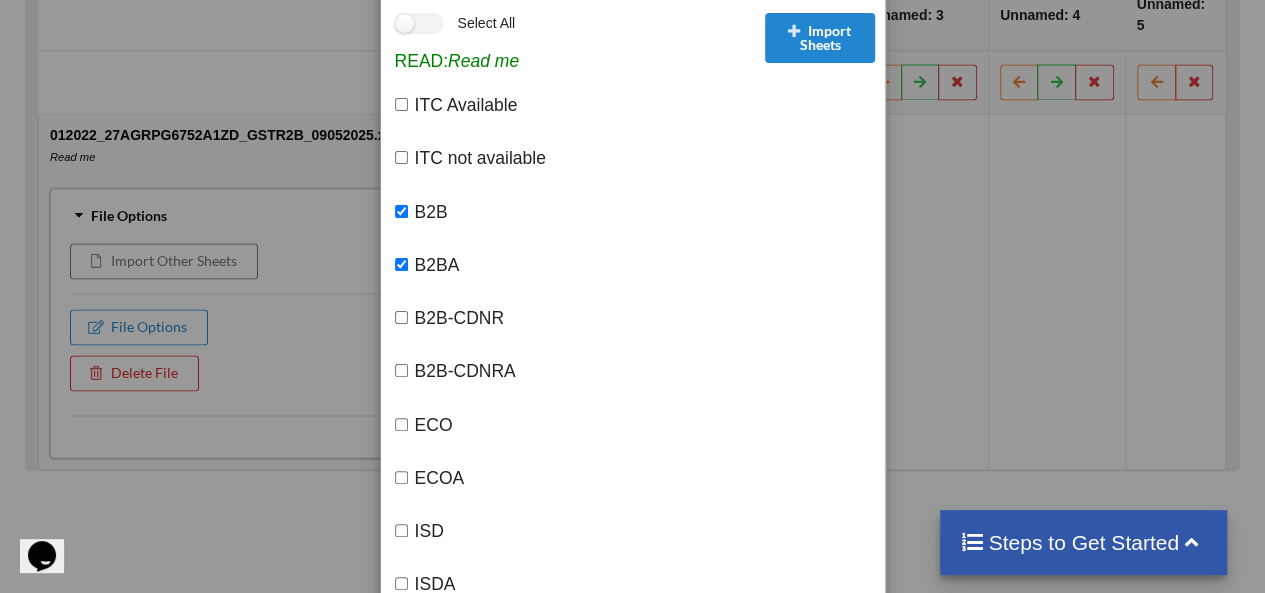 click on "B2B-CDNR" at bounding box center [401, 317] 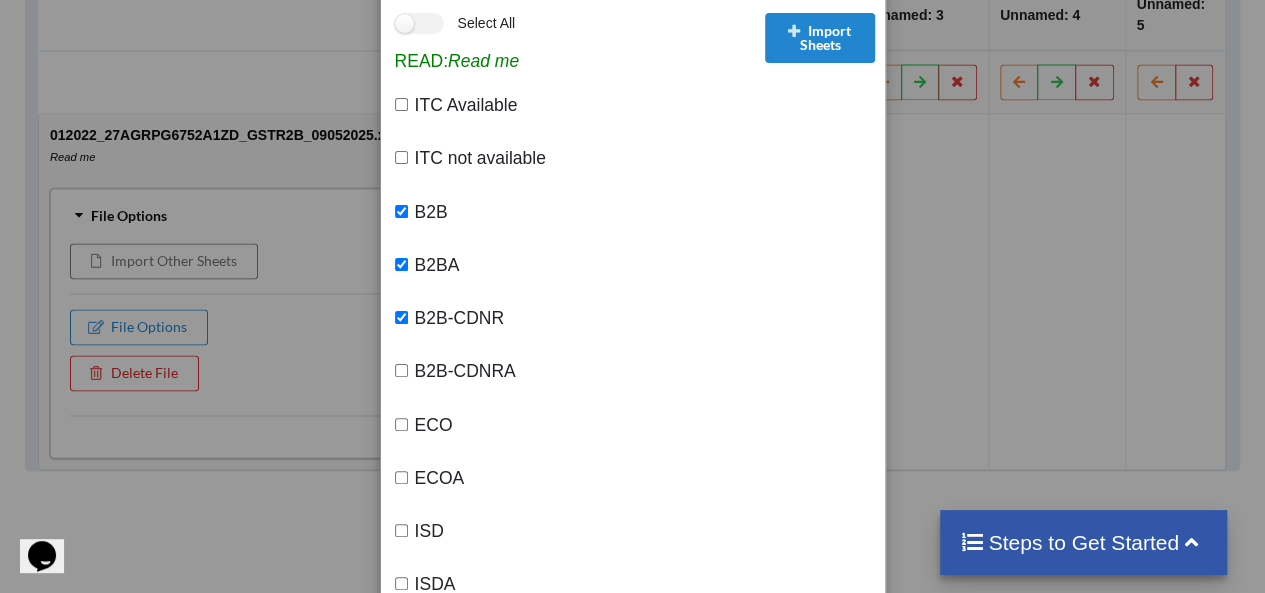 click on "B2B-CDNRA" at bounding box center [401, 370] 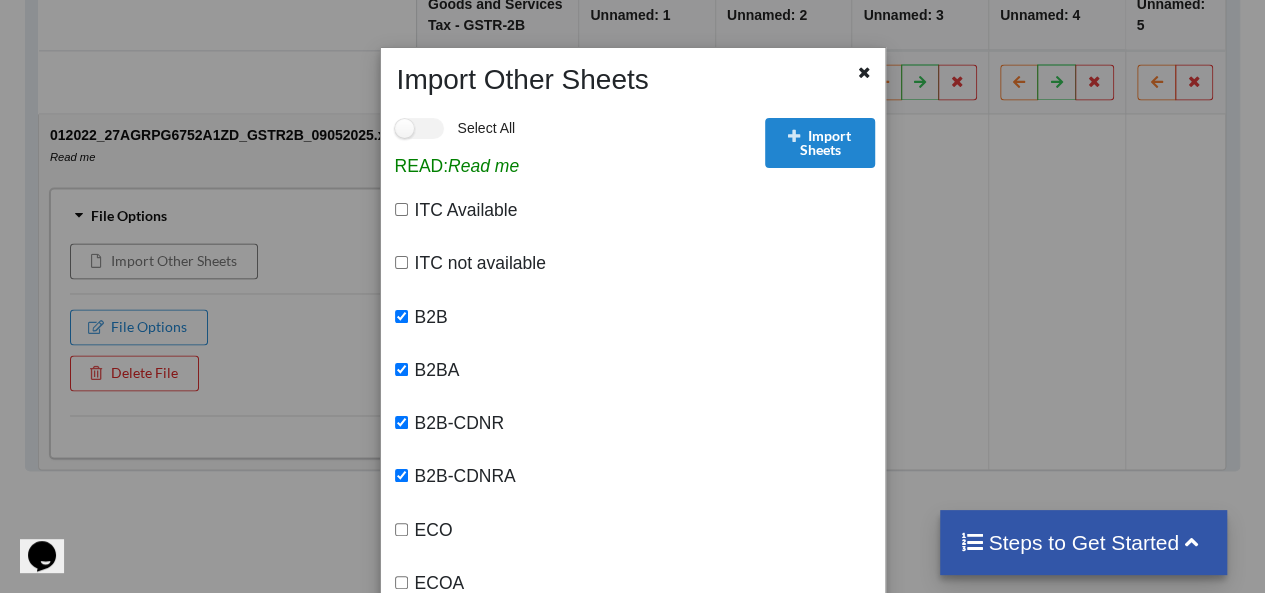 scroll, scrollTop: 0, scrollLeft: 0, axis: both 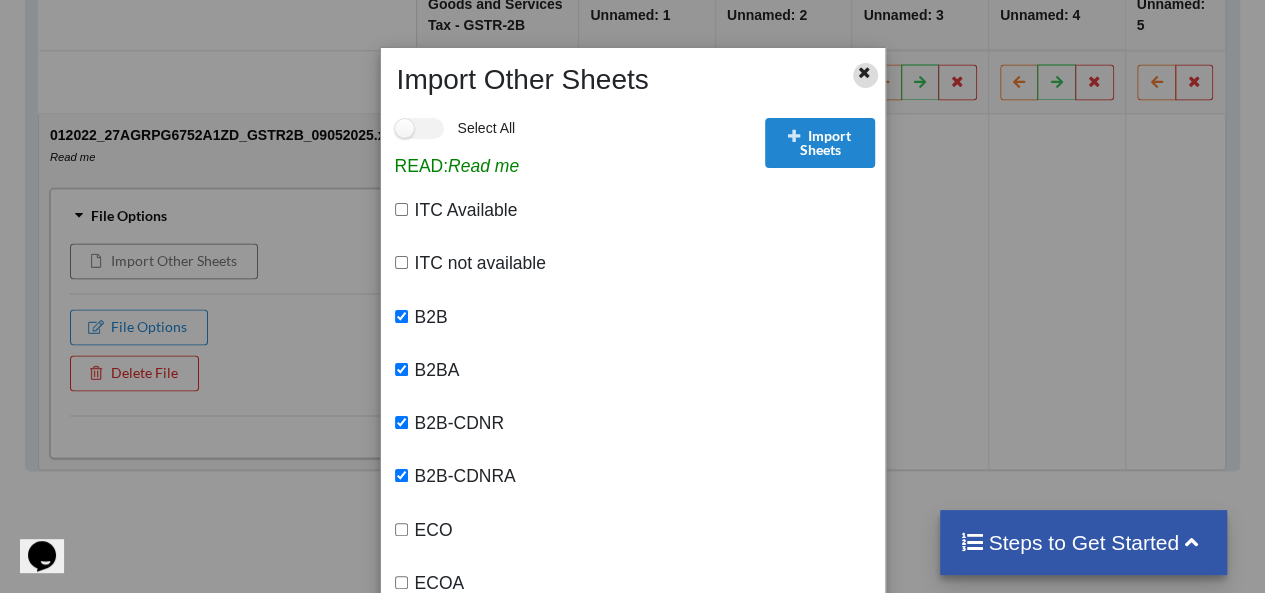 click at bounding box center [864, 70] 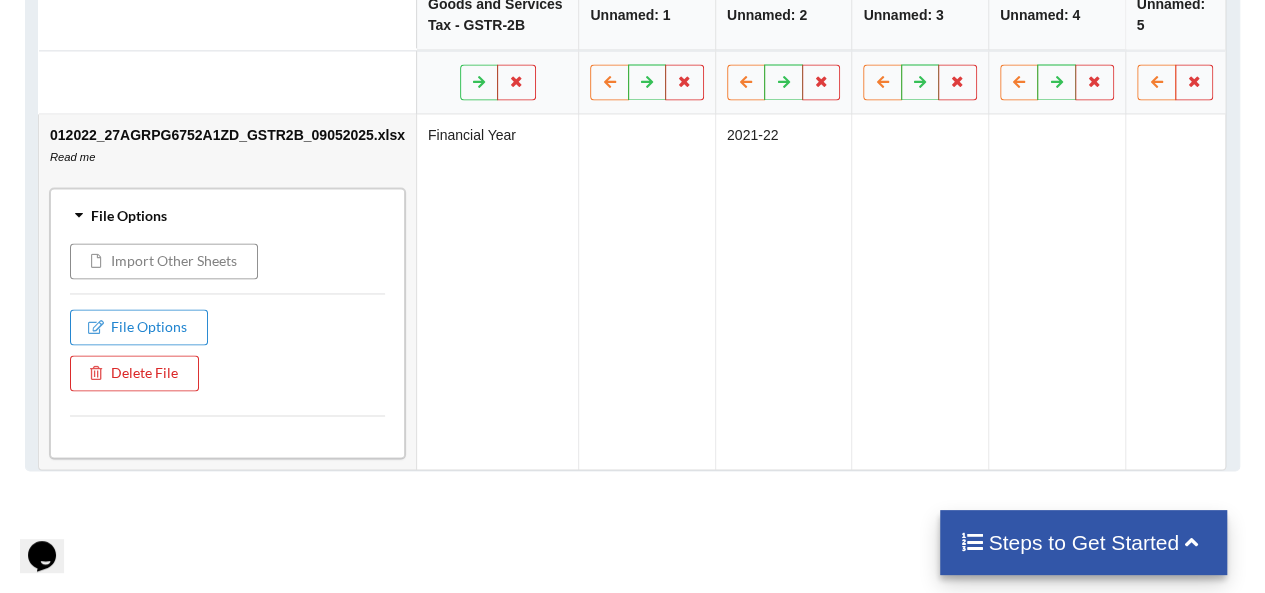 click on "Import Other Sheets" at bounding box center (164, 261) 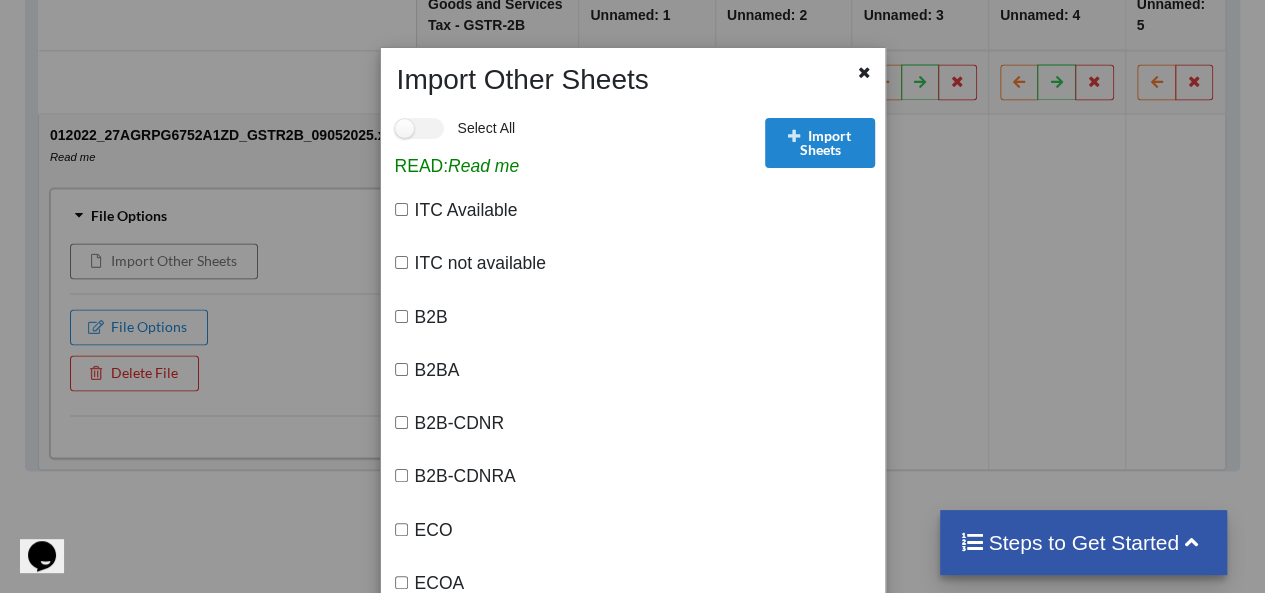 drag, startPoint x: 311, startPoint y: 327, endPoint x: 212, endPoint y: 319, distance: 99.32271 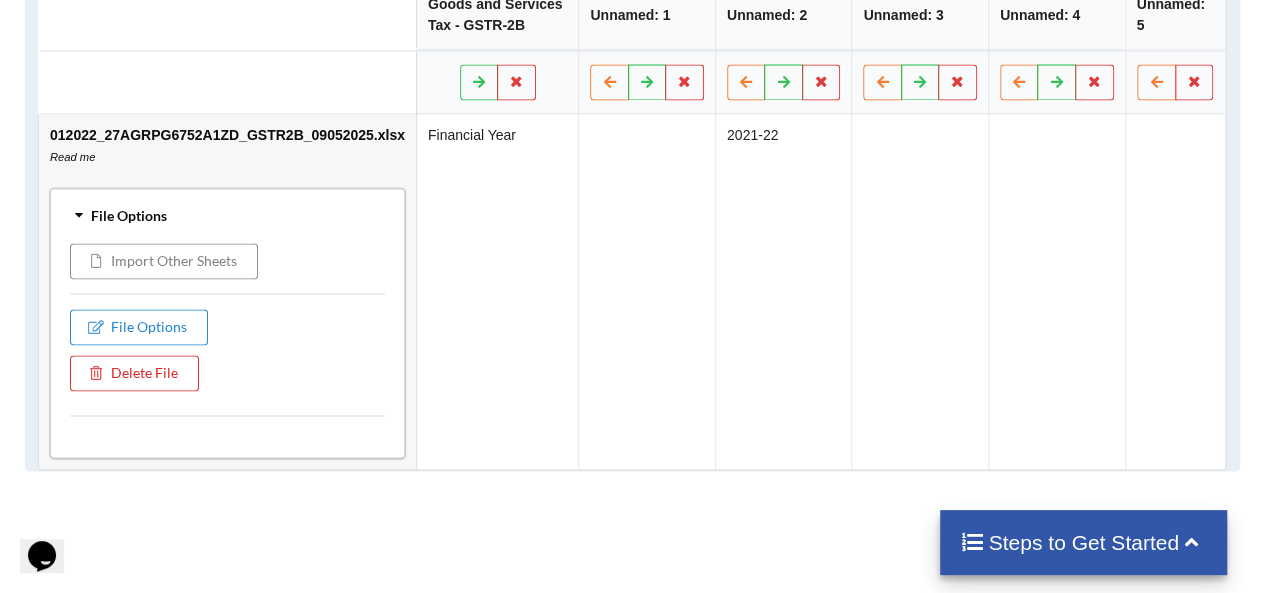click on "Import Other Sheets" at bounding box center [164, 261] 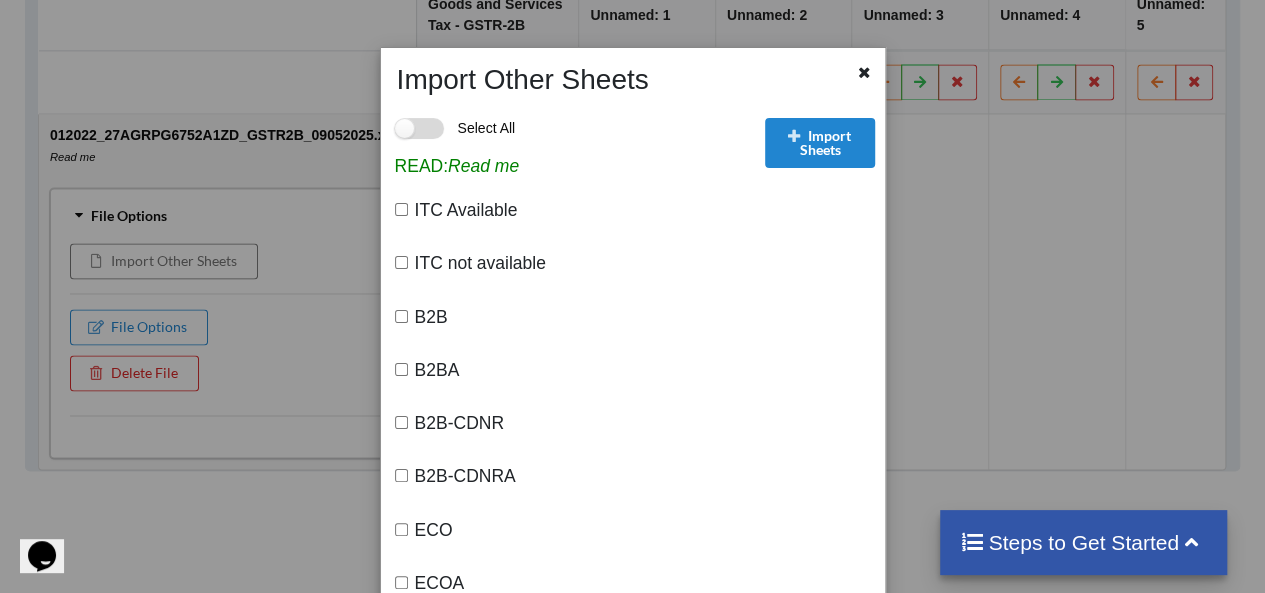 click on "Select All" at bounding box center [455, 128] 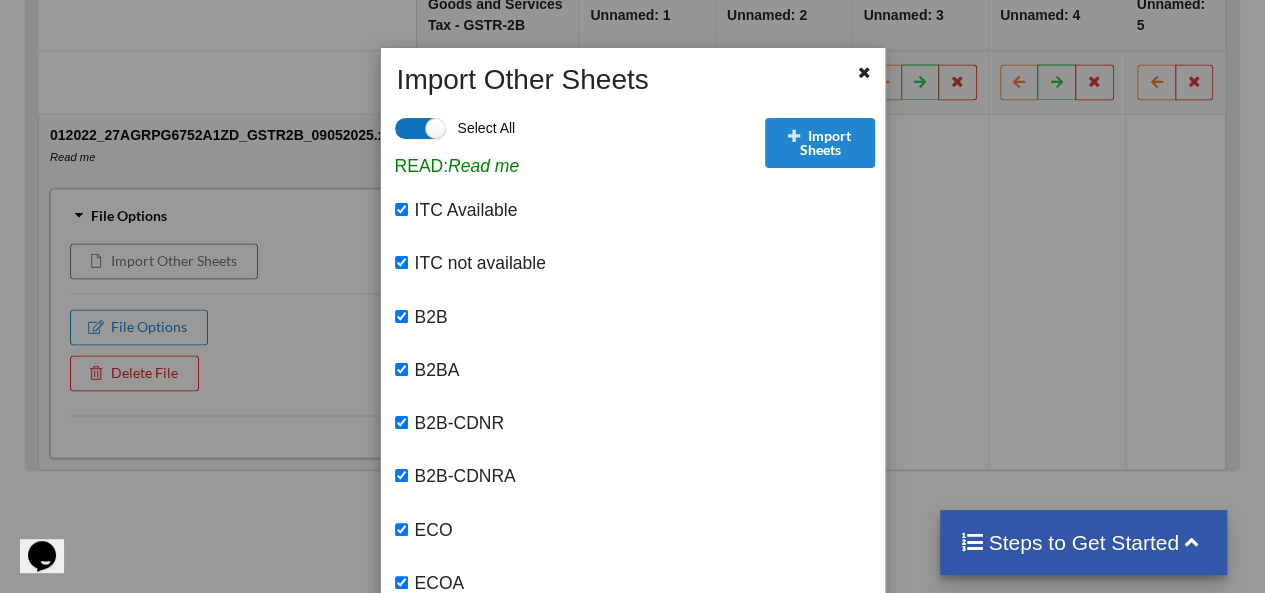 checkbox on "true" 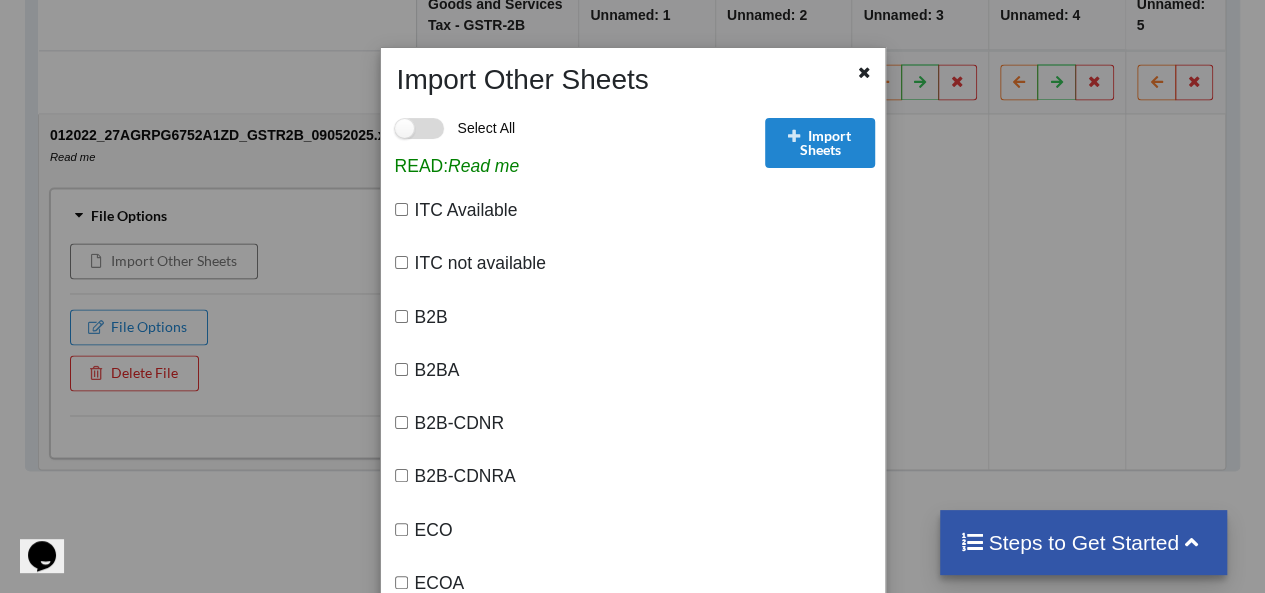 checkbox on "false" 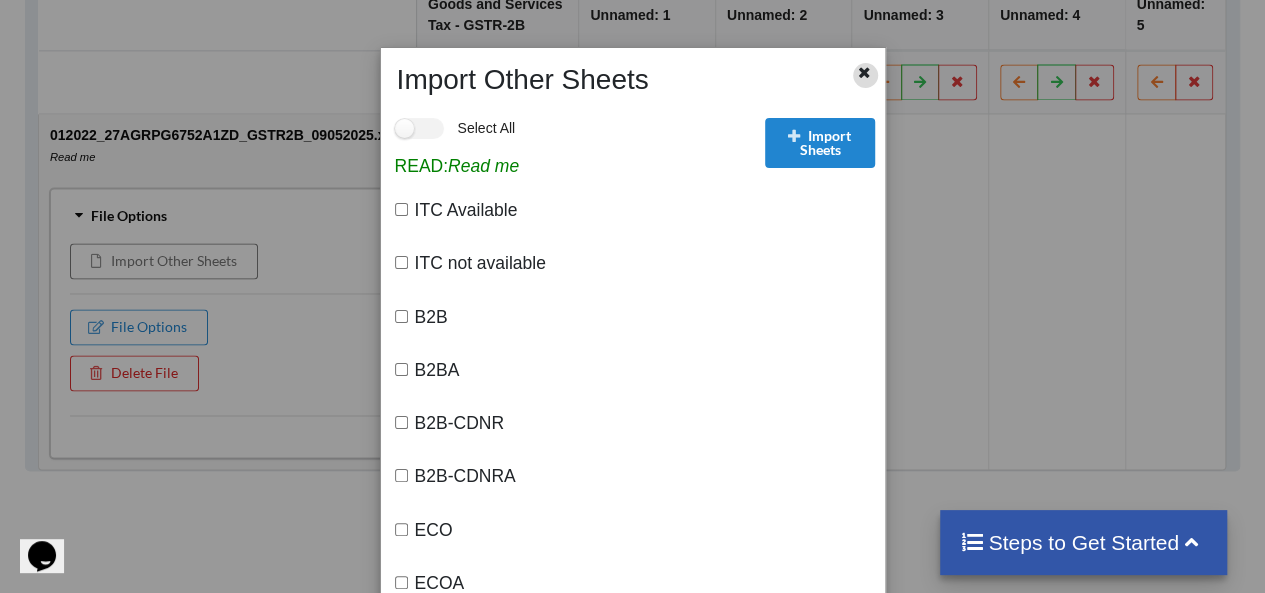 click at bounding box center [864, 70] 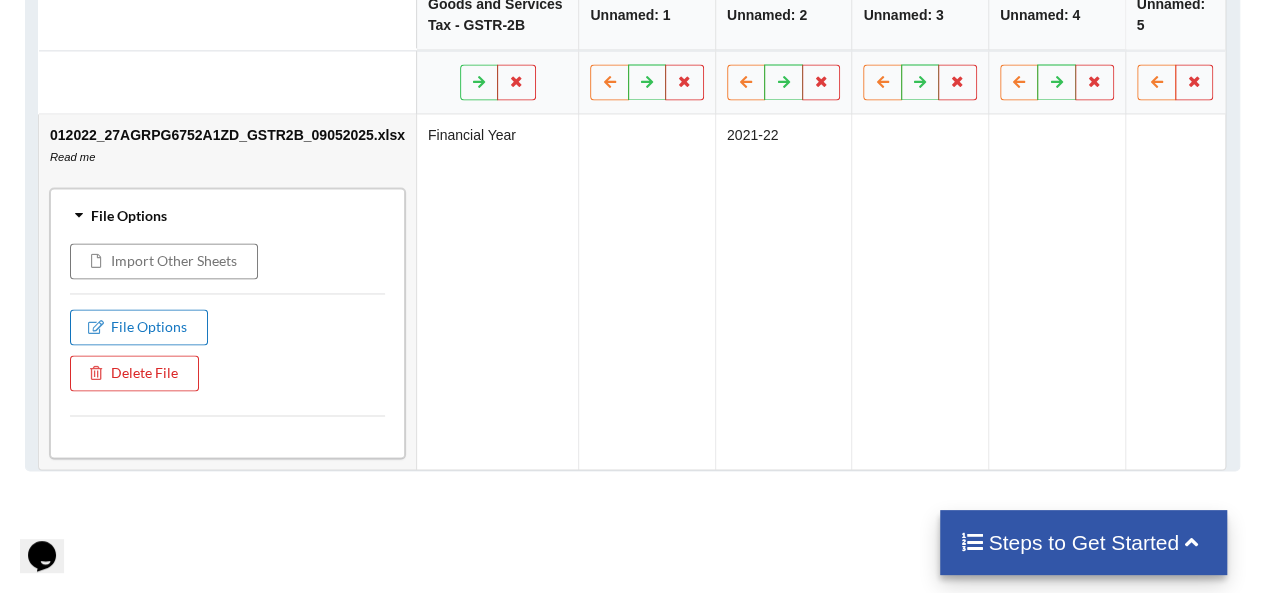 click on "File Options" at bounding box center [139, 327] 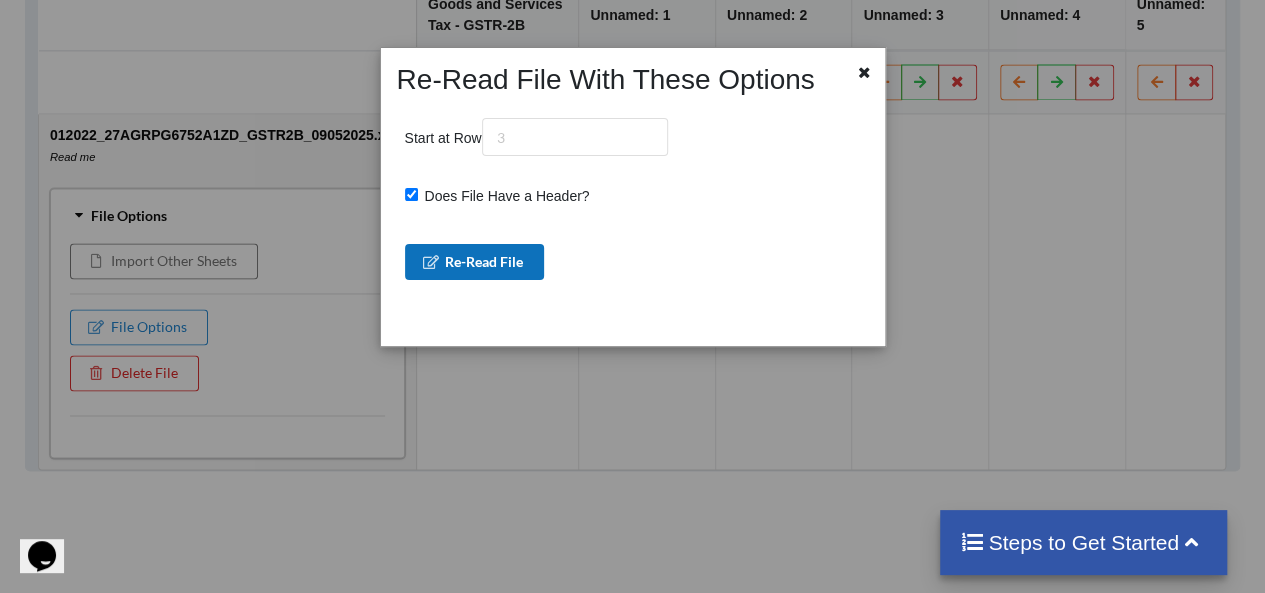 click on "Re-Read File" at bounding box center (475, 262) 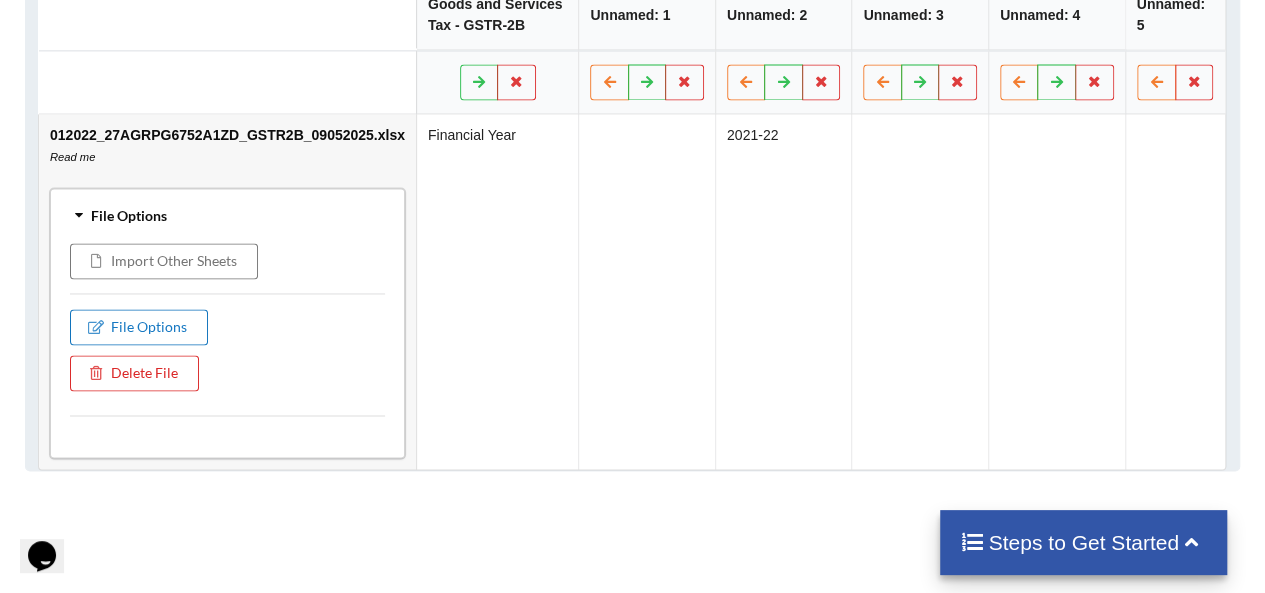 click on "File Options" at bounding box center (139, 327) 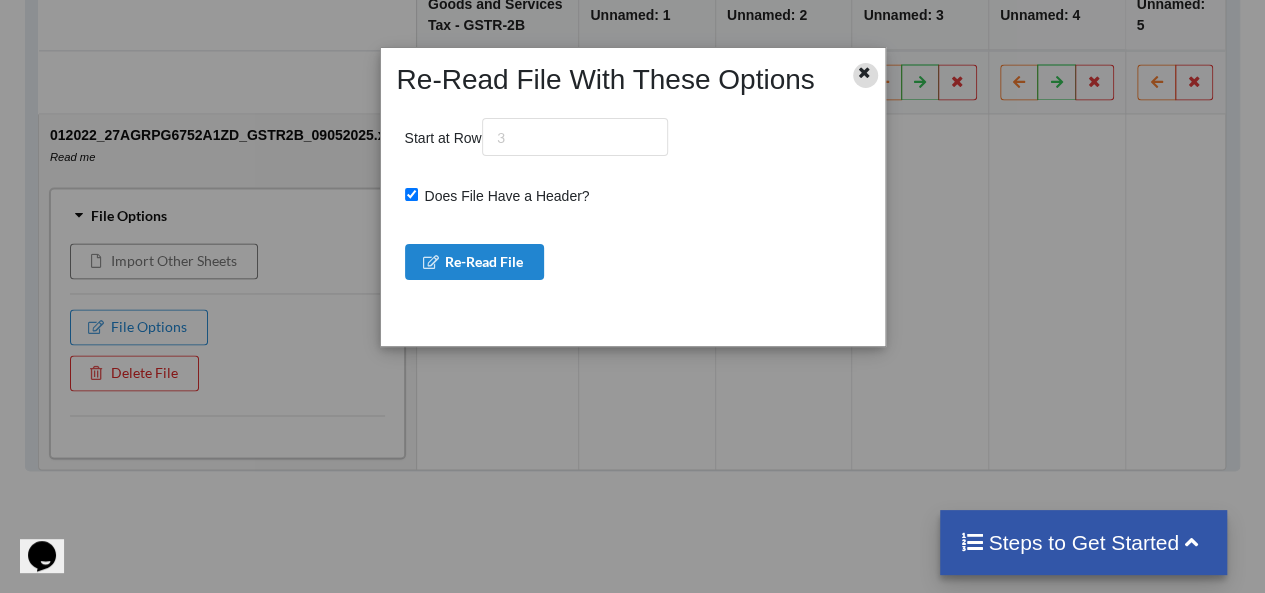 click at bounding box center [864, 70] 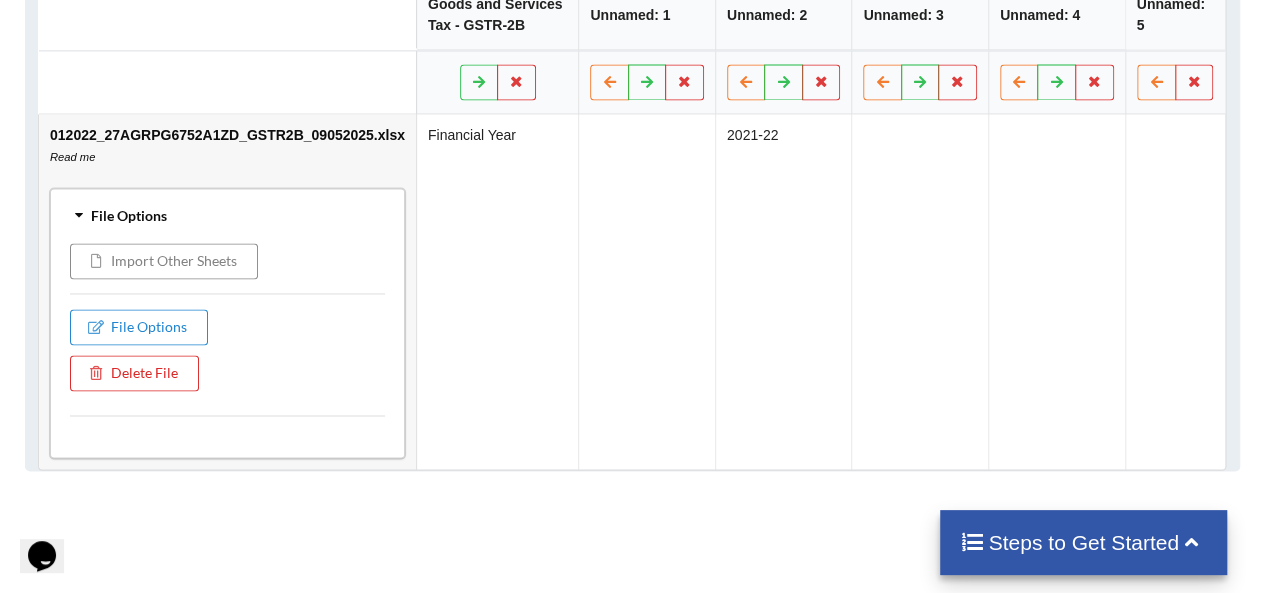 click on "Import Other Sheets" at bounding box center (164, 261) 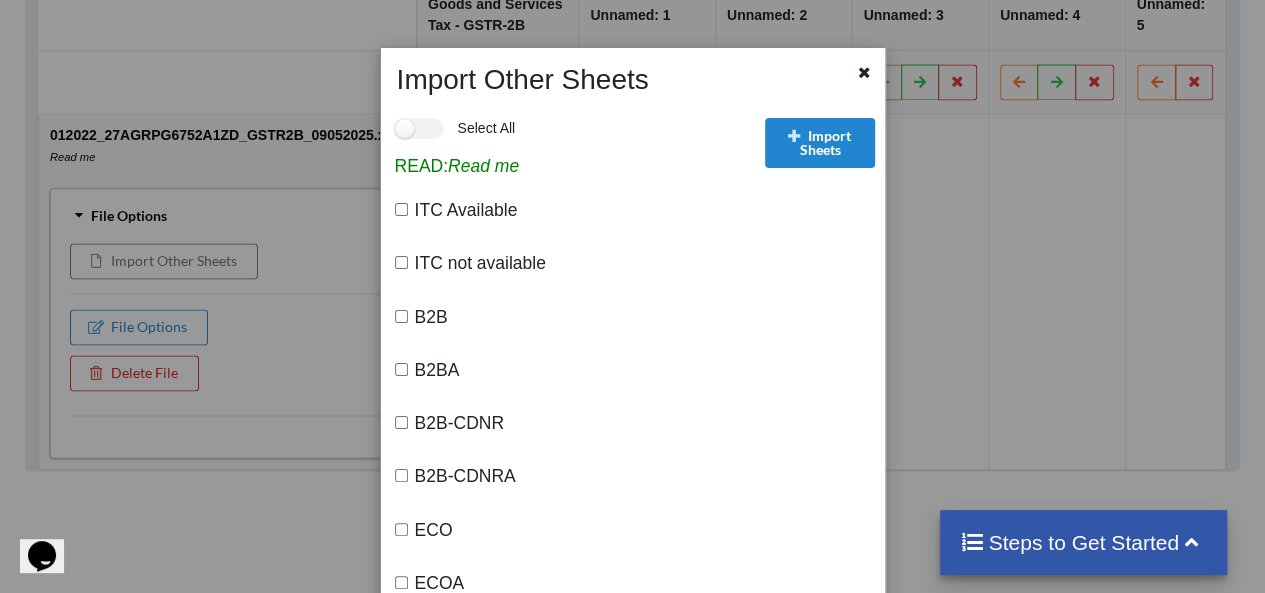 click on "B2B" at bounding box center (401, 316) 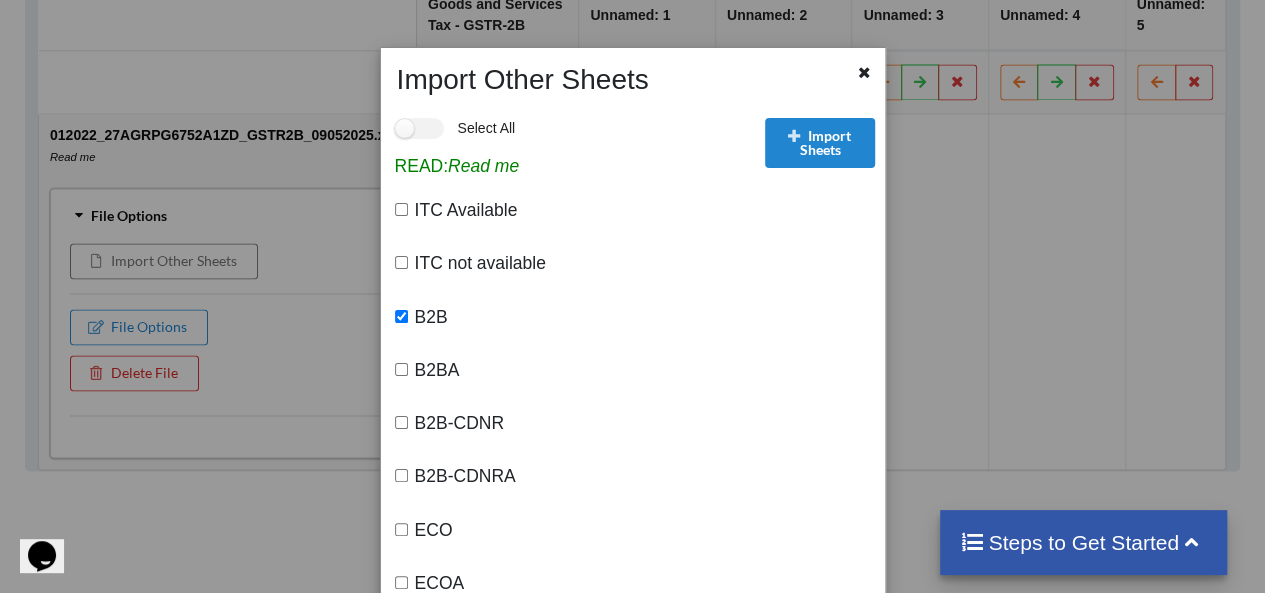 click on "B2BA" at bounding box center [401, 369] 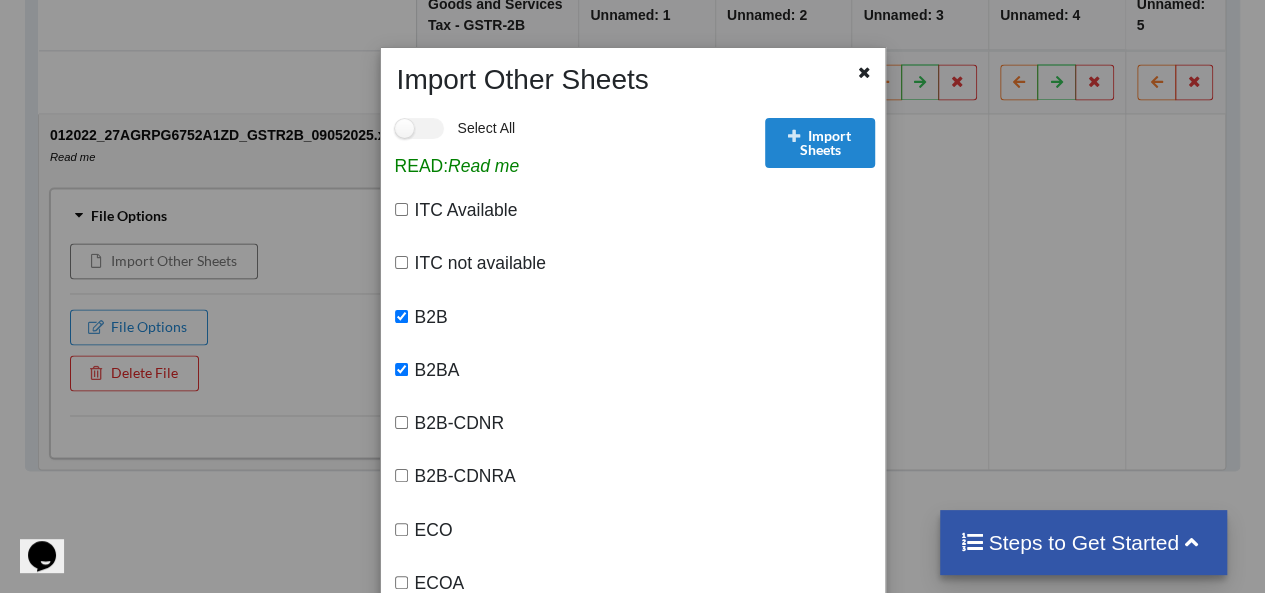 checkbox on "true" 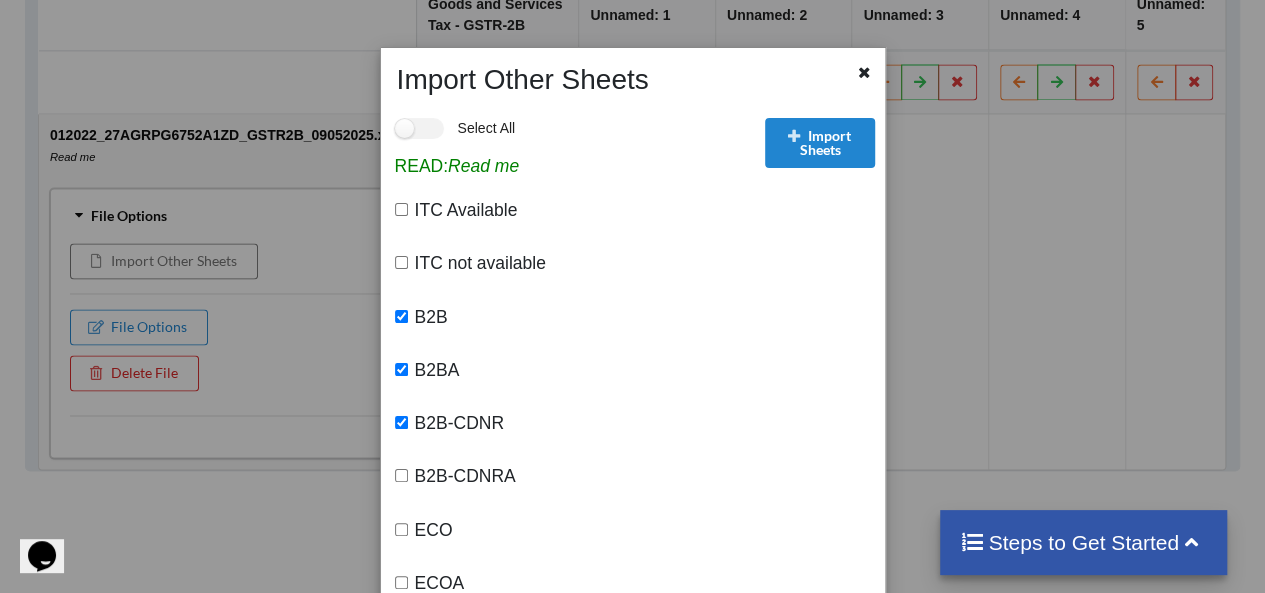 checkbox on "true" 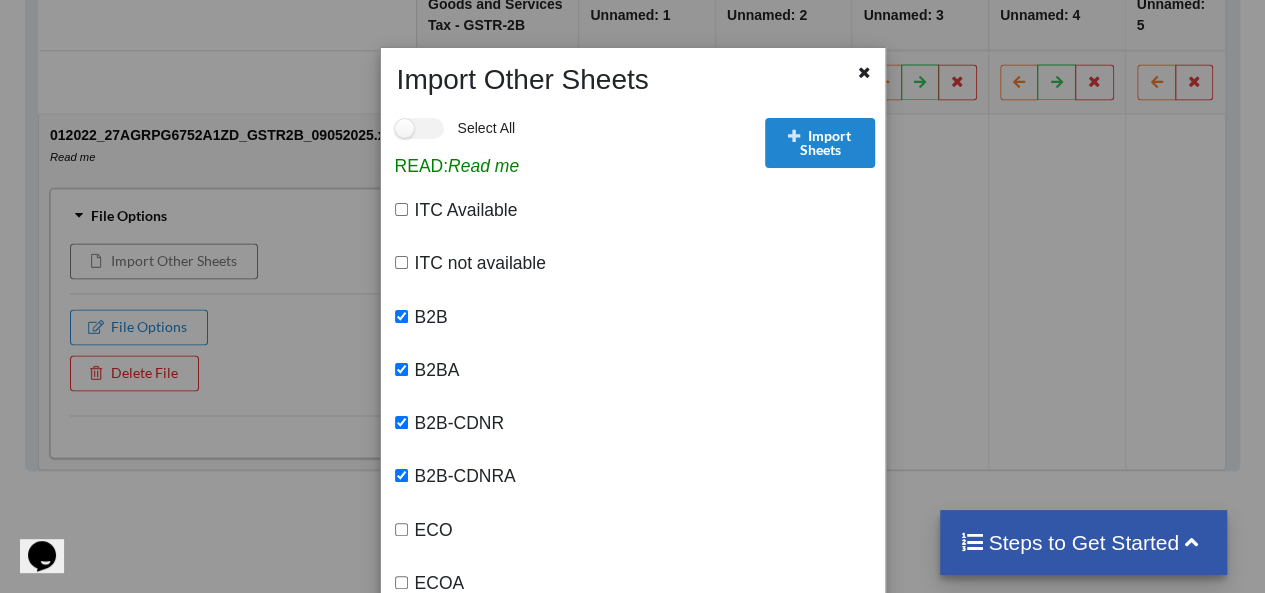 checkbox on "true" 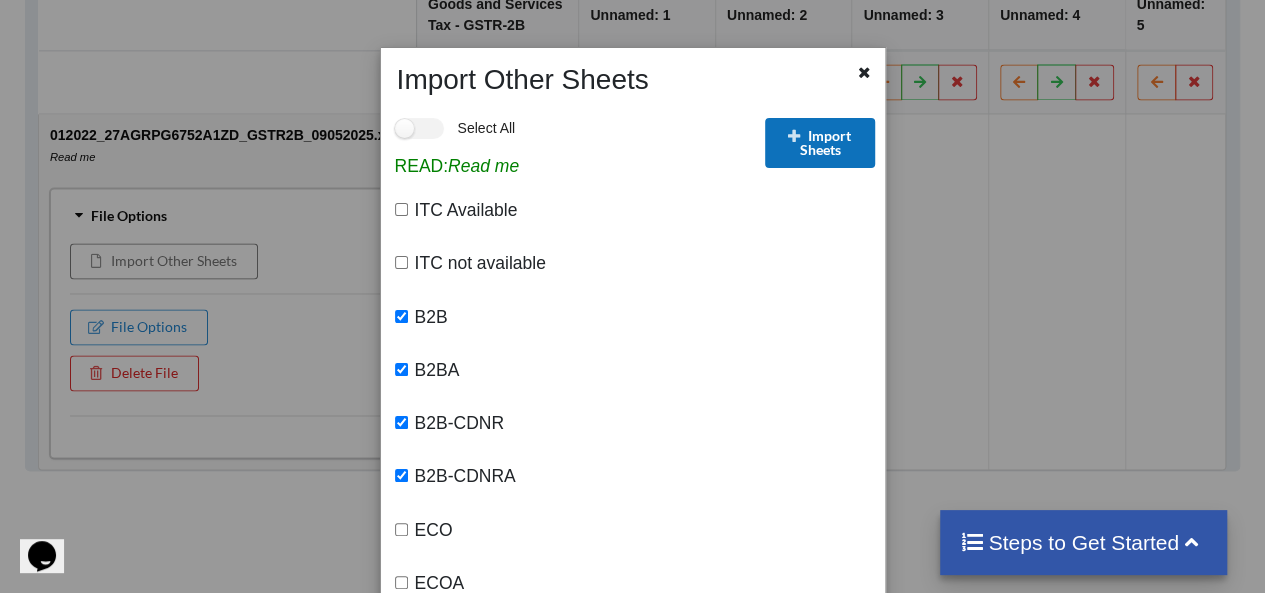 click at bounding box center (794, 135) 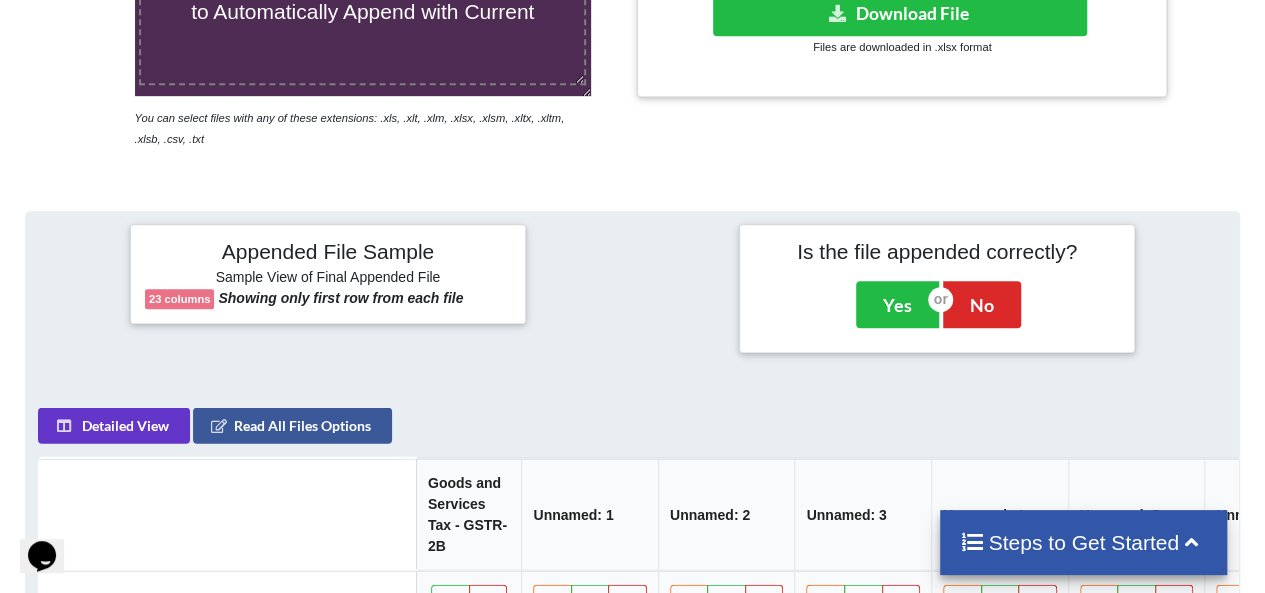 scroll, scrollTop: 583, scrollLeft: 0, axis: vertical 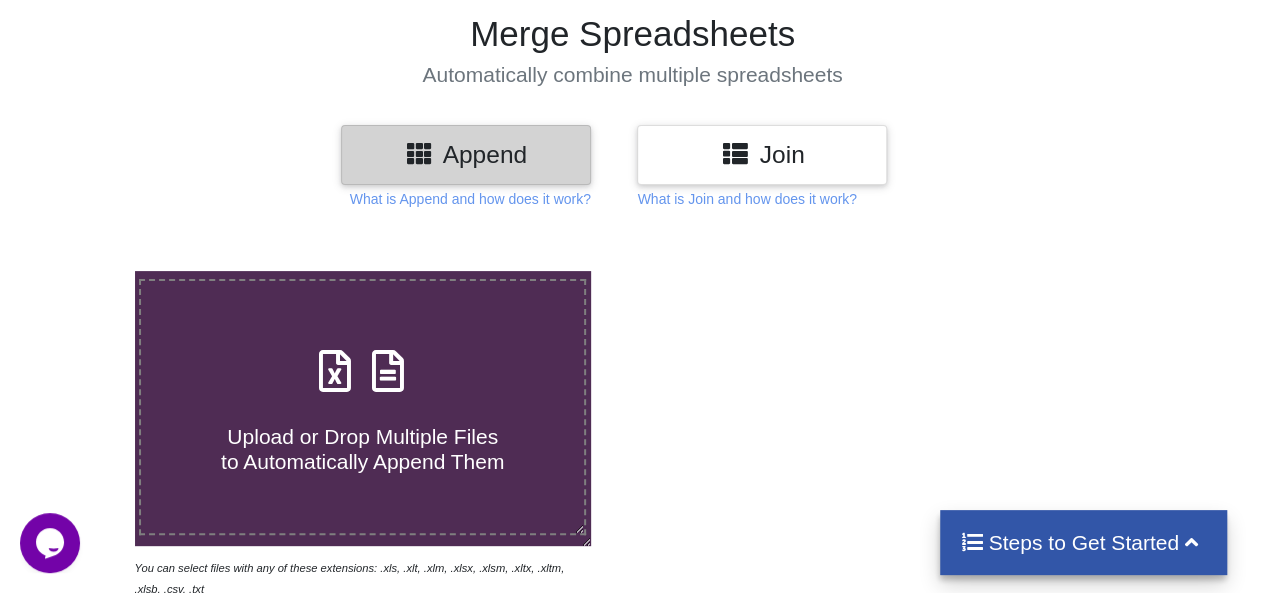 click on "Upload or Drop Multiple Files  to Automatically Append Them" at bounding box center [362, 437] 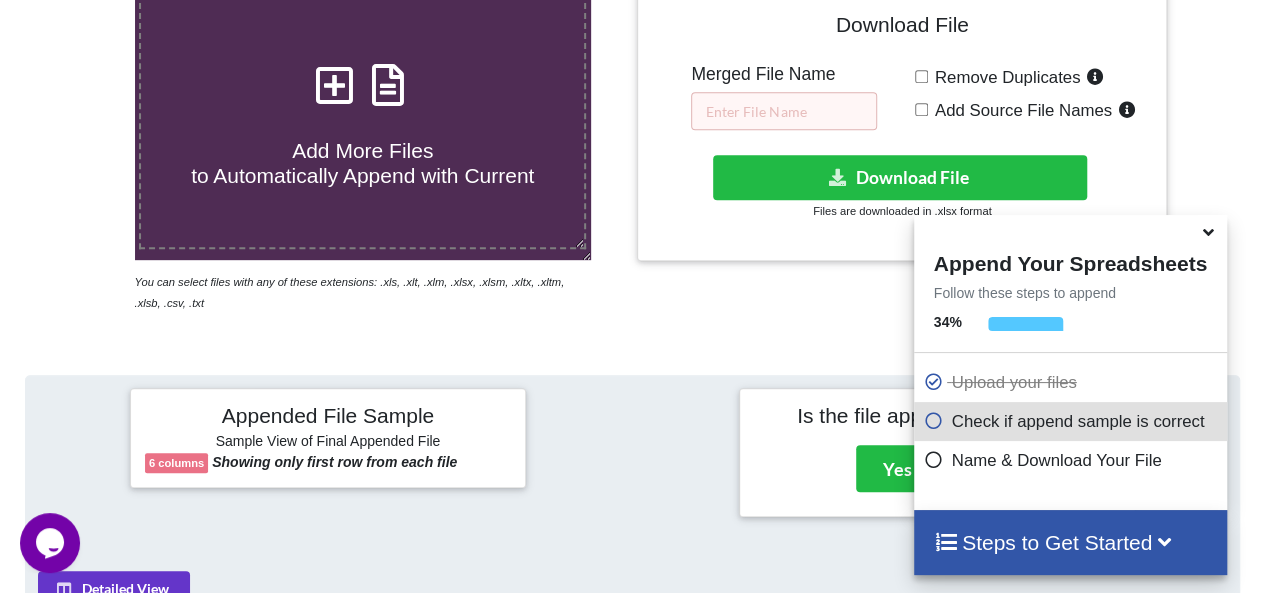 click at bounding box center (335, 75) 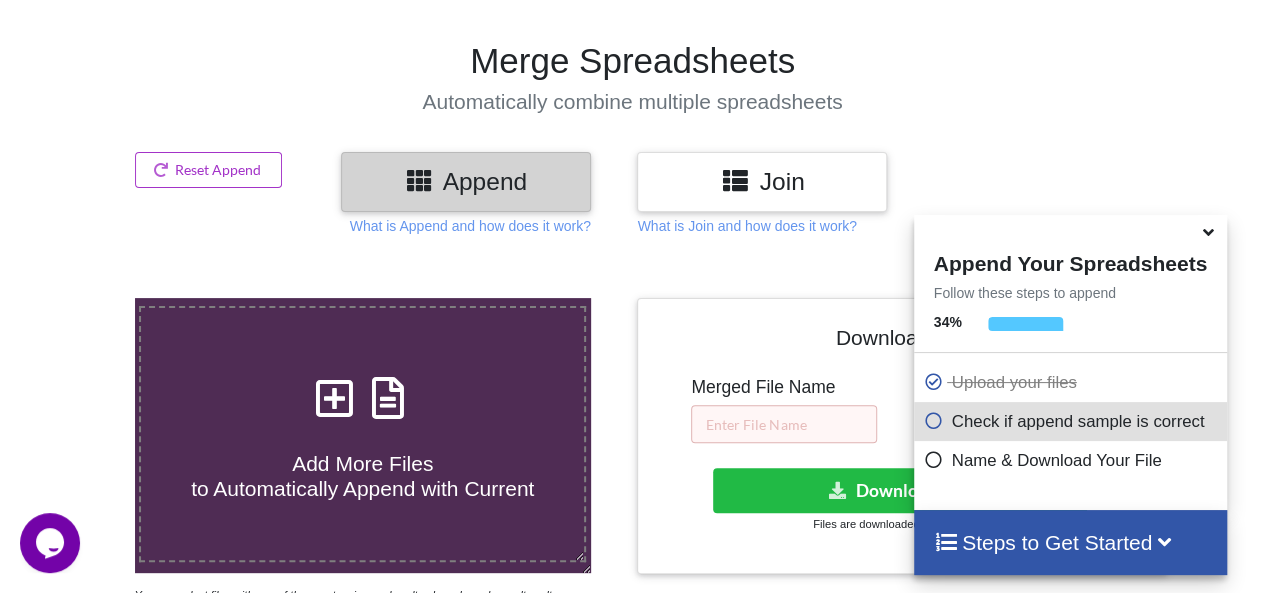 type on "C:\fakepath\[DATE]_[ALPHANUMERIC]_[ALPHANUMERIC]_[DATE].xlsx" 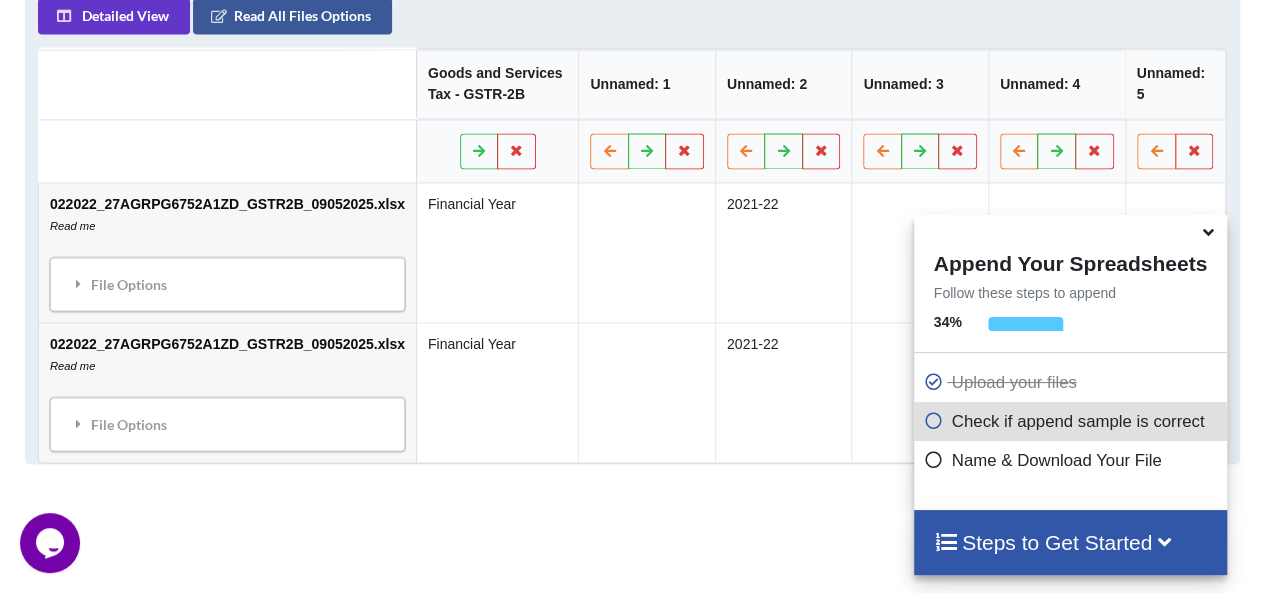 scroll, scrollTop: 1008, scrollLeft: 0, axis: vertical 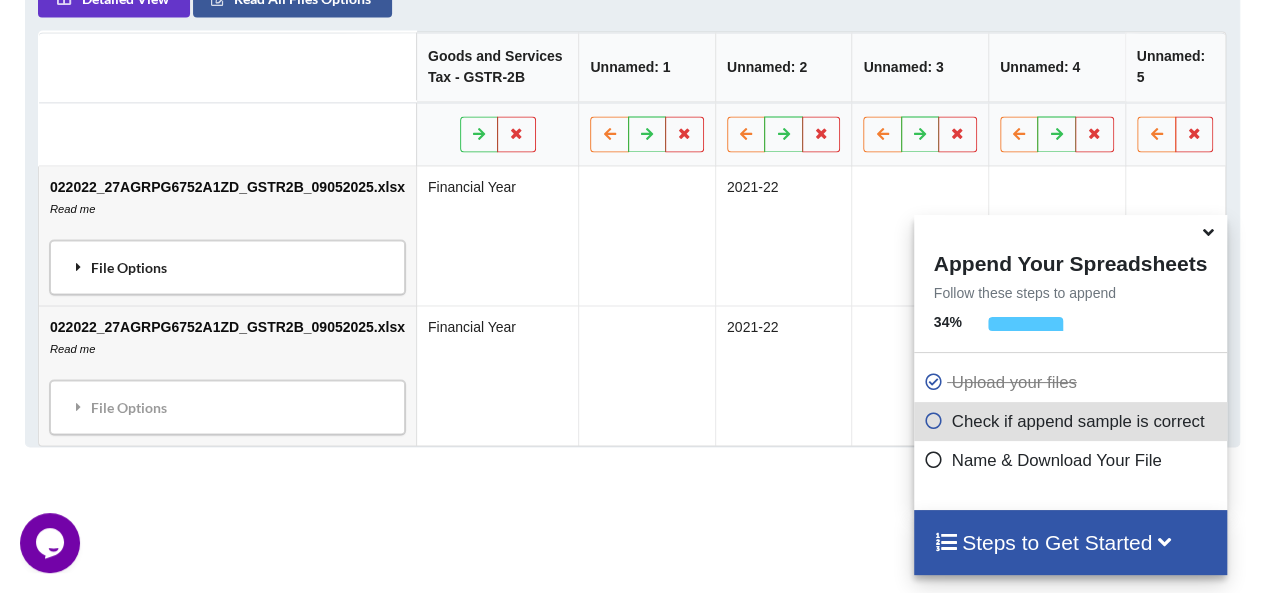 click on "File Options" at bounding box center (227, 267) 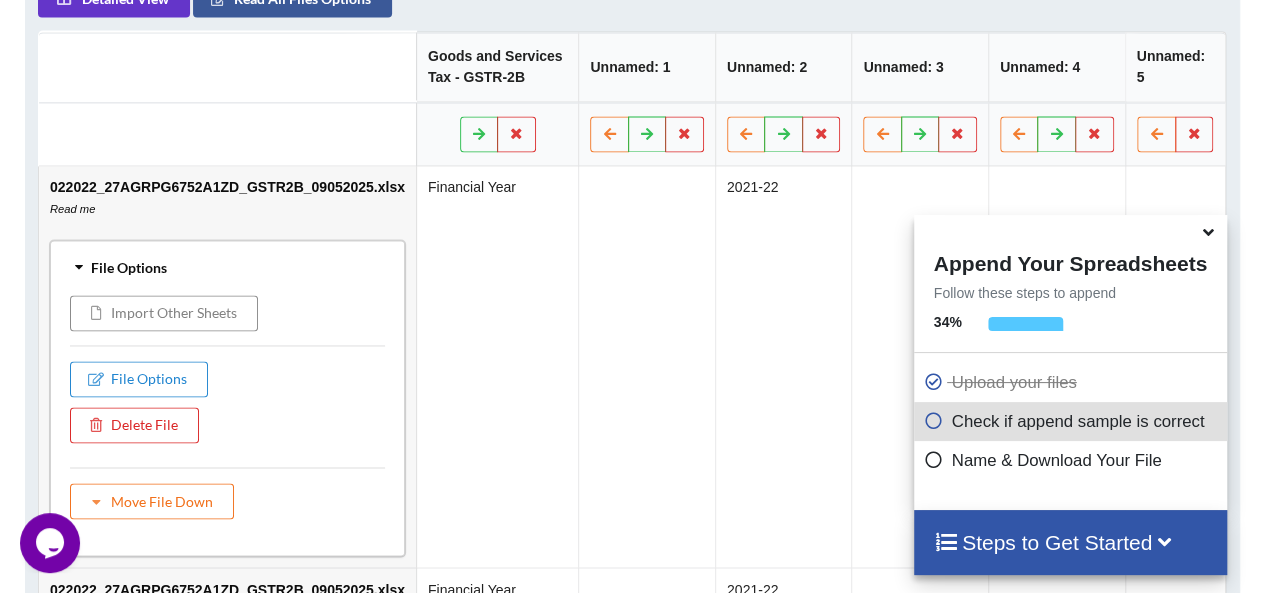 click on "Import Other Sheets" at bounding box center [164, 313] 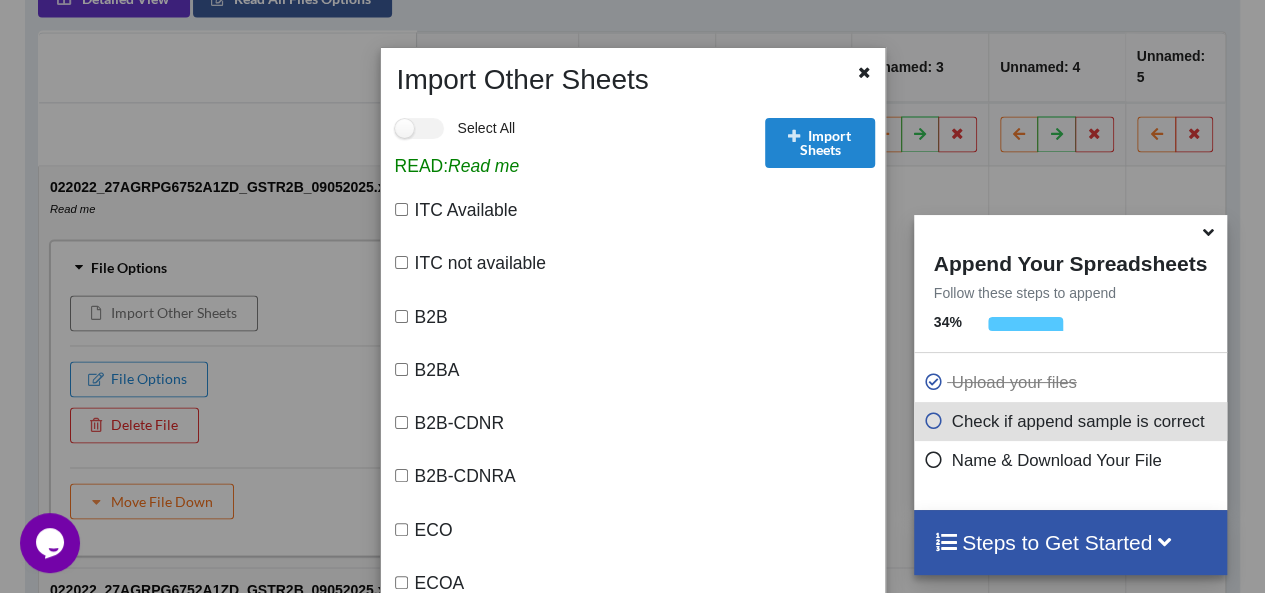 click on "B2B" at bounding box center (401, 316) 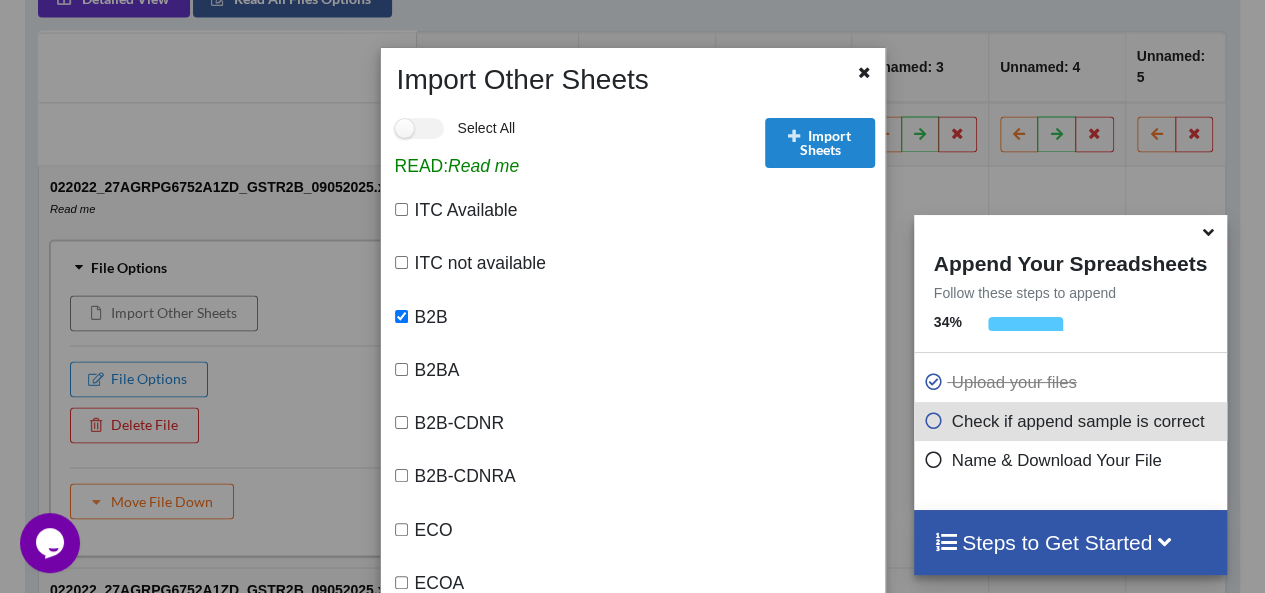 checkbox on "true" 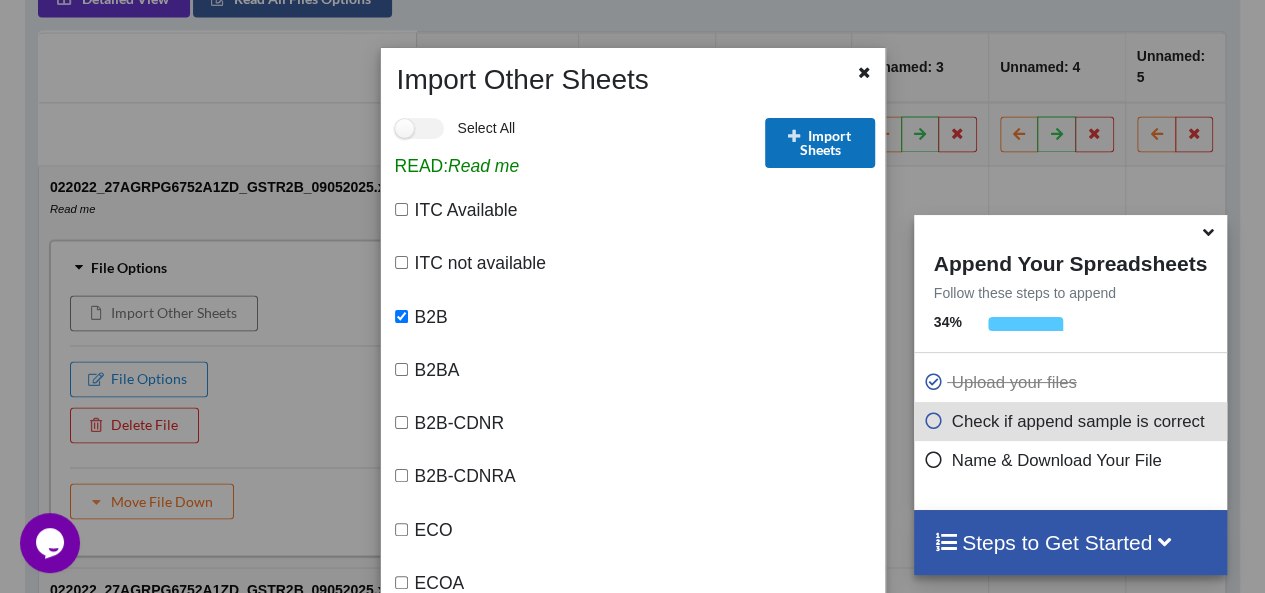 click at bounding box center [794, 135] 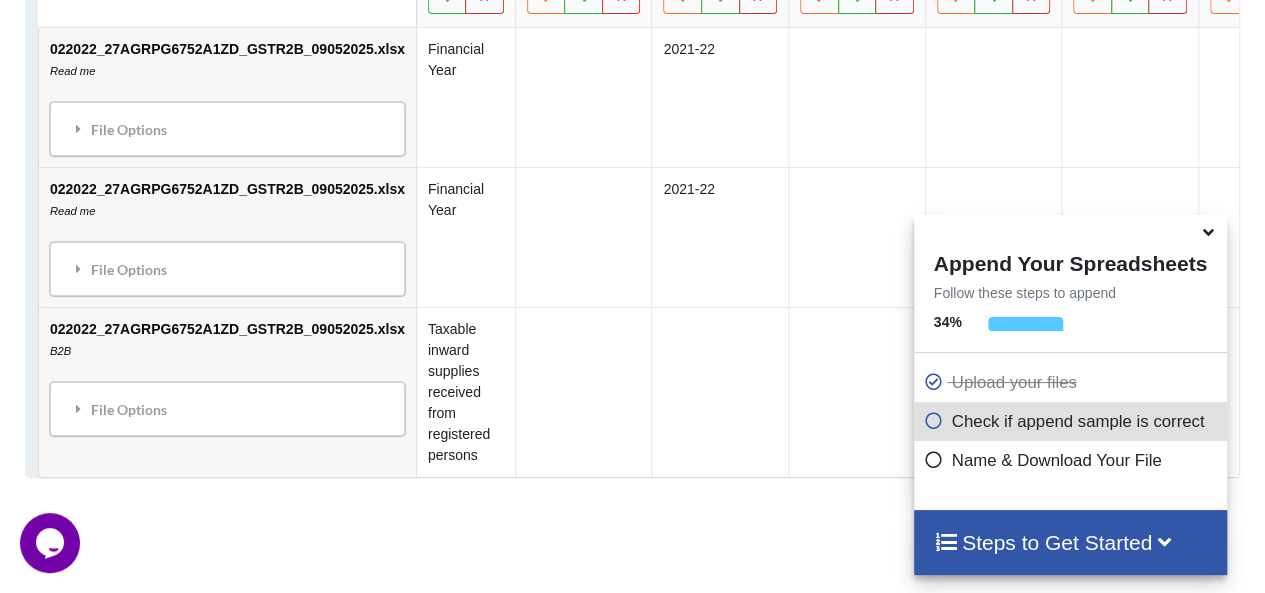 scroll, scrollTop: 1190, scrollLeft: 0, axis: vertical 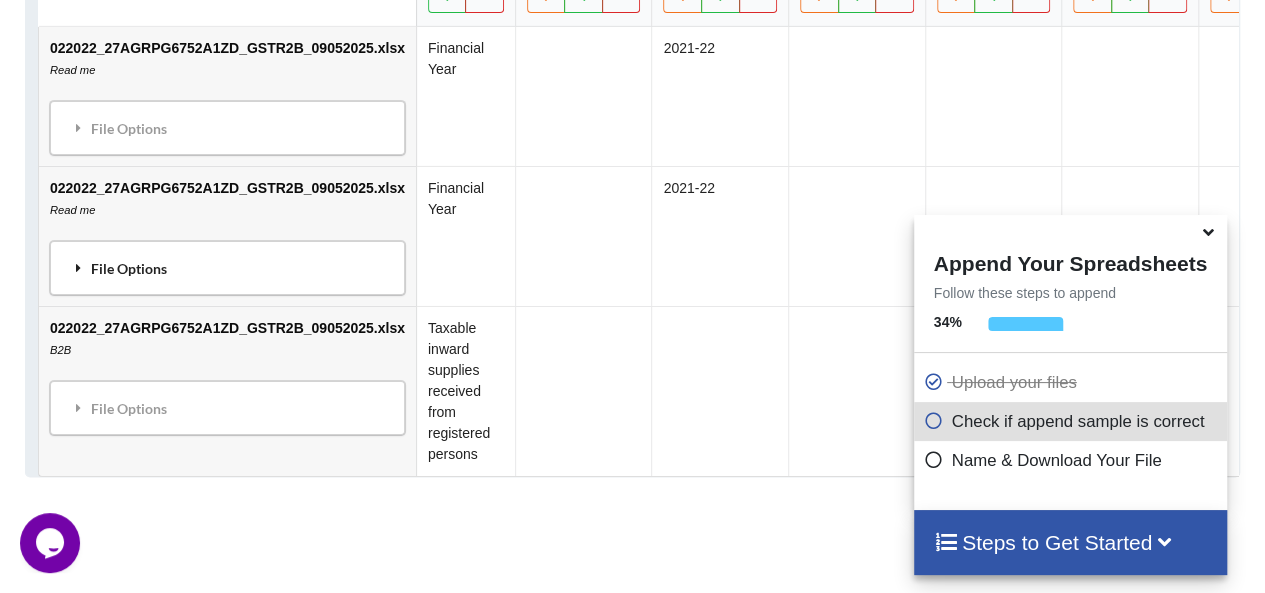 click on "File Options" at bounding box center [227, 267] 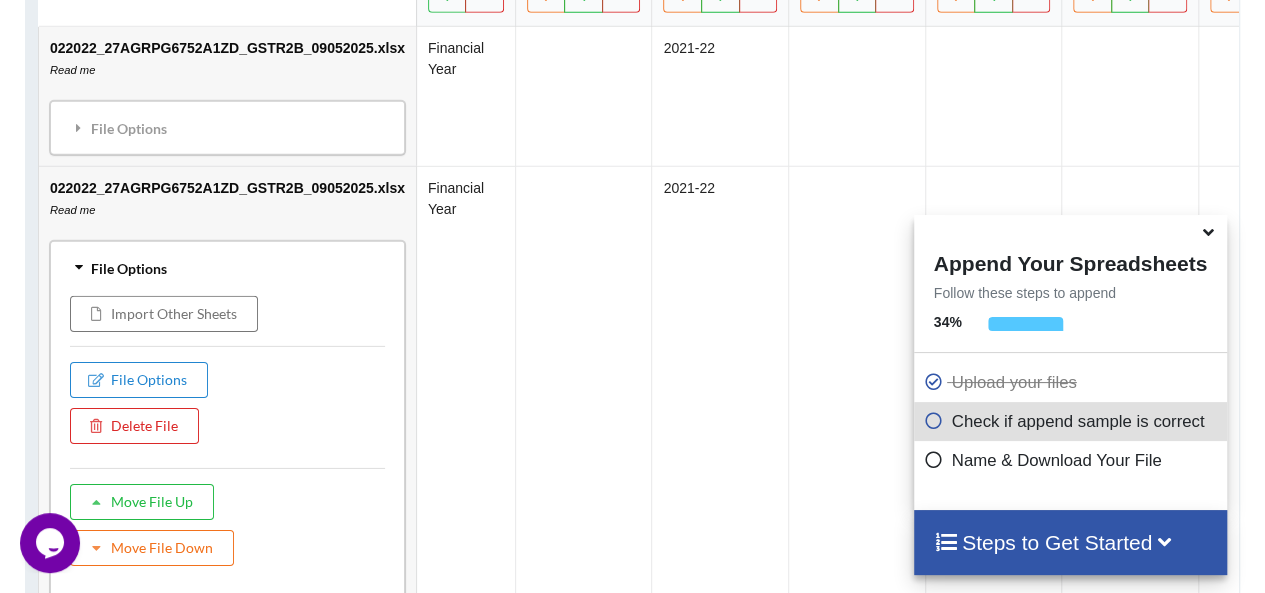 scroll, scrollTop: 1286, scrollLeft: 0, axis: vertical 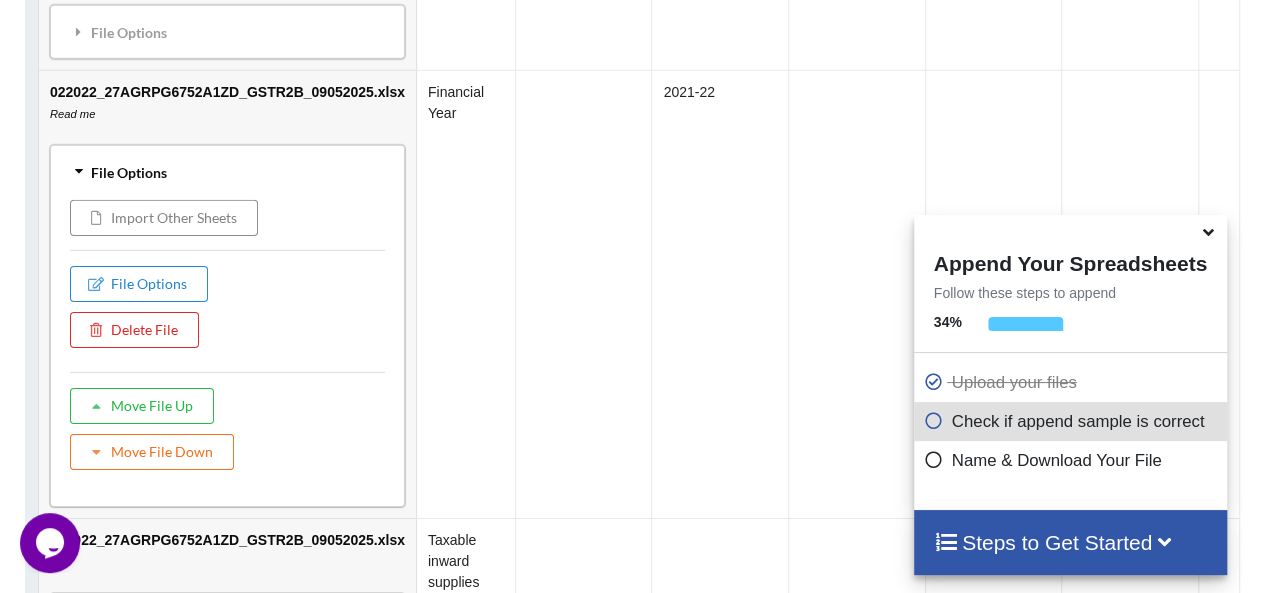 click on "Import Other Sheets" at bounding box center [164, 217] 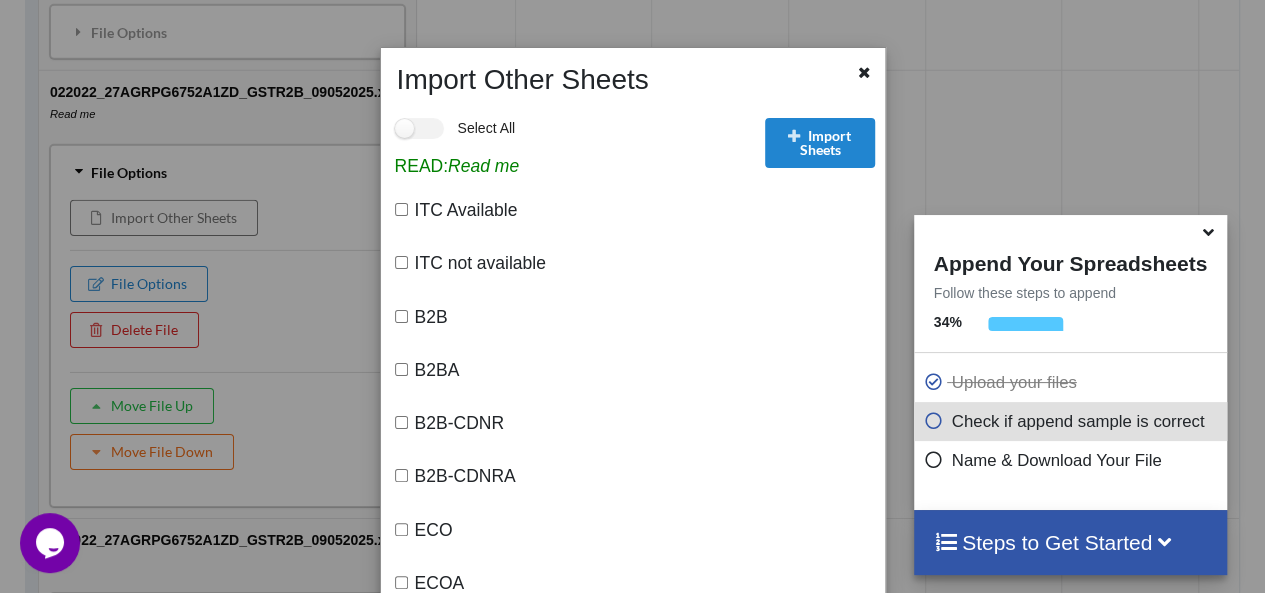 click on "B2B" at bounding box center [401, 316] 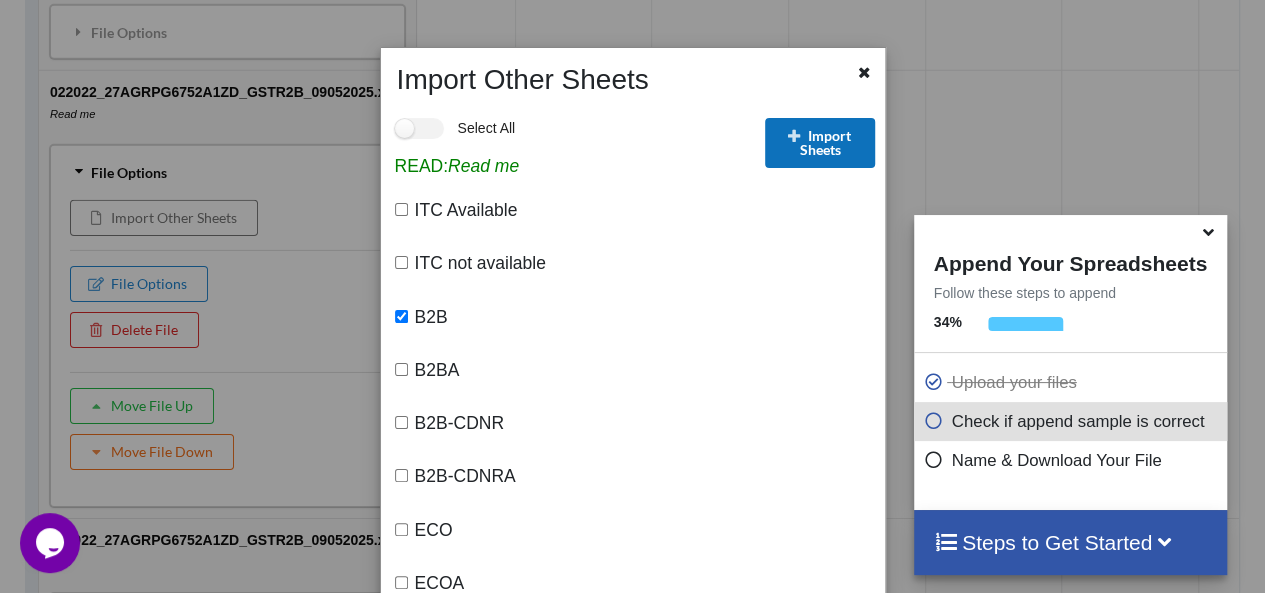 click on "Import Sheets" at bounding box center [820, 143] 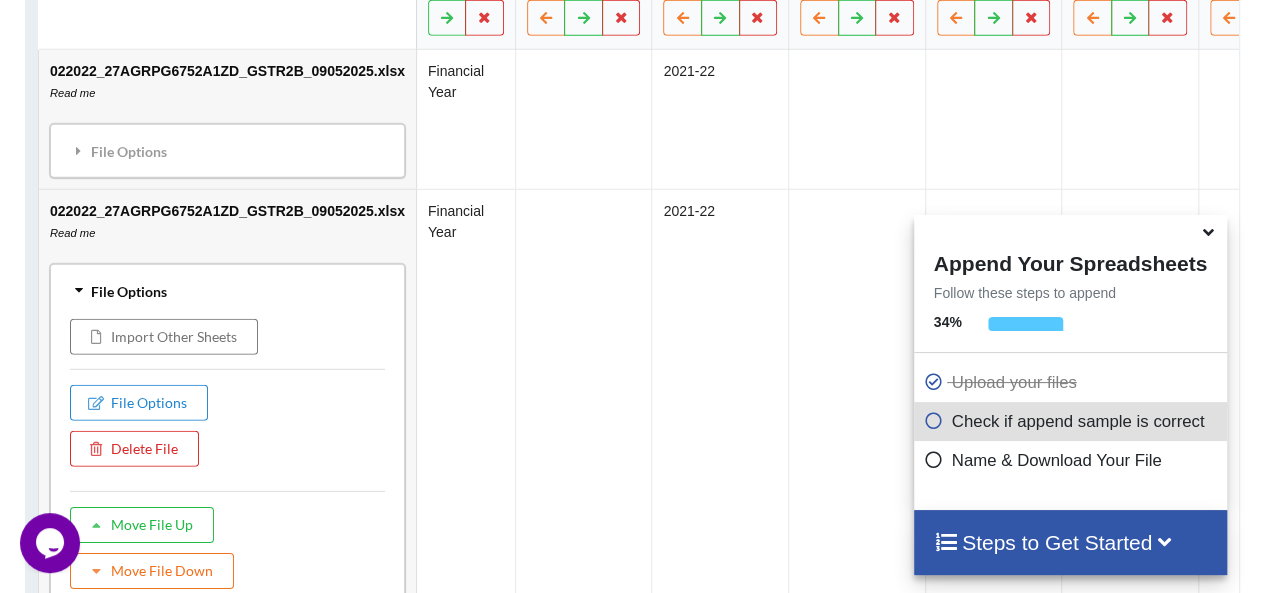 scroll, scrollTop: 1118, scrollLeft: 0, axis: vertical 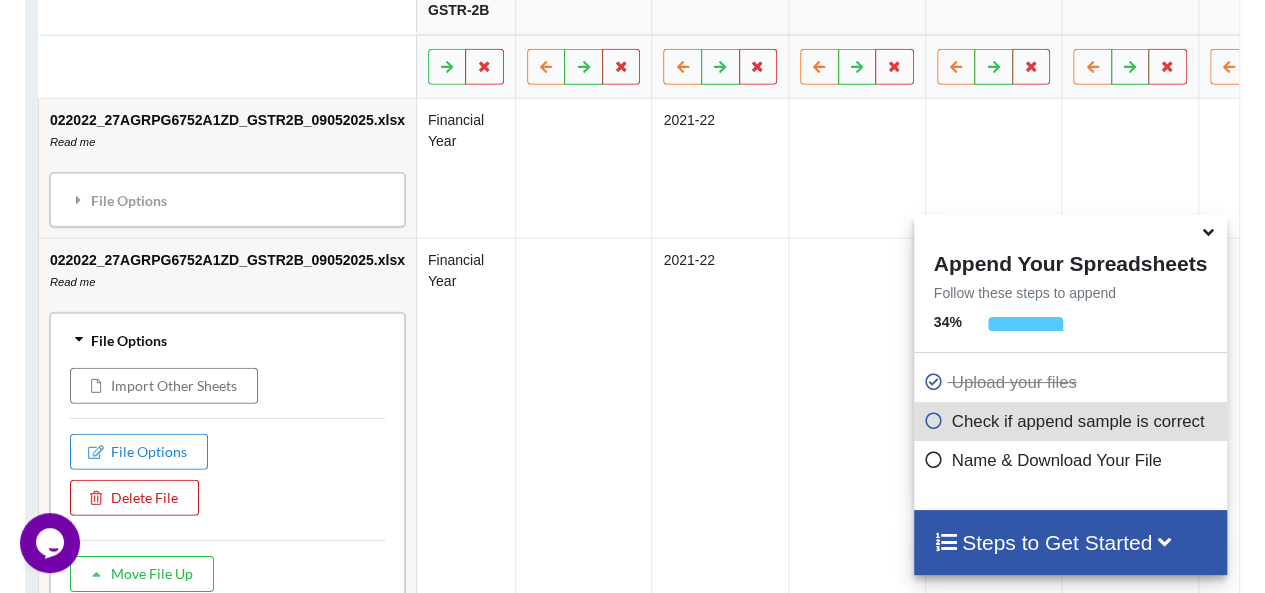 click on "Delete File" at bounding box center [134, 497] 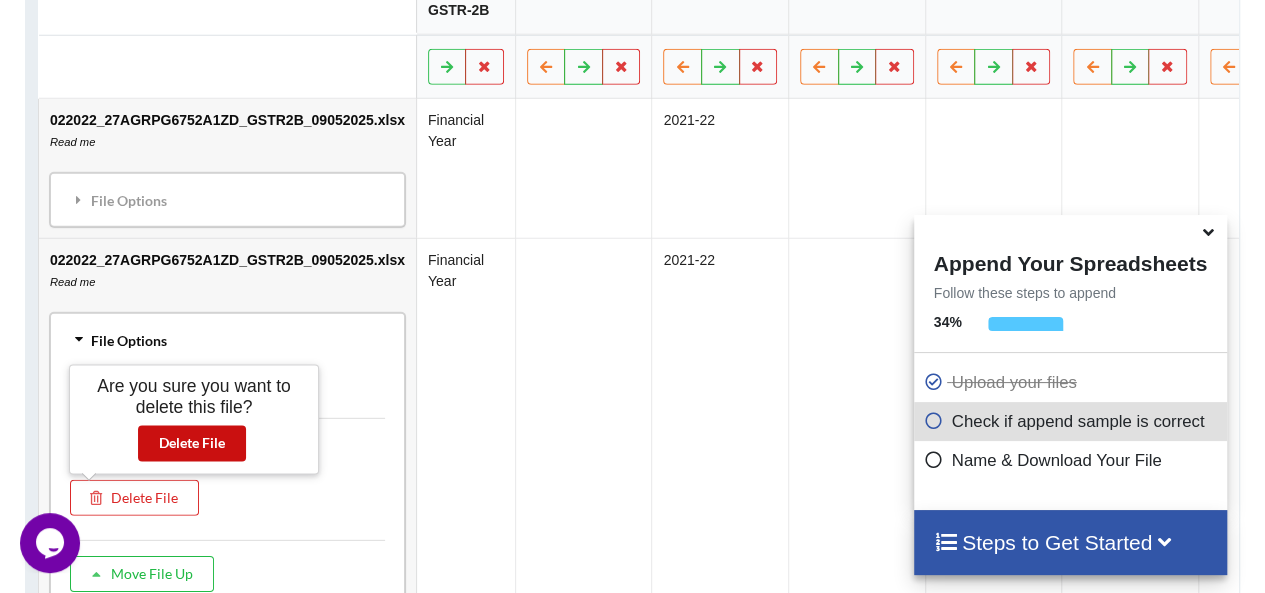 click on "Delete File" at bounding box center (192, 443) 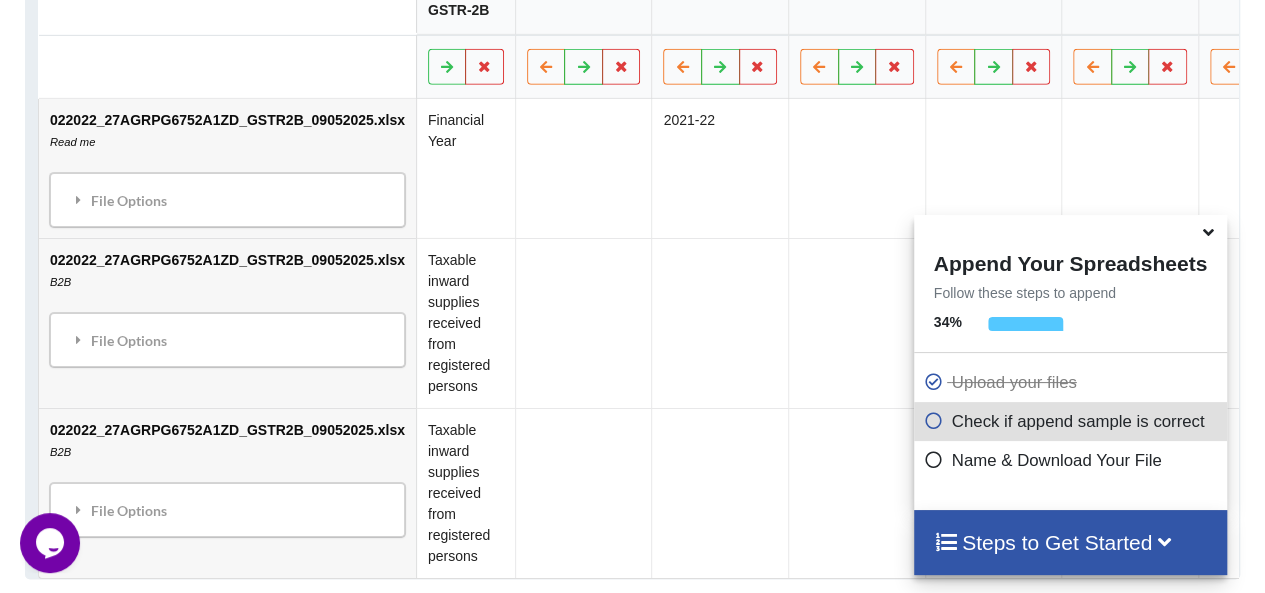 click on "012022_27AGRPG6752A1ZD_GSTR2B_09052025.xlsx Read me File Options Import Other Sheets File Options Delete File Move File Down" at bounding box center (227, 167) 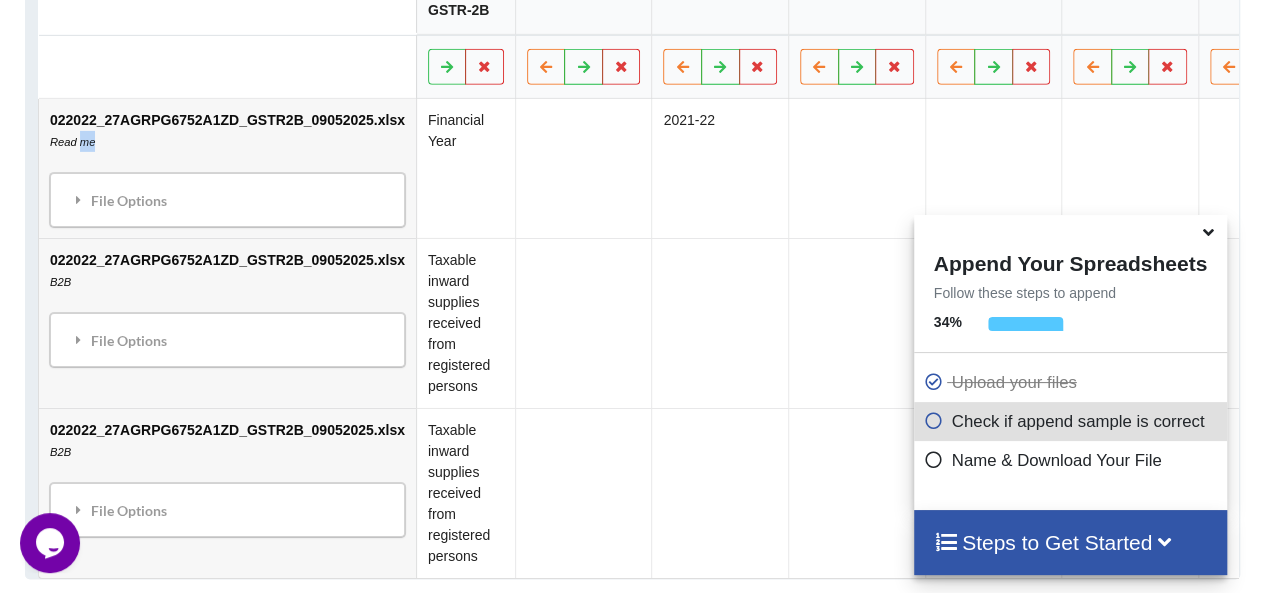 click on "Read me" at bounding box center [72, 141] 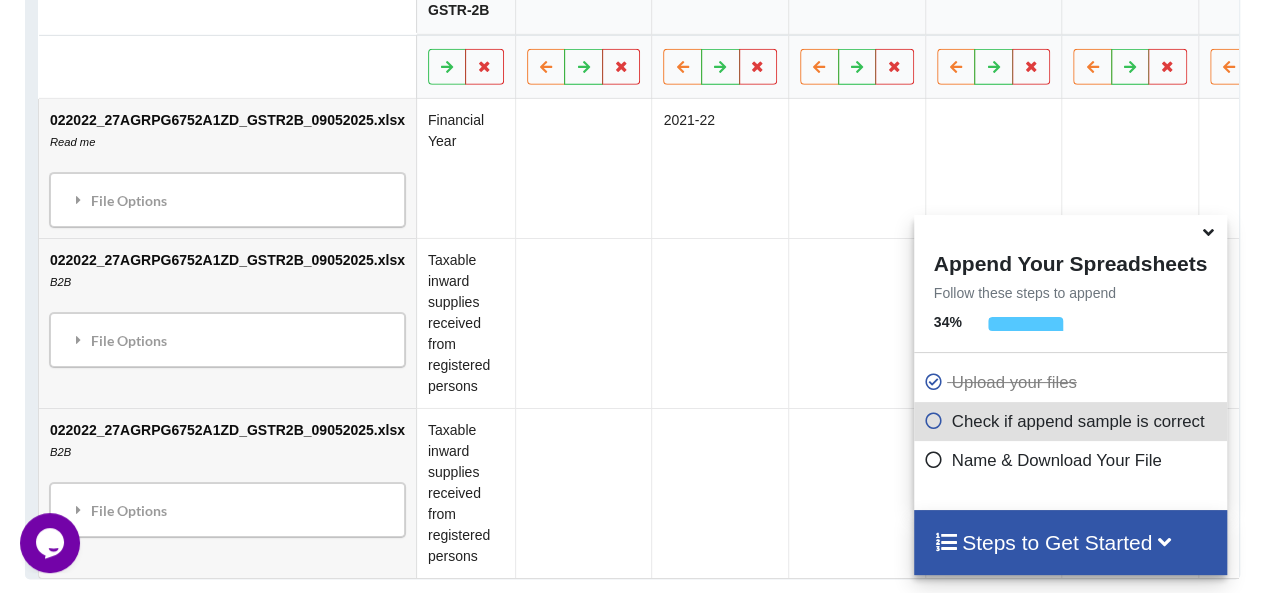 drag, startPoint x: 174, startPoint y: 137, endPoint x: 158, endPoint y: 121, distance: 22.627417 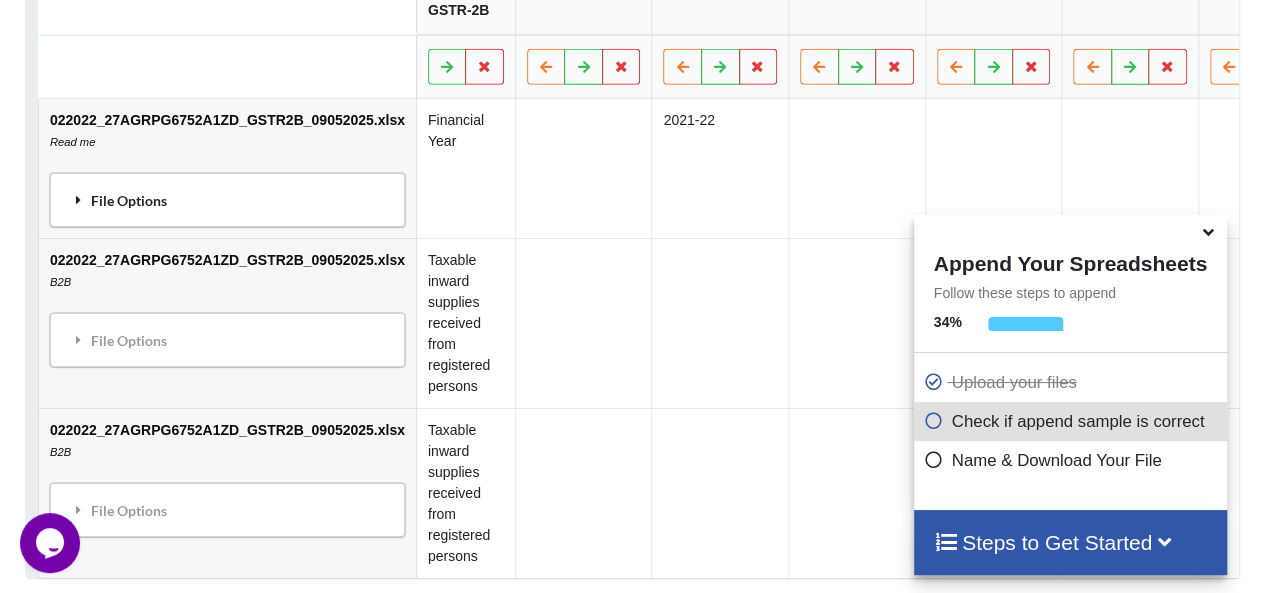 click on "File Options" at bounding box center (227, 199) 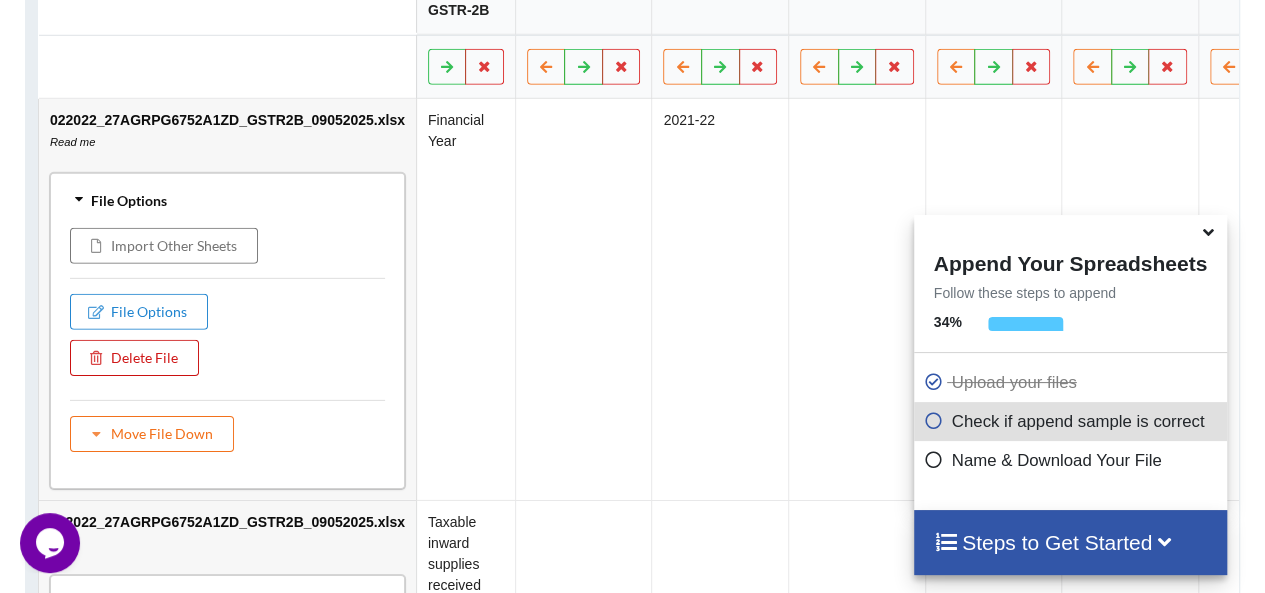 click on "Delete File" at bounding box center (134, 357) 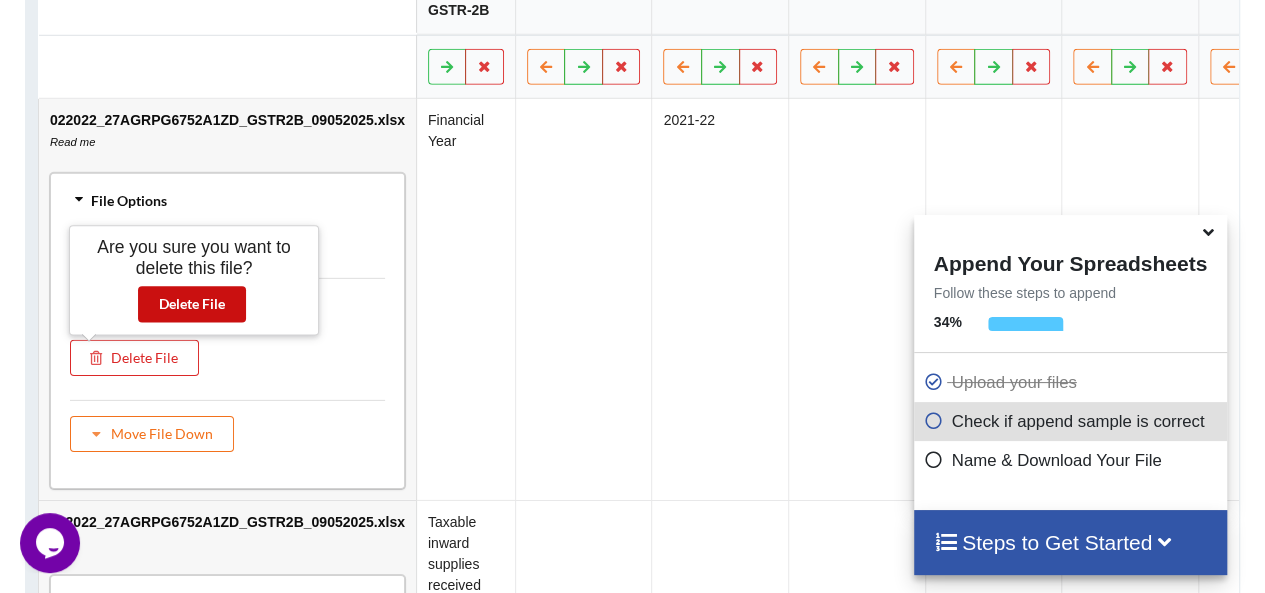click on "Delete File" at bounding box center [192, 304] 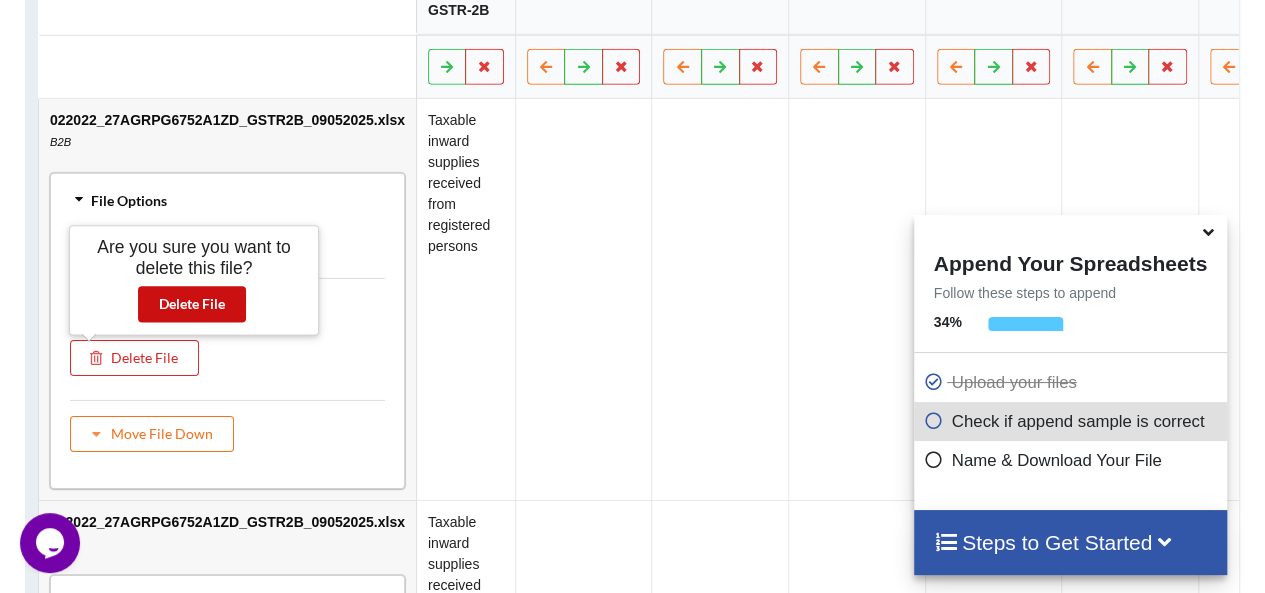 click on "Delete File" at bounding box center [192, 304] 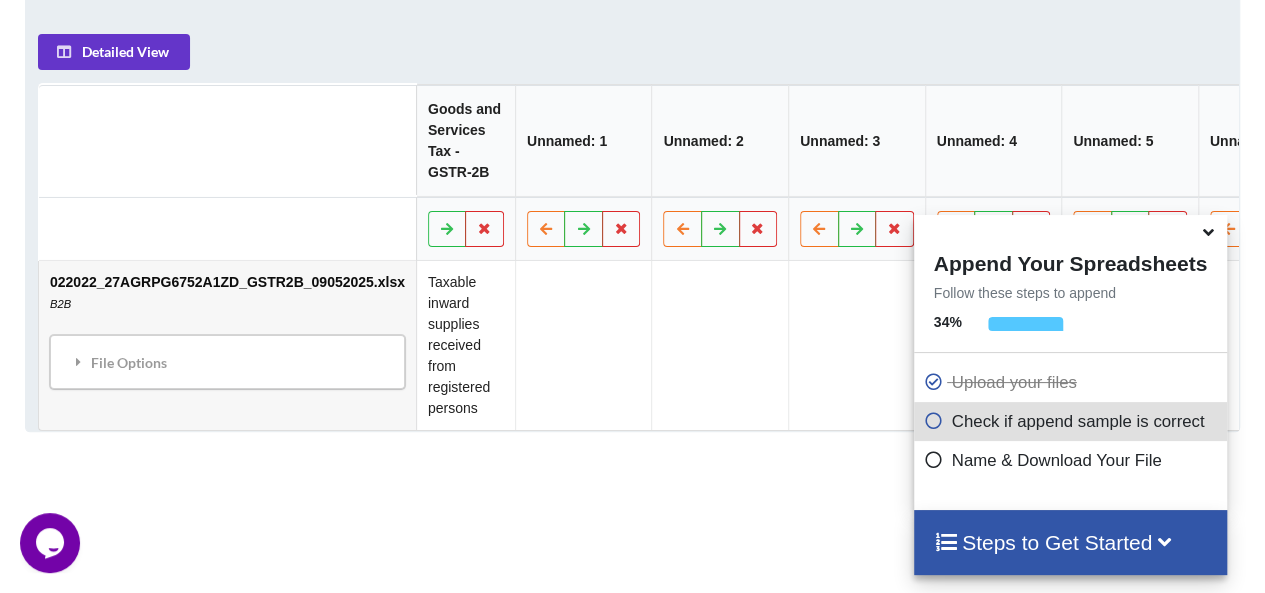 scroll, scrollTop: 963, scrollLeft: 0, axis: vertical 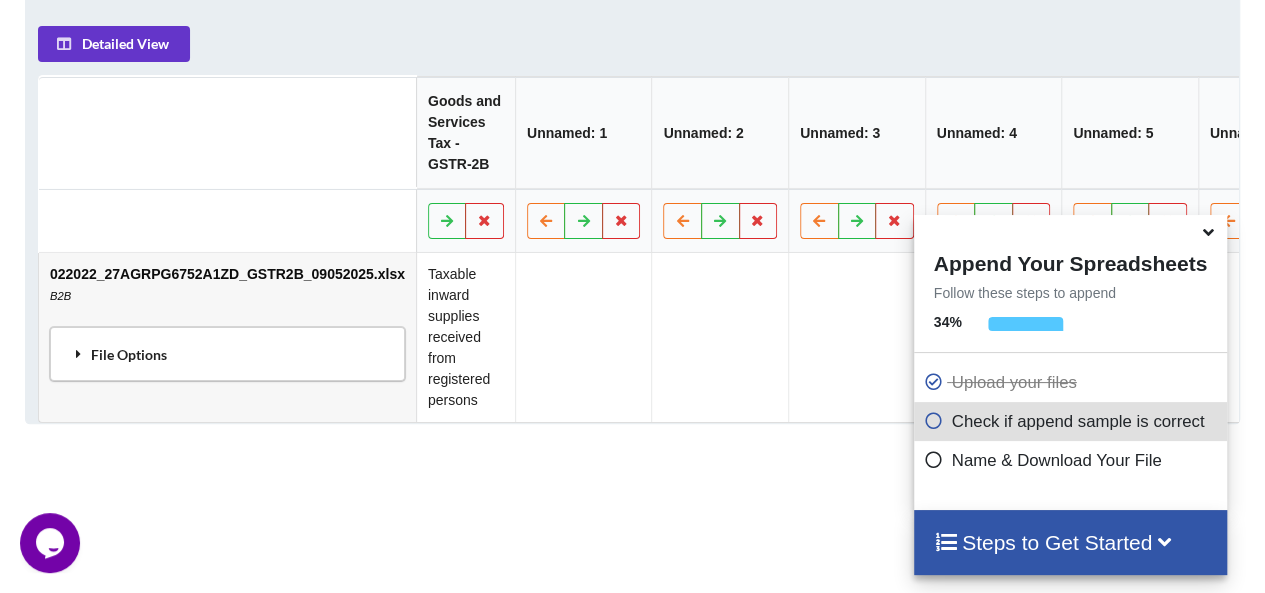 click on "File Options" at bounding box center [227, 354] 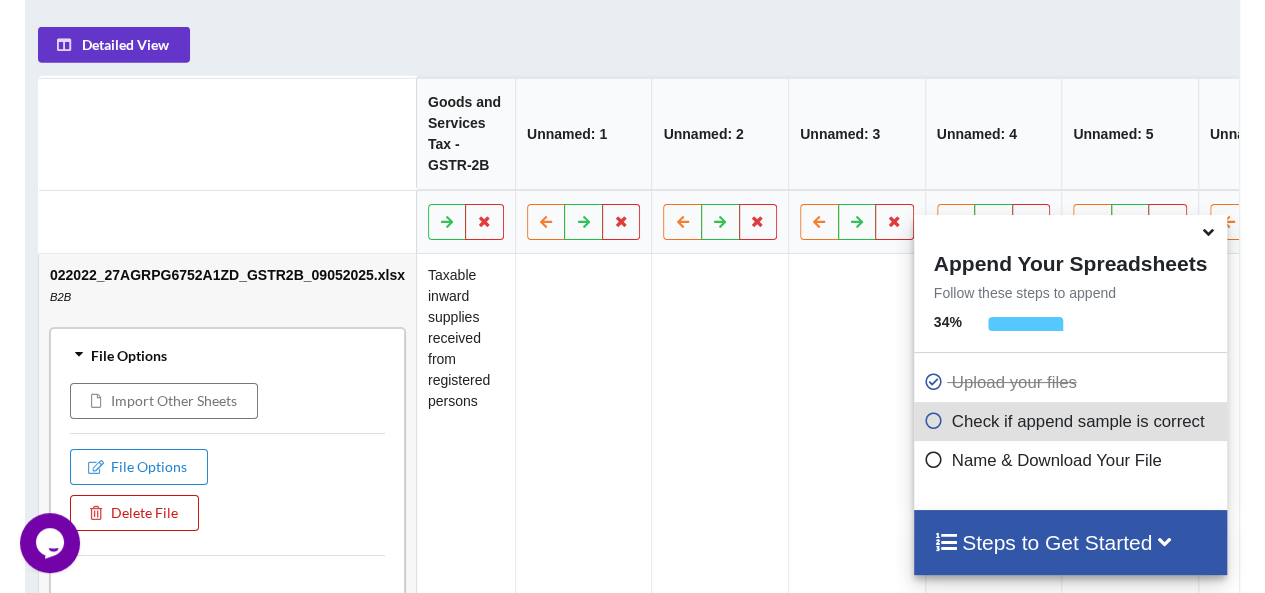 click on "Delete File" at bounding box center (134, 512) 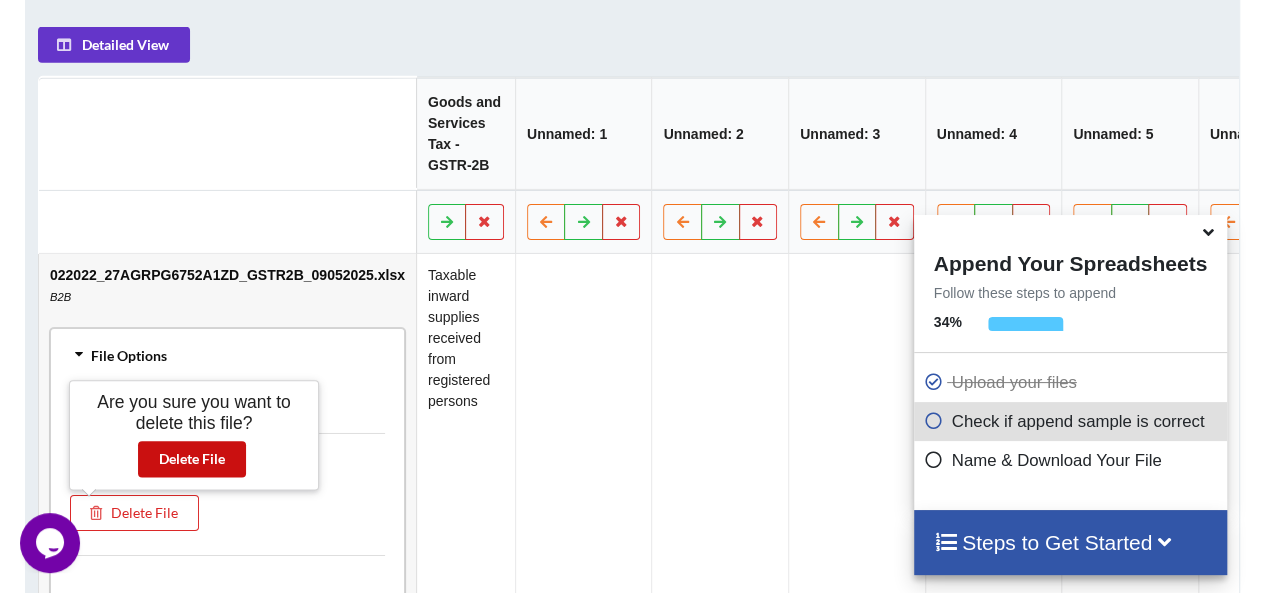 click on "Delete File" at bounding box center (192, 459) 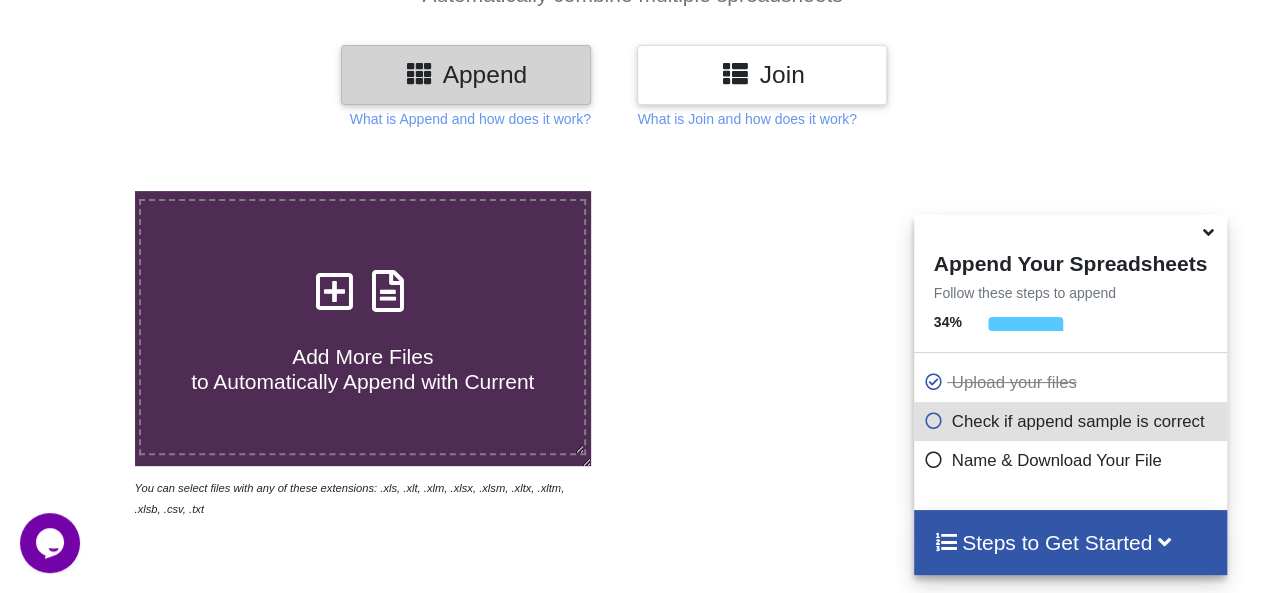 scroll, scrollTop: 211, scrollLeft: 0, axis: vertical 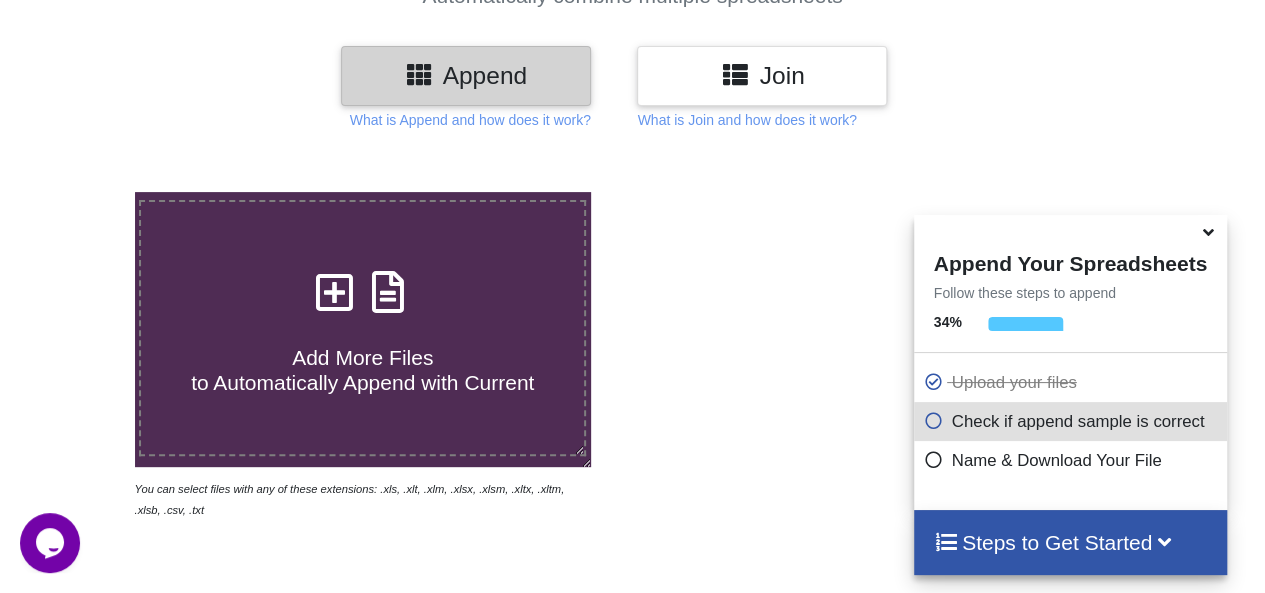 click at bounding box center (335, 282) 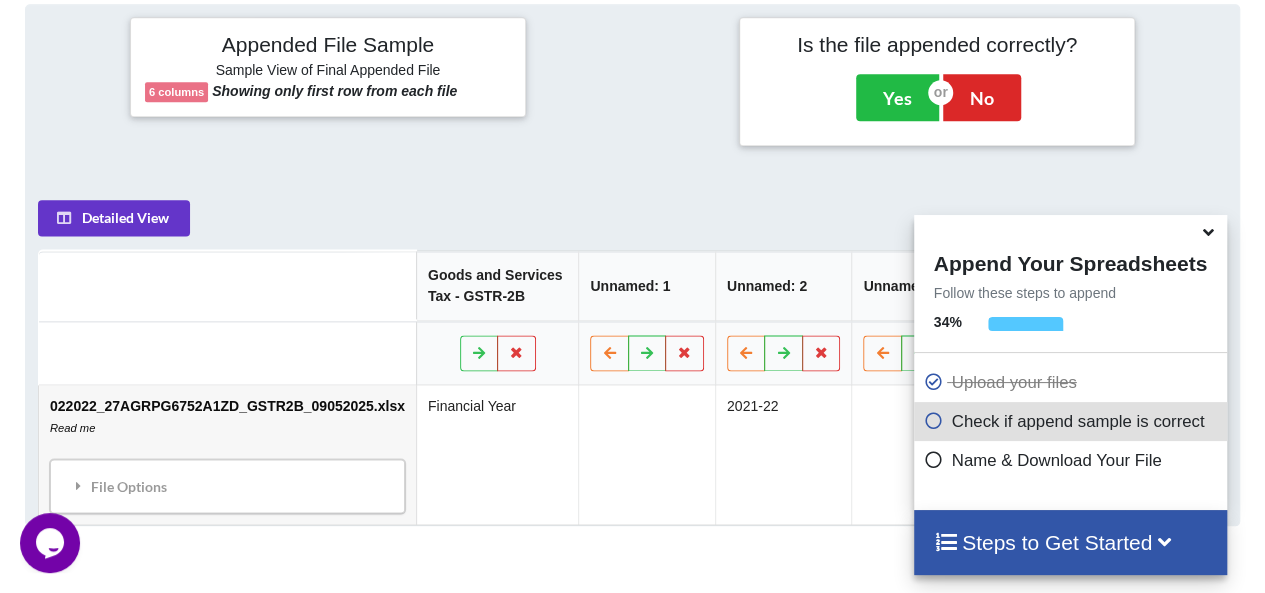 scroll, scrollTop: 792, scrollLeft: 0, axis: vertical 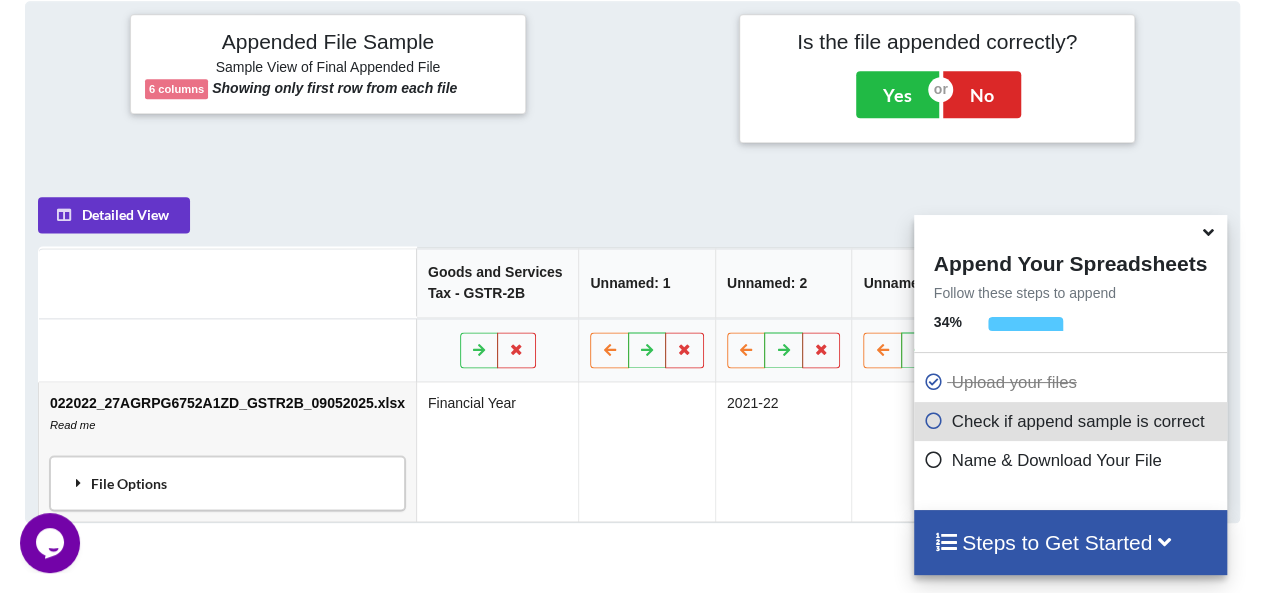 click on "File Options" at bounding box center [227, 483] 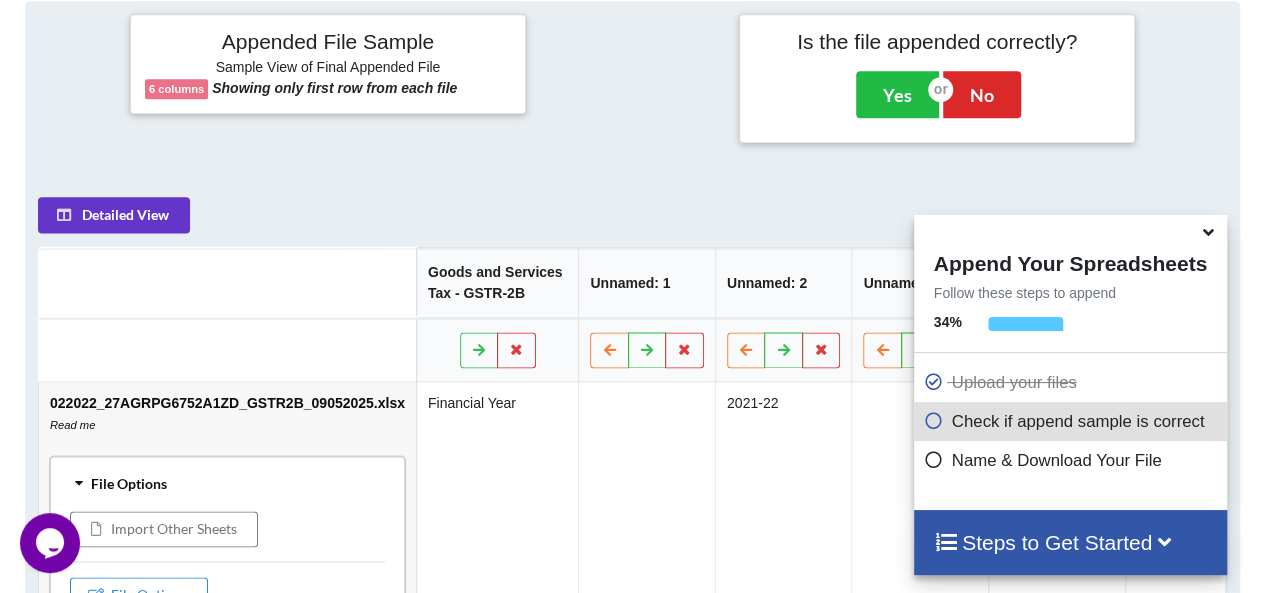 click on "File Options" at bounding box center [227, 483] 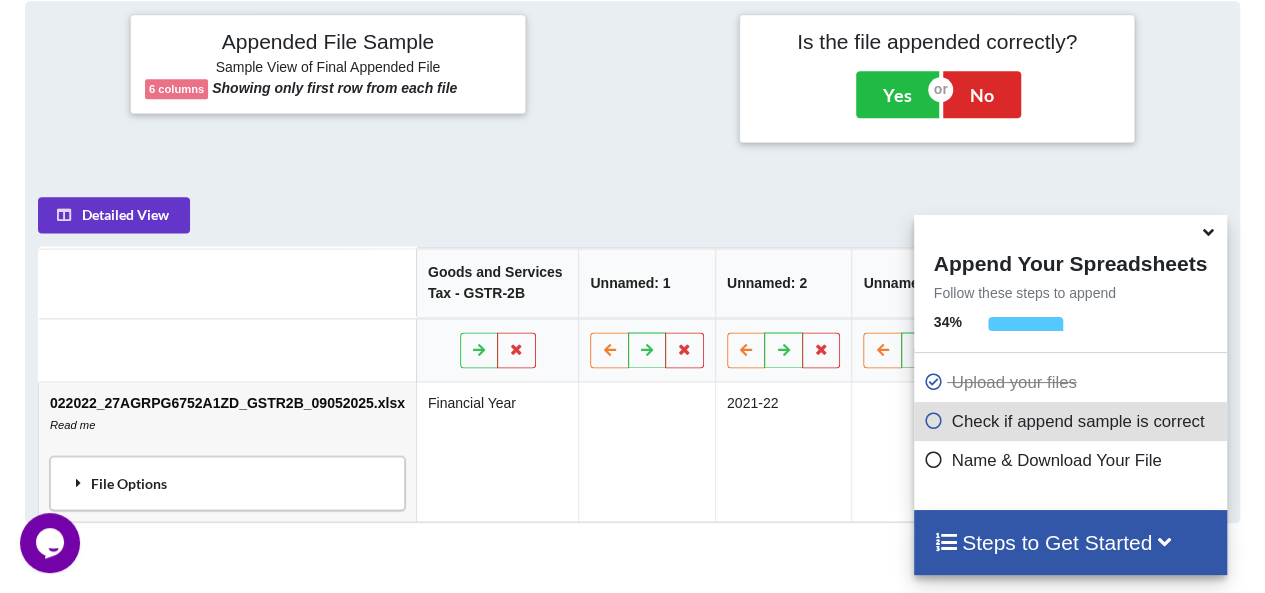 click on "File Options" at bounding box center (227, 483) 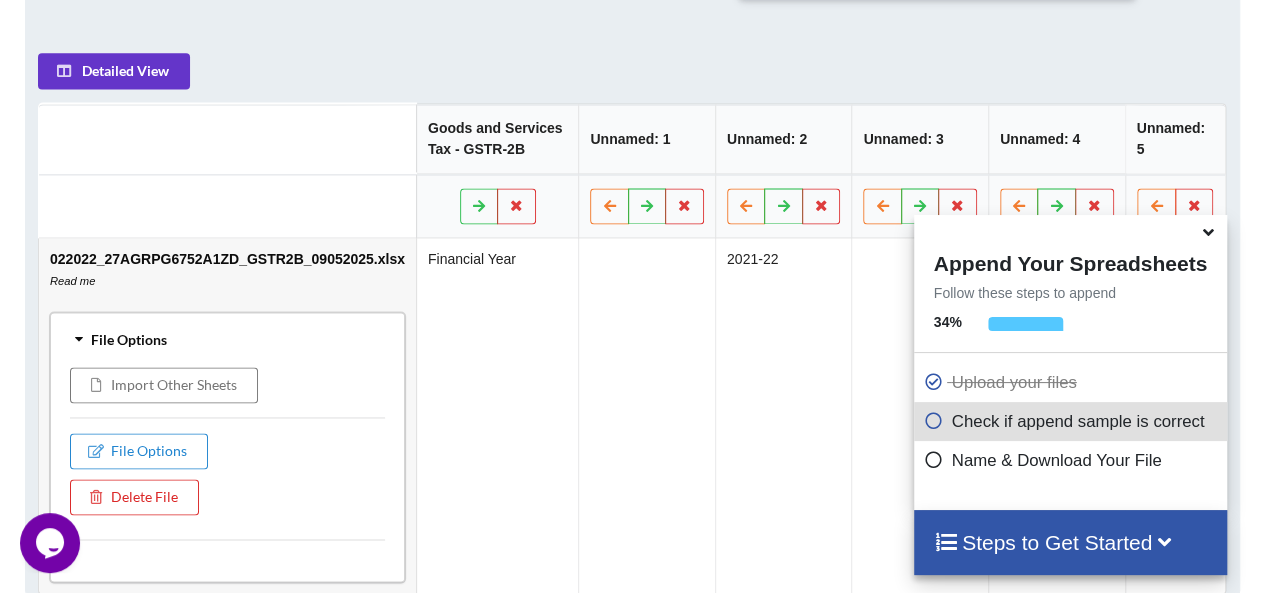 scroll, scrollTop: 939, scrollLeft: 0, axis: vertical 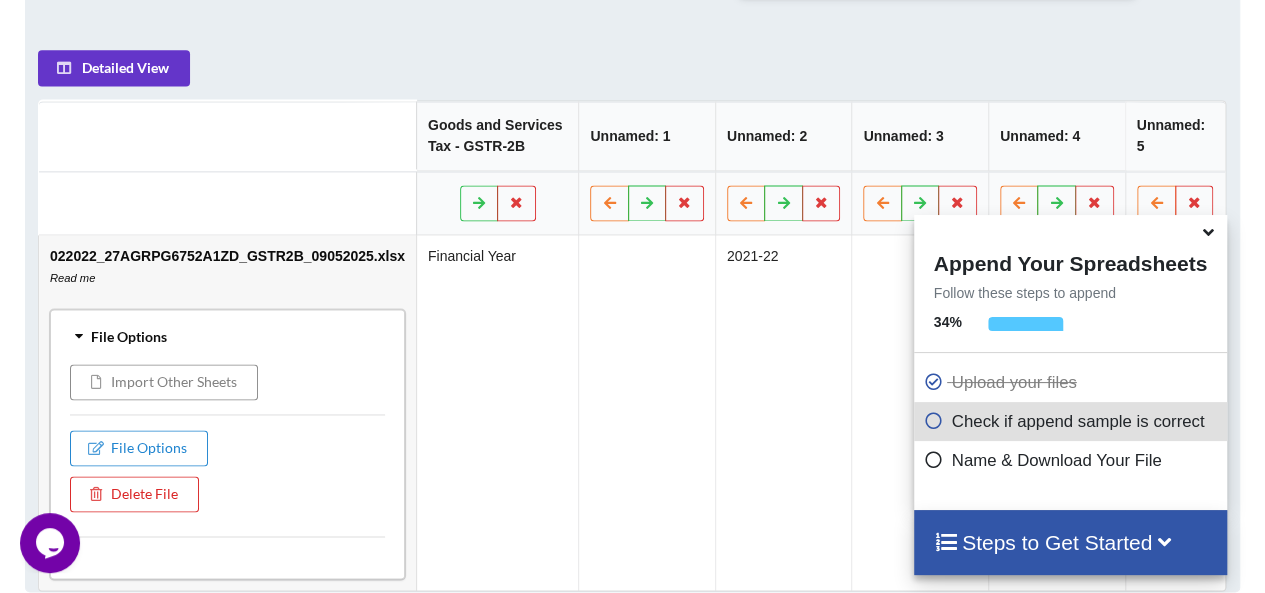 click on "Import Other Sheets" at bounding box center (164, 382) 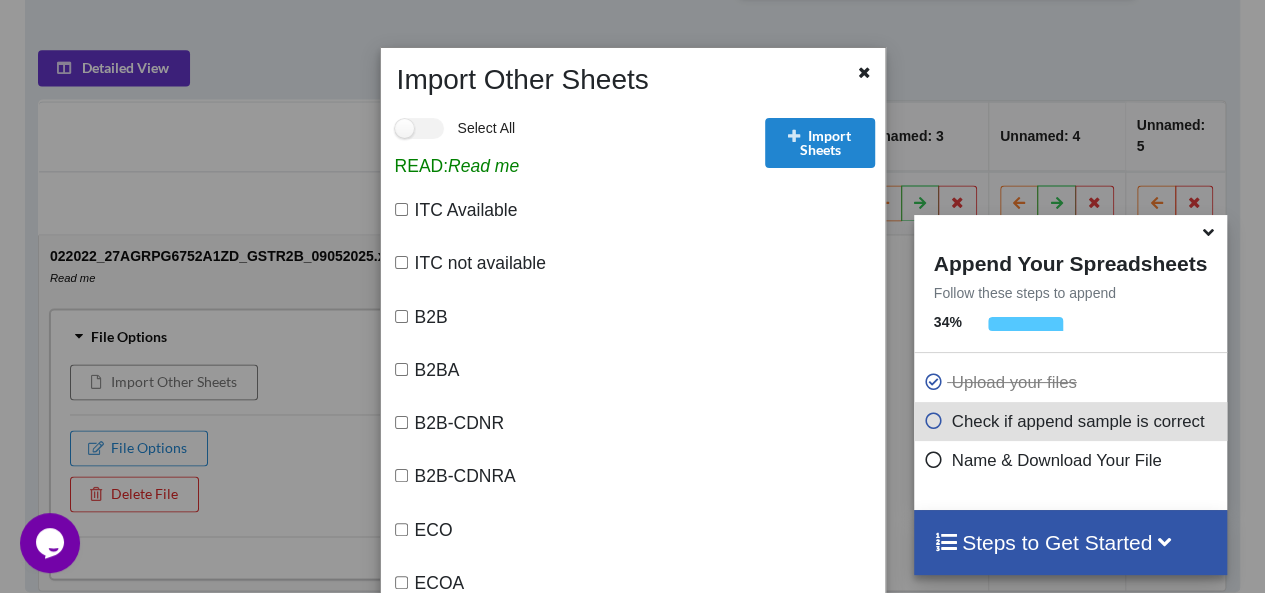 click on "B2B" at bounding box center (401, 316) 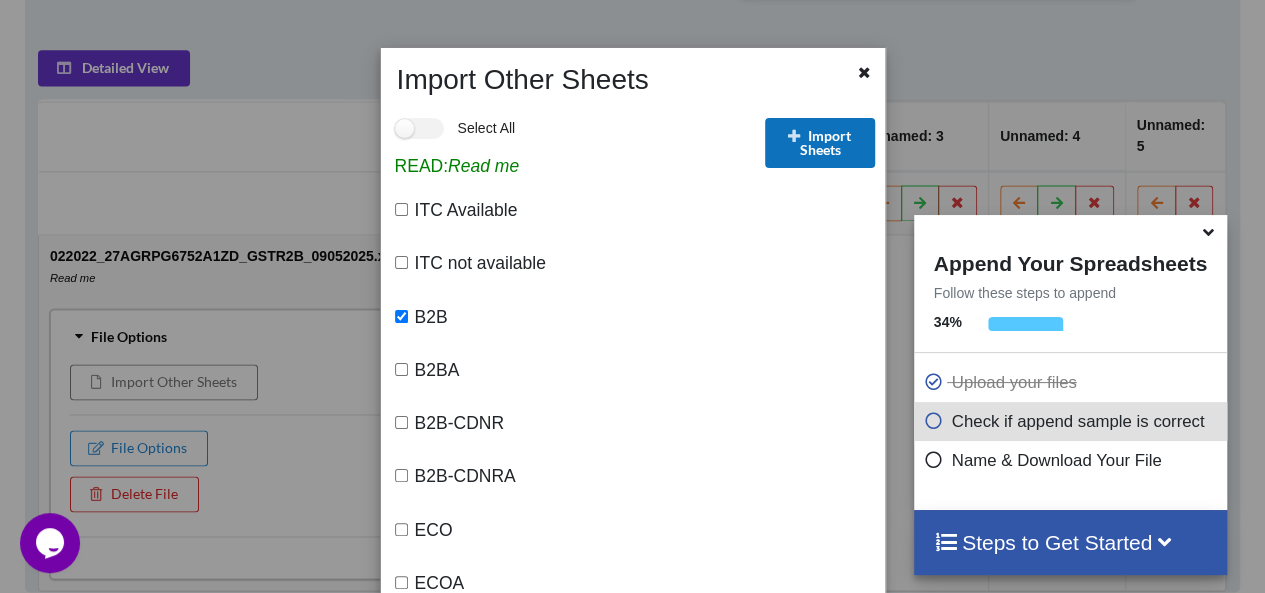 click at bounding box center (794, 135) 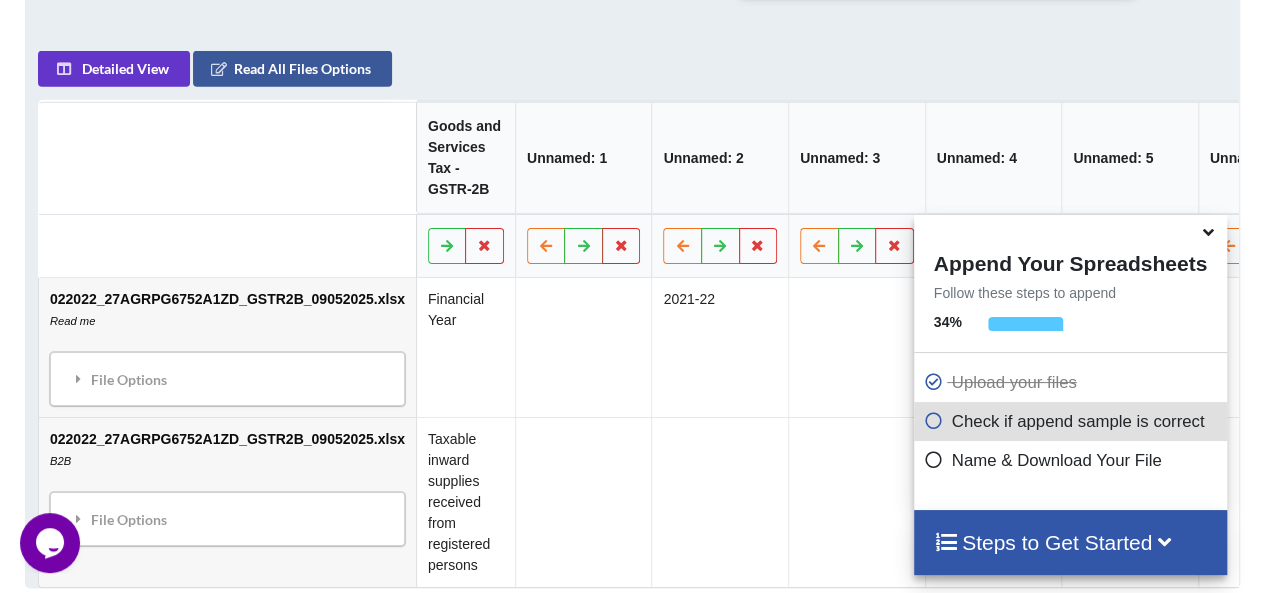 click on "012022_27AGRPG6752A1ZD_GSTR2B_09052025.xlsx Read me File Options Import Other Sheets File Options Delete File Move File Down" at bounding box center (227, 346) 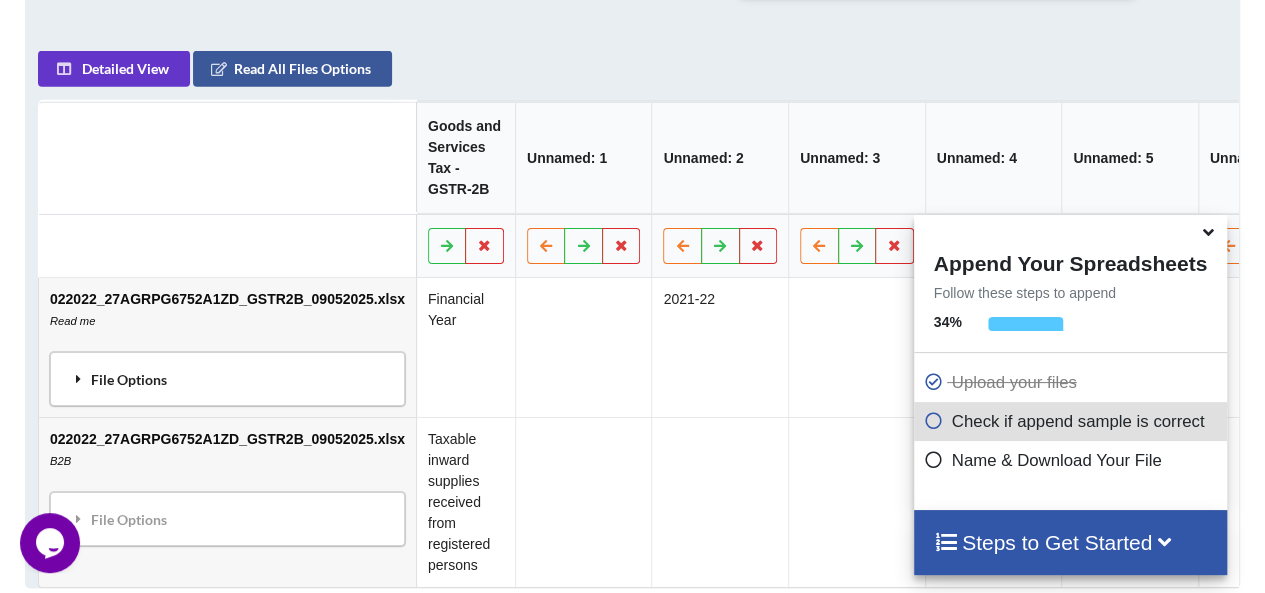 click on "File Options" at bounding box center [227, 378] 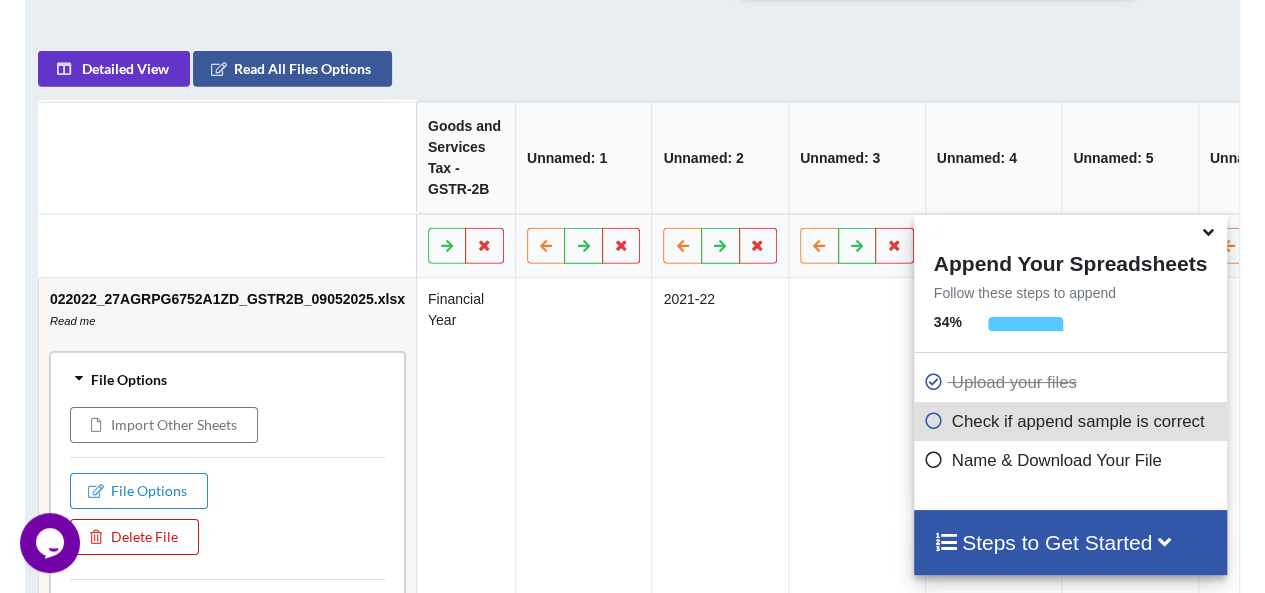 click on "Delete File" at bounding box center (134, 536) 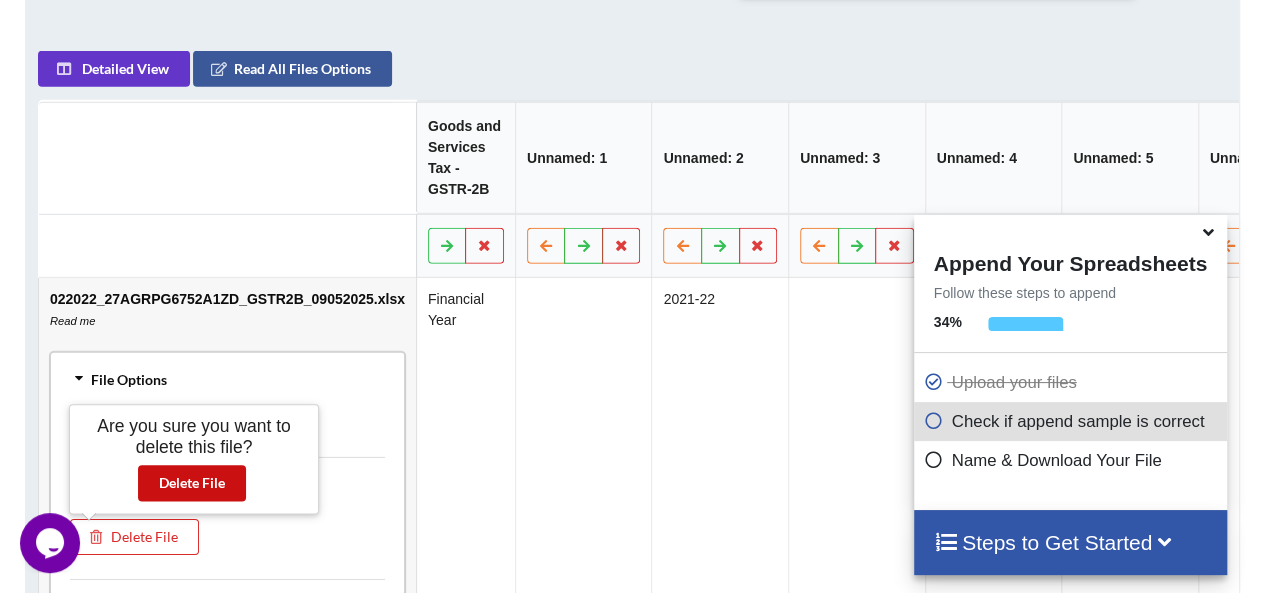 click on "Delete File" at bounding box center (192, 483) 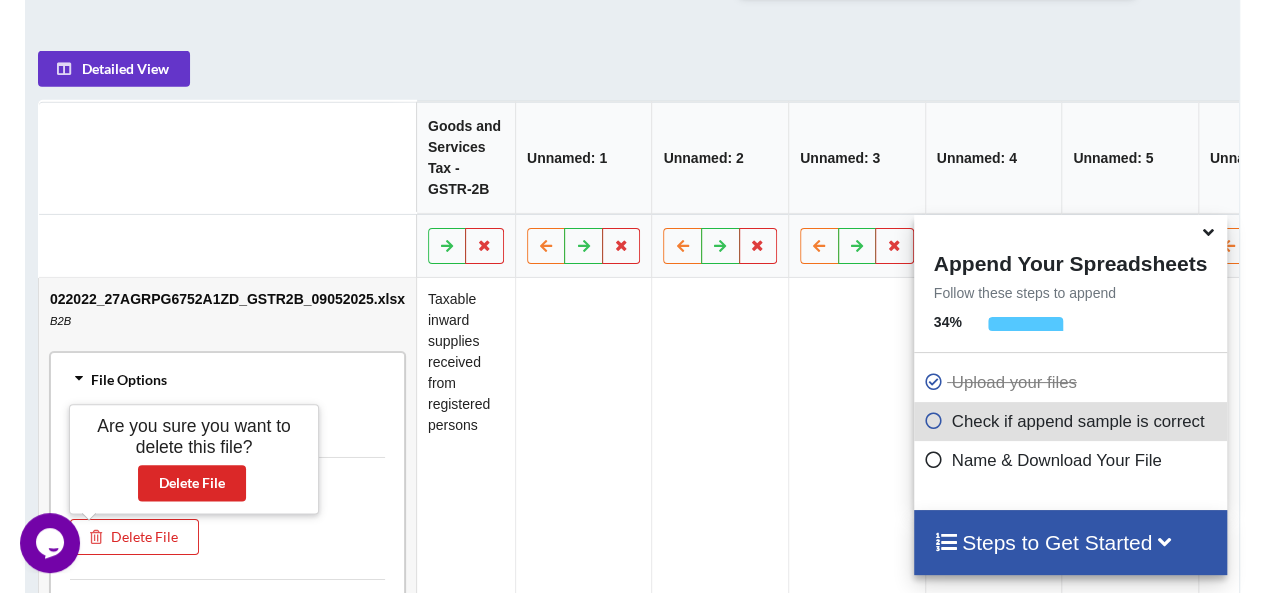 click on "012022_27AGRPG6752A1ZD_GSTR2B_09052025.xlsx B2B File Options Import Other Sheets File Options Delete File" at bounding box center [227, 454] 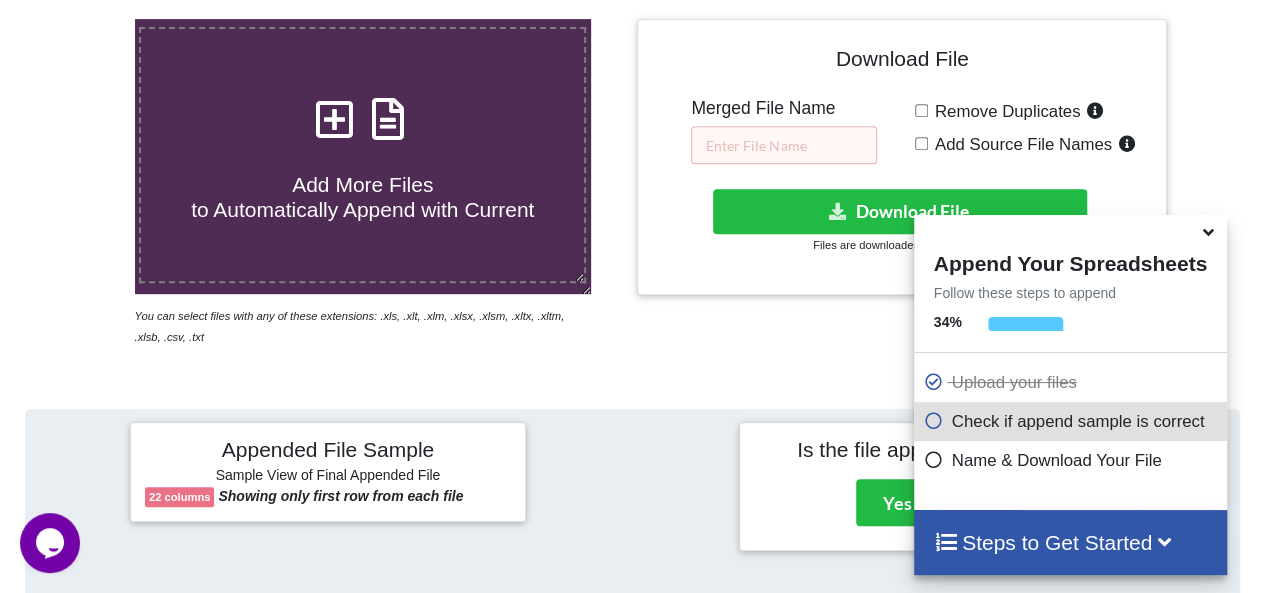 scroll, scrollTop: 383, scrollLeft: 0, axis: vertical 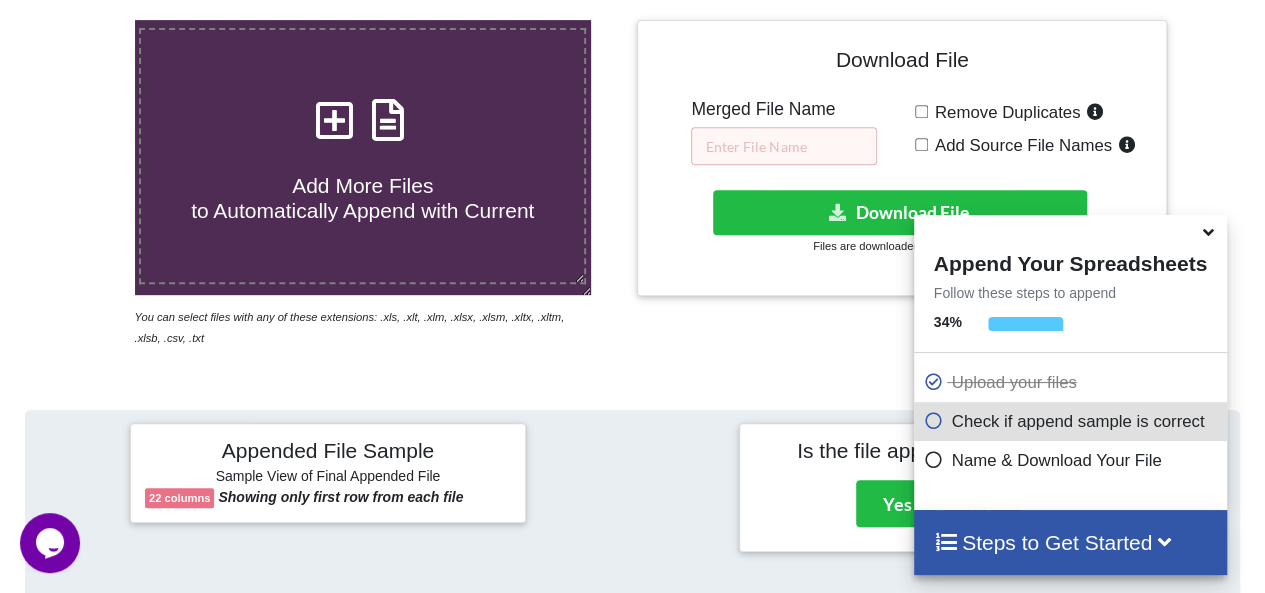 click at bounding box center [335, 110] 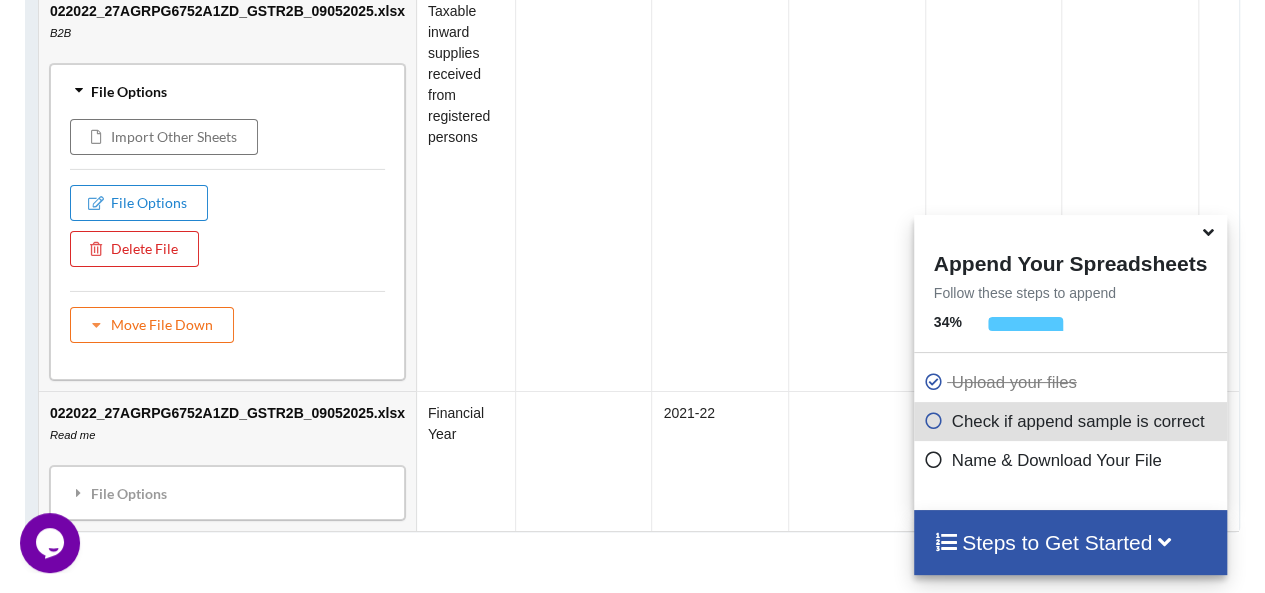 scroll, scrollTop: 1228, scrollLeft: 0, axis: vertical 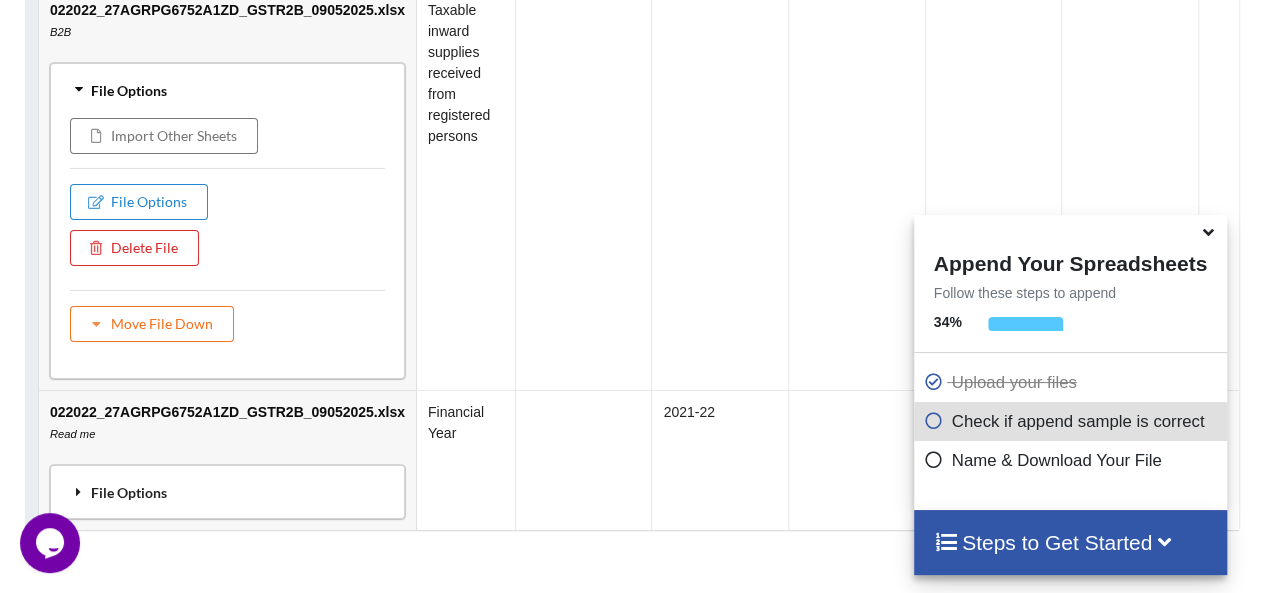 click on "File Options" at bounding box center [227, 491] 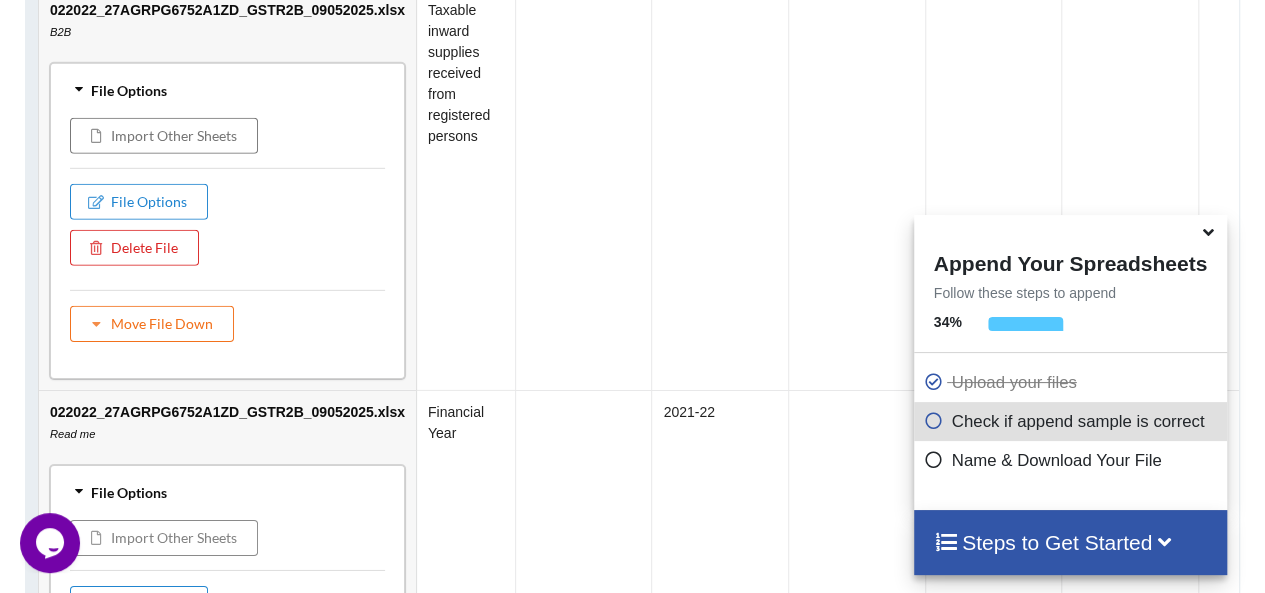 click on "Import Other Sheets" at bounding box center [164, 537] 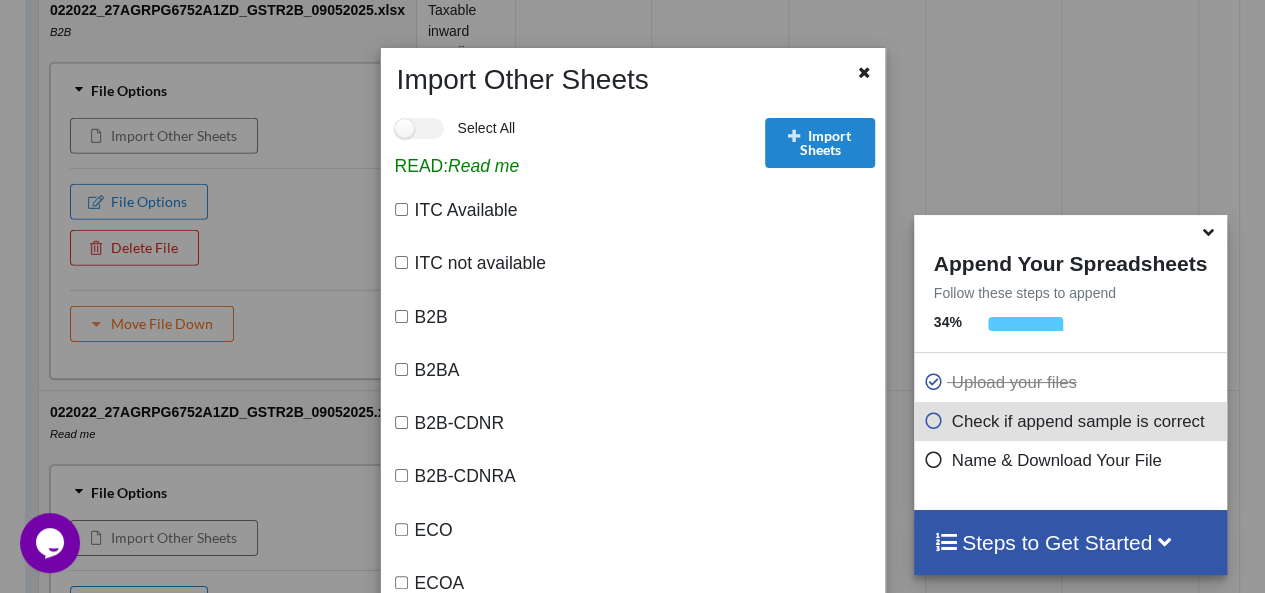 click on "B2B" at bounding box center (401, 316) 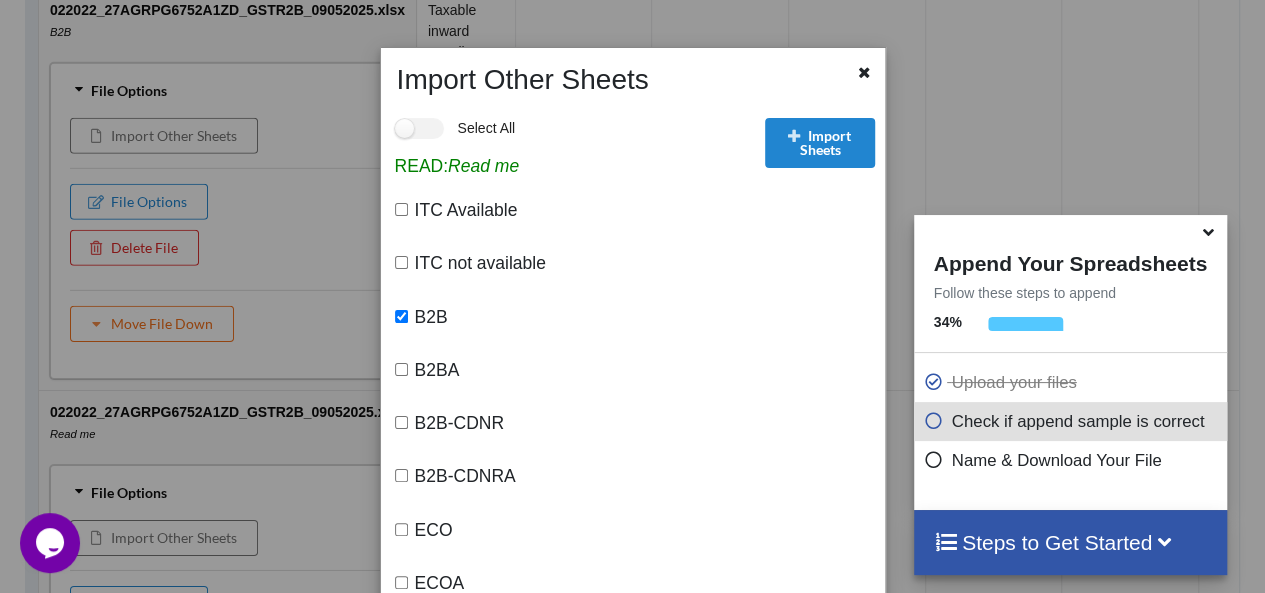 checkbox on "true" 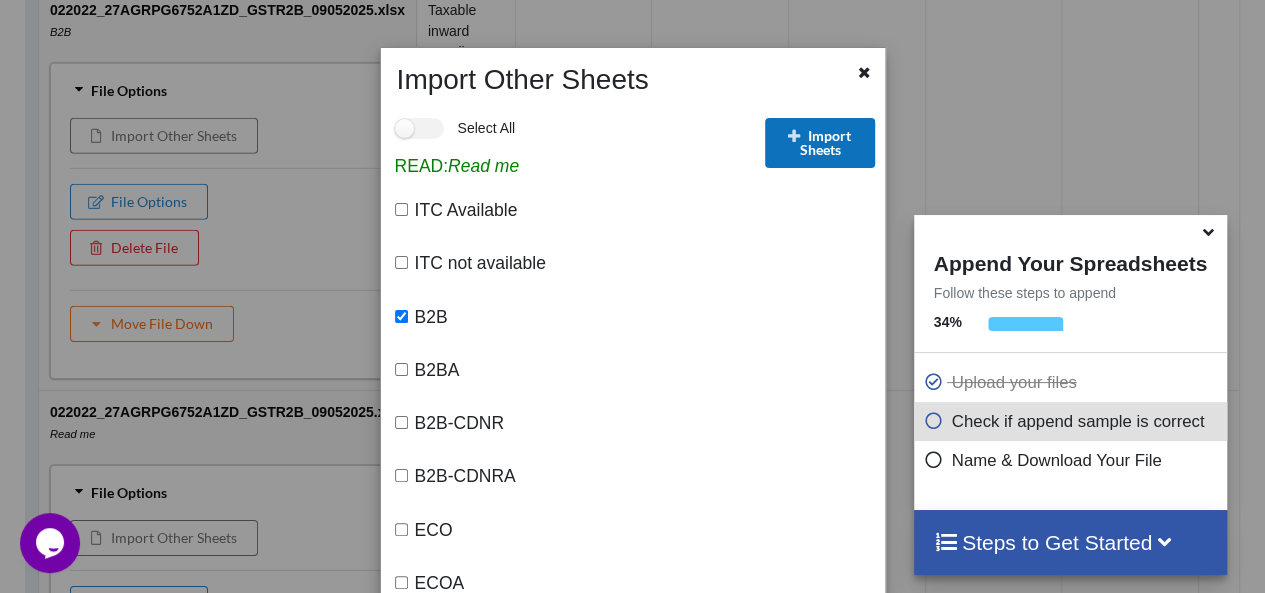 click on "Import Sheets" at bounding box center [820, 143] 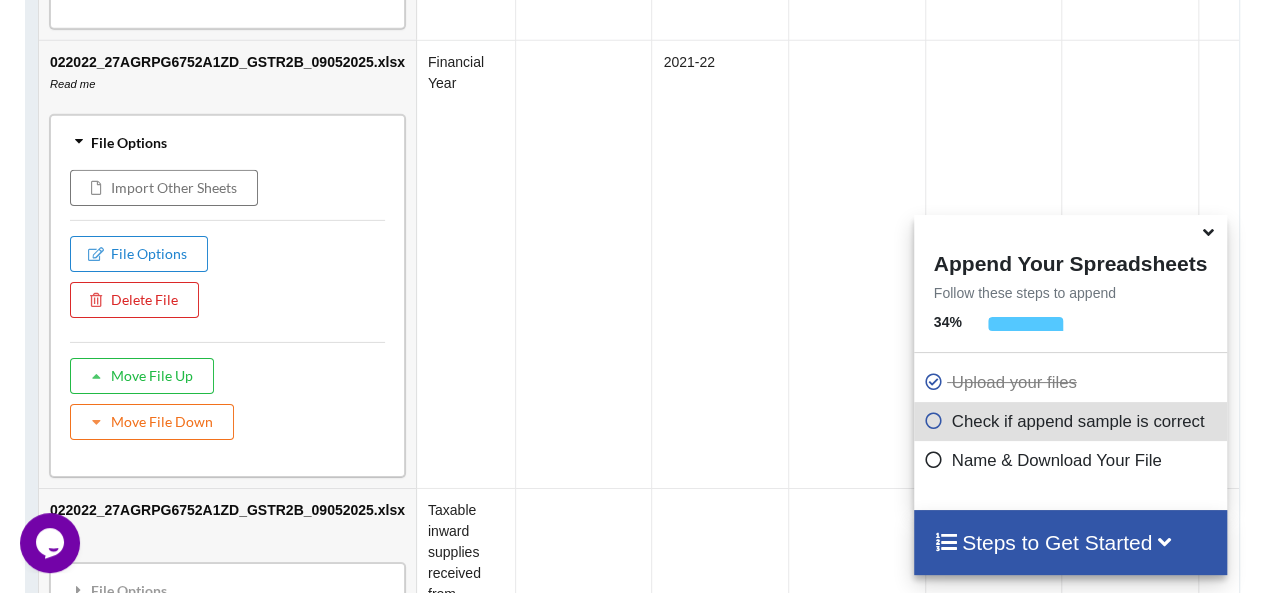 scroll, scrollTop: 1577, scrollLeft: 0, axis: vertical 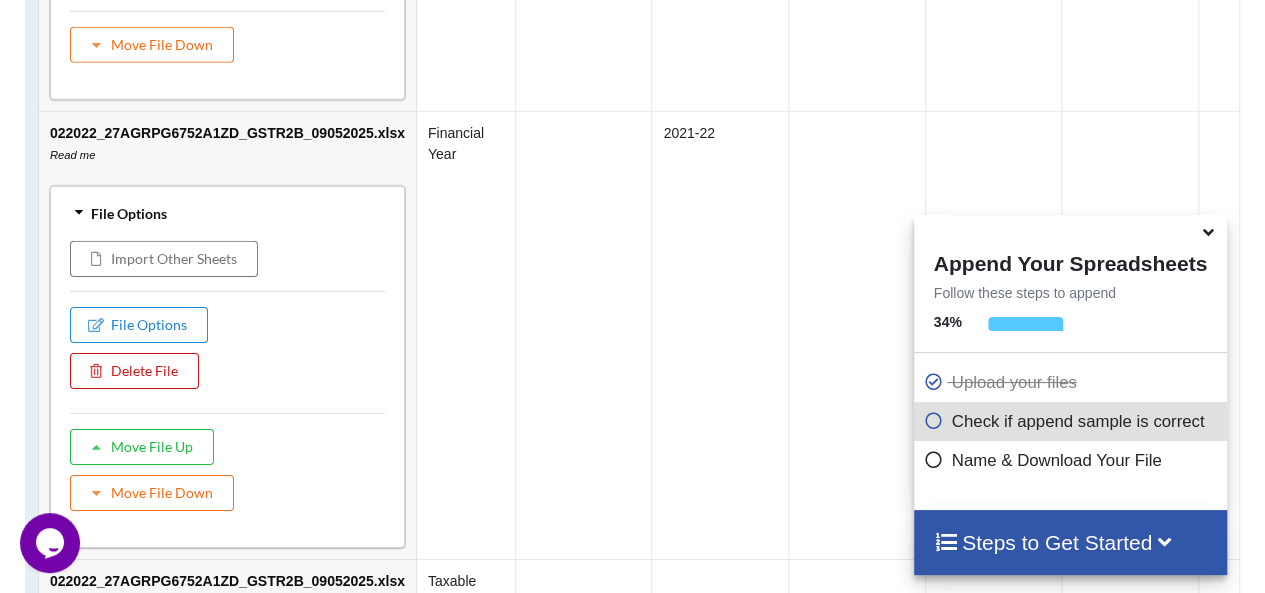 click on "Delete File" at bounding box center (134, 370) 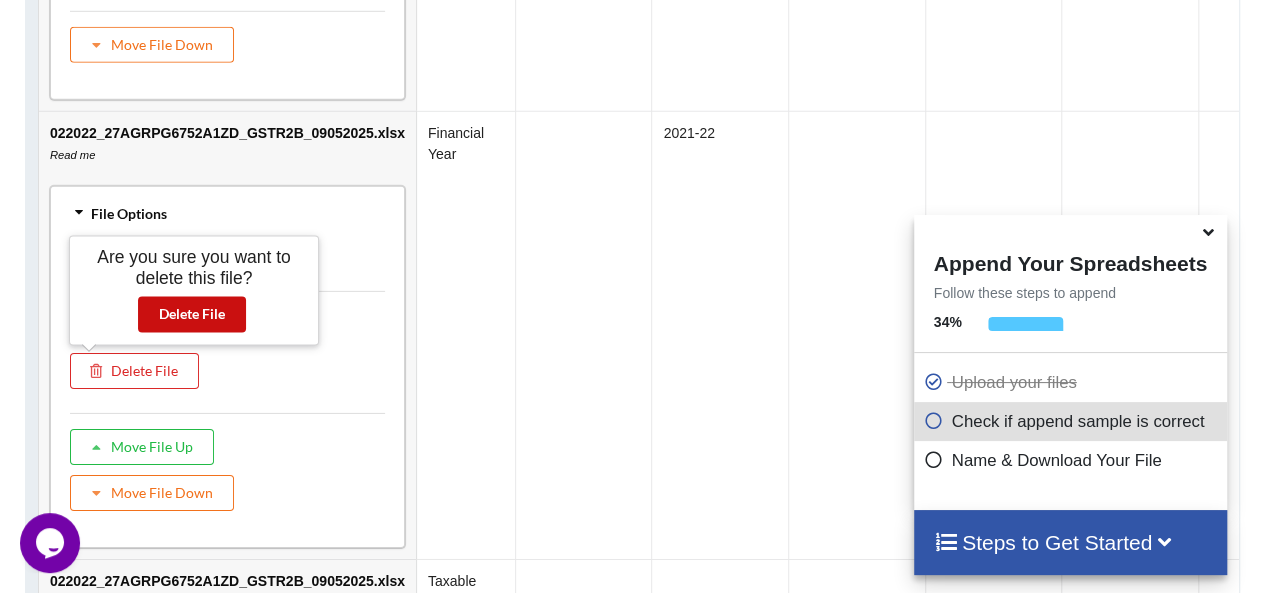 click on "Delete File" at bounding box center [192, 314] 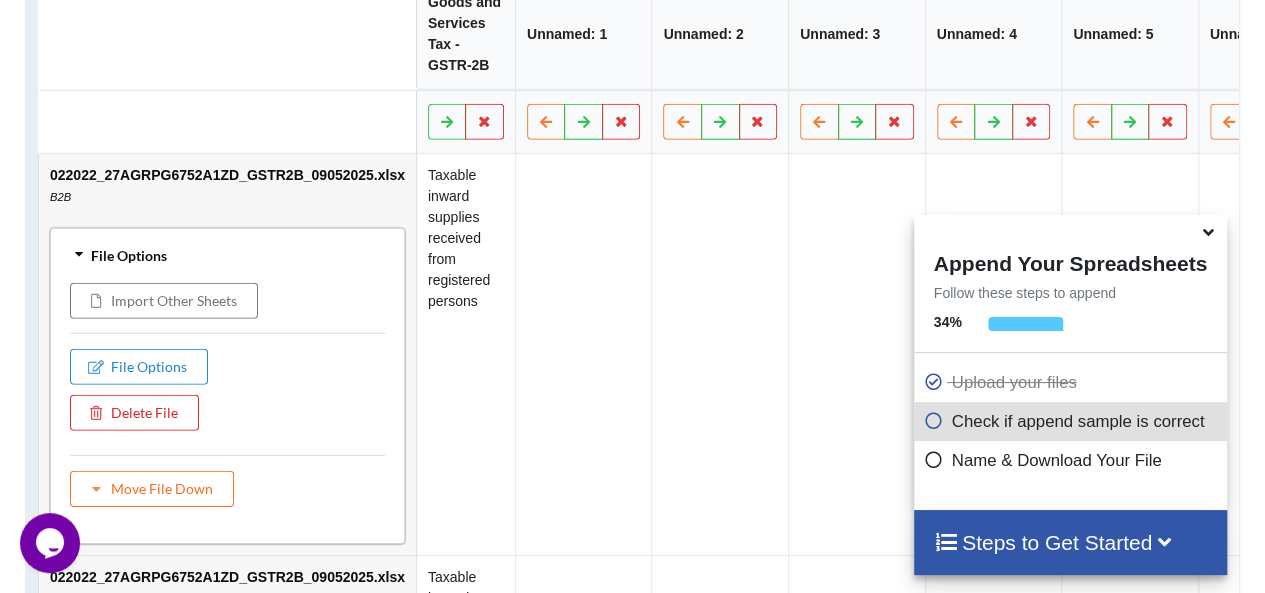 scroll, scrollTop: 1062, scrollLeft: 0, axis: vertical 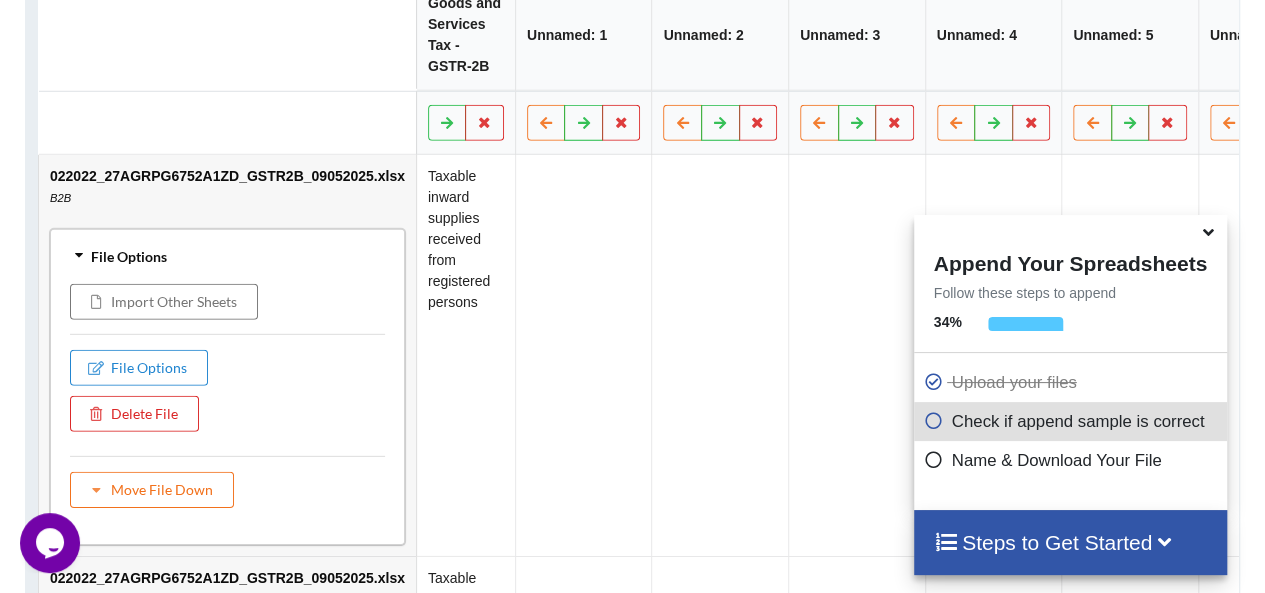 click at bounding box center [1208, 229] 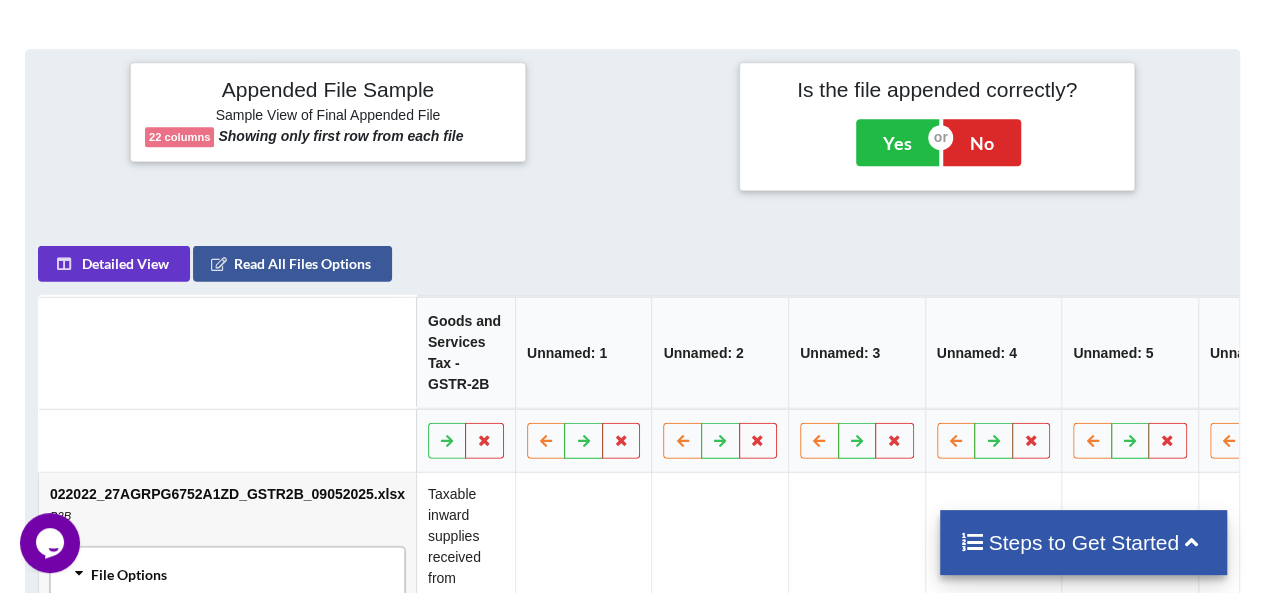scroll, scrollTop: 742, scrollLeft: 0, axis: vertical 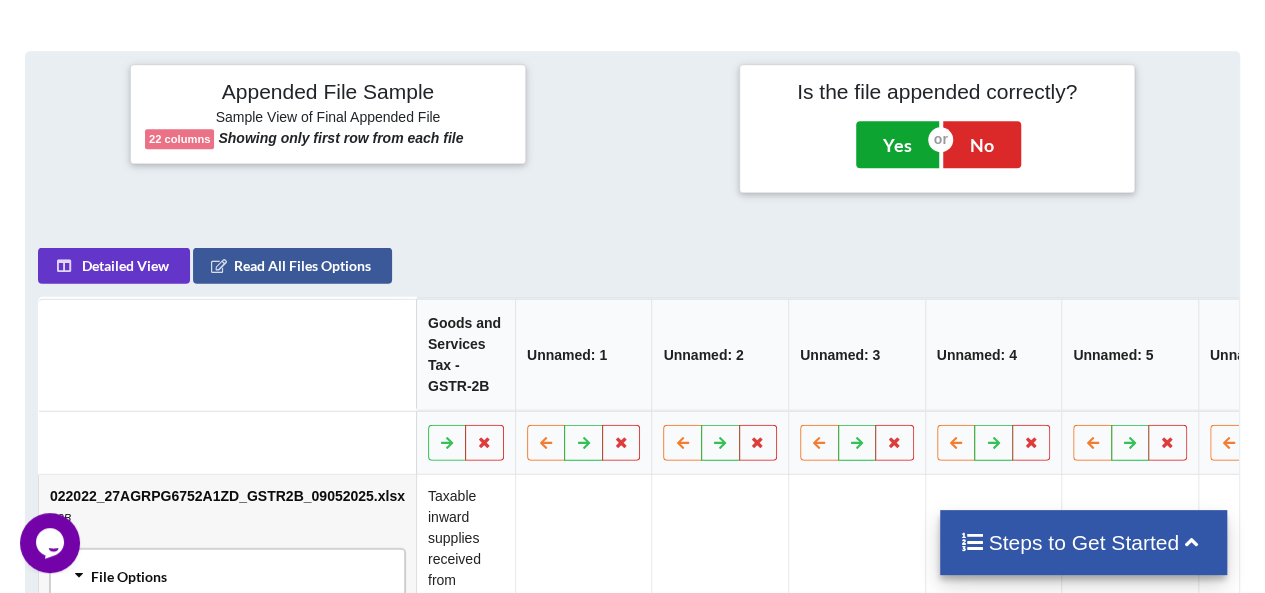 click on "Yes" at bounding box center (897, 144) 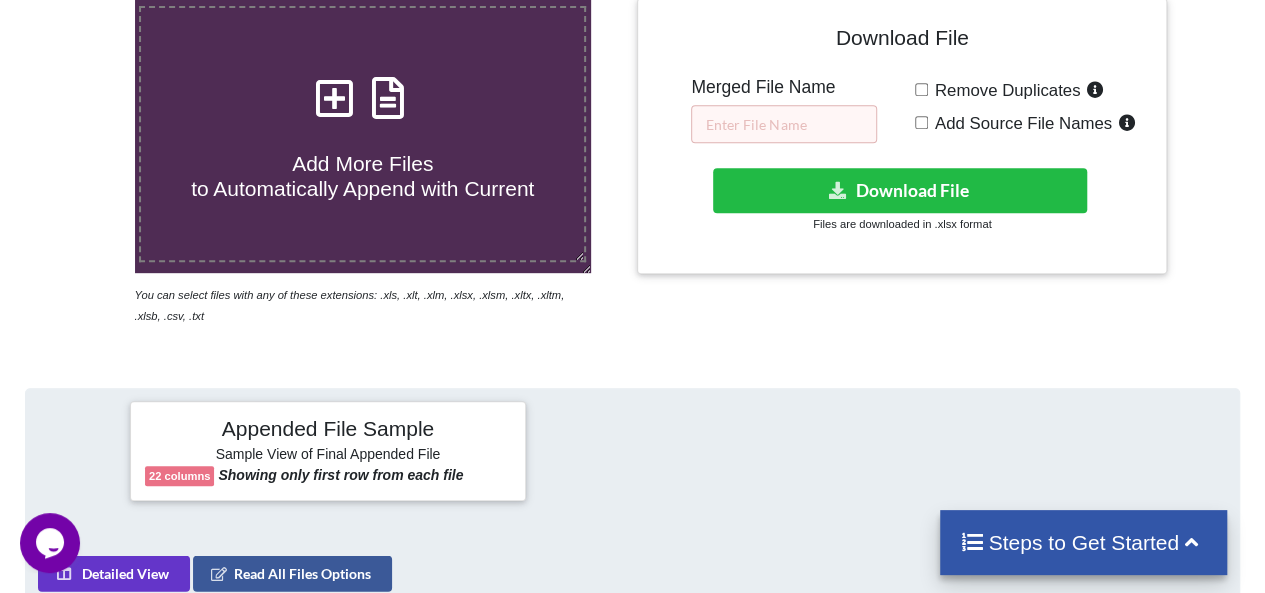 scroll, scrollTop: 402, scrollLeft: 0, axis: vertical 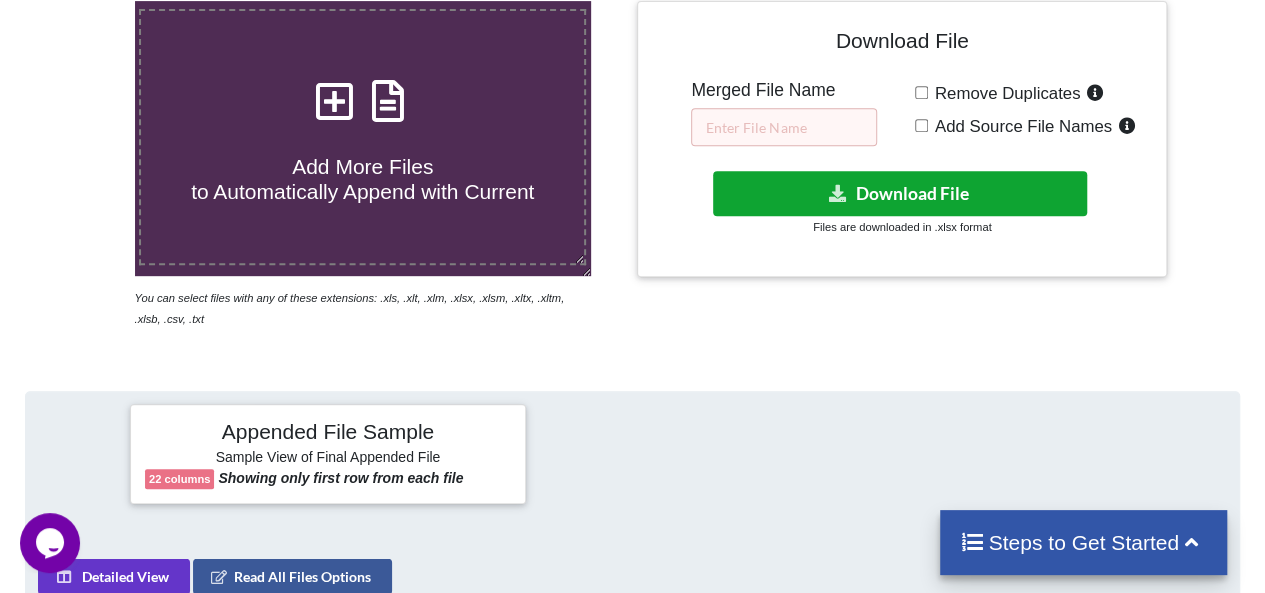 click on "Download File" at bounding box center [900, 193] 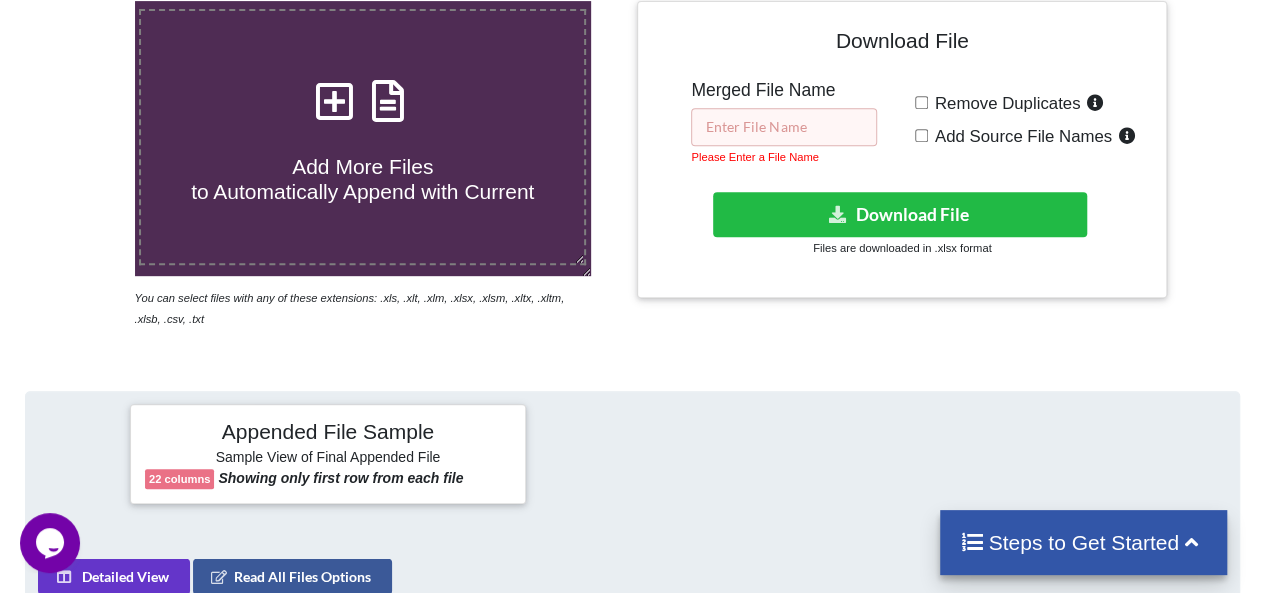 click at bounding box center (784, 127) 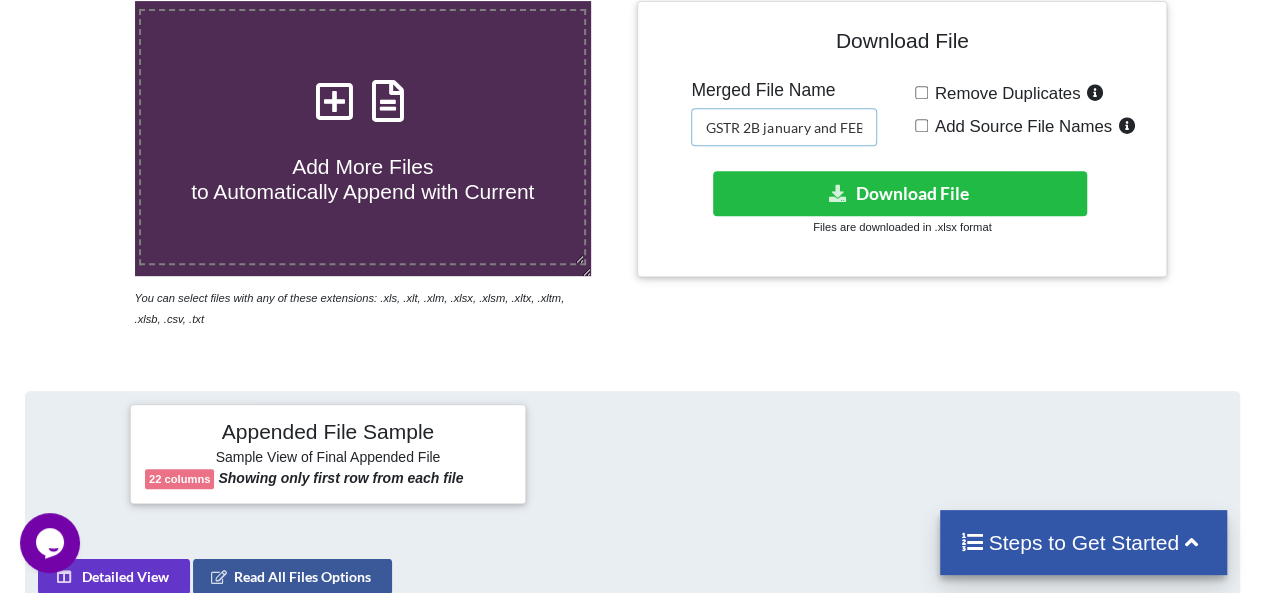 scroll, scrollTop: 0, scrollLeft: 0, axis: both 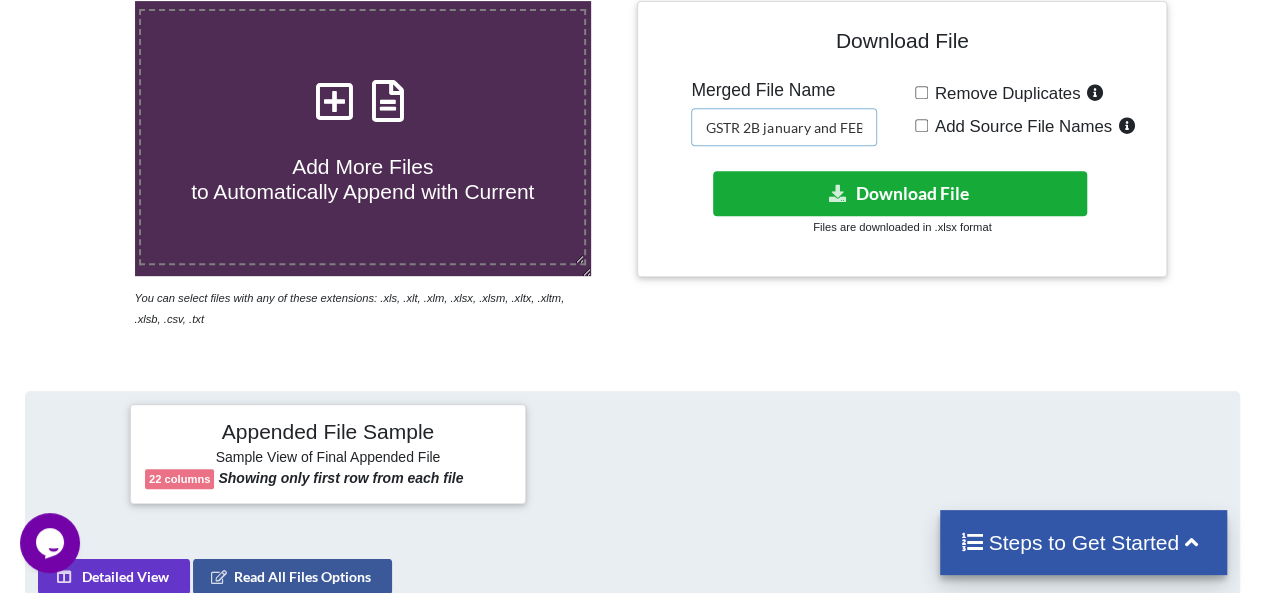 type on "GSTR 2B january and FEB" 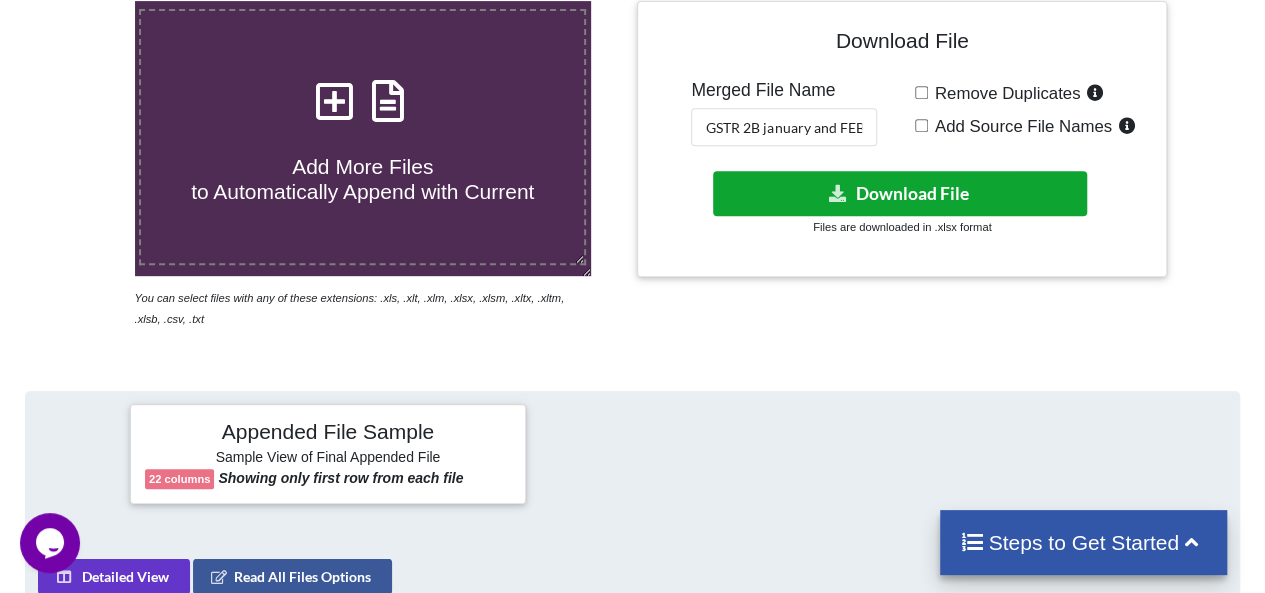 scroll, scrollTop: 0, scrollLeft: 0, axis: both 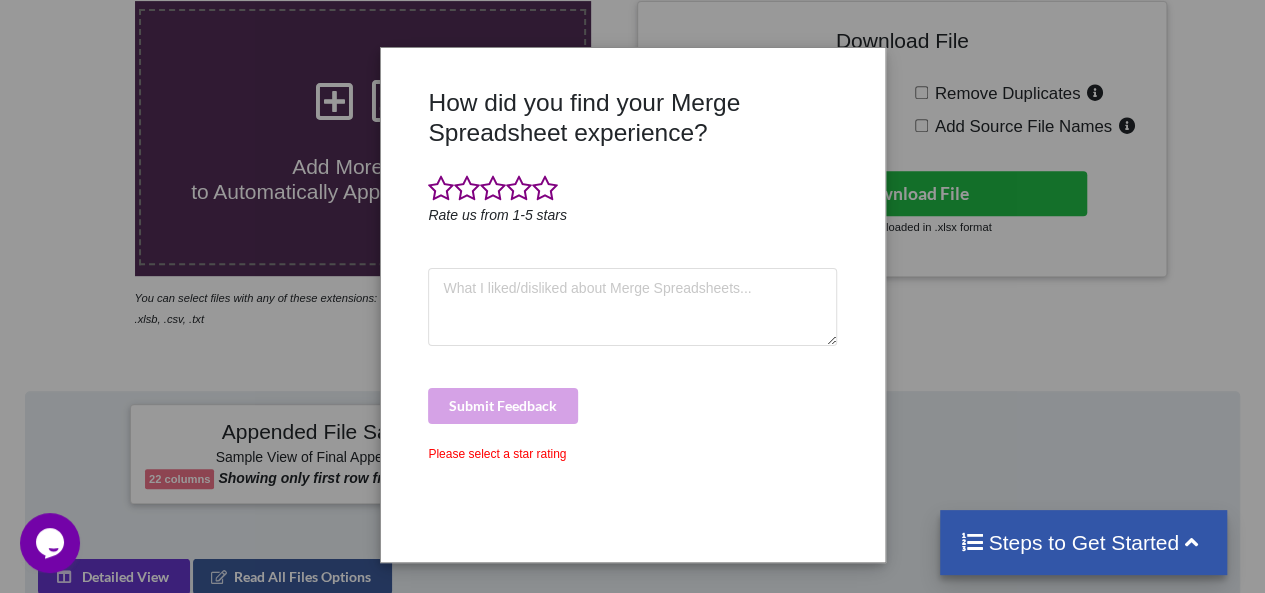 click on "How did you find your Merge Spreadsheet experience? Rate us from 1-5 stars Submit Feedback Please select a star rating" at bounding box center [632, 296] 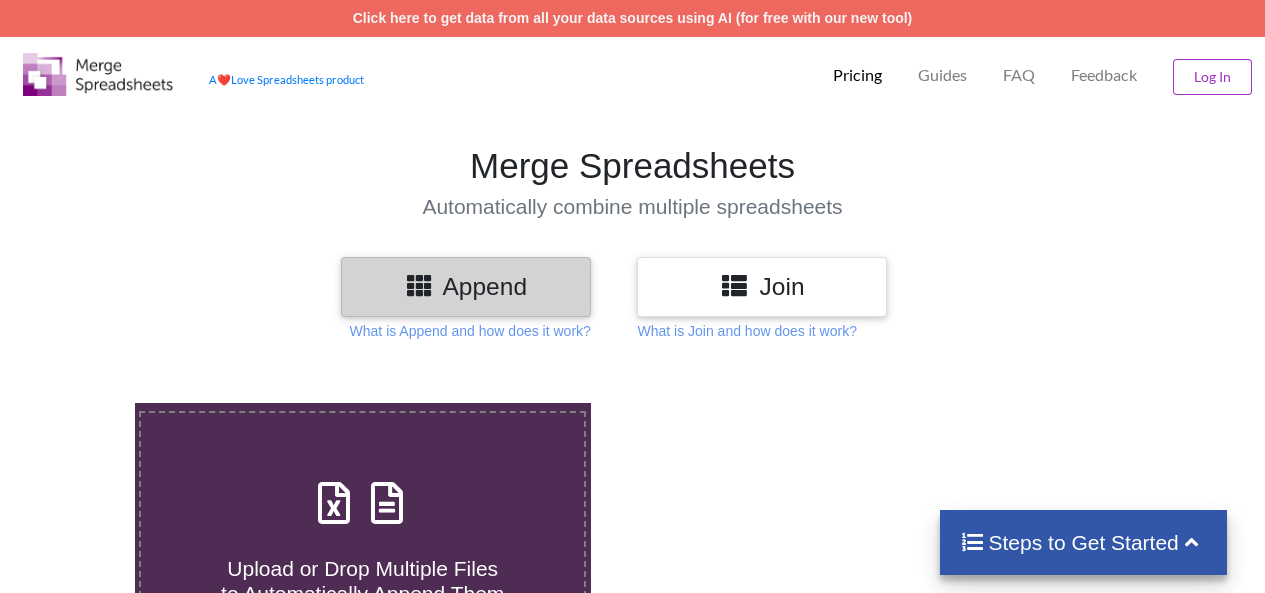 scroll, scrollTop: 0, scrollLeft: 0, axis: both 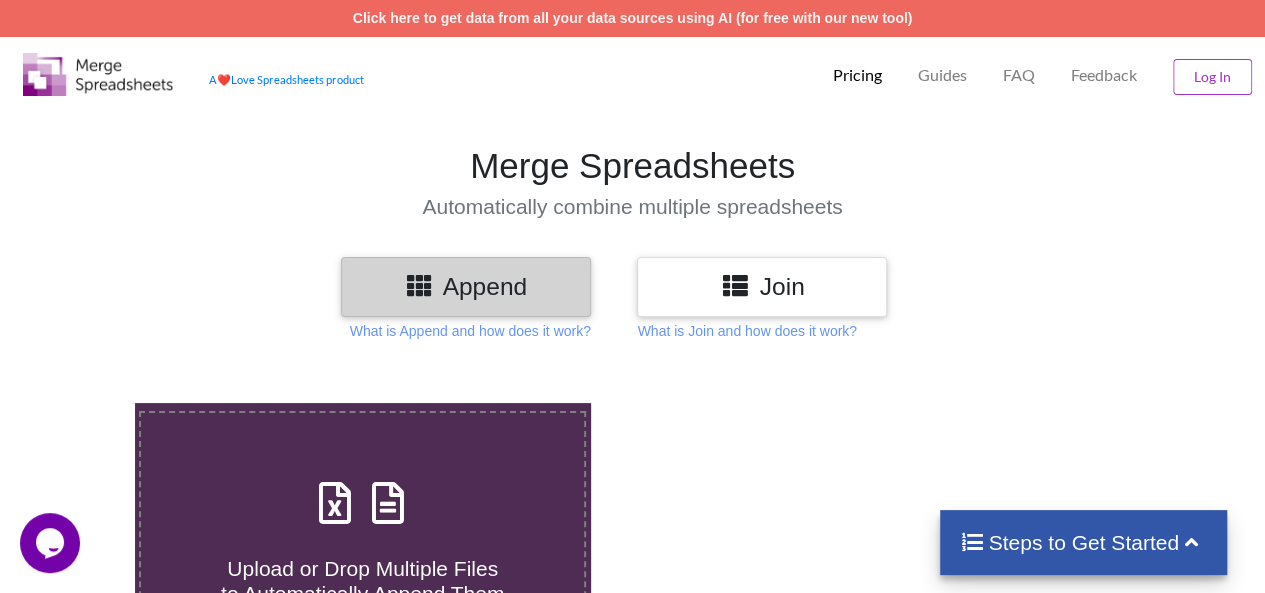 click at bounding box center [419, 284] 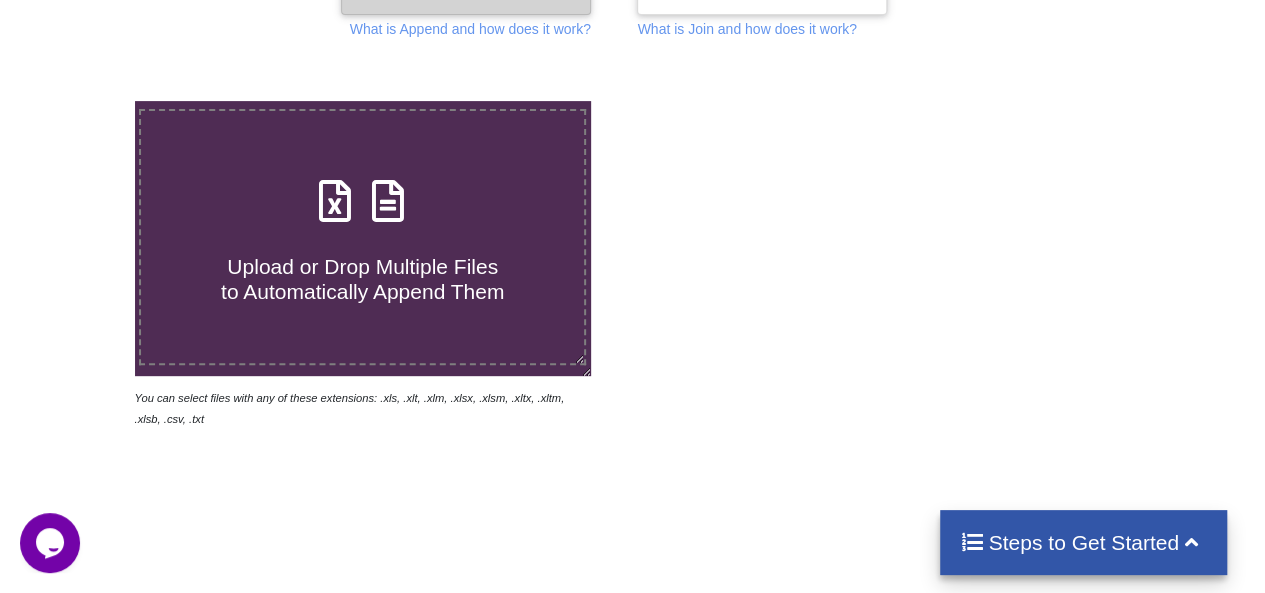scroll, scrollTop: 323, scrollLeft: 0, axis: vertical 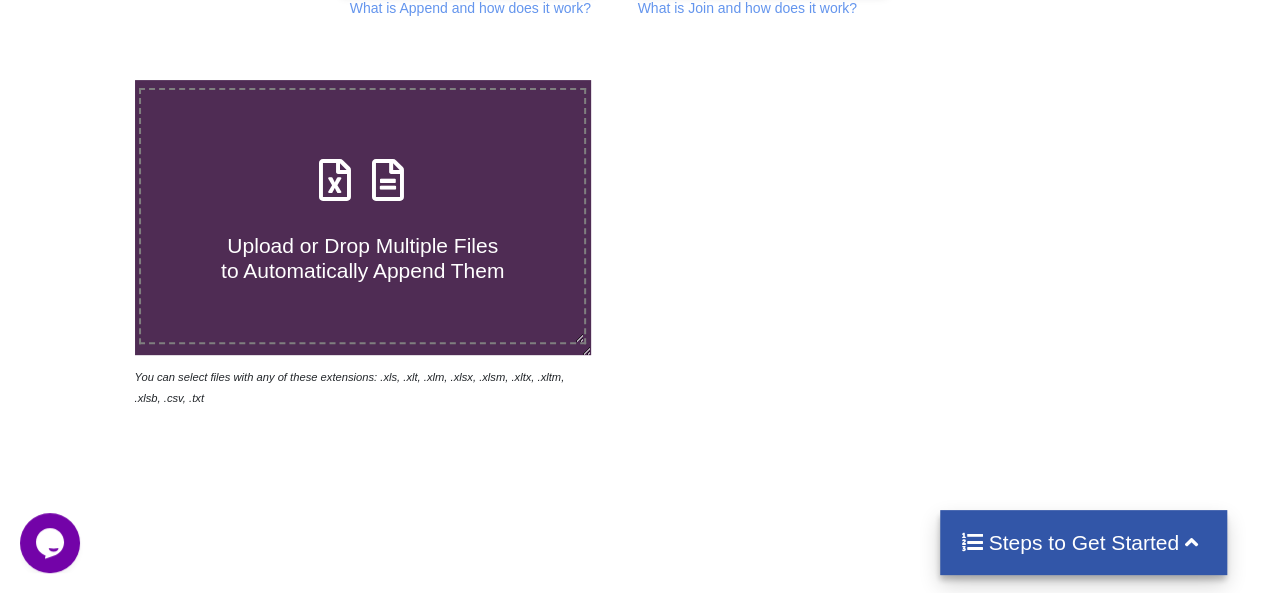 click at bounding box center (335, 170) 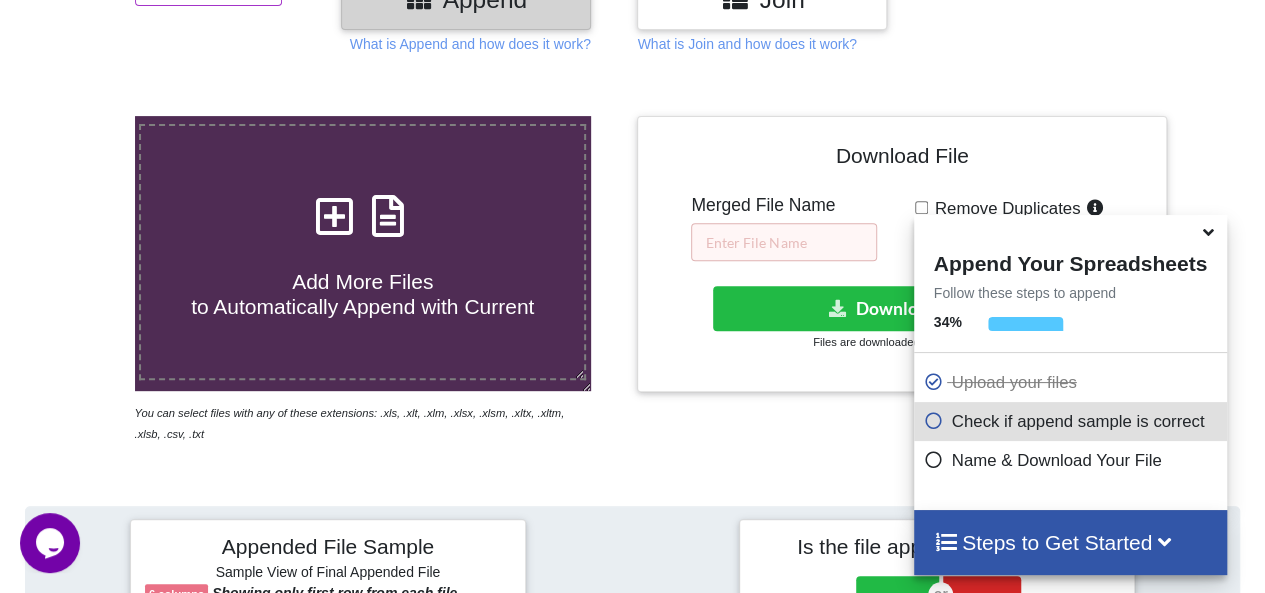 scroll, scrollTop: 250, scrollLeft: 0, axis: vertical 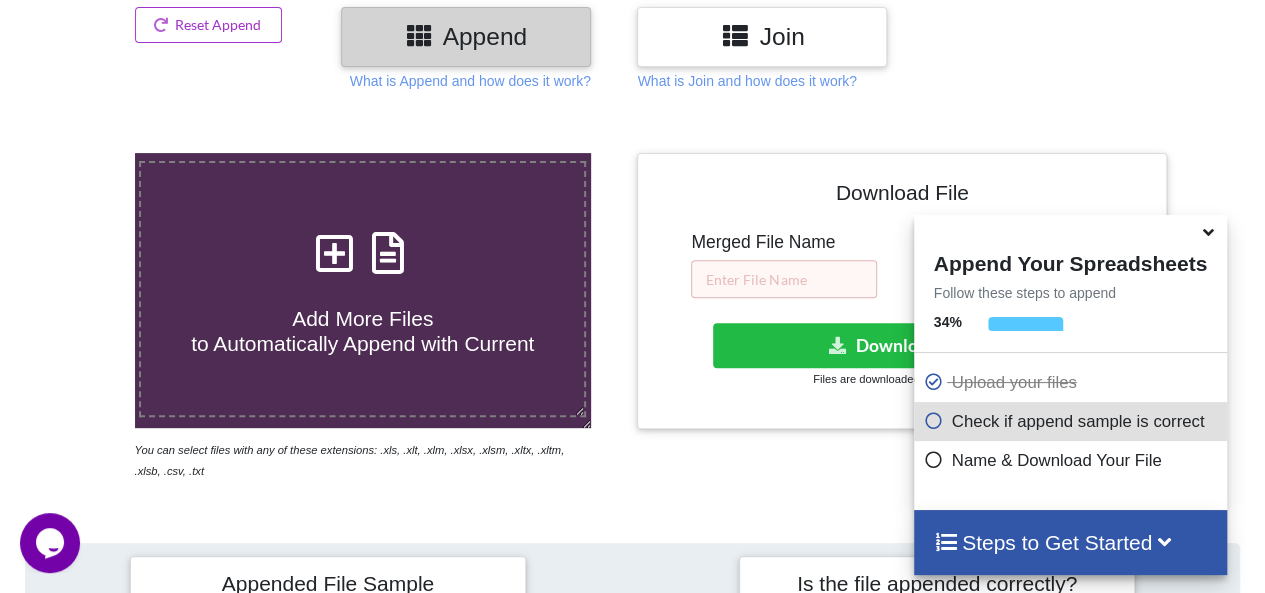 click at bounding box center (335, 243) 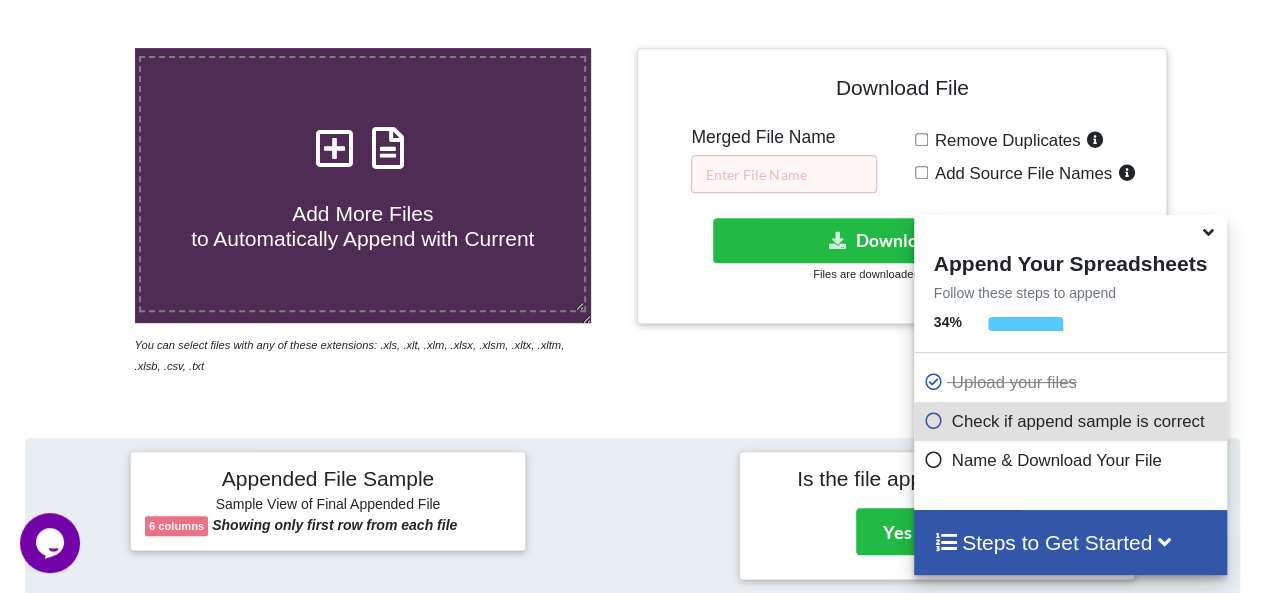 scroll, scrollTop: 341, scrollLeft: 0, axis: vertical 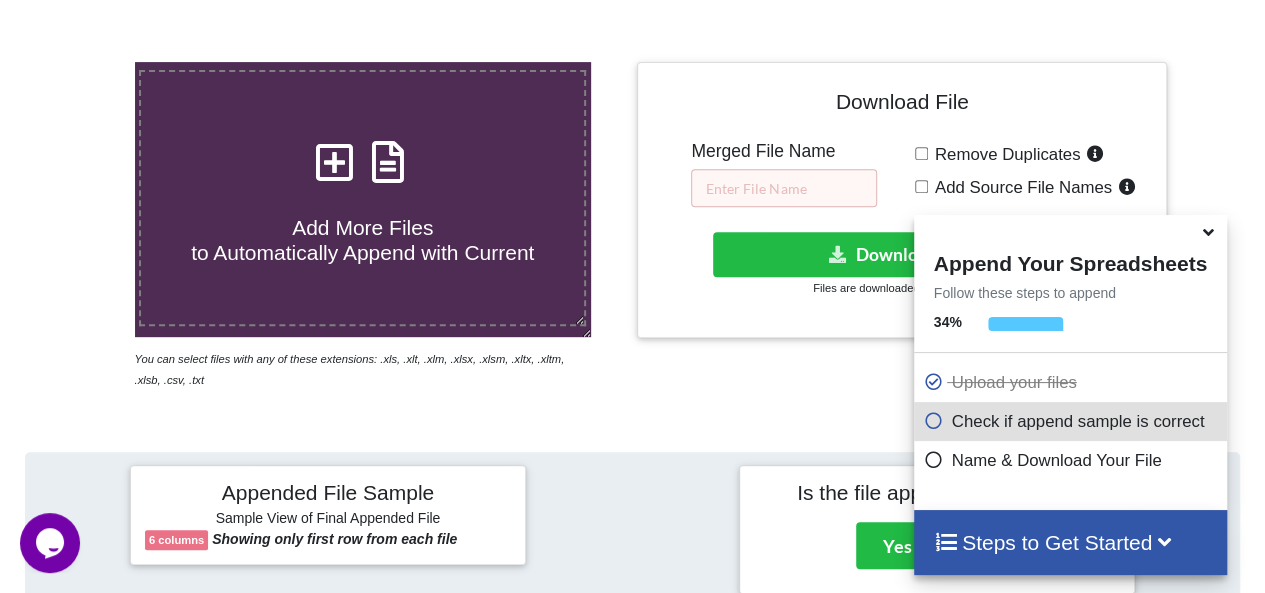 click at bounding box center [335, 152] 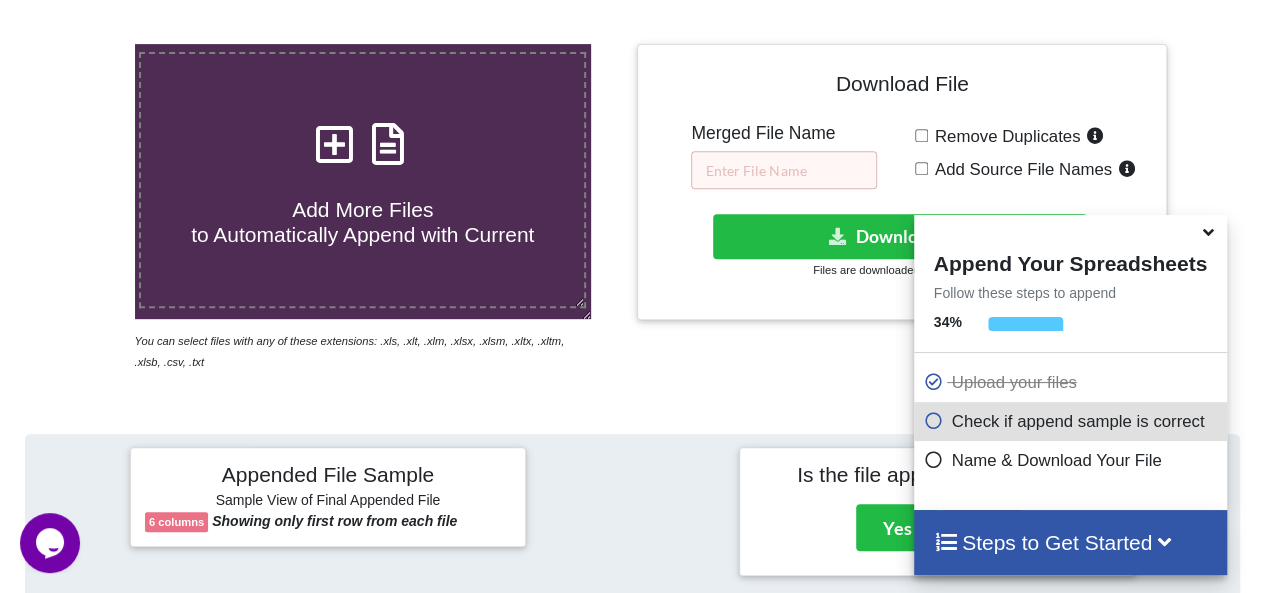 scroll, scrollTop: 352, scrollLeft: 0, axis: vertical 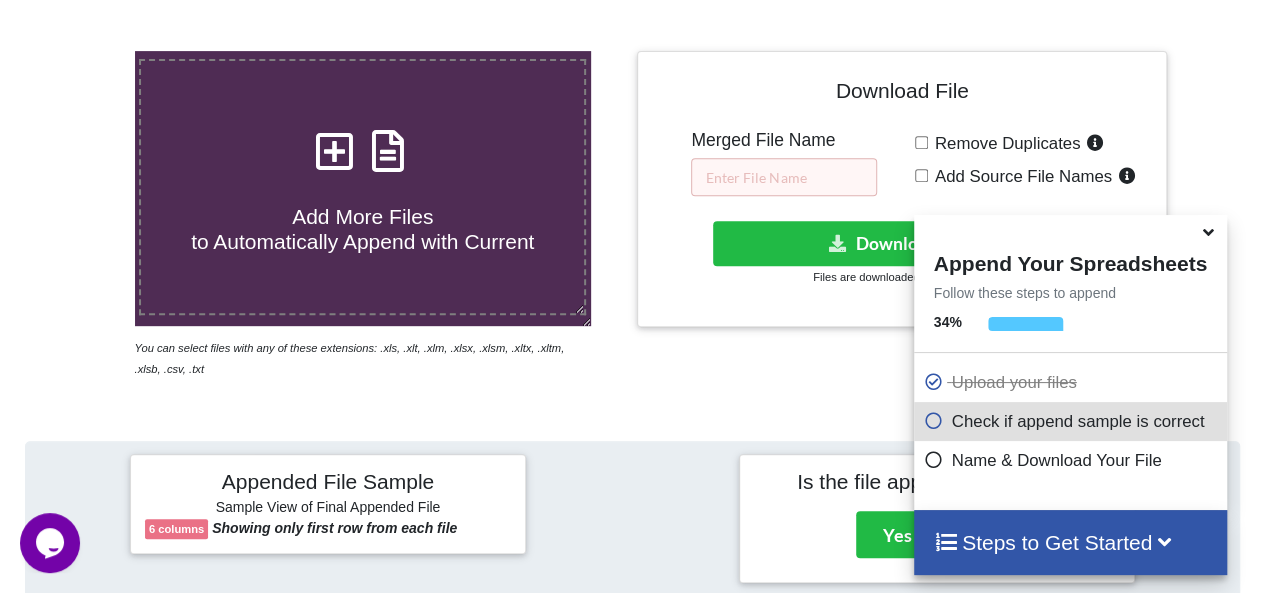 click at bounding box center (335, 141) 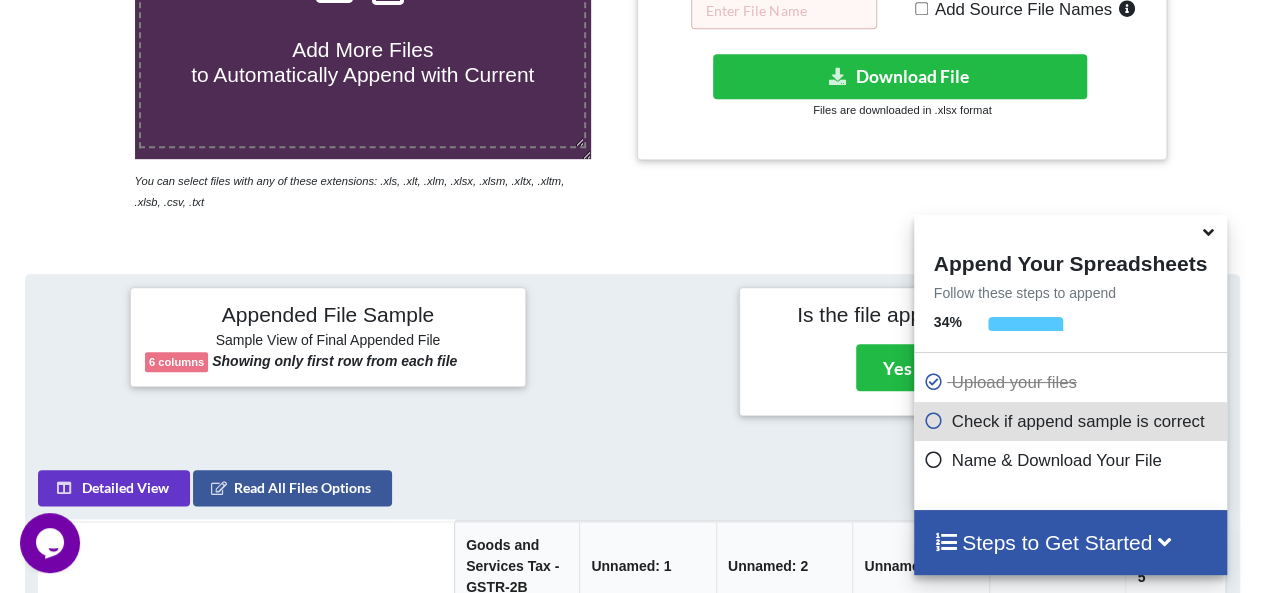 scroll, scrollTop: 457, scrollLeft: 0, axis: vertical 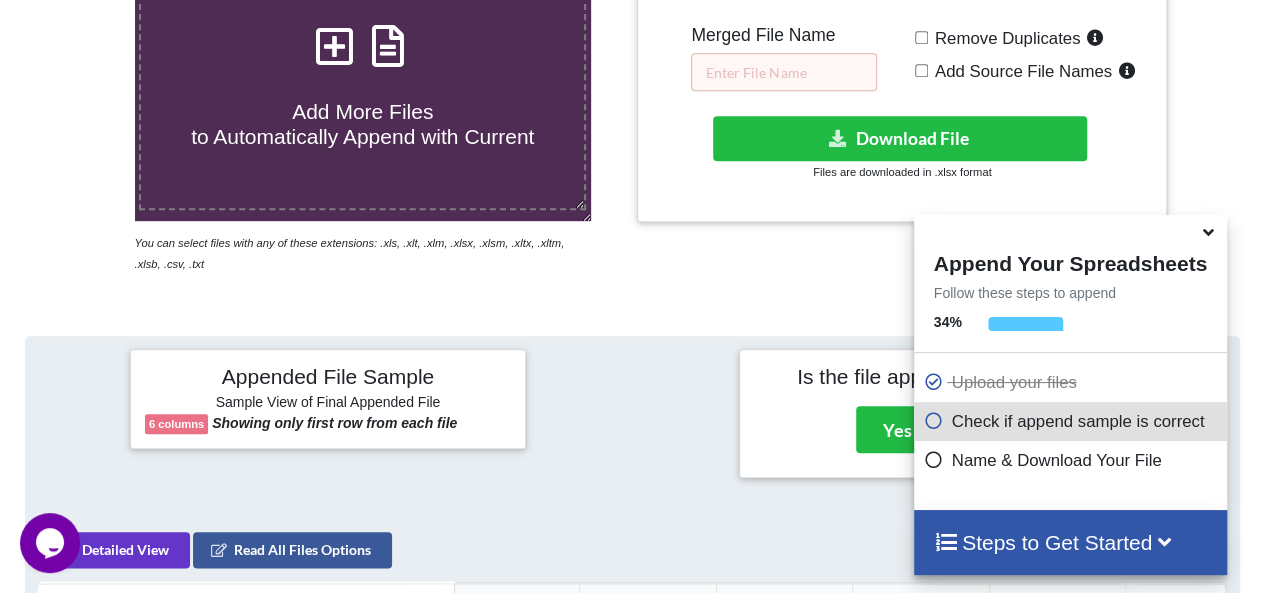 click at bounding box center [335, 36] 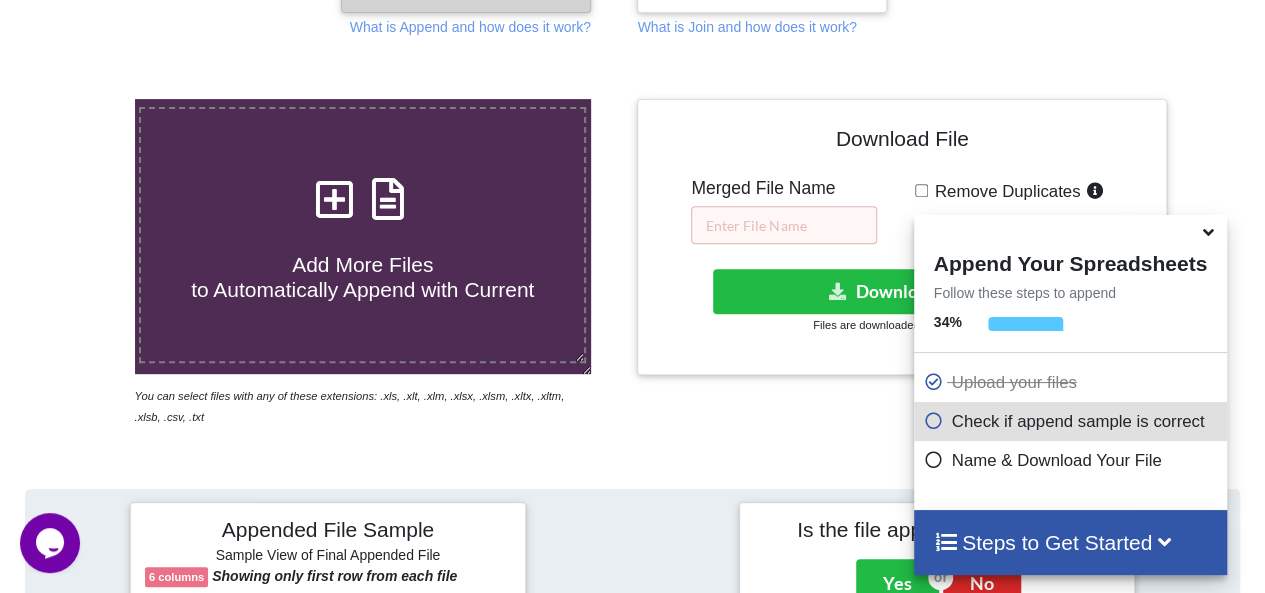 scroll, scrollTop: 288, scrollLeft: 0, axis: vertical 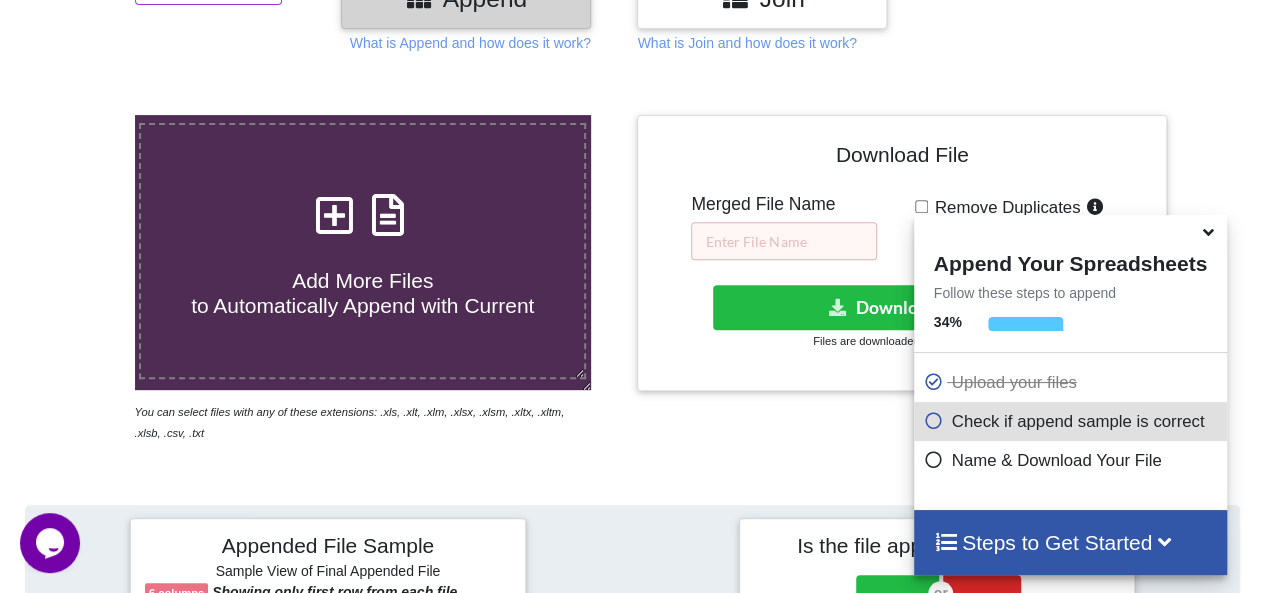 click at bounding box center [335, 205] 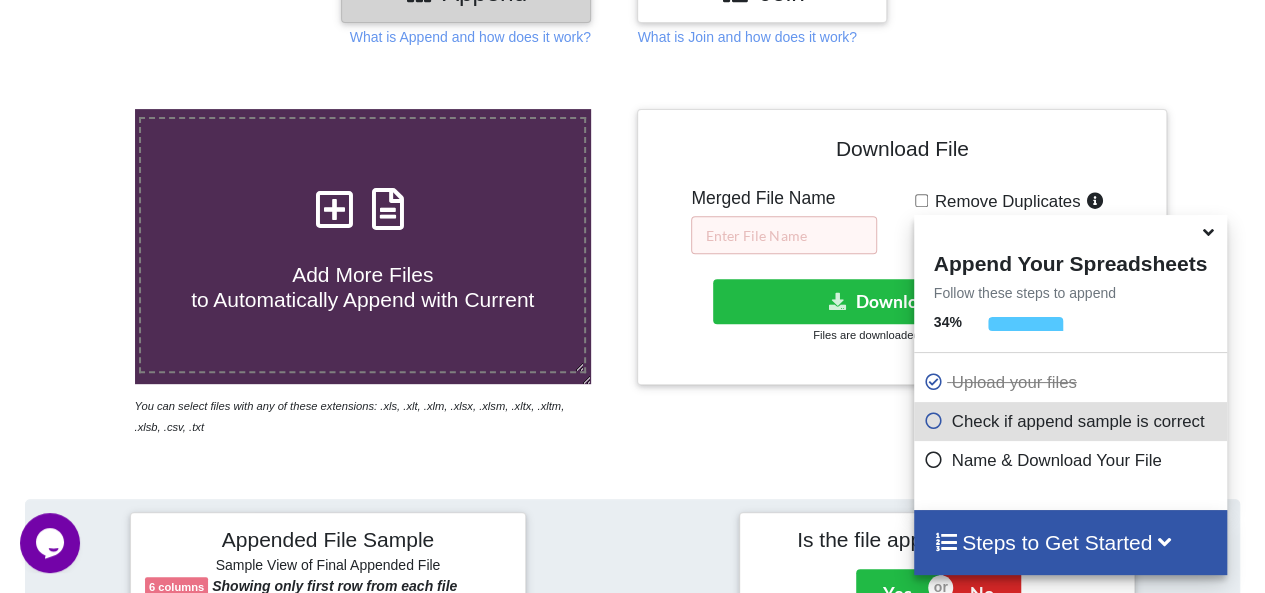 scroll, scrollTop: 274, scrollLeft: 0, axis: vertical 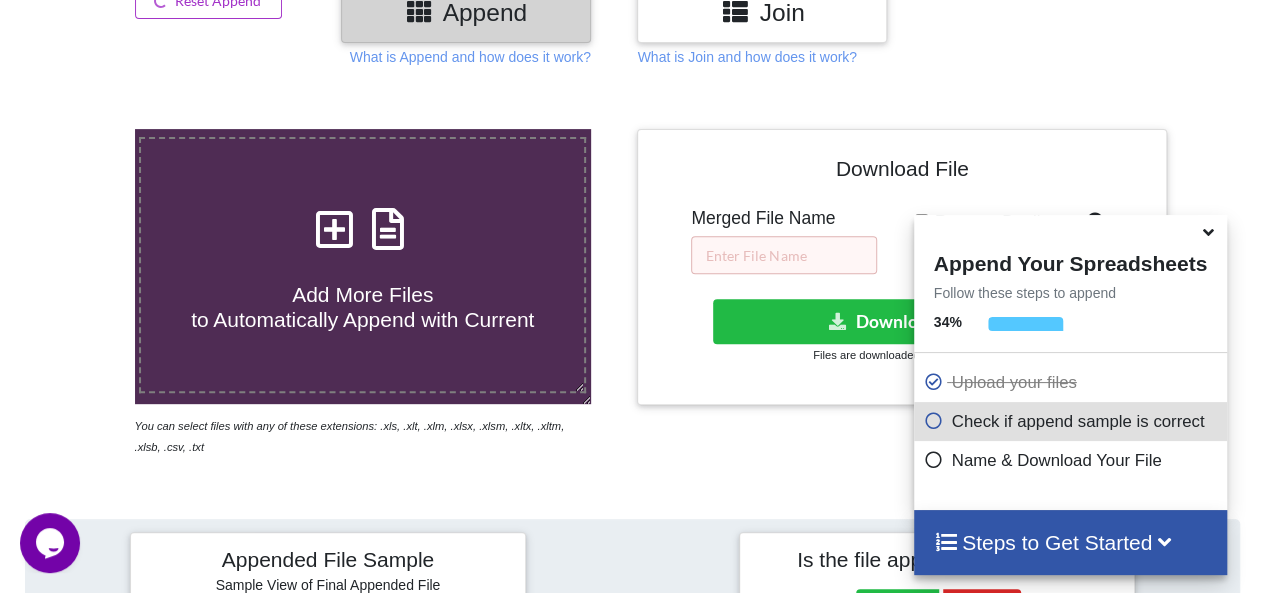 click at bounding box center (335, 219) 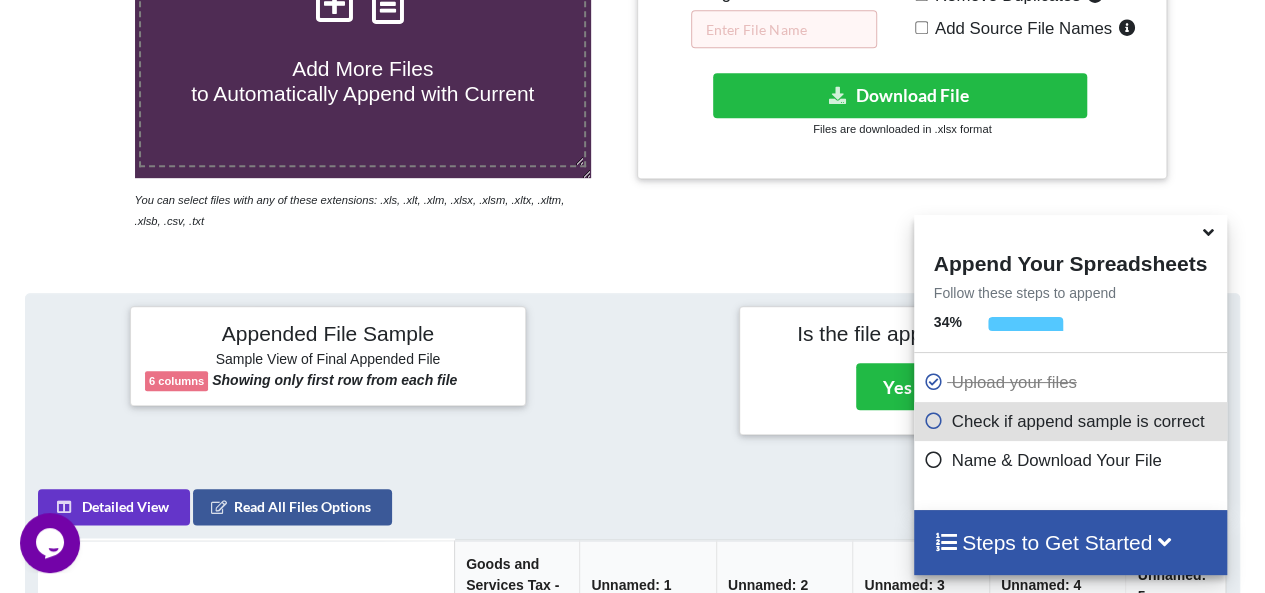 scroll, scrollTop: 472, scrollLeft: 0, axis: vertical 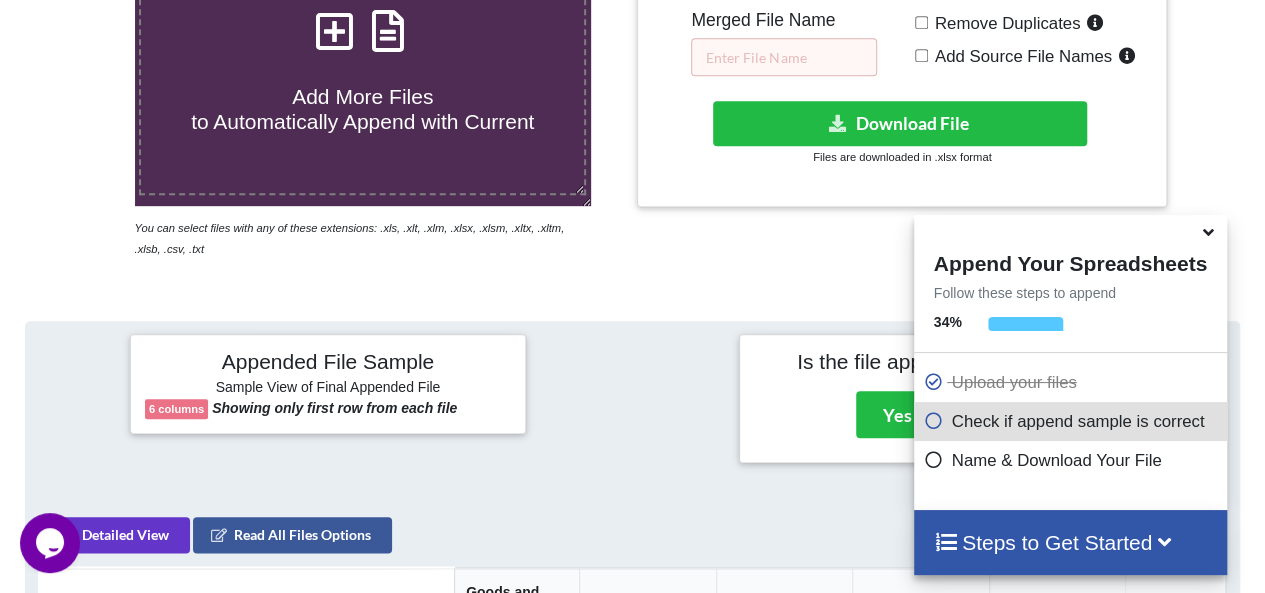 click at bounding box center [335, 21] 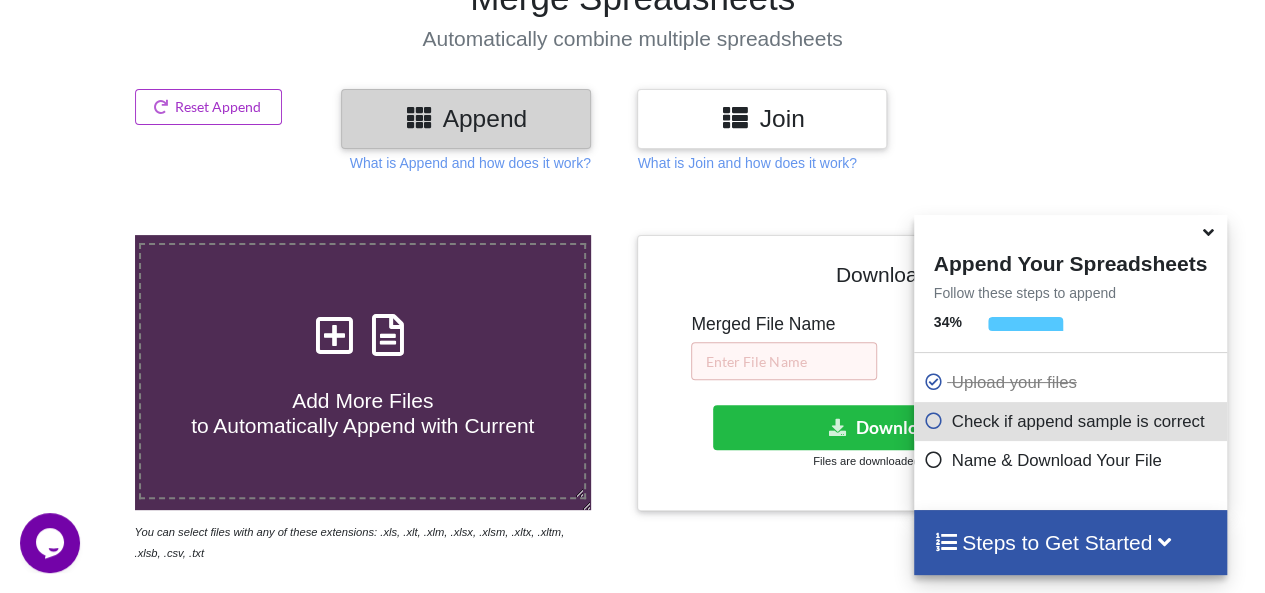 scroll, scrollTop: 0, scrollLeft: 0, axis: both 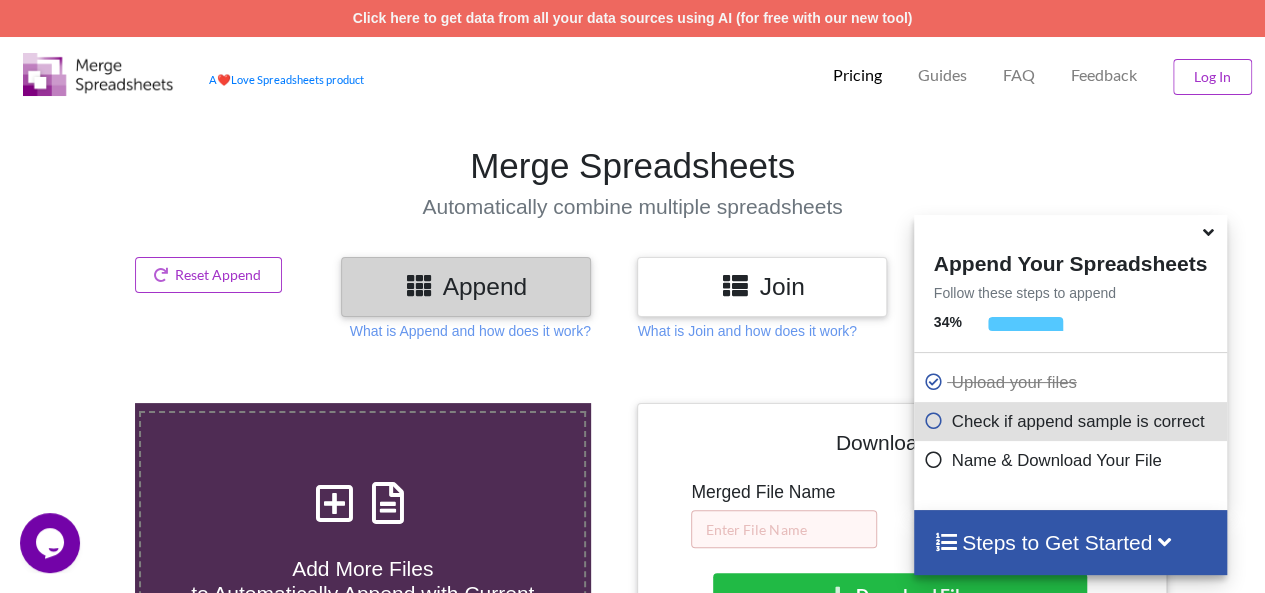 click at bounding box center [335, 493] 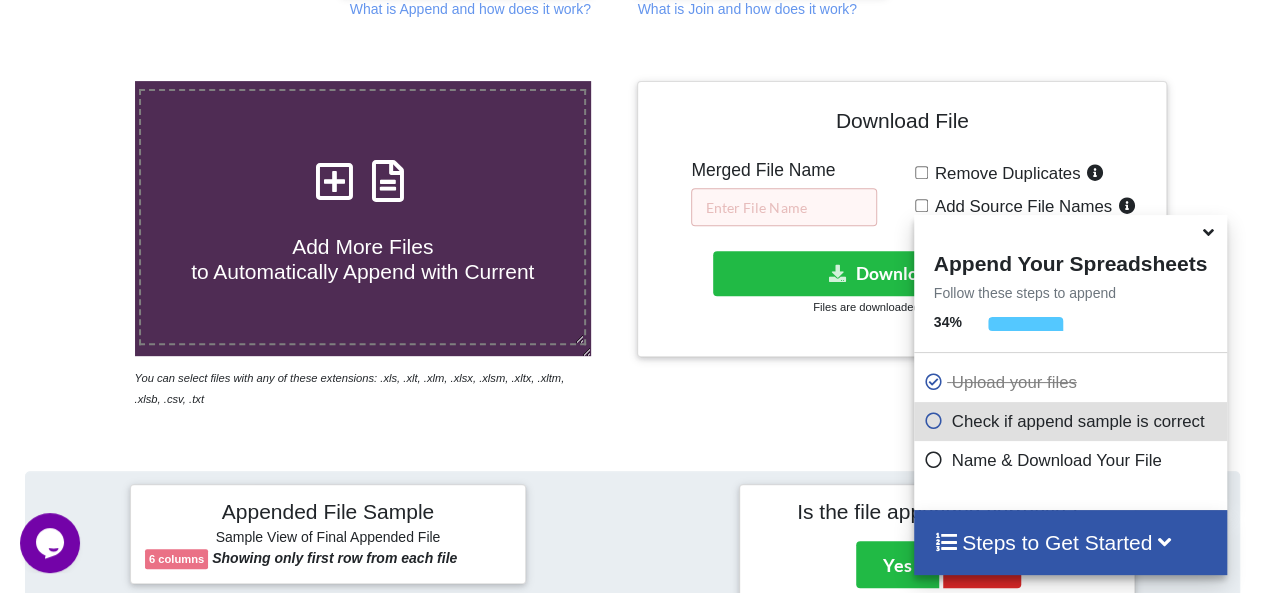 scroll, scrollTop: 314, scrollLeft: 0, axis: vertical 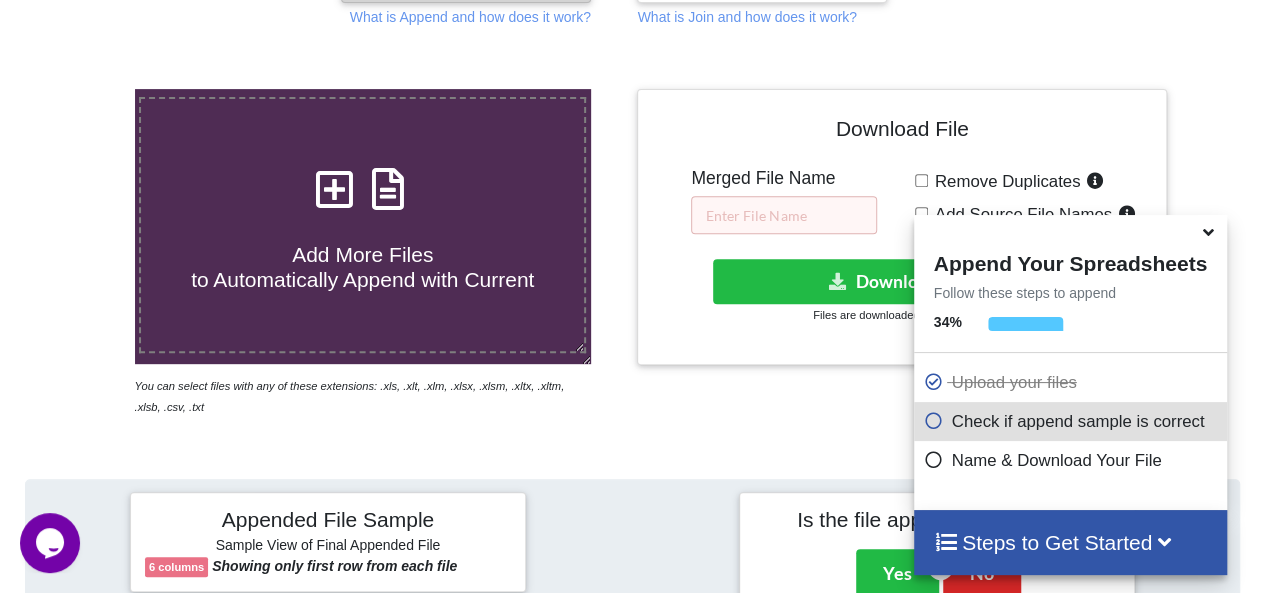 click at bounding box center (363, 190) 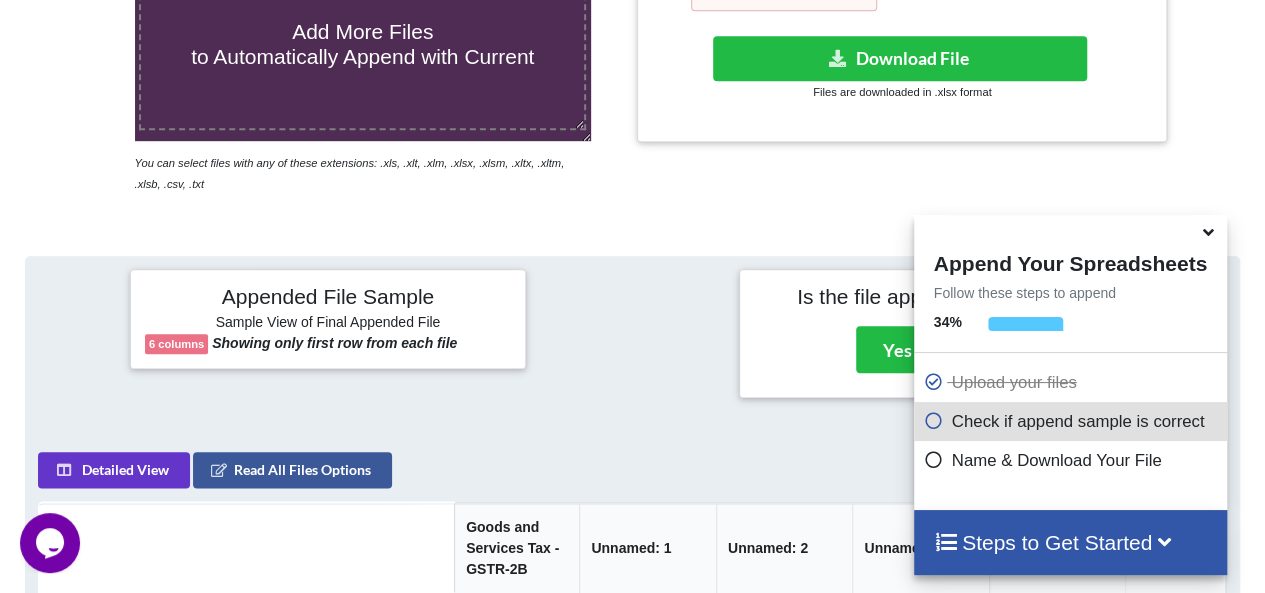 scroll, scrollTop: 509, scrollLeft: 0, axis: vertical 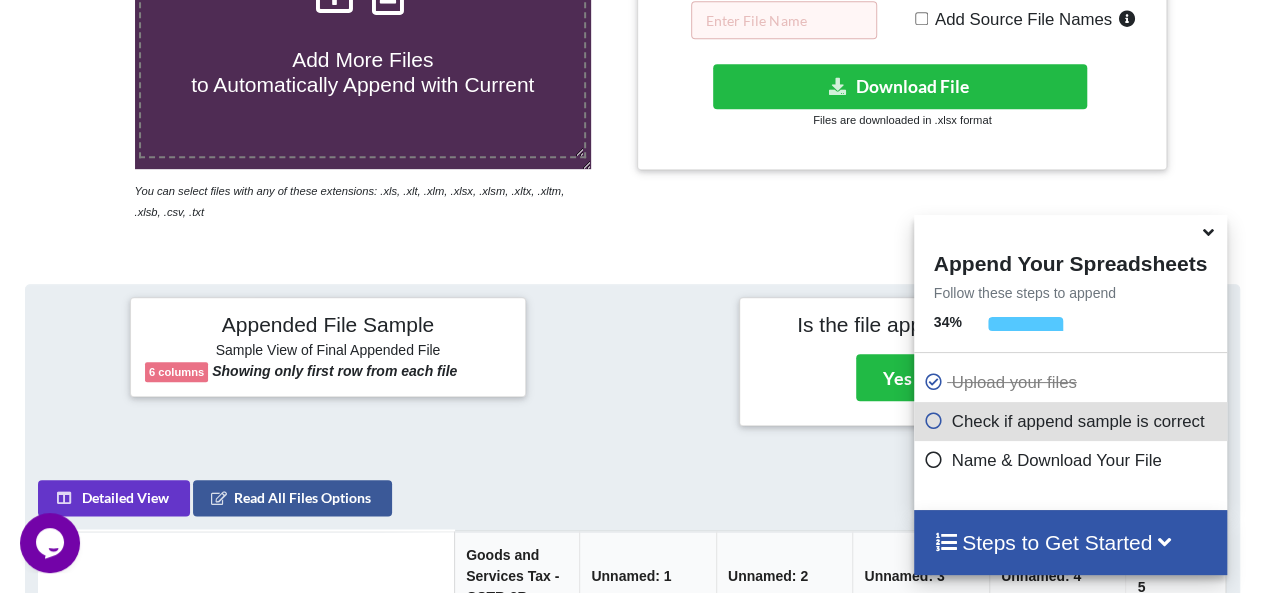 click on "Add More Files   to Automatically Append with Current" at bounding box center (362, 60) 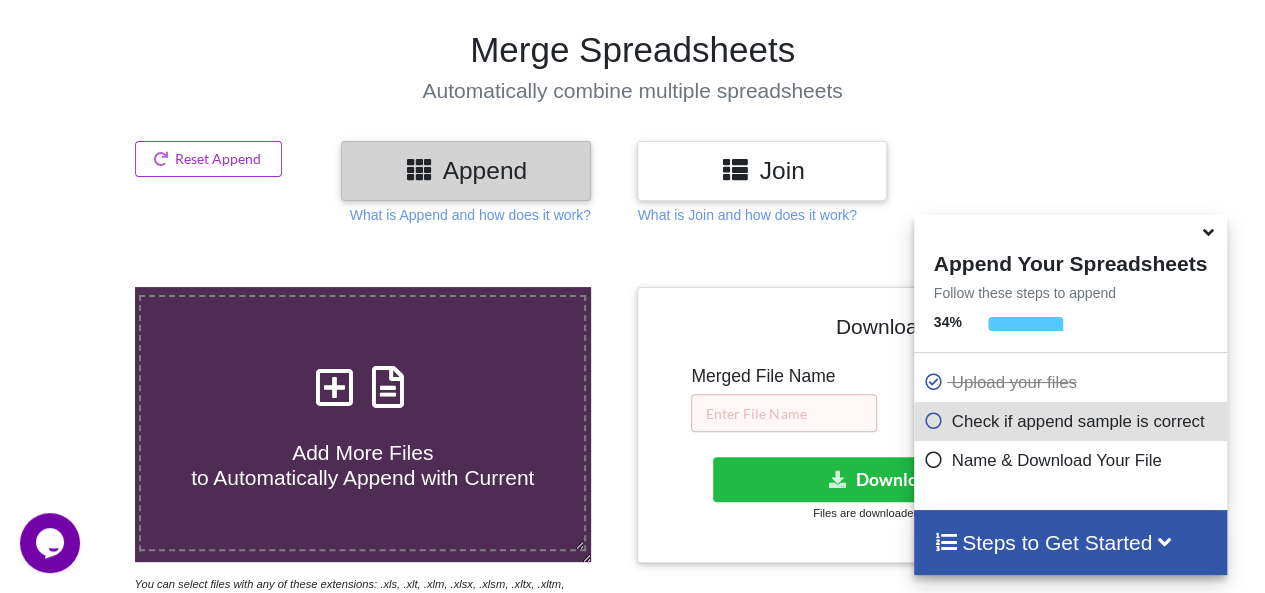 scroll, scrollTop: 0, scrollLeft: 0, axis: both 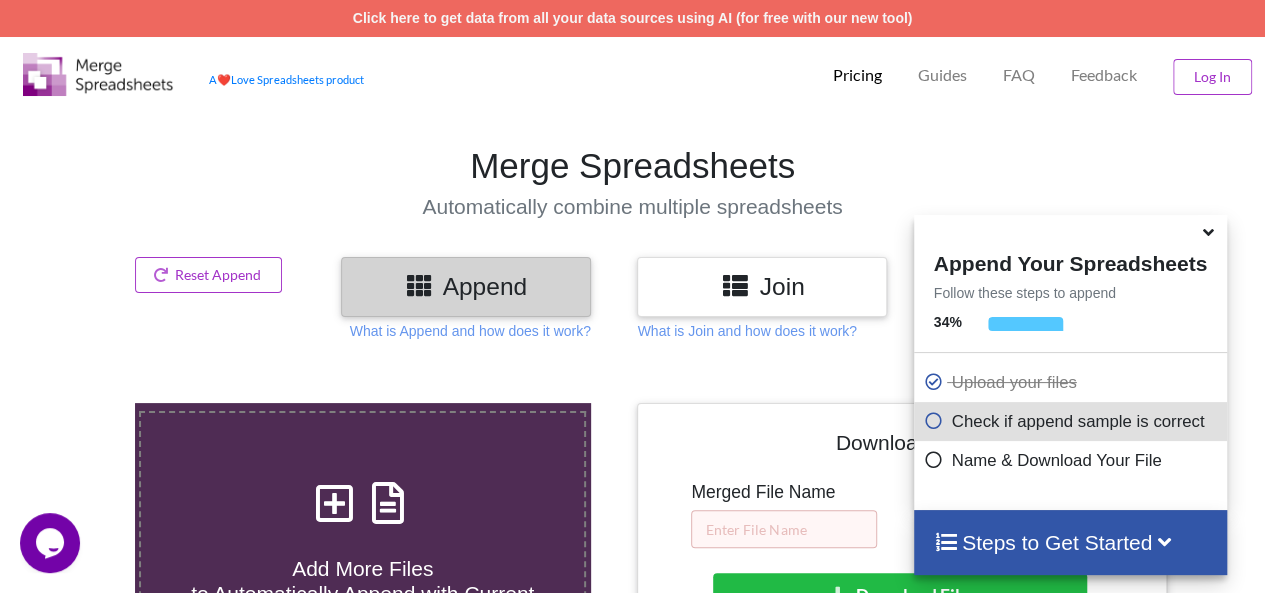 click at bounding box center [335, 493] 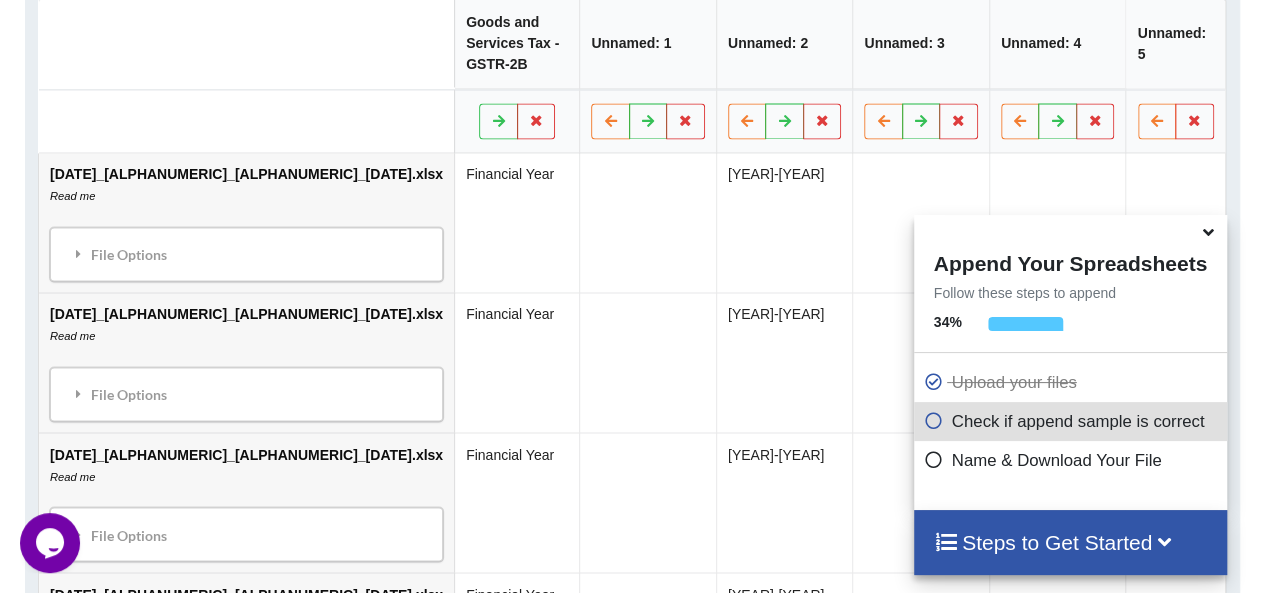 scroll, scrollTop: 937, scrollLeft: 0, axis: vertical 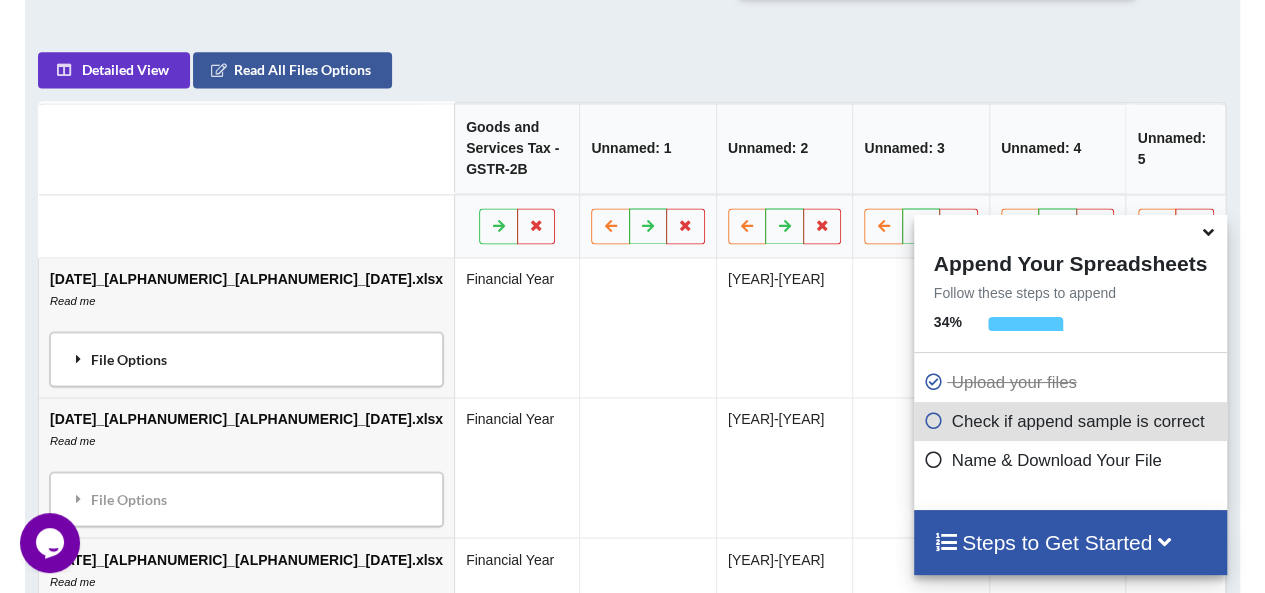 click on "File Options" at bounding box center [246, 359] 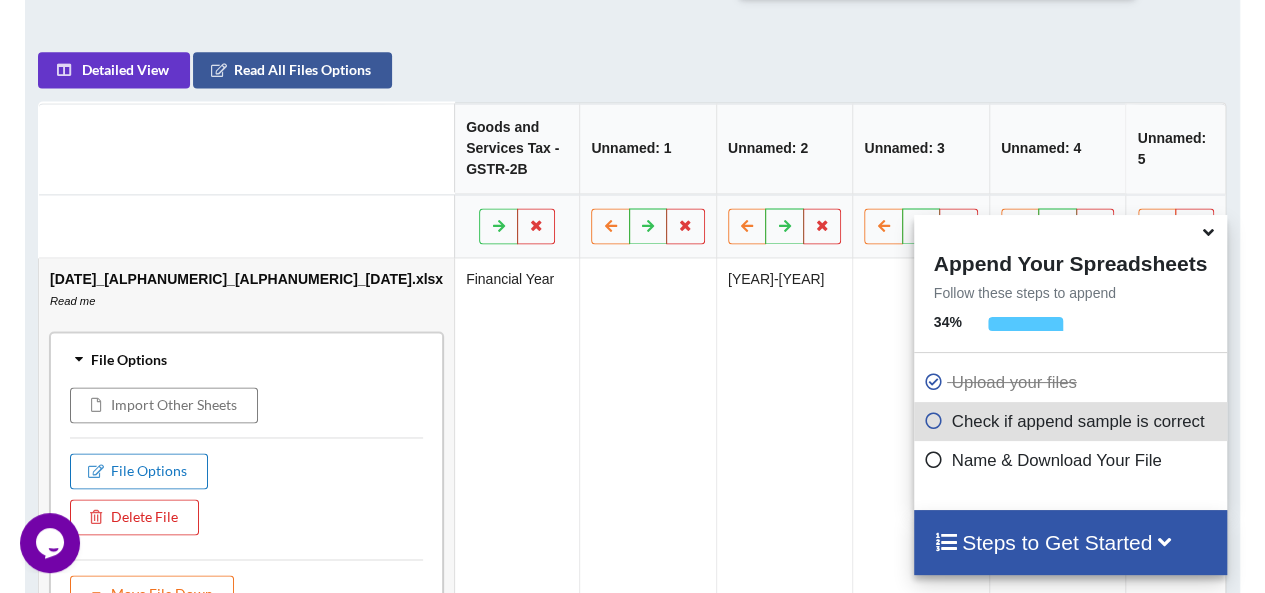 click on "File Options" at bounding box center [139, 471] 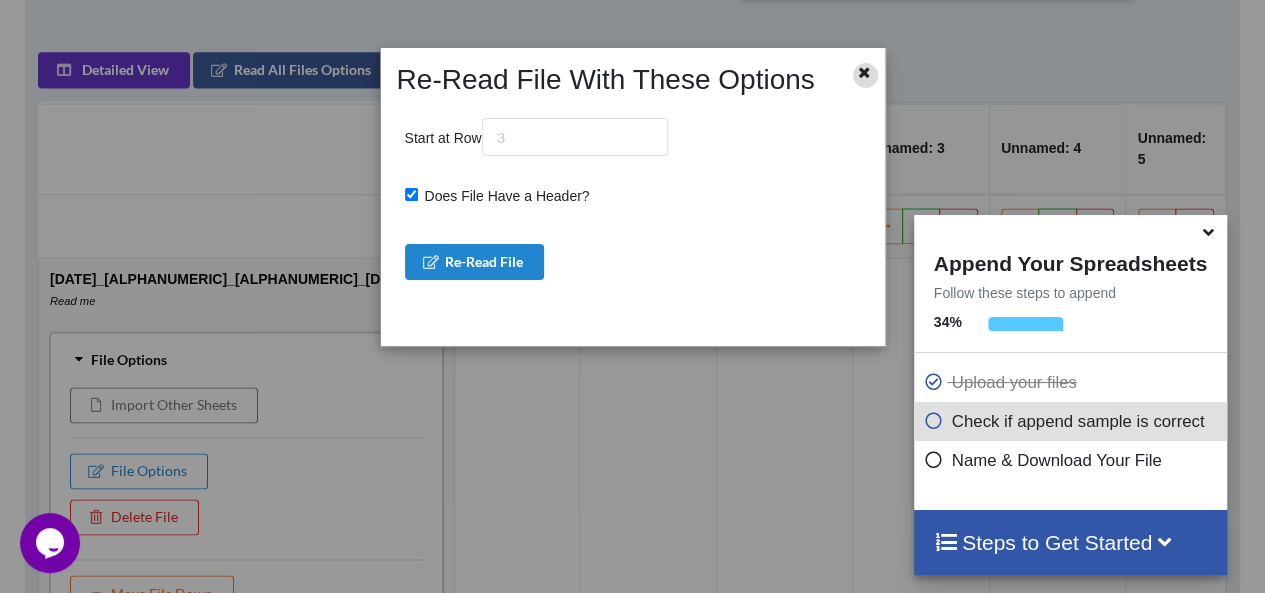 click at bounding box center [864, 70] 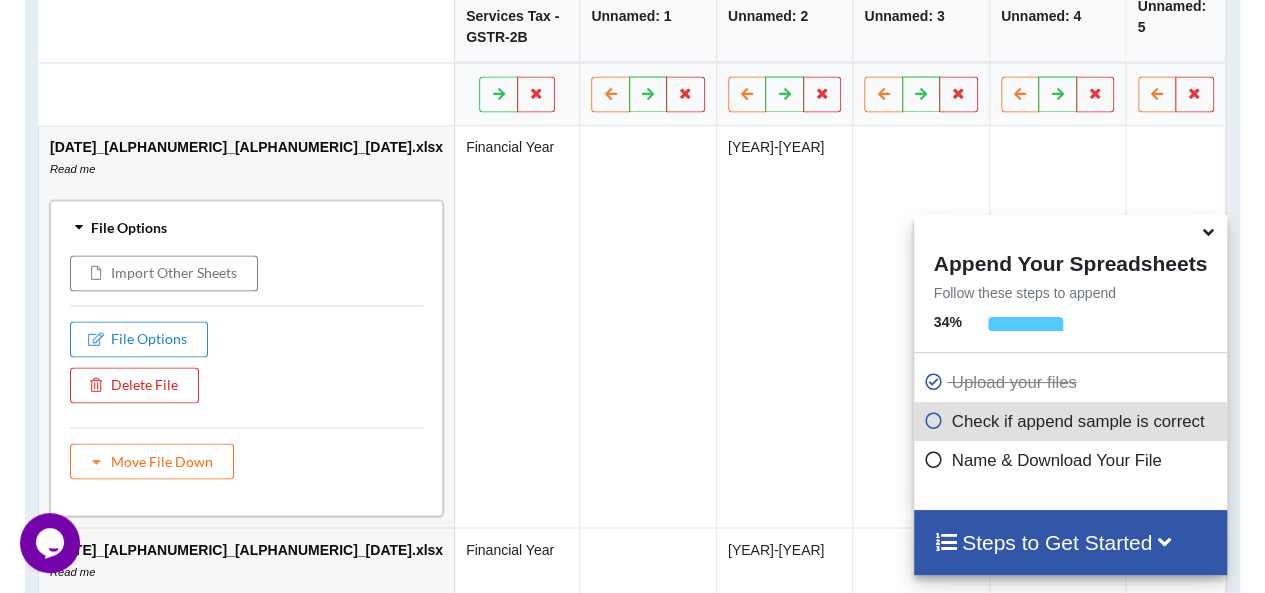 scroll, scrollTop: 1094, scrollLeft: 0, axis: vertical 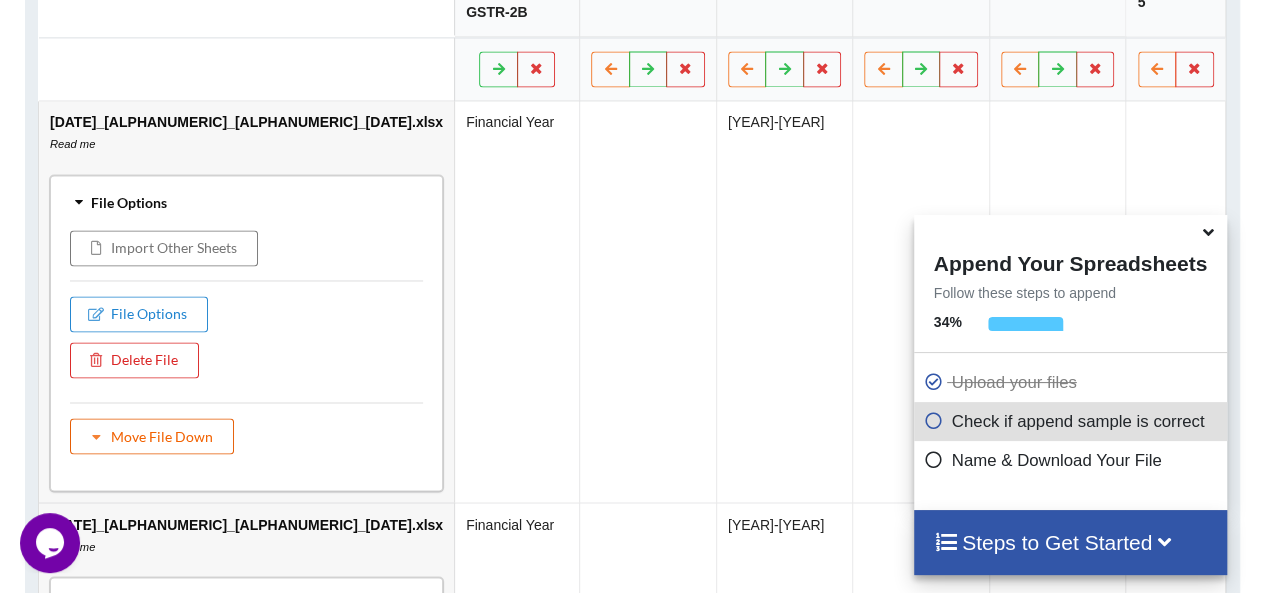 click on "Move File Down" at bounding box center [152, 436] 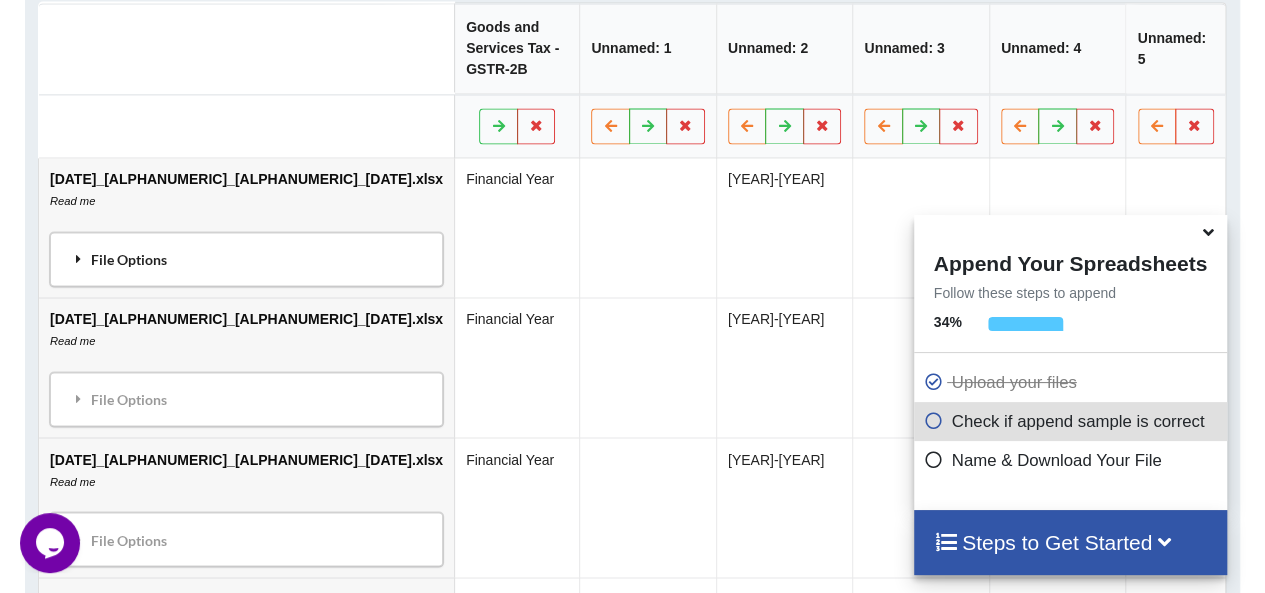 scroll, scrollTop: 1036, scrollLeft: 0, axis: vertical 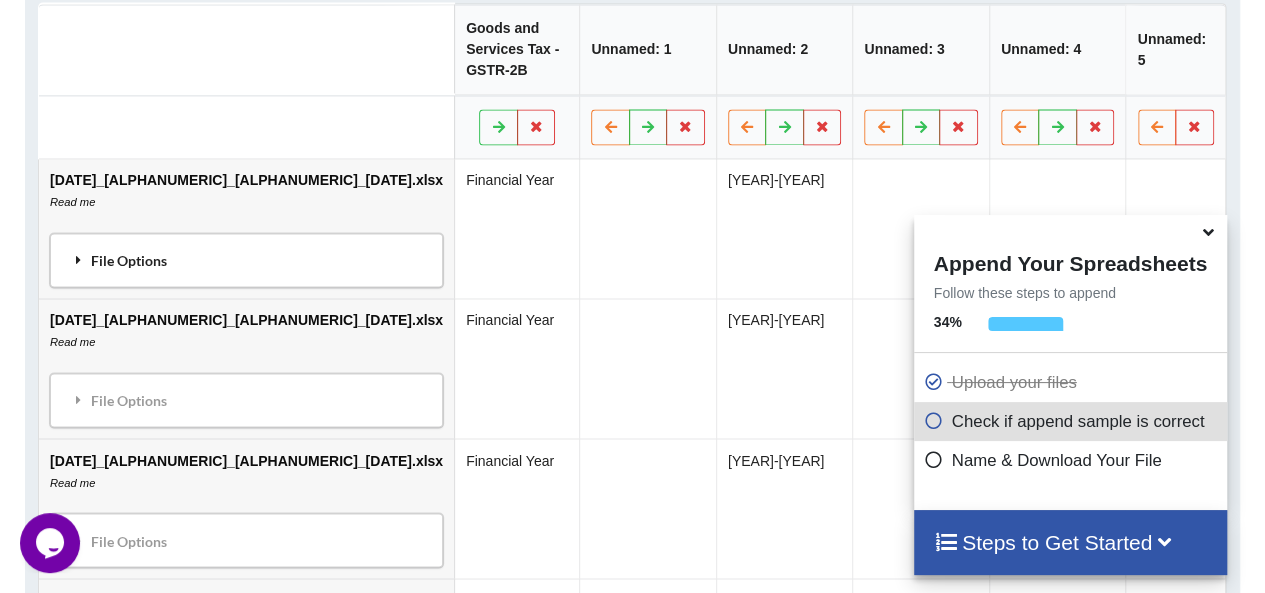 click on "File Options" at bounding box center [246, 260] 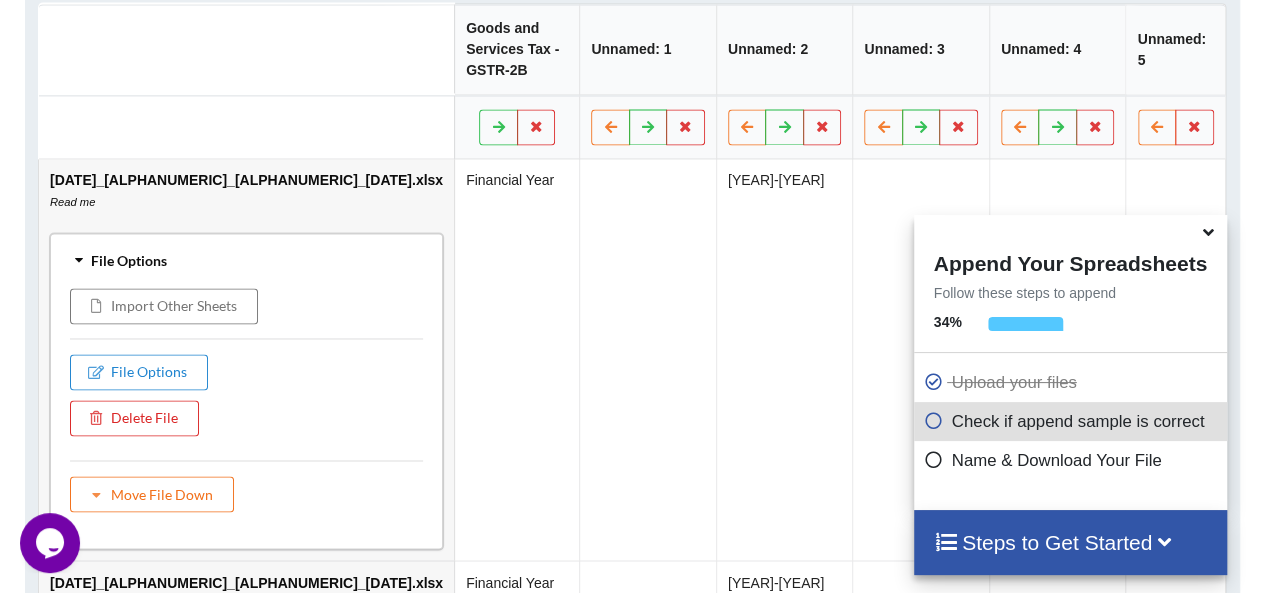 click on "Financial Year" at bounding box center (516, 359) 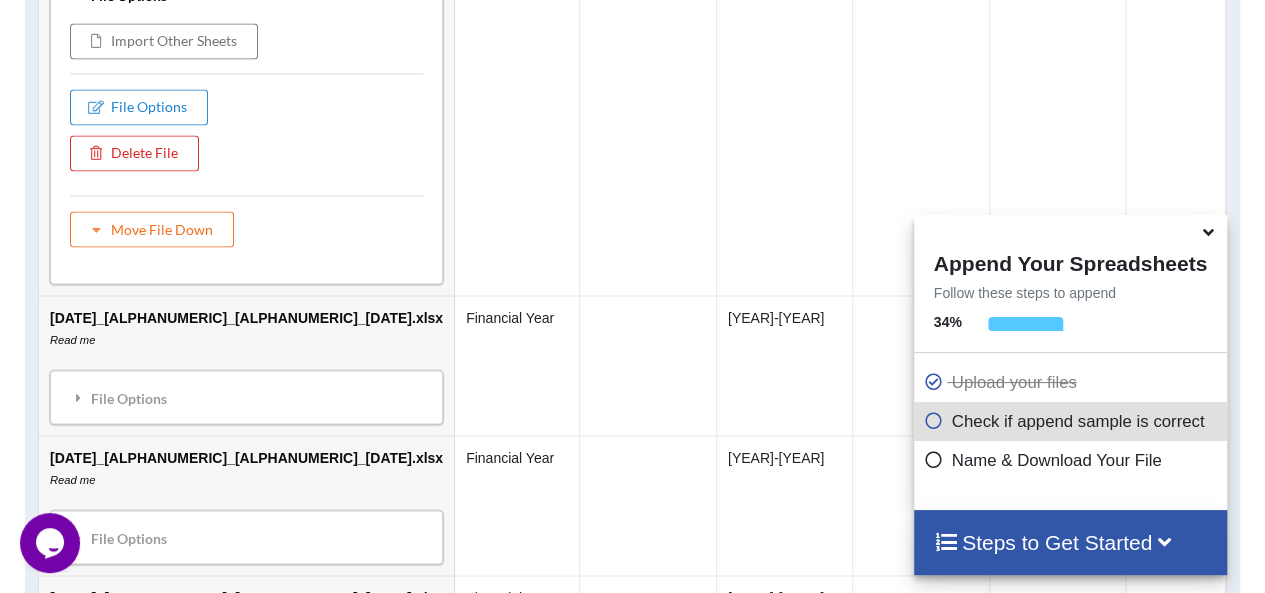 scroll, scrollTop: 1331, scrollLeft: 0, axis: vertical 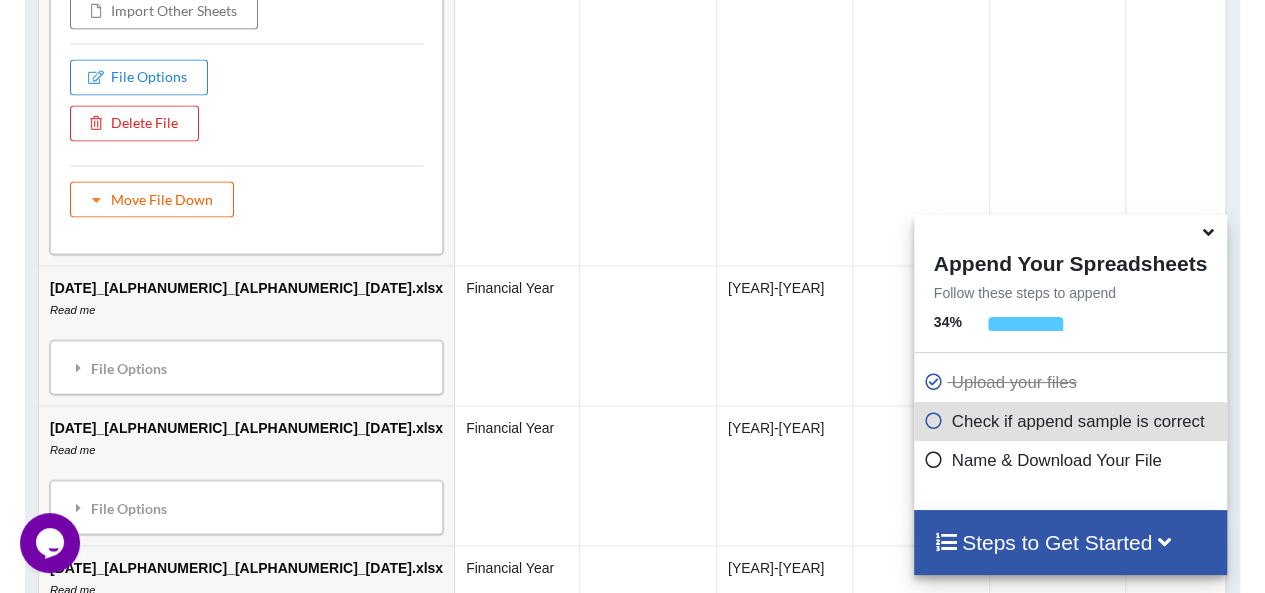 click on "Move File Down" at bounding box center [152, 199] 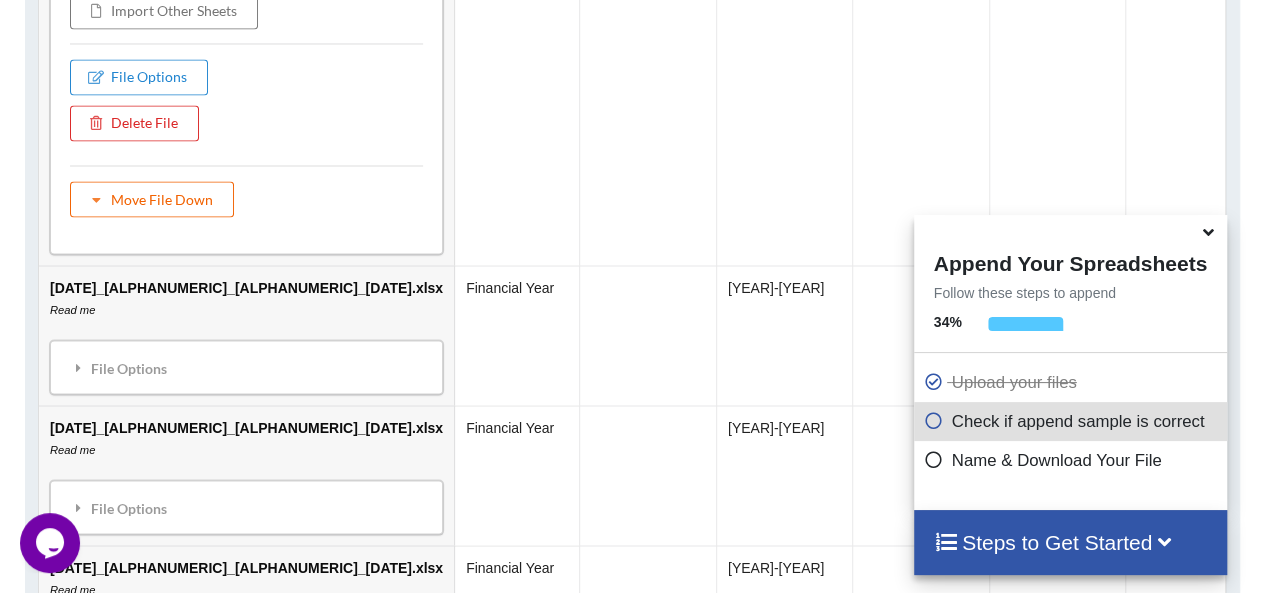 scroll, scrollTop: 1070, scrollLeft: 0, axis: vertical 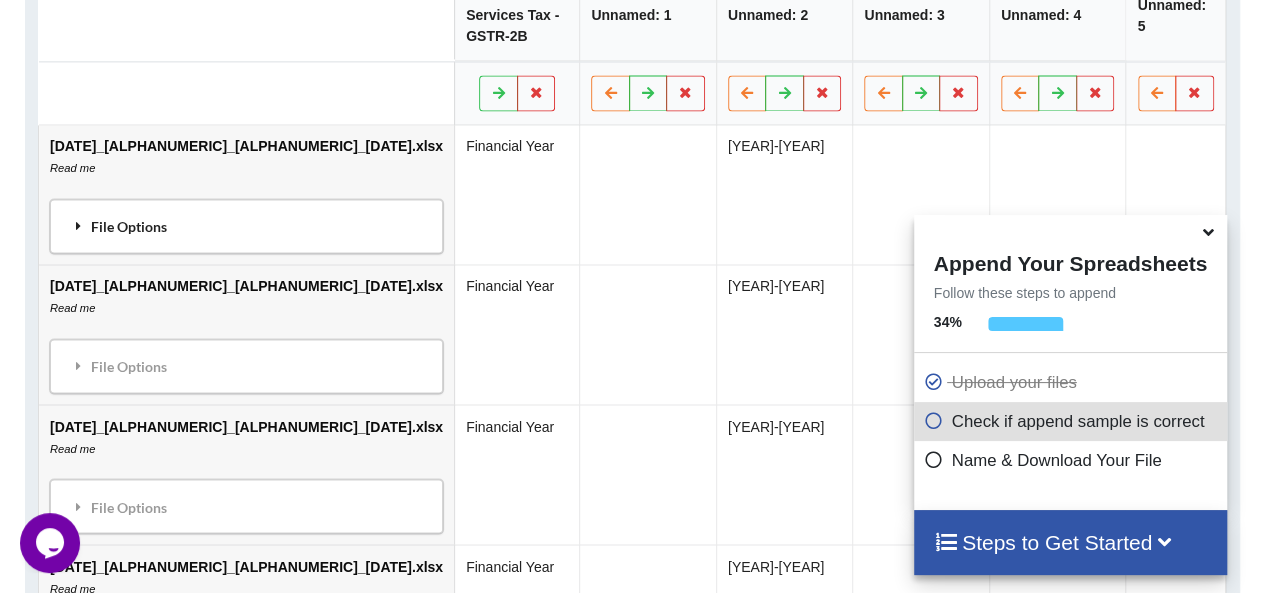click on "File Options" at bounding box center (246, 226) 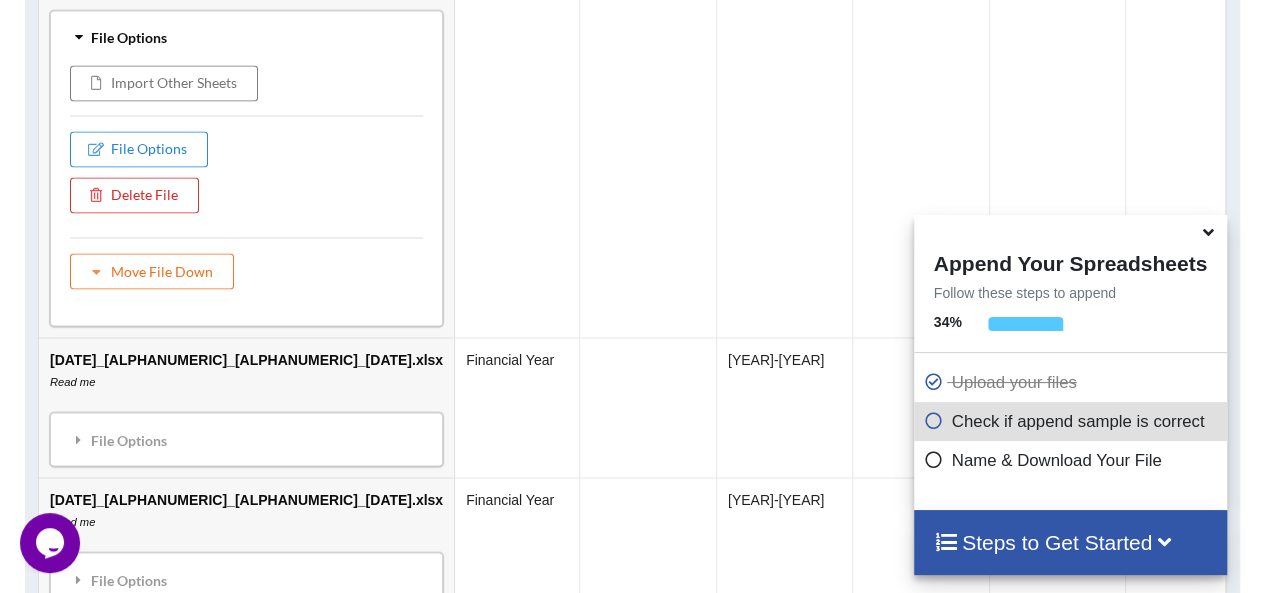 scroll, scrollTop: 1258, scrollLeft: 0, axis: vertical 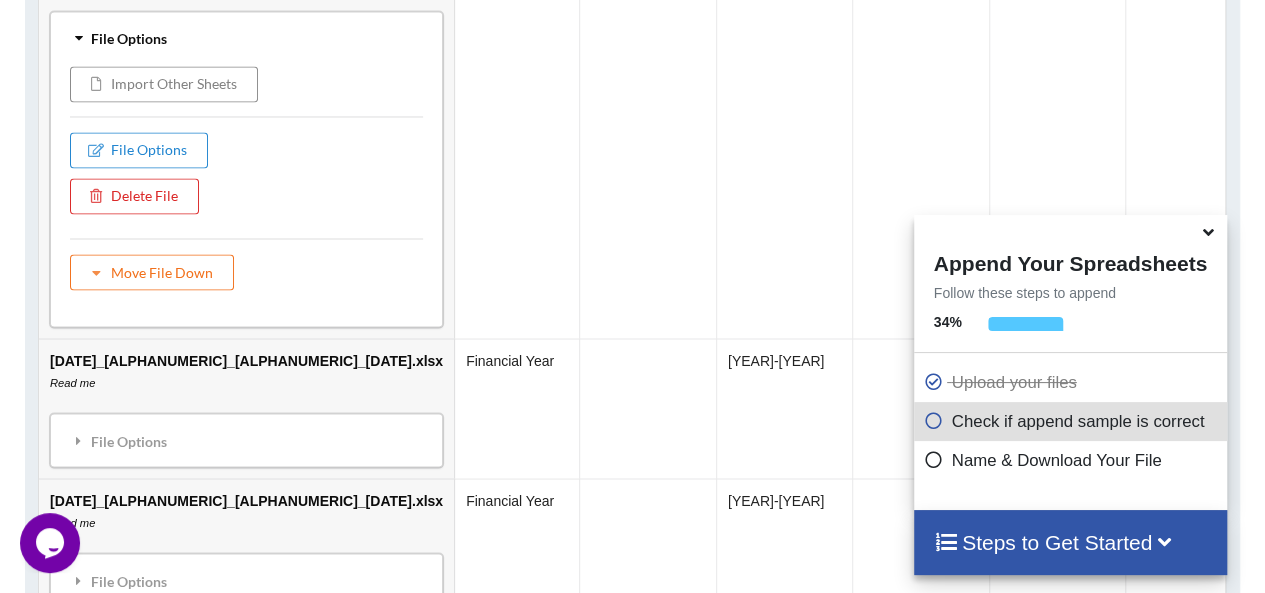 click on "Import Other Sheets" at bounding box center [164, 84] 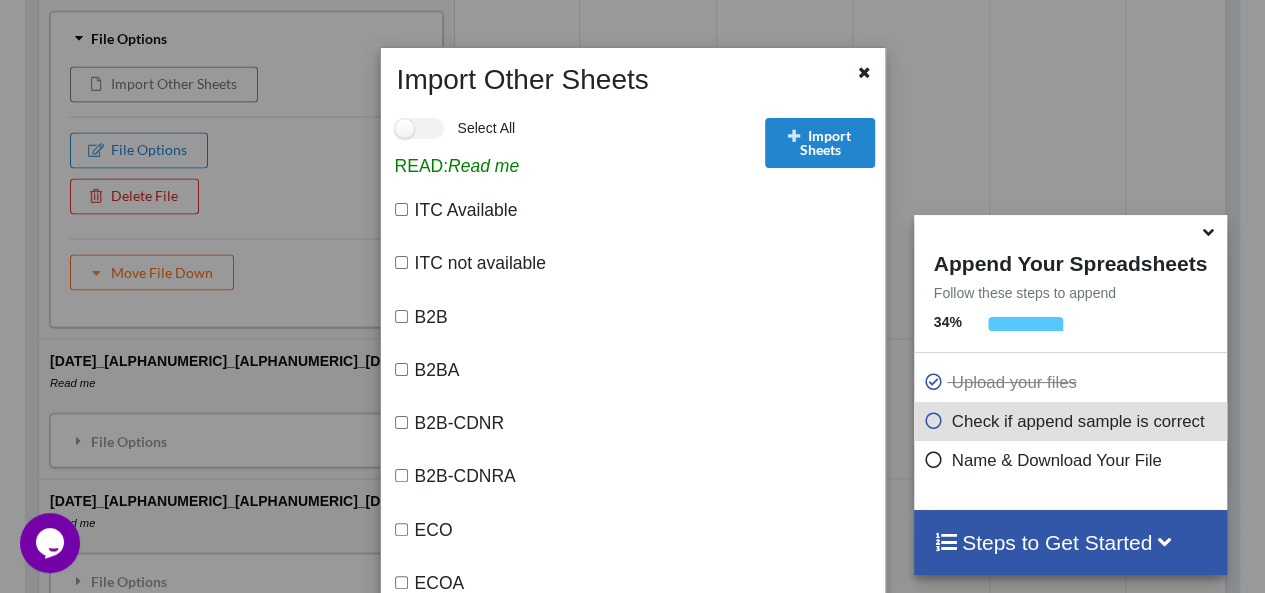 click on "B2B" at bounding box center (401, 316) 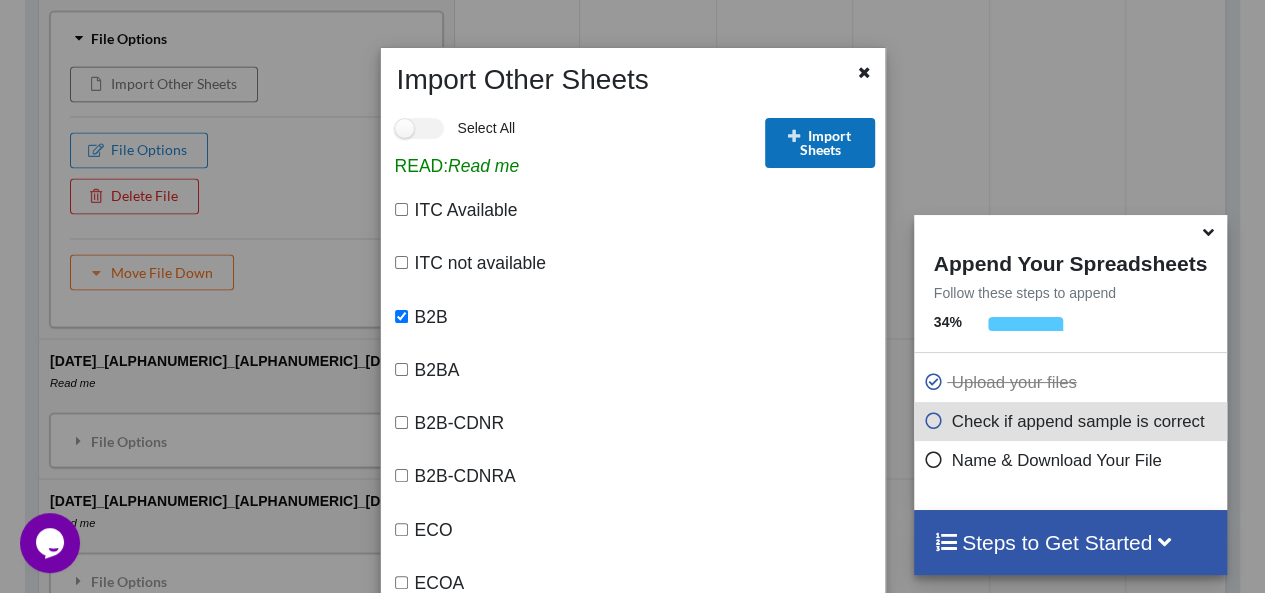 click on "Import Sheets" at bounding box center [820, 143] 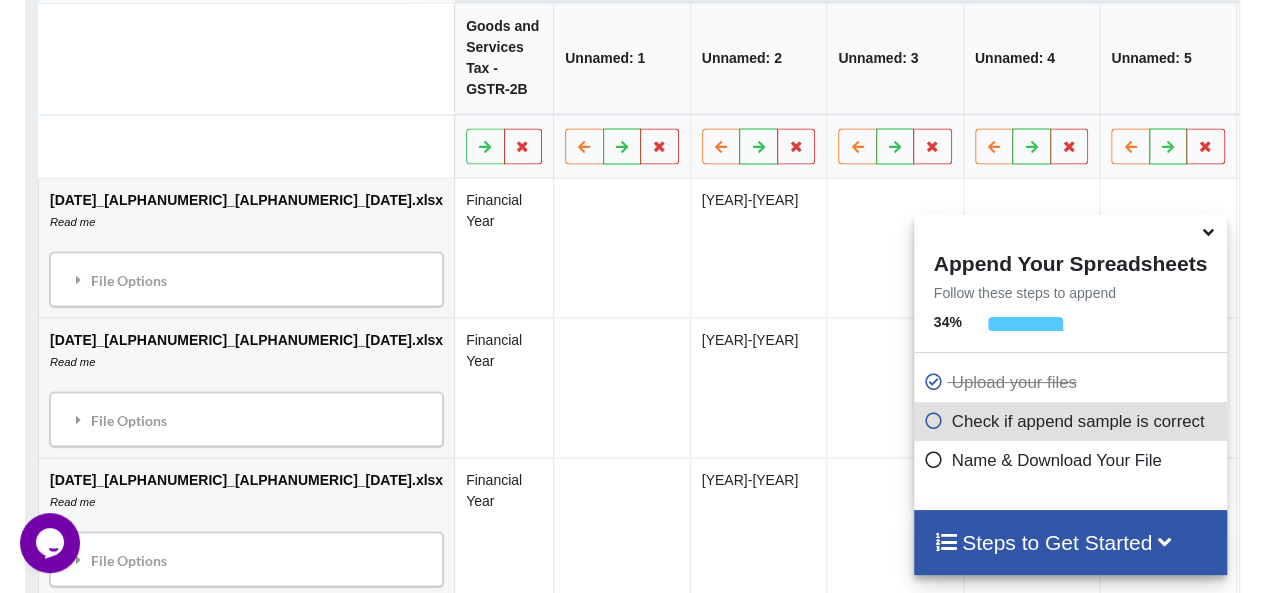 scroll, scrollTop: 1028, scrollLeft: 0, axis: vertical 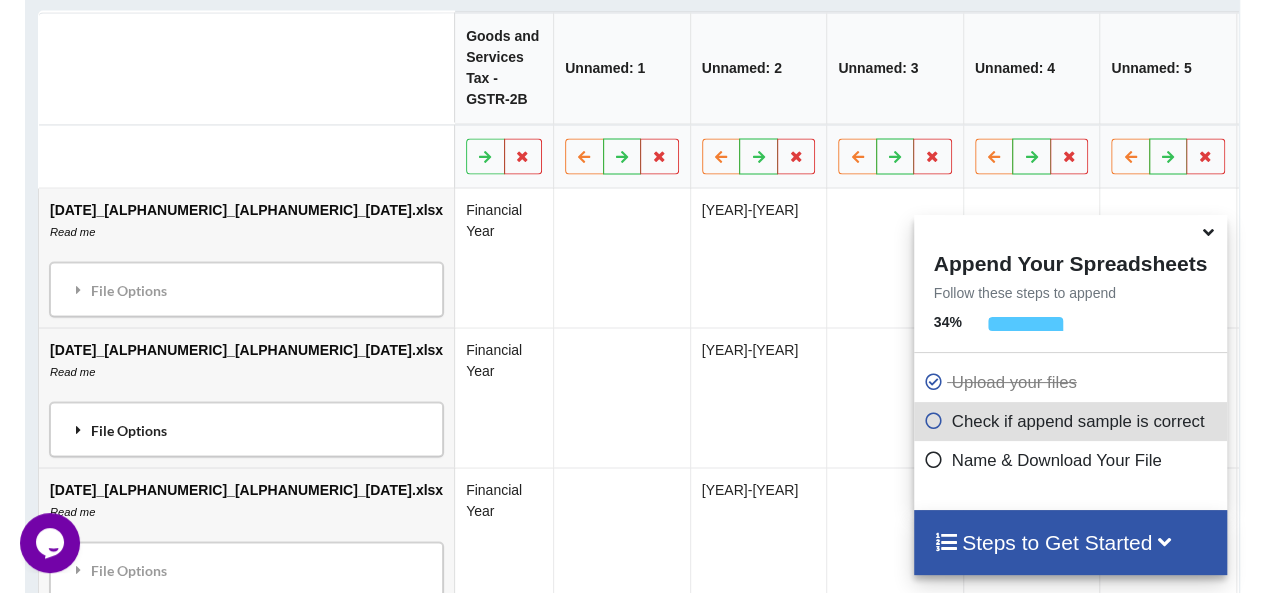 click on "File Options" at bounding box center (246, 429) 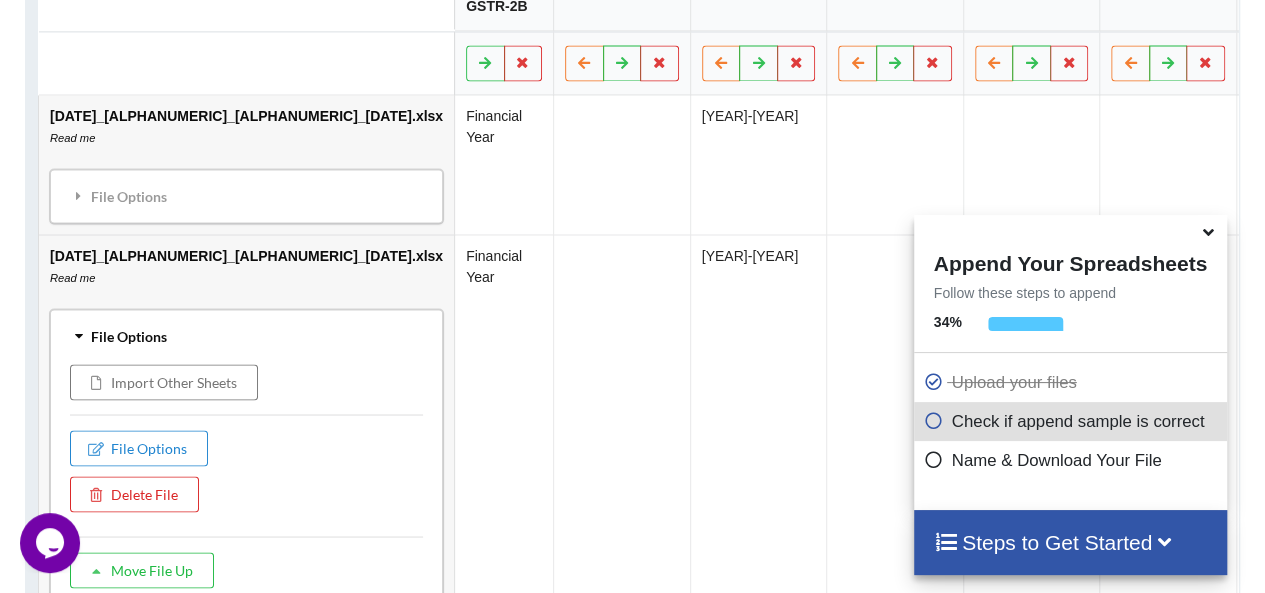 scroll, scrollTop: 1122, scrollLeft: 0, axis: vertical 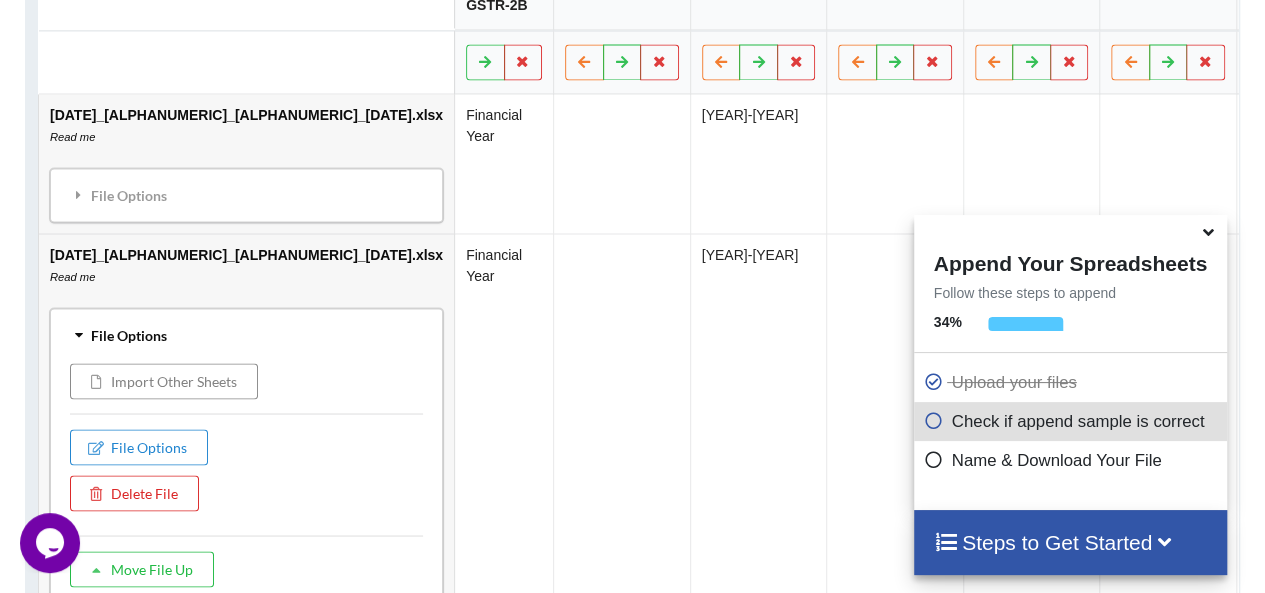 click on "Import Other Sheets" at bounding box center (164, 381) 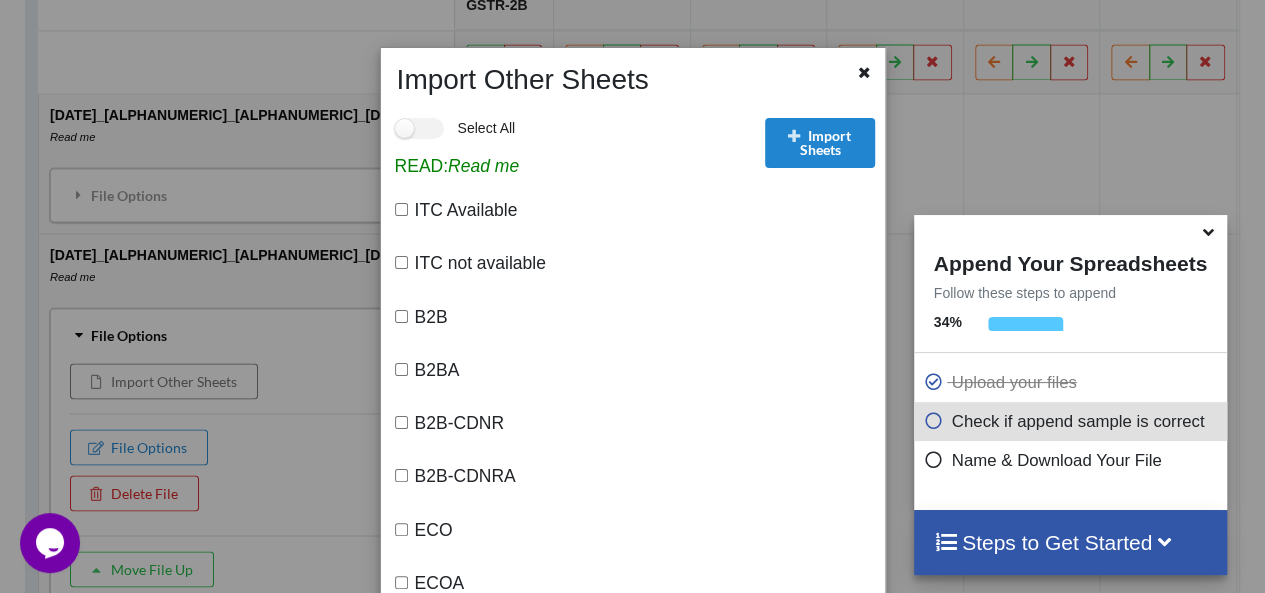 click on "B2B" at bounding box center [401, 316] 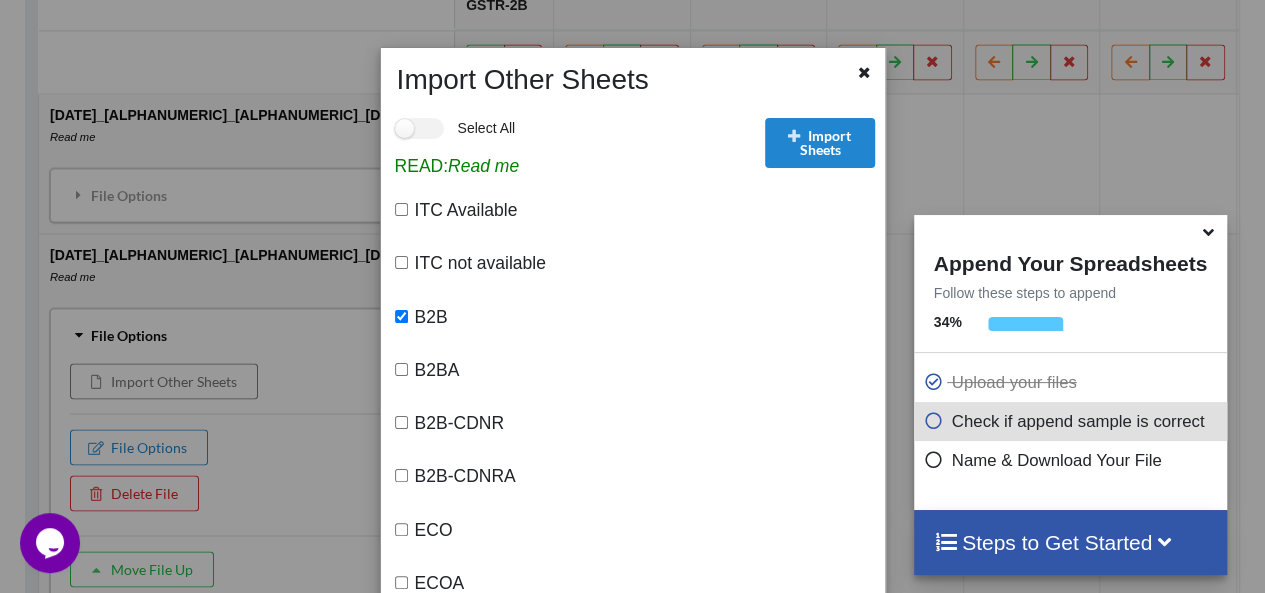 checkbox on "true" 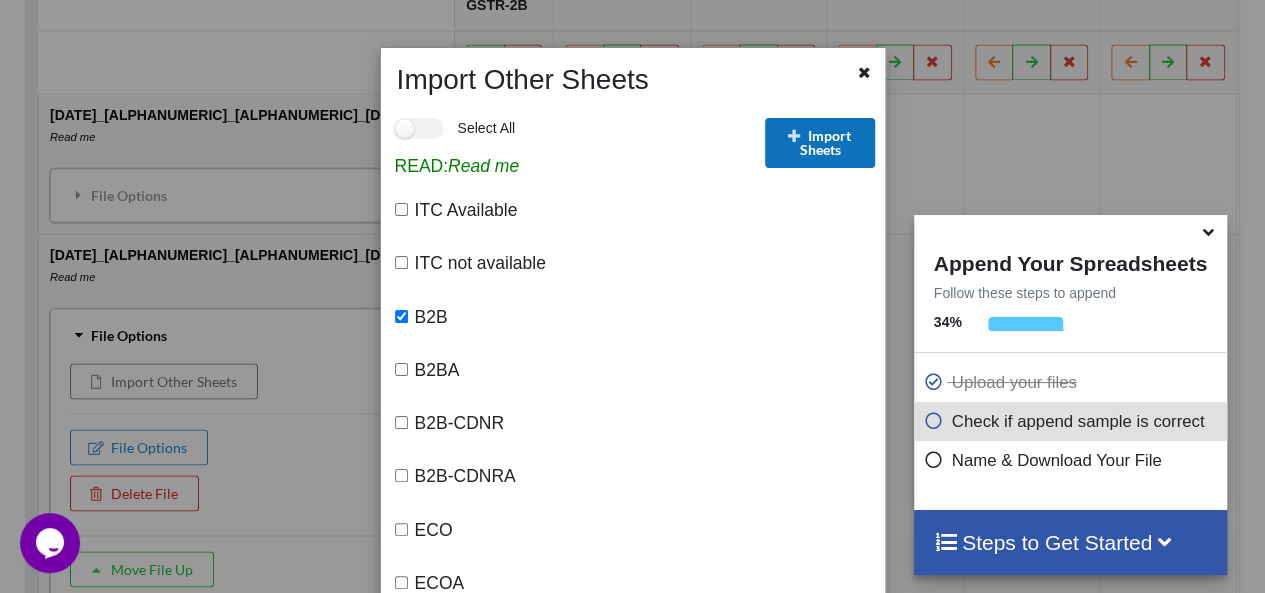 click on "Import Sheets" at bounding box center [820, 143] 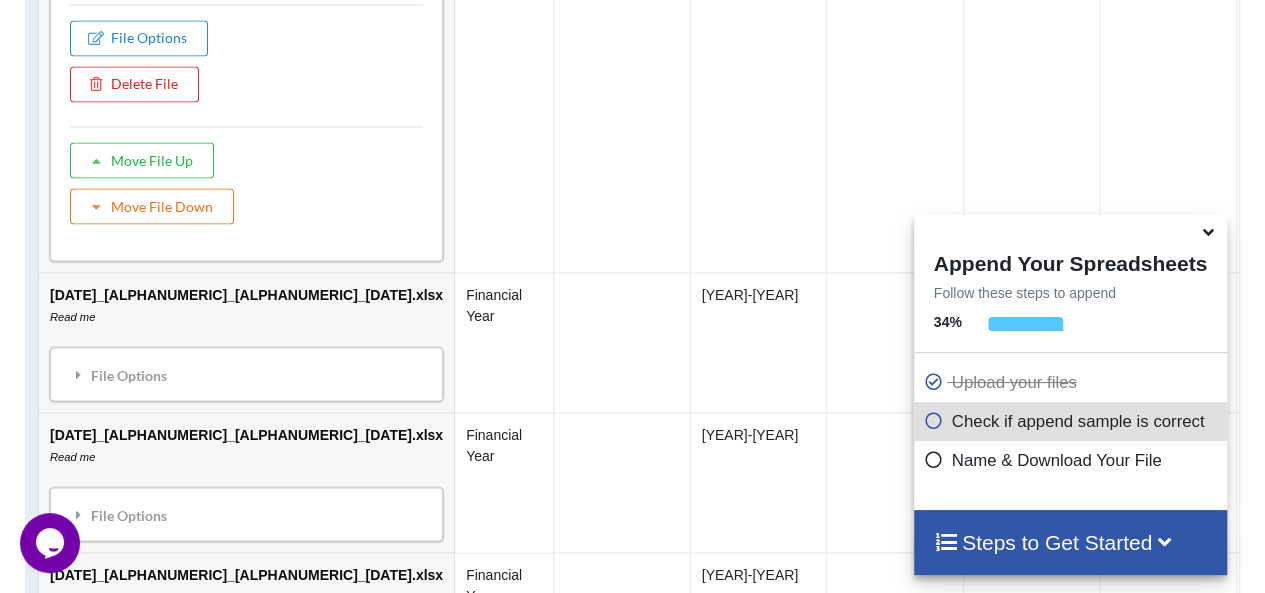 scroll, scrollTop: 1534, scrollLeft: 0, axis: vertical 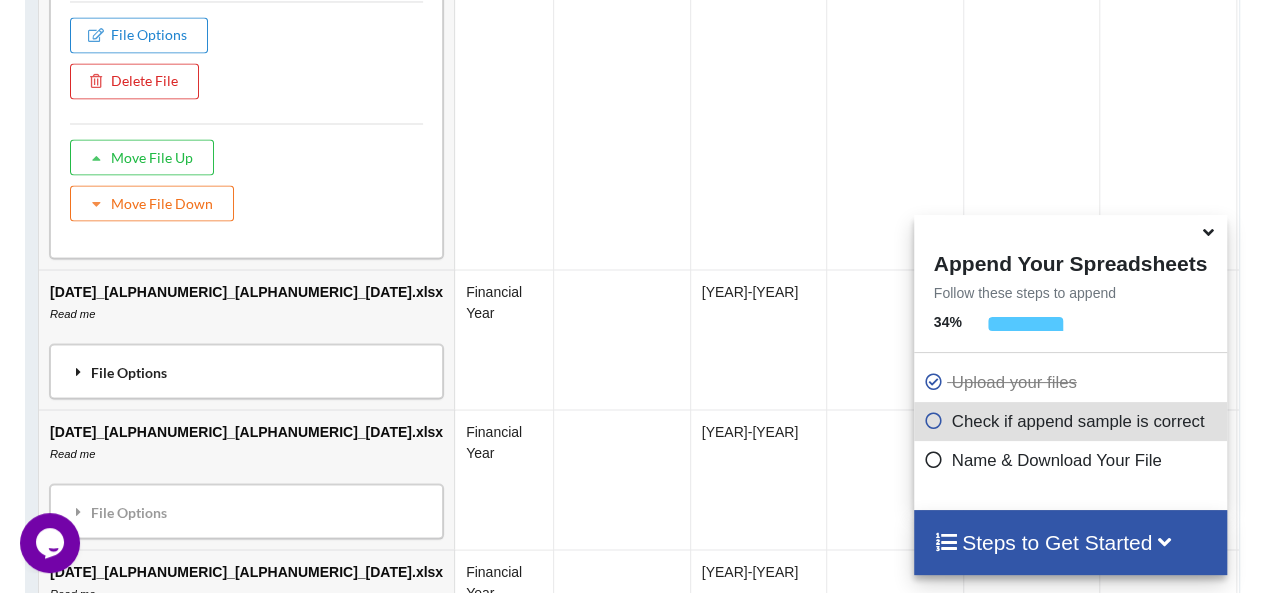 click on "File Options" at bounding box center (246, 371) 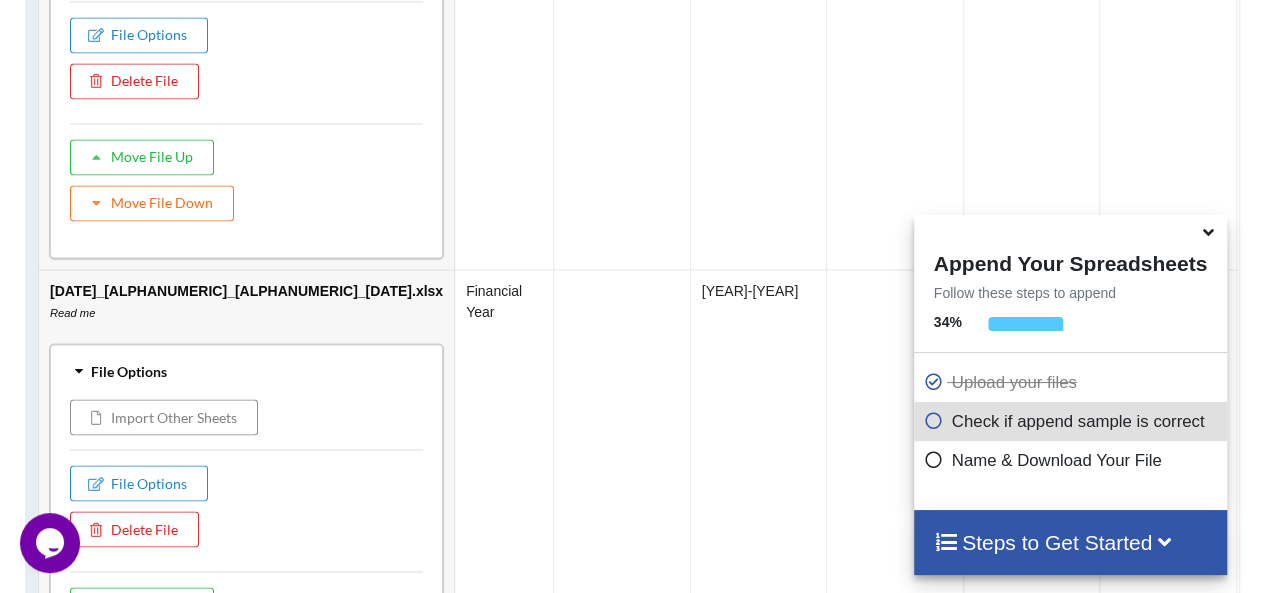 click on "Import Other Sheets" at bounding box center (164, 417) 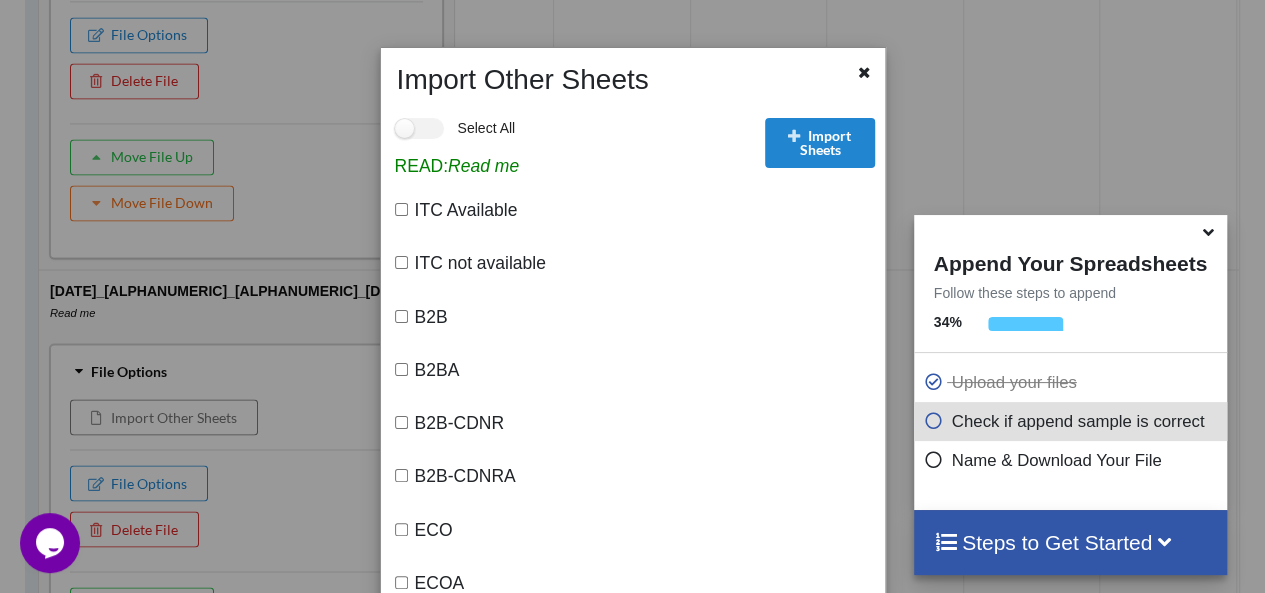click on "B2B" at bounding box center (401, 316) 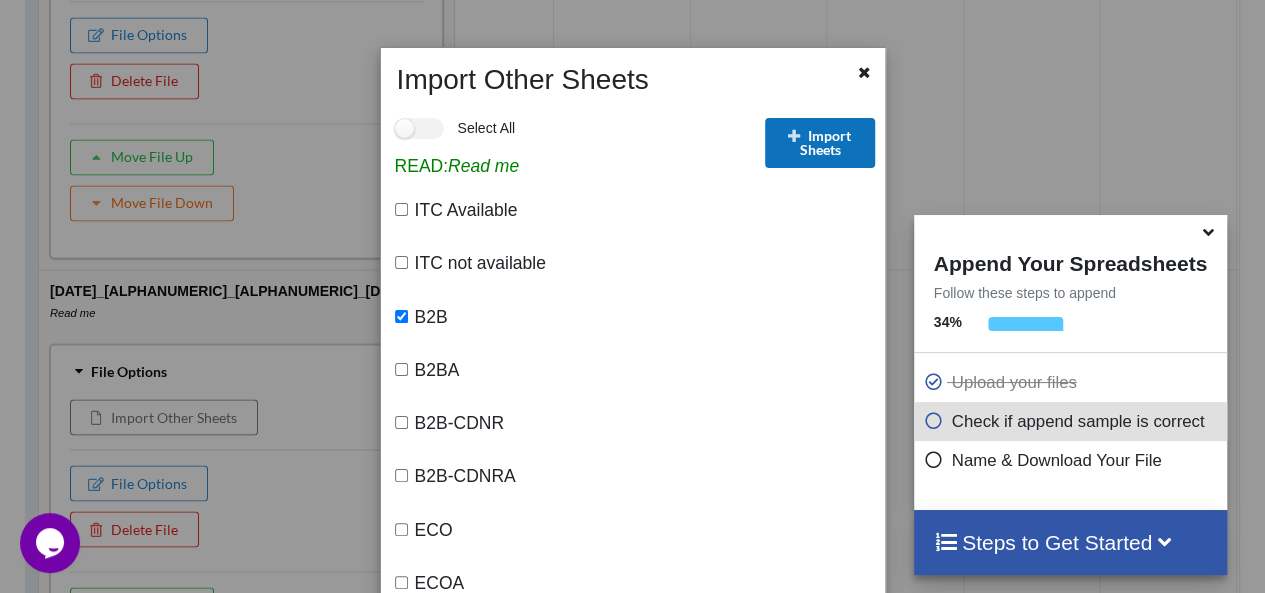 click at bounding box center [794, 135] 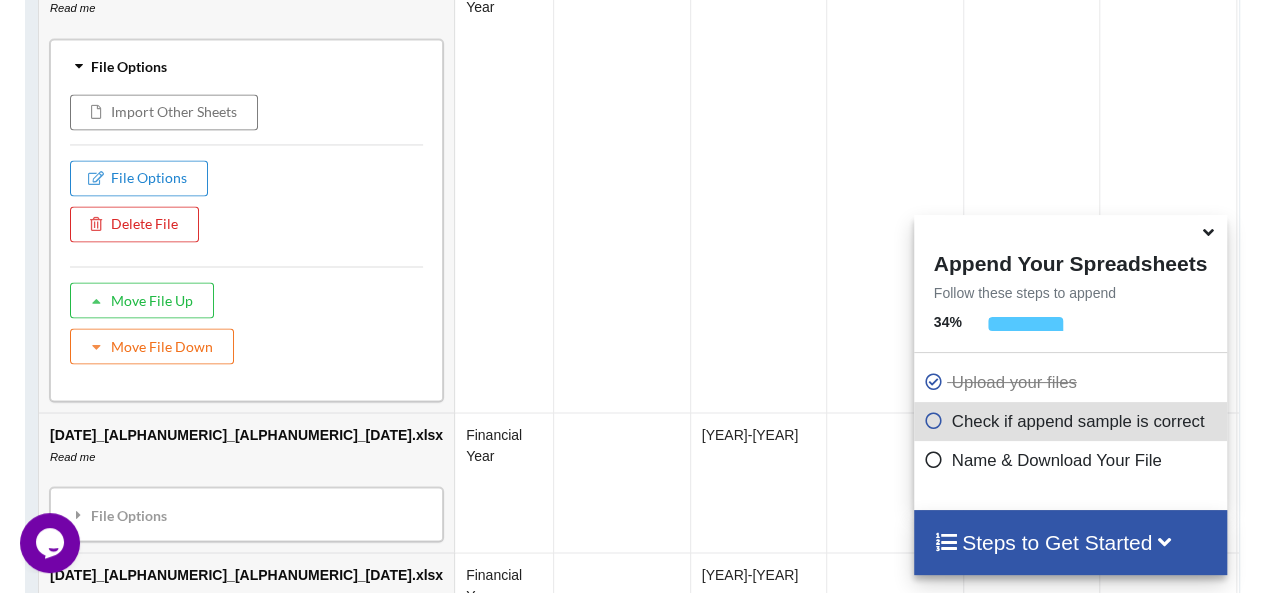 scroll, scrollTop: 2027, scrollLeft: 0, axis: vertical 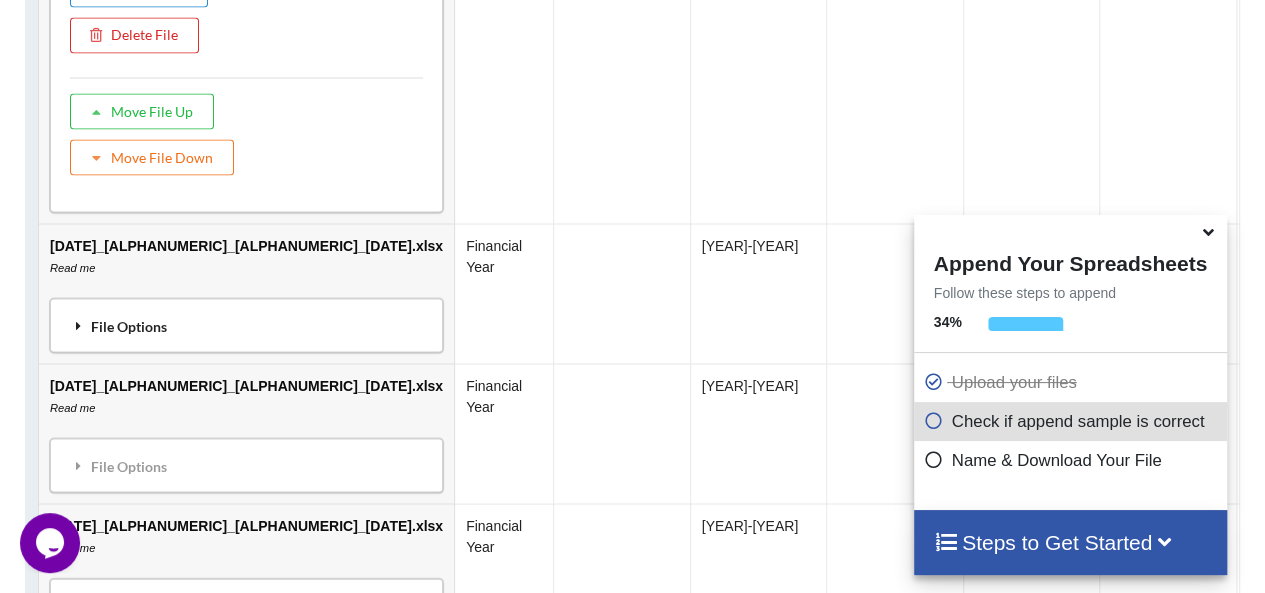 click on "File Options" at bounding box center (246, 326) 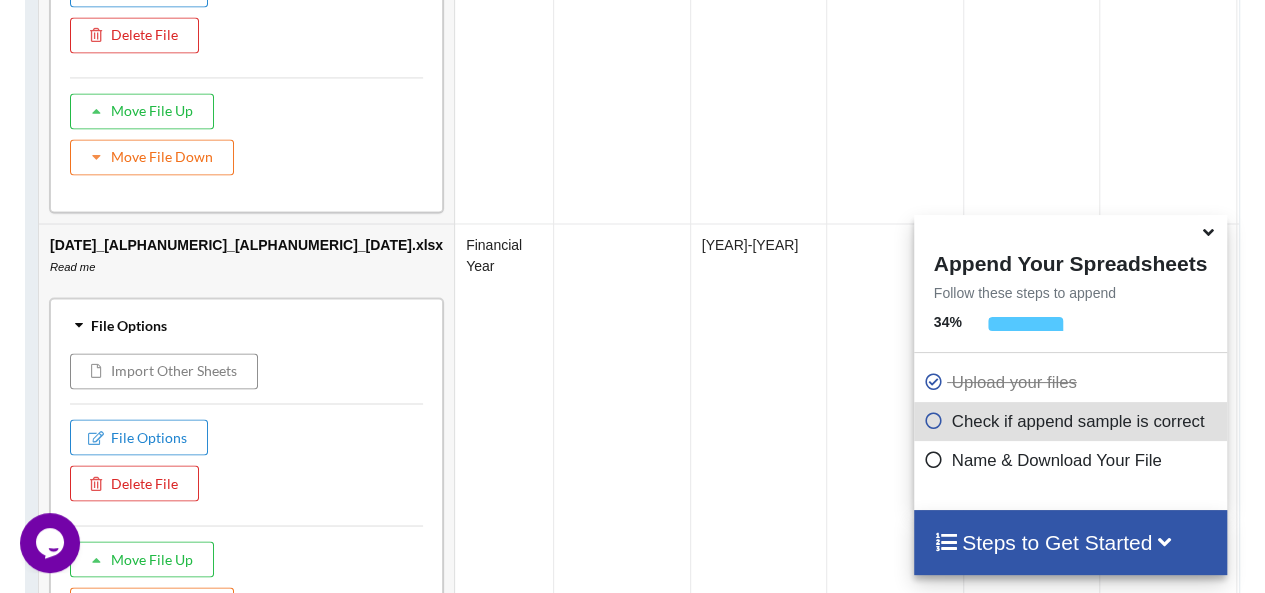 click on "Import Other Sheets" at bounding box center (164, 372) 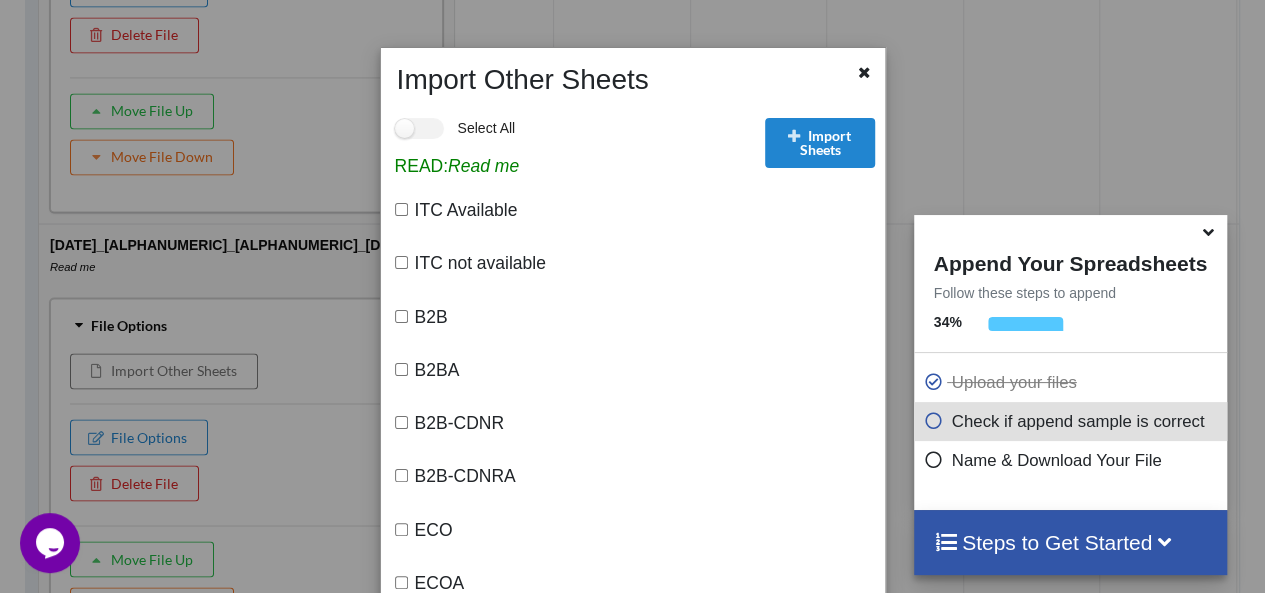 click on "B2B" at bounding box center (401, 316) 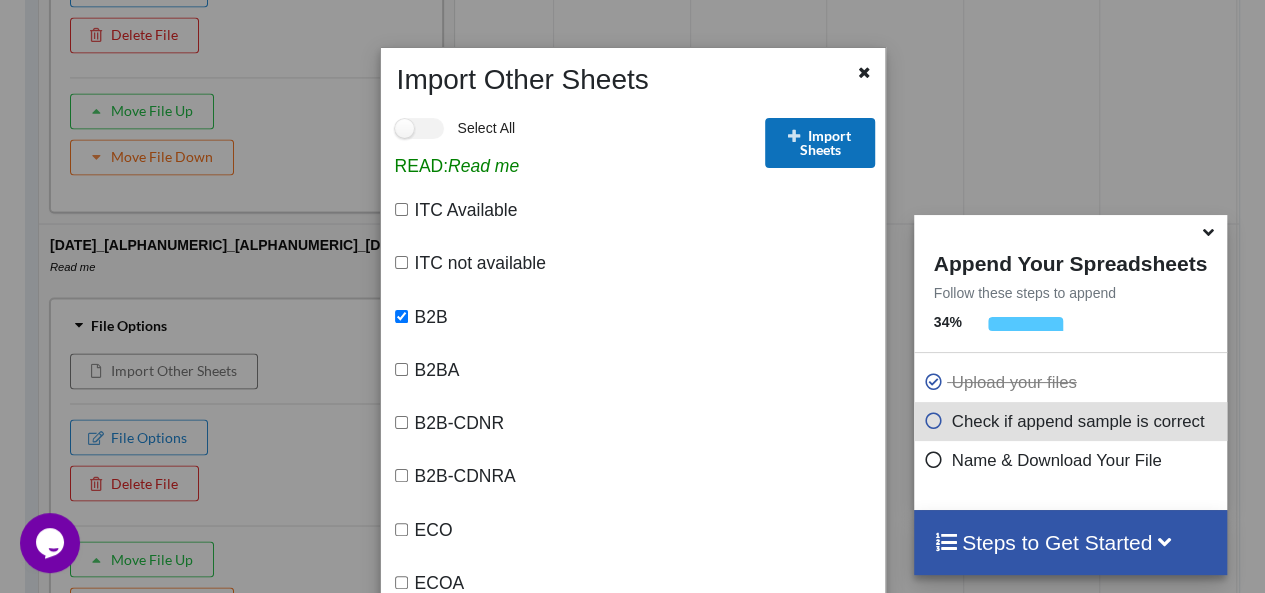 click on "Import Sheets" at bounding box center (820, 143) 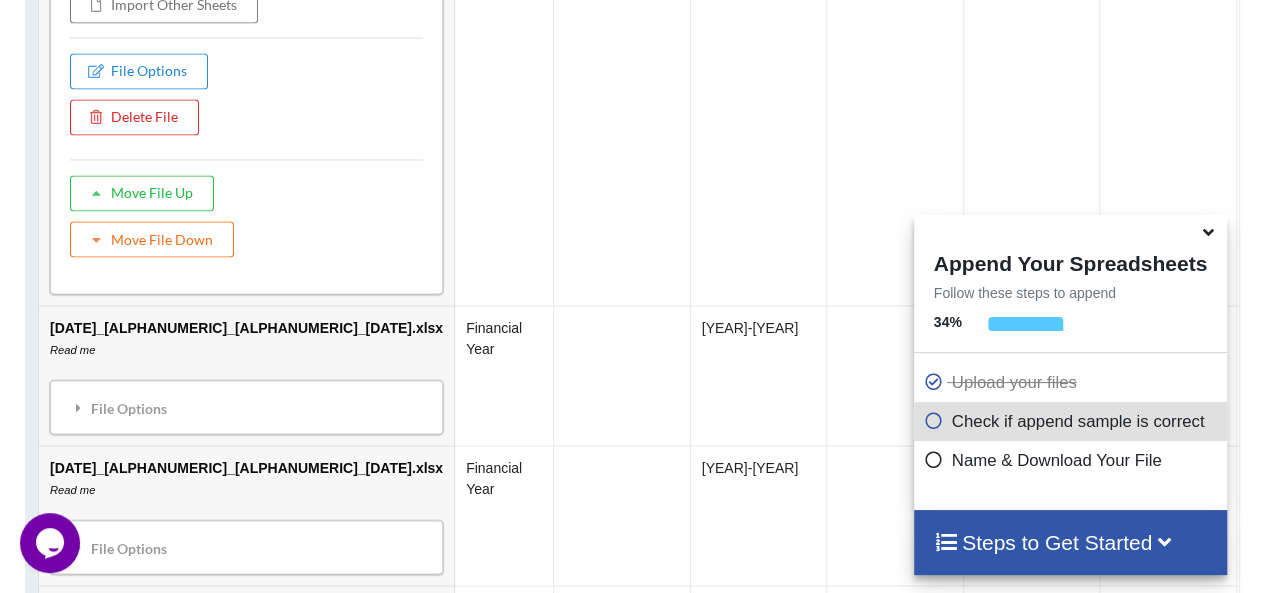scroll, scrollTop: 2400, scrollLeft: 0, axis: vertical 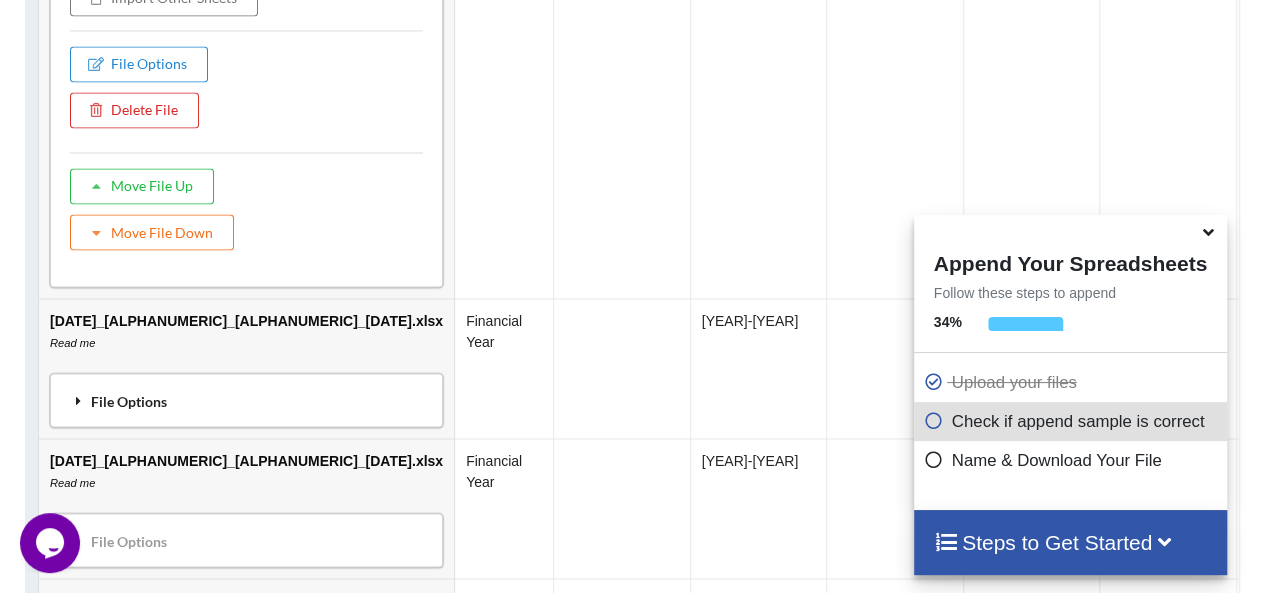 click on "File Options" at bounding box center [246, 401] 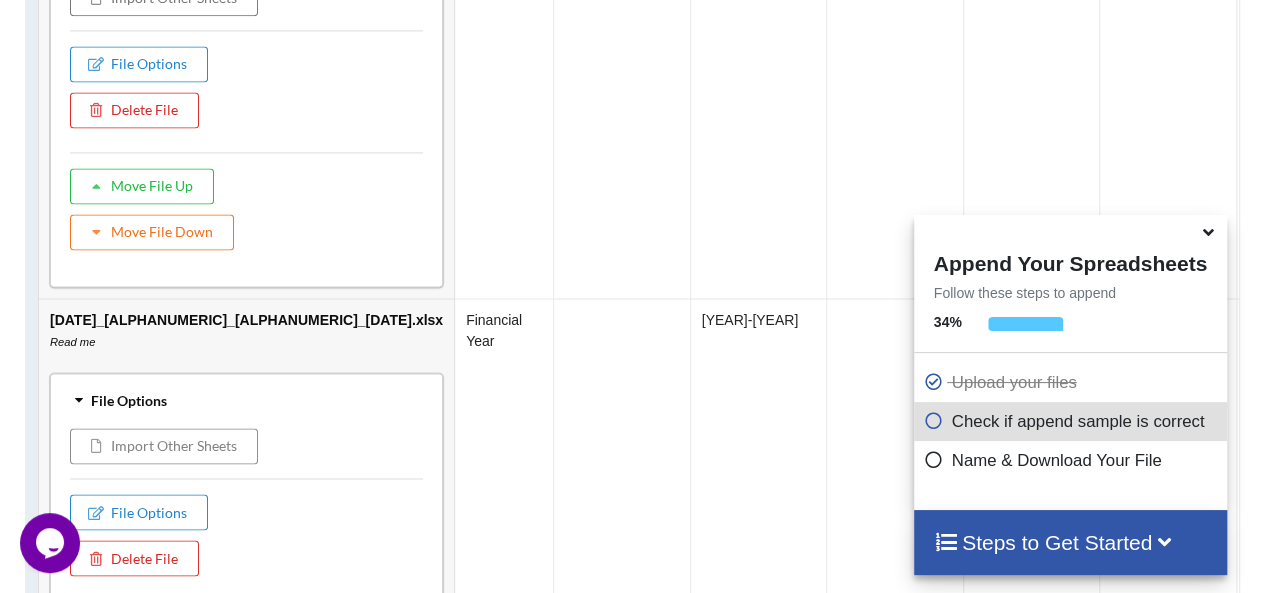 click on "Import Other Sheets" at bounding box center [164, 447] 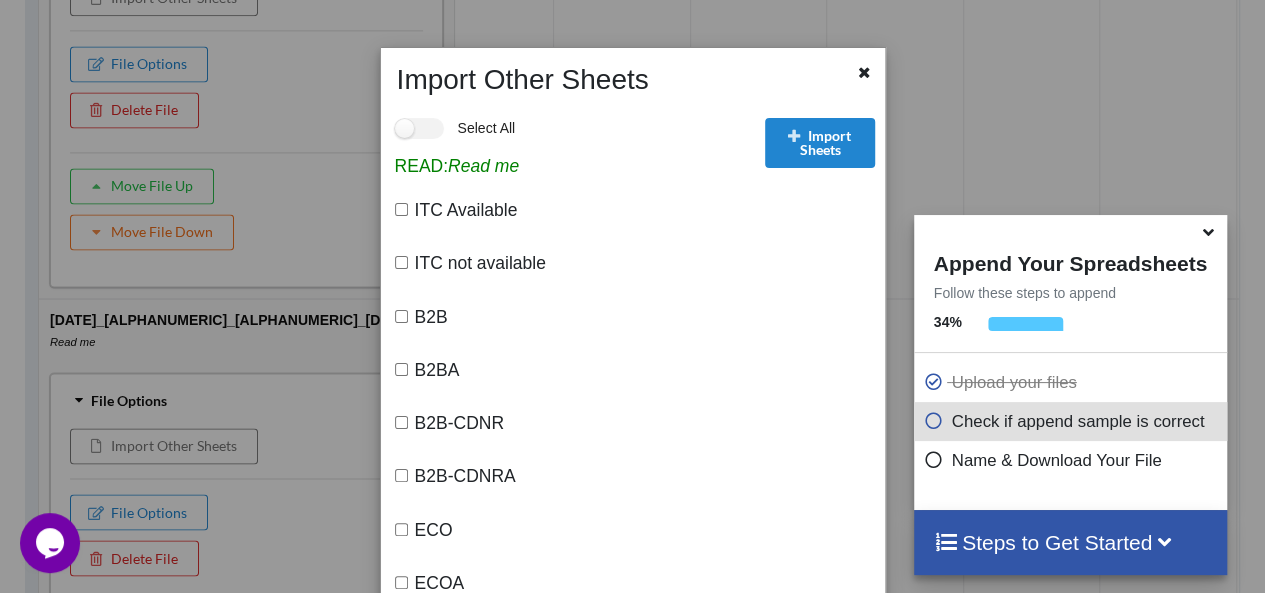 click on "B2B" at bounding box center (401, 316) 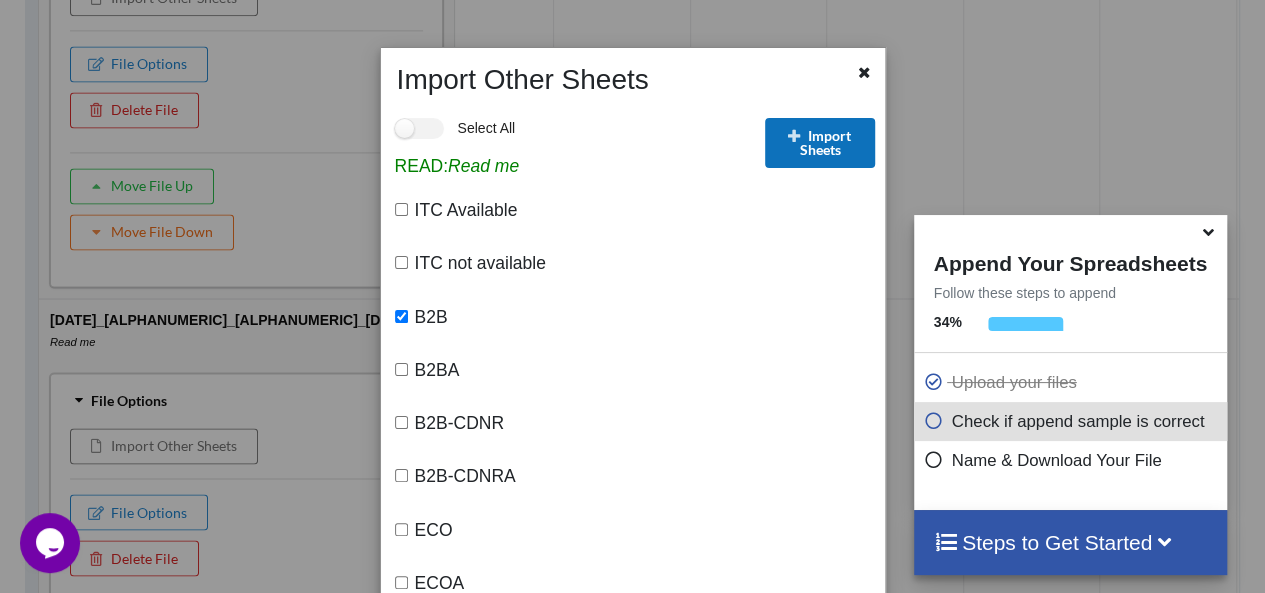 click on "Import Sheets" at bounding box center (820, 143) 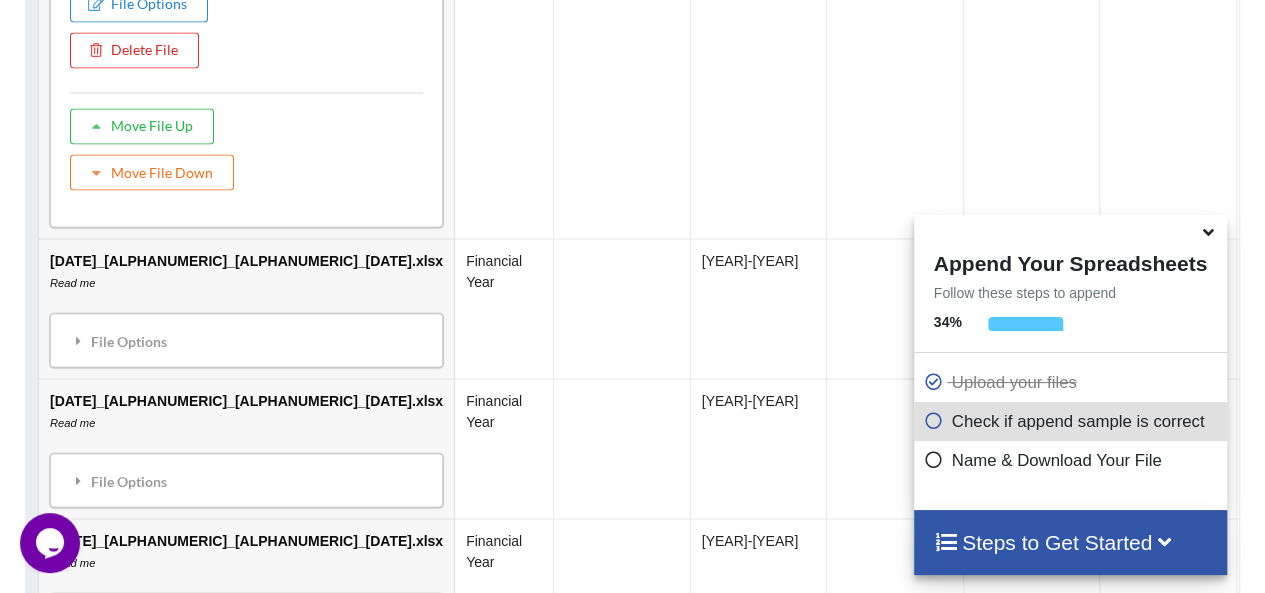 scroll, scrollTop: 2912, scrollLeft: 0, axis: vertical 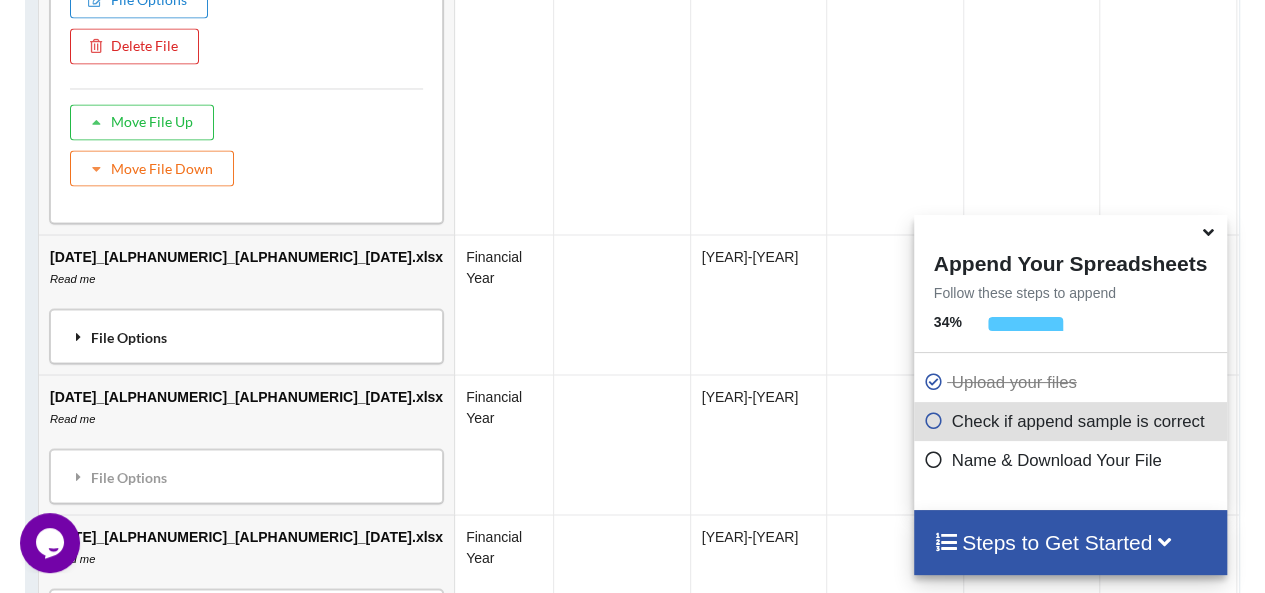 click on "File Options" at bounding box center (246, 337) 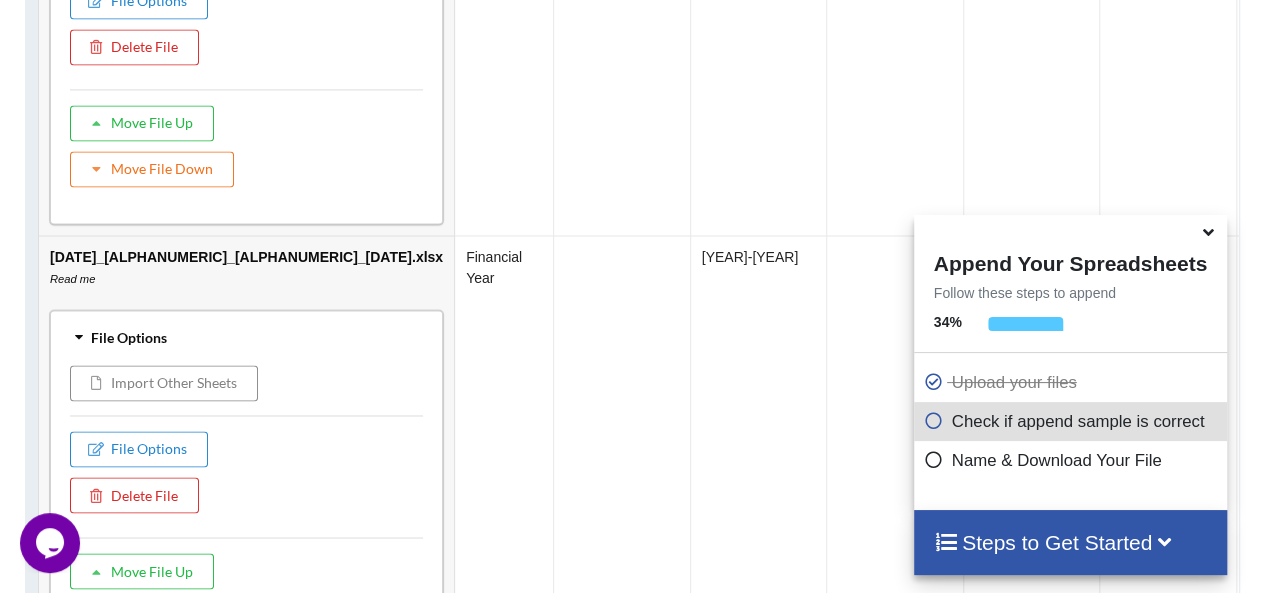 click on "Import Other Sheets" at bounding box center [164, 383] 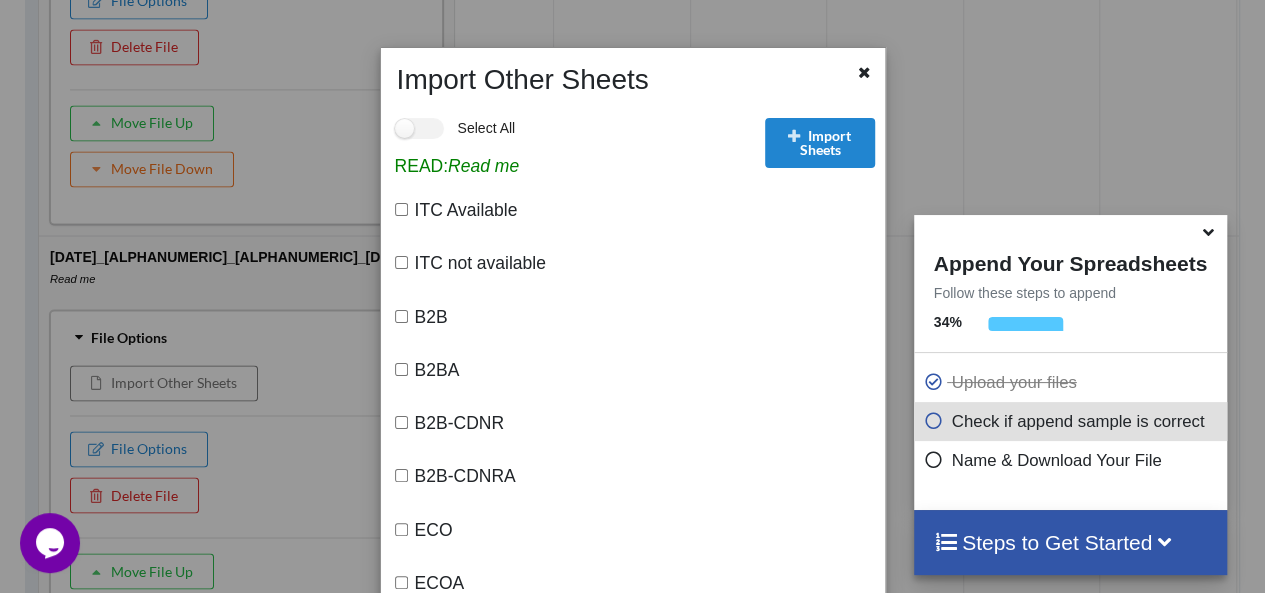 click on "B2B" at bounding box center (401, 316) 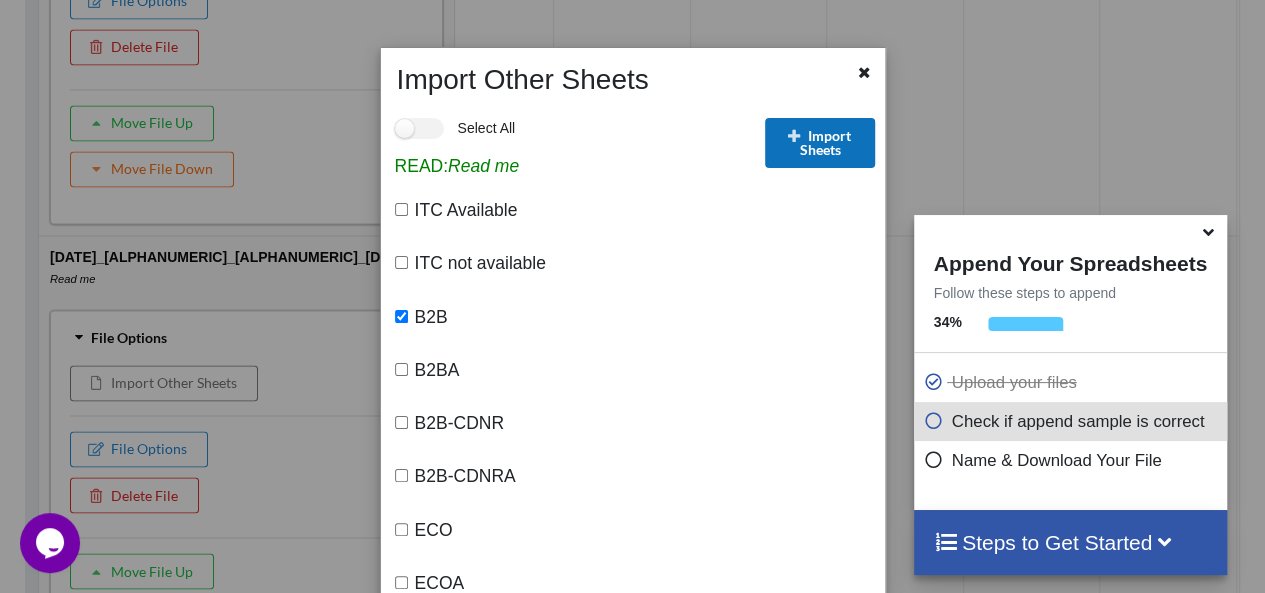 click on "Import Sheets" at bounding box center (820, 143) 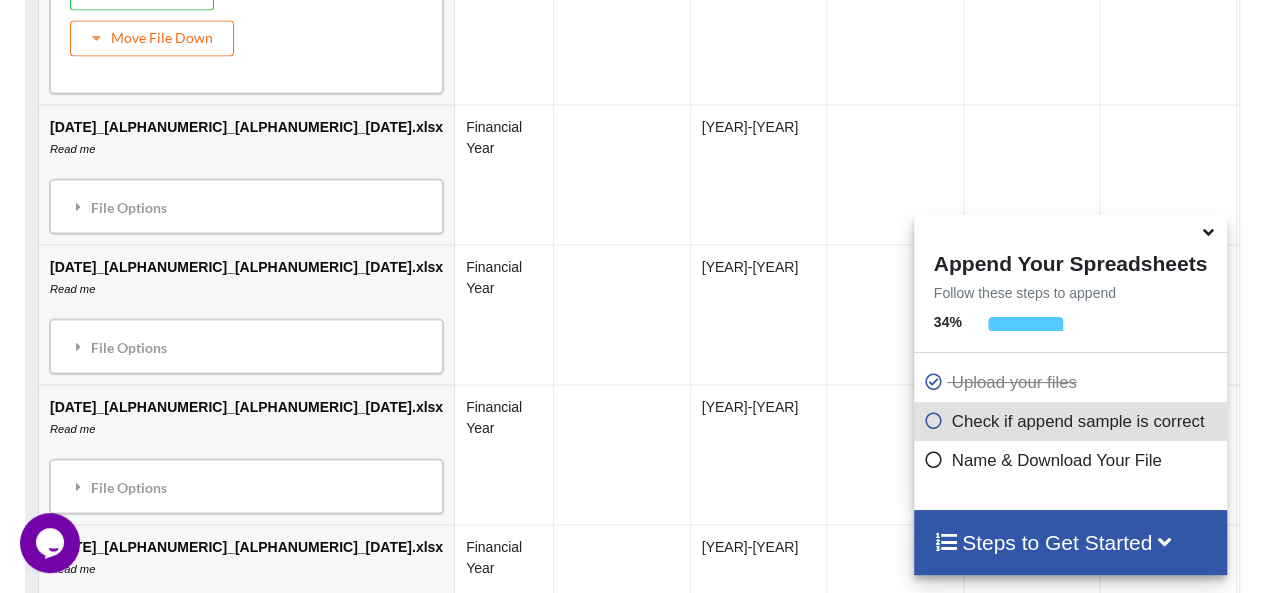 scroll, scrollTop: 3492, scrollLeft: 0, axis: vertical 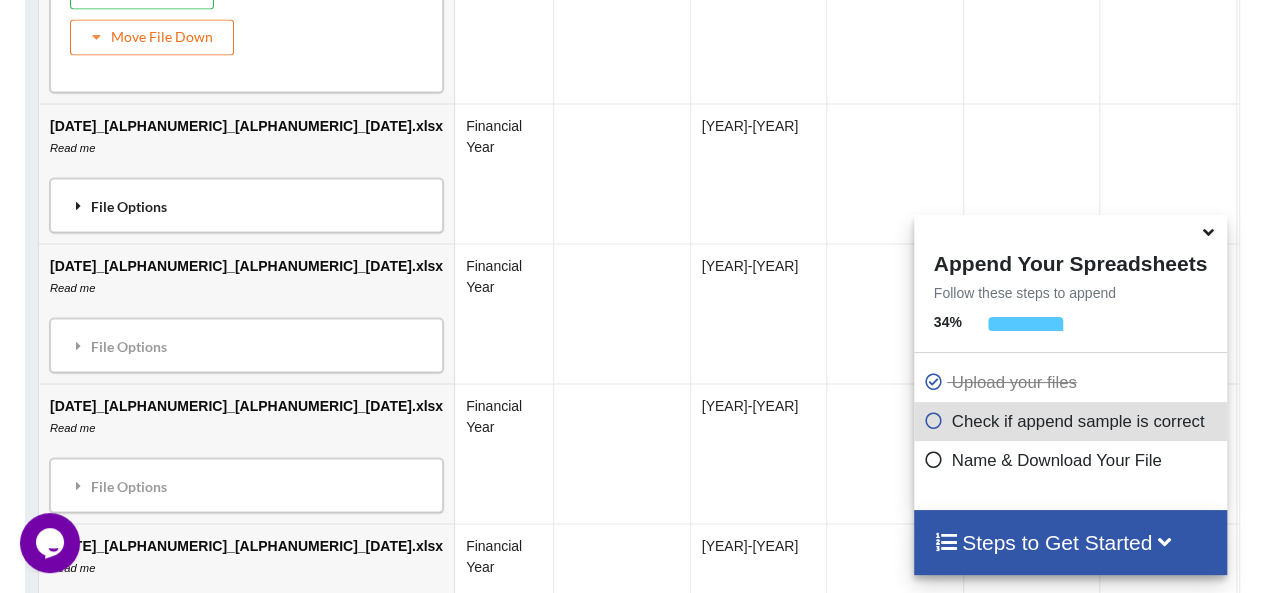 click on "File Options" at bounding box center [246, 205] 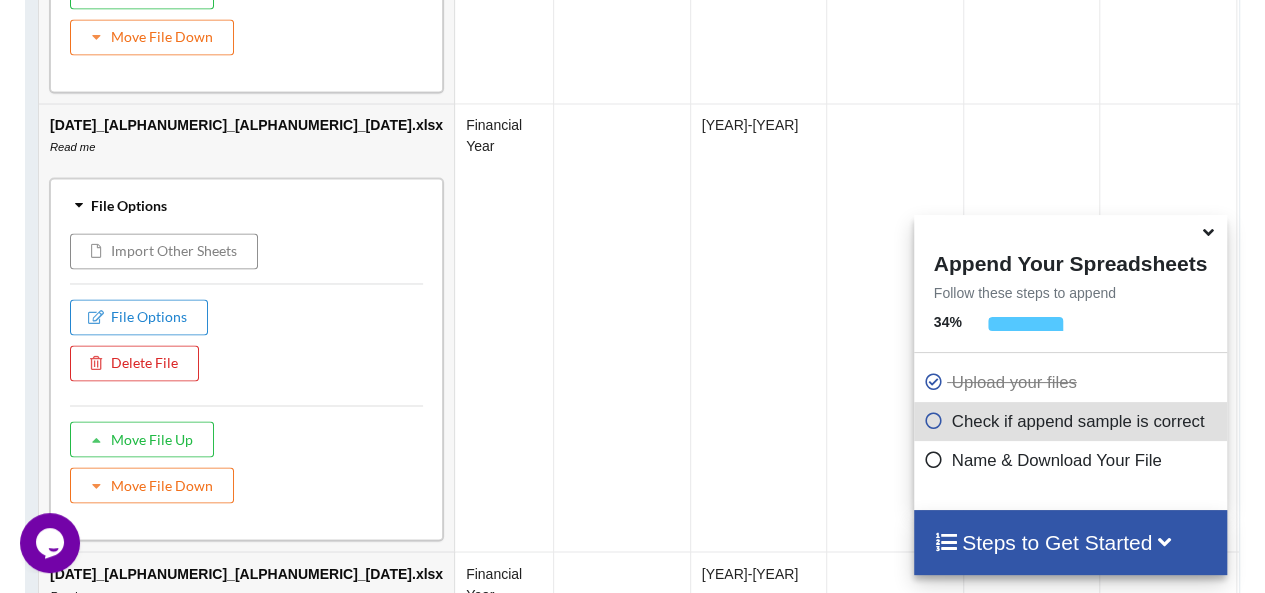 click on "Import Other Sheets" at bounding box center [164, 251] 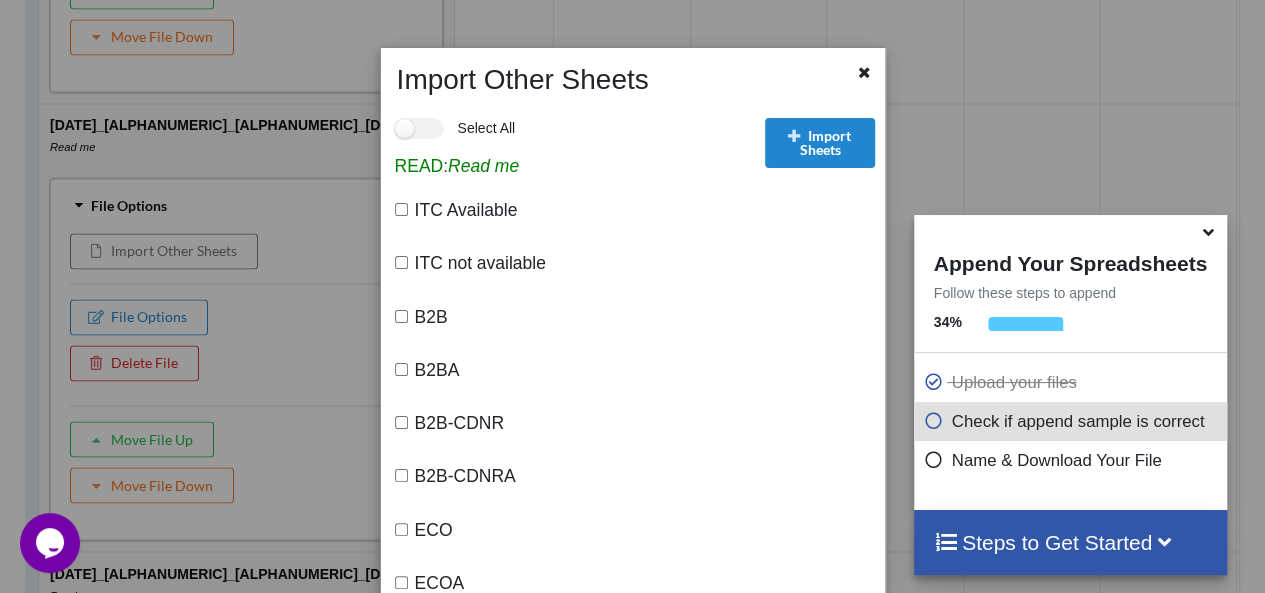 click on "B2B" at bounding box center (401, 316) 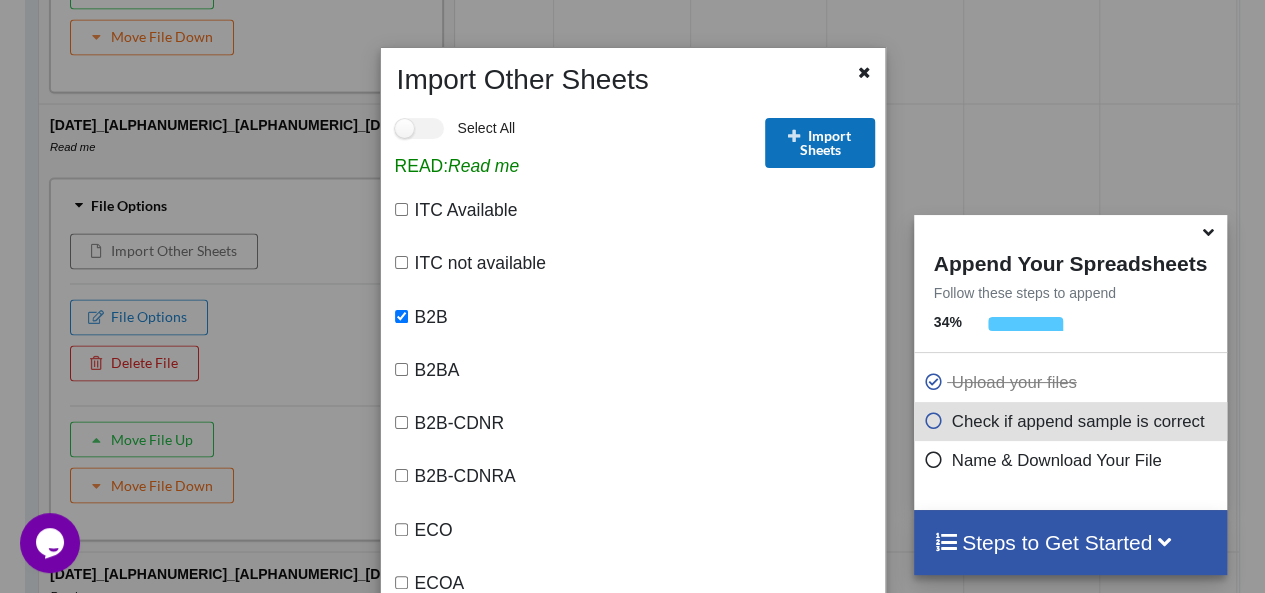 click on "Import Sheets" at bounding box center (820, 143) 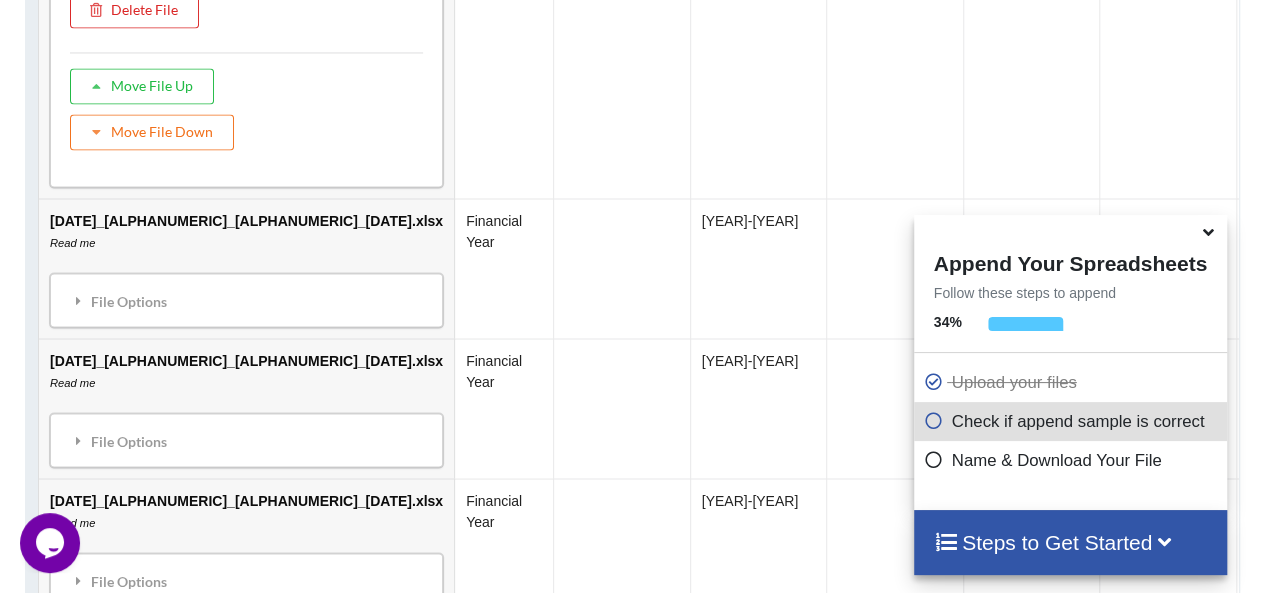 scroll, scrollTop: 3863, scrollLeft: 0, axis: vertical 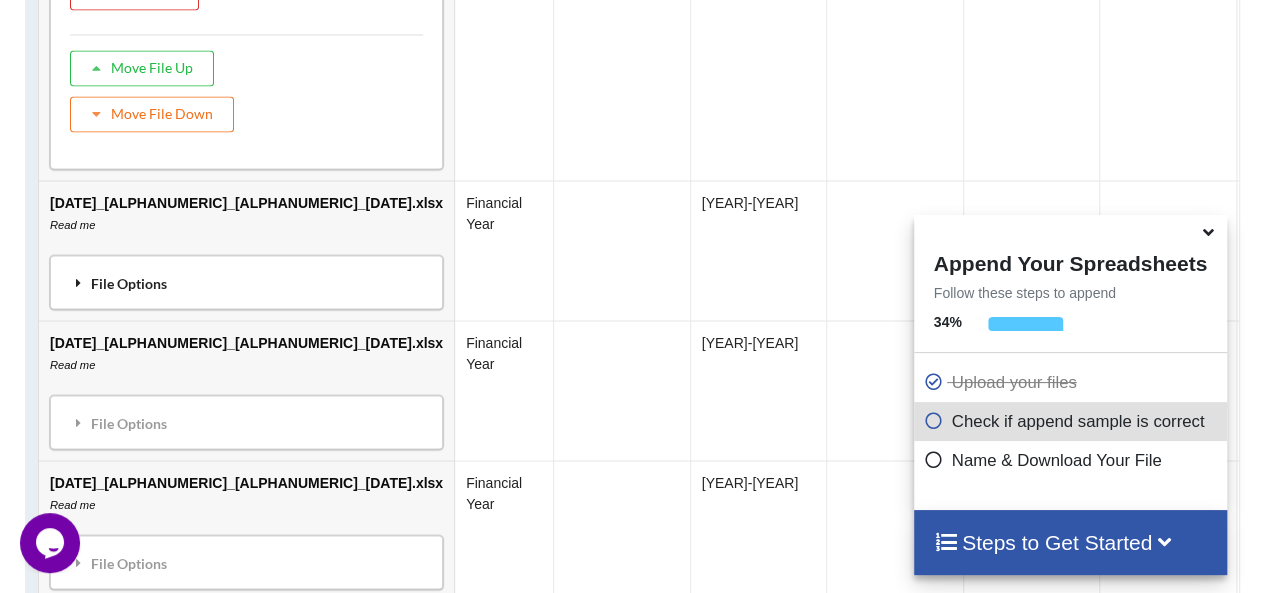 click on "File Options" at bounding box center [246, 282] 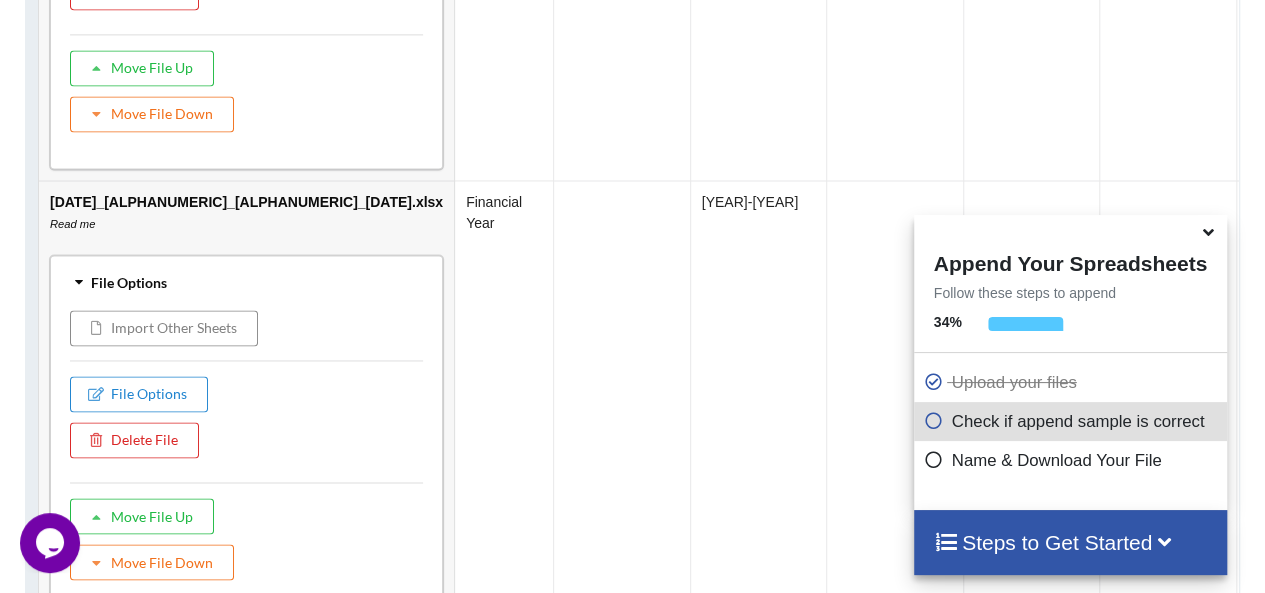 click on "Import Other Sheets" at bounding box center (164, 328) 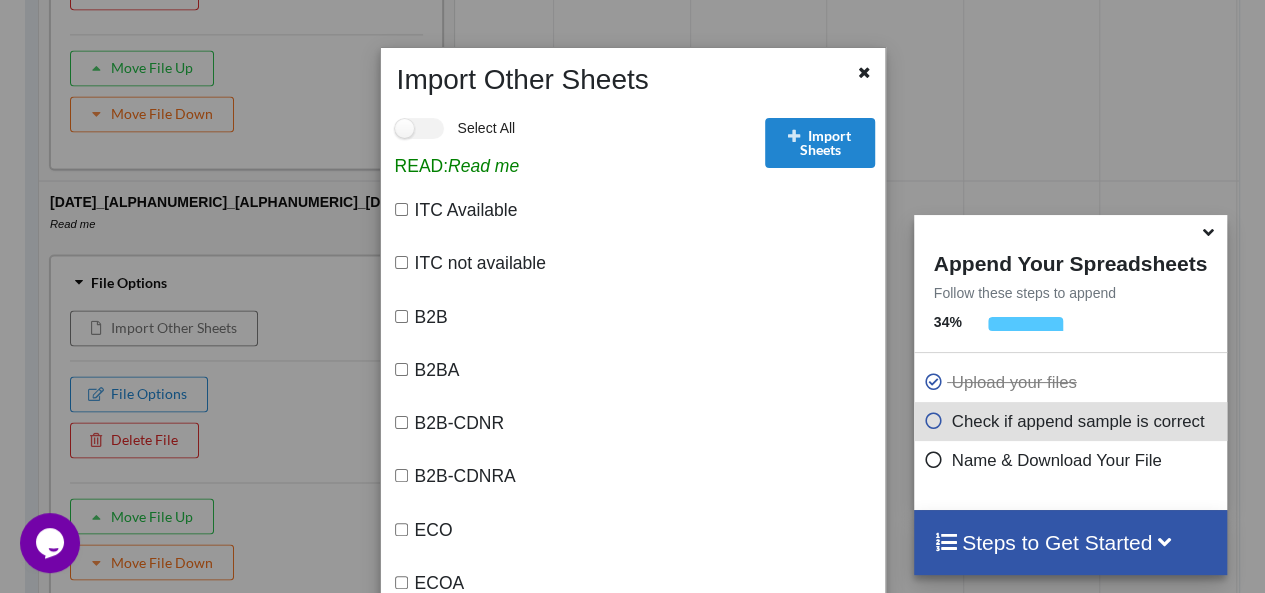 click on "B2B" at bounding box center [401, 316] 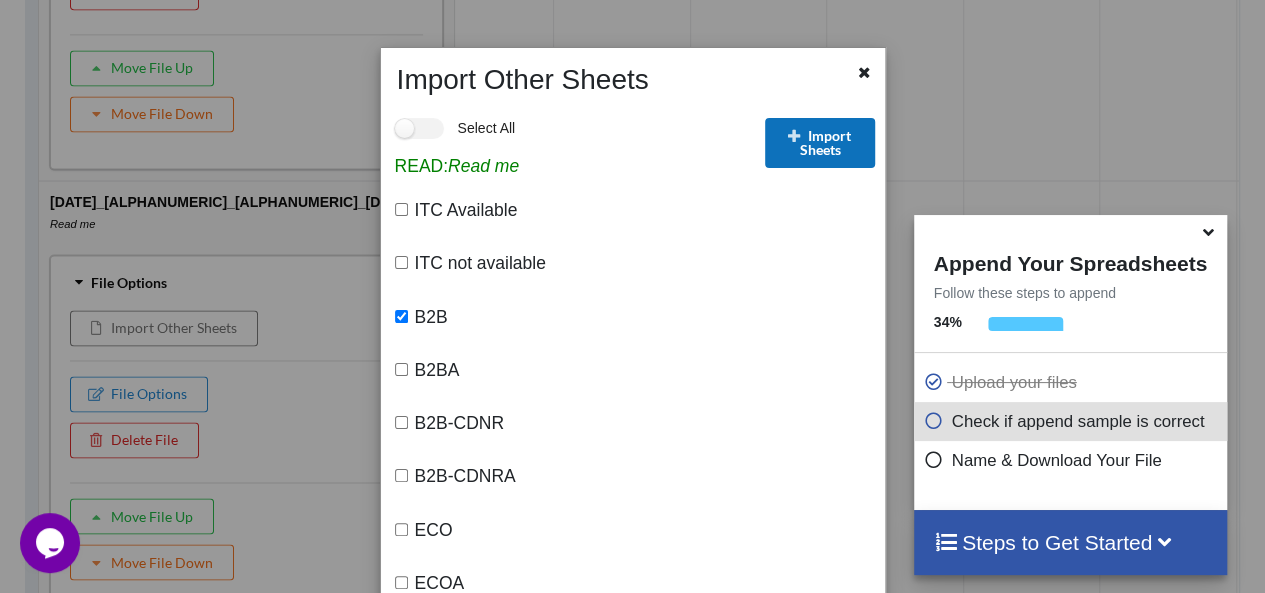 click on "Import Sheets" at bounding box center [820, 143] 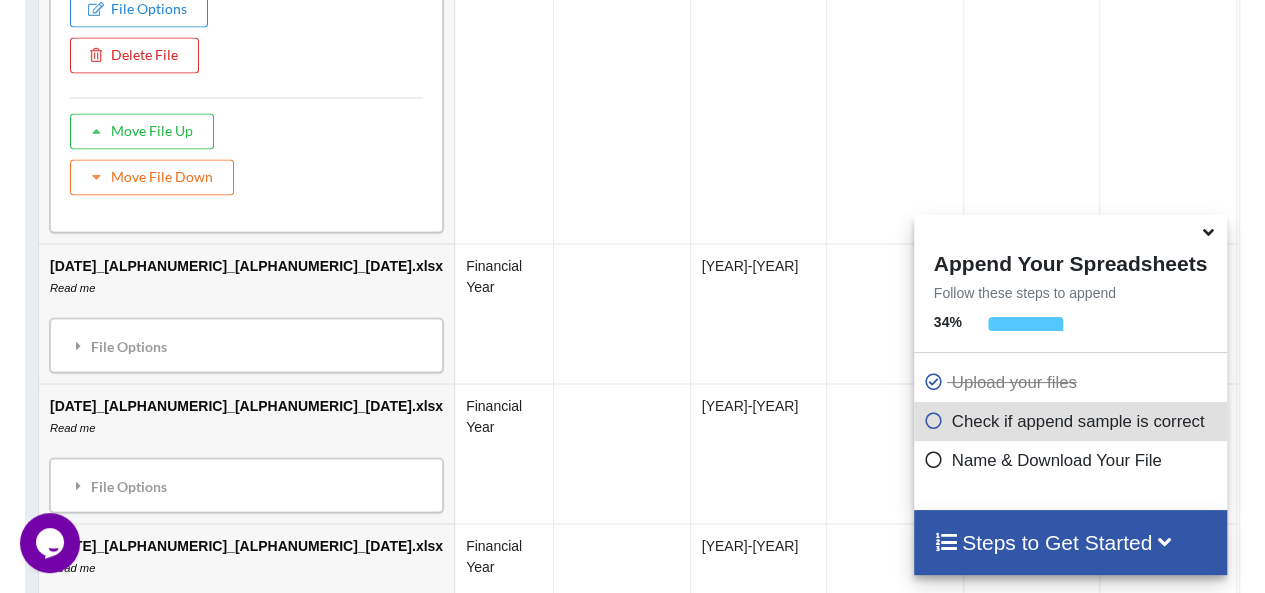 scroll, scrollTop: 4274, scrollLeft: 0, axis: vertical 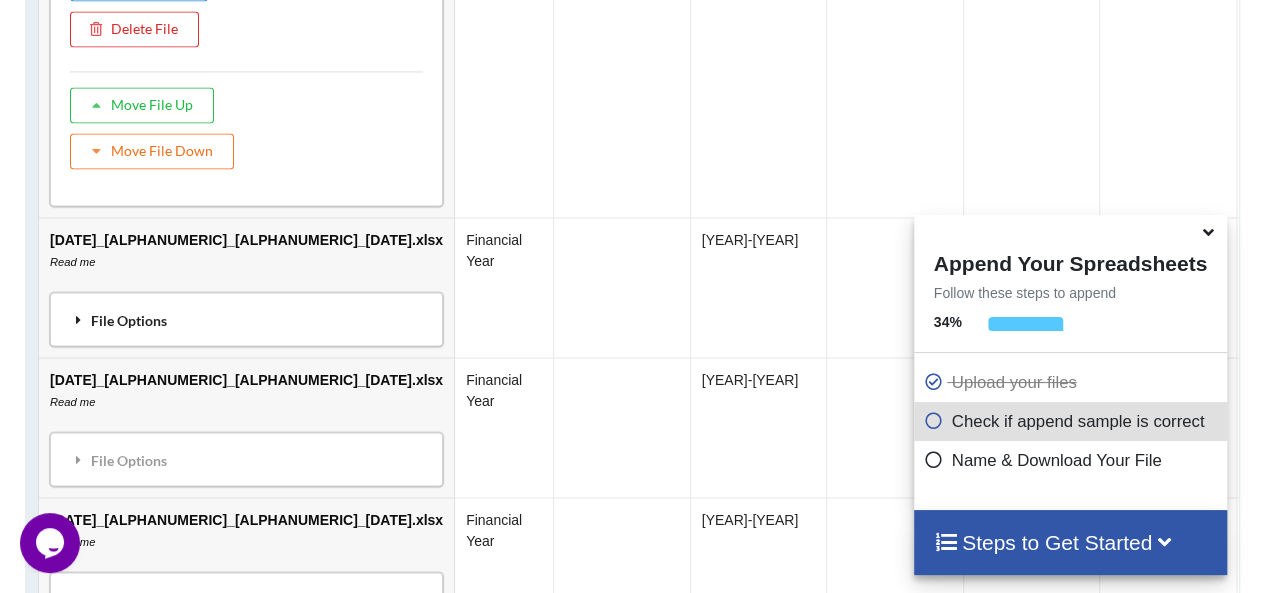 click on "File Options" at bounding box center [246, 319] 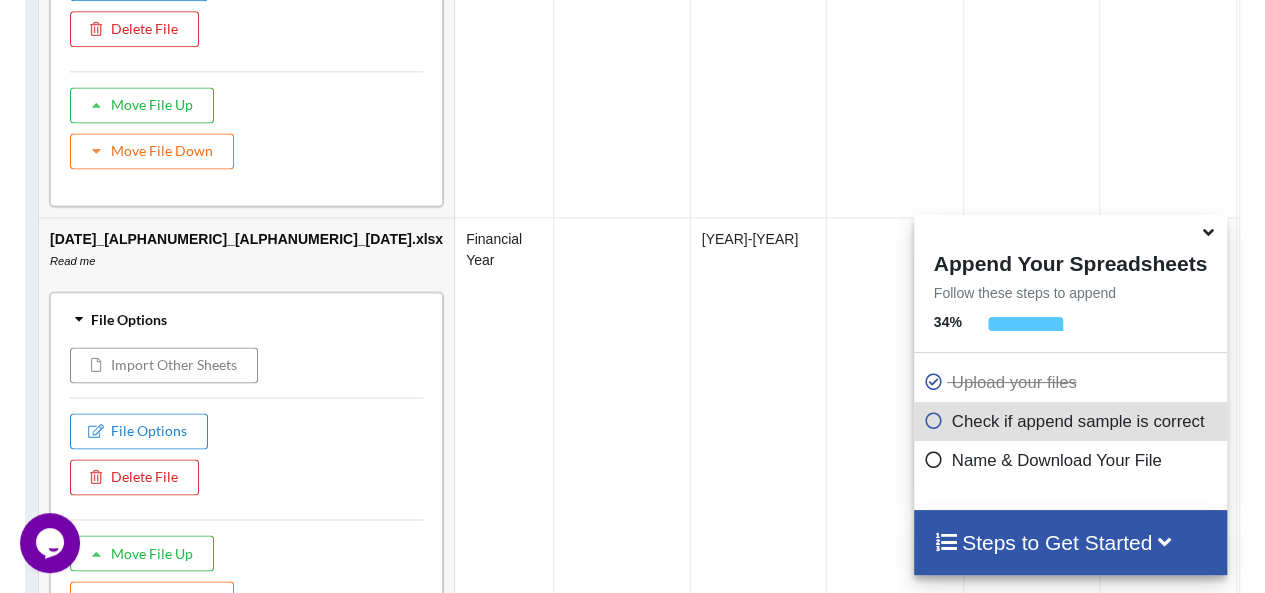 click on "Import Other Sheets" at bounding box center [164, 365] 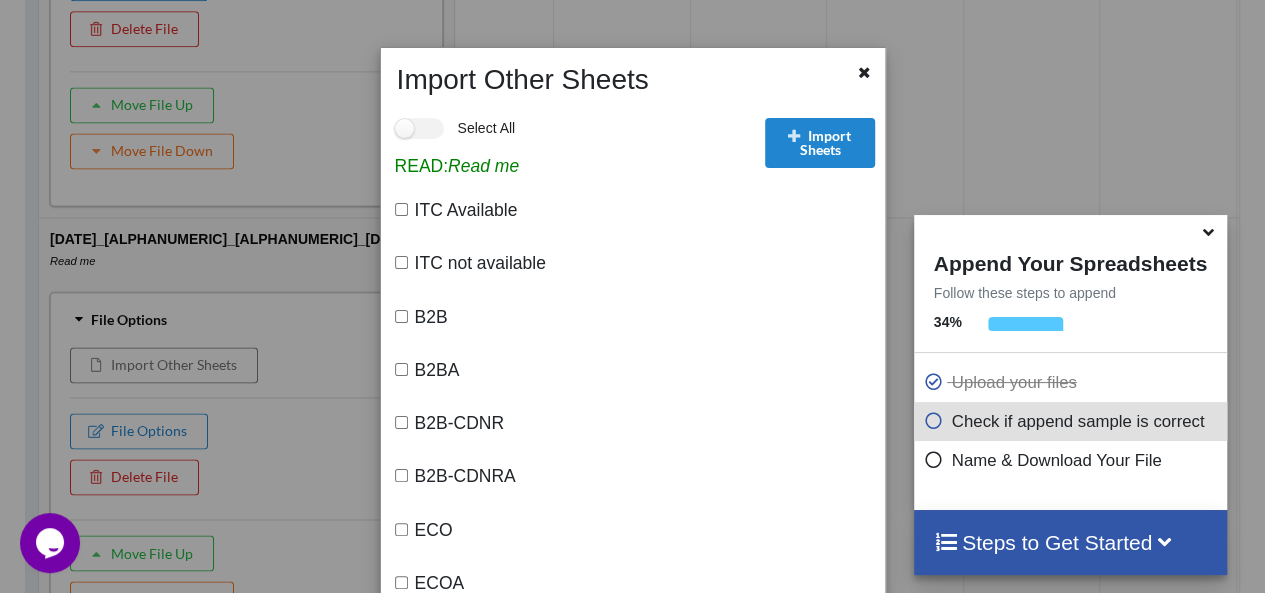 click on "B2B" at bounding box center [401, 316] 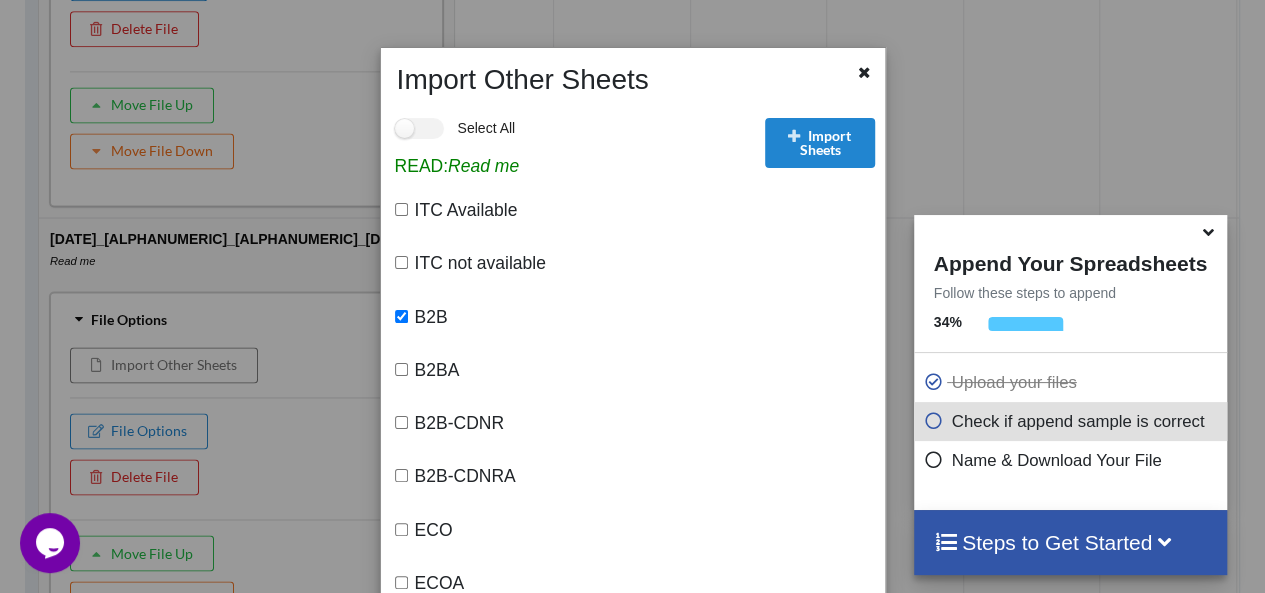 checkbox on "true" 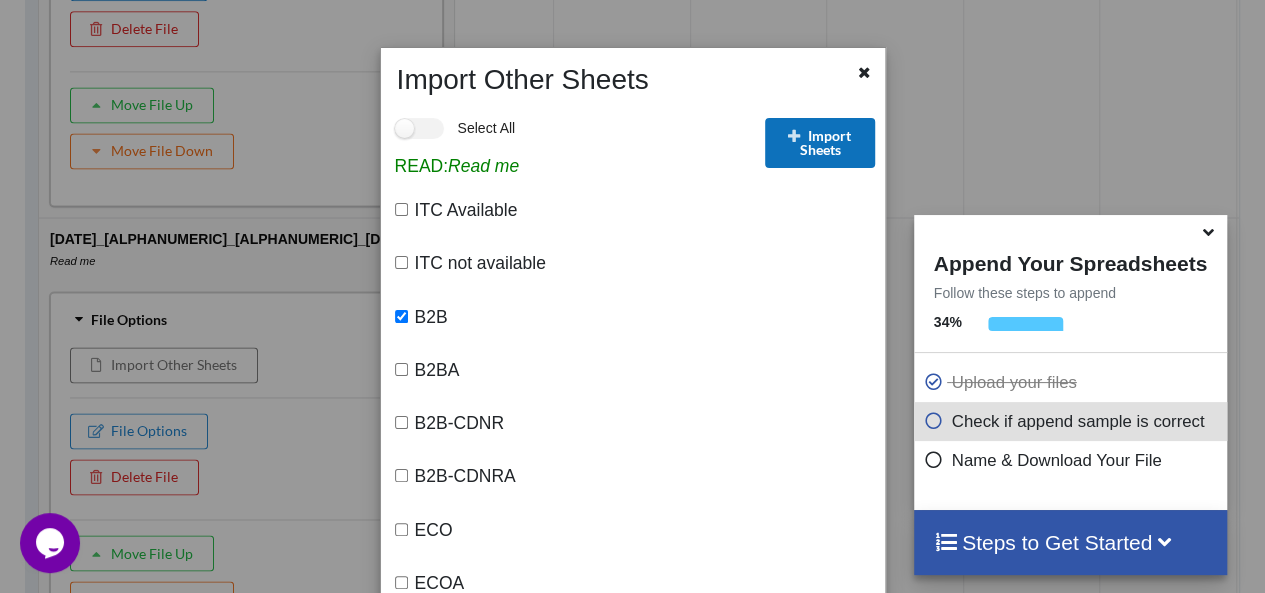 click at bounding box center [794, 135] 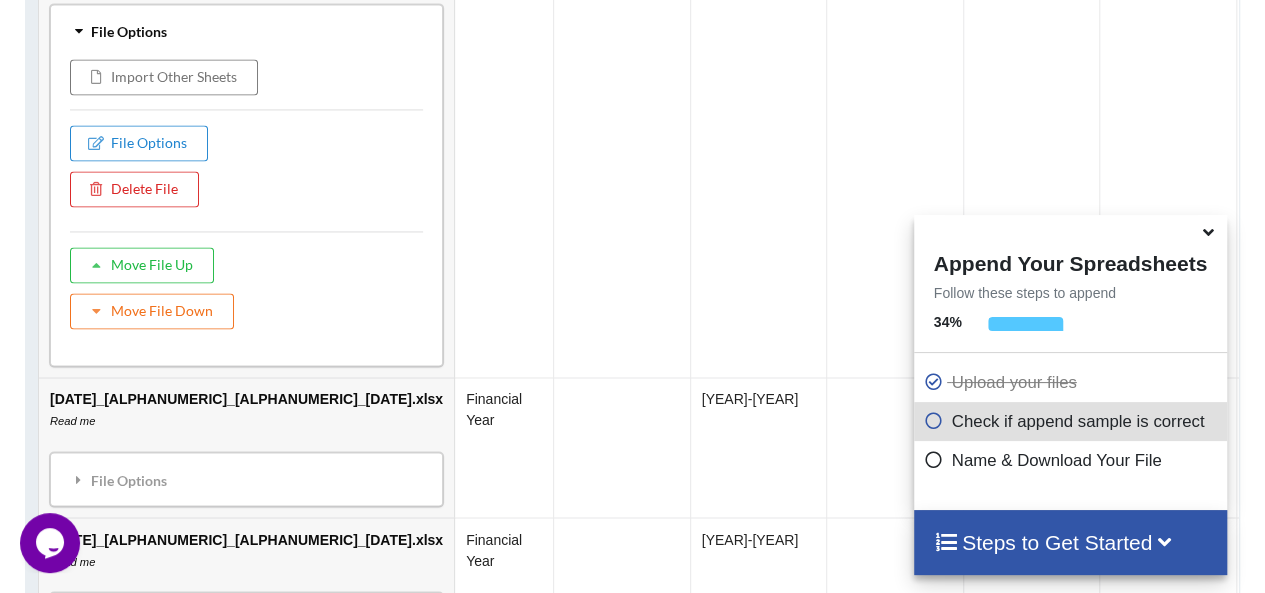 scroll, scrollTop: 4763, scrollLeft: 0, axis: vertical 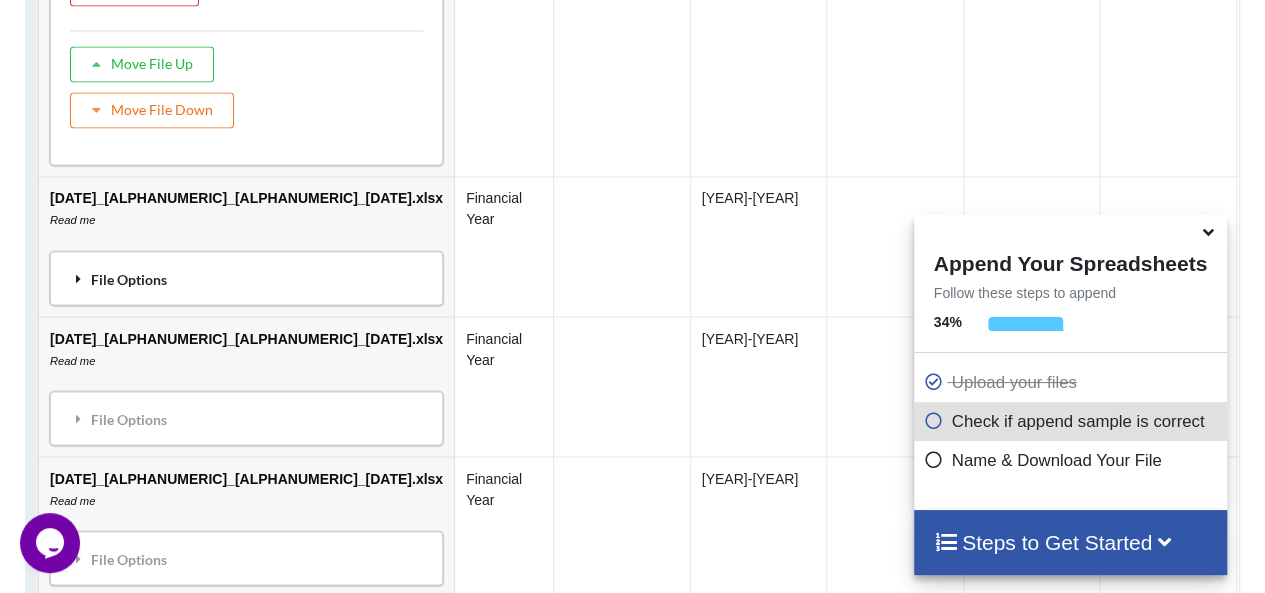 click on "File Options" at bounding box center [246, 278] 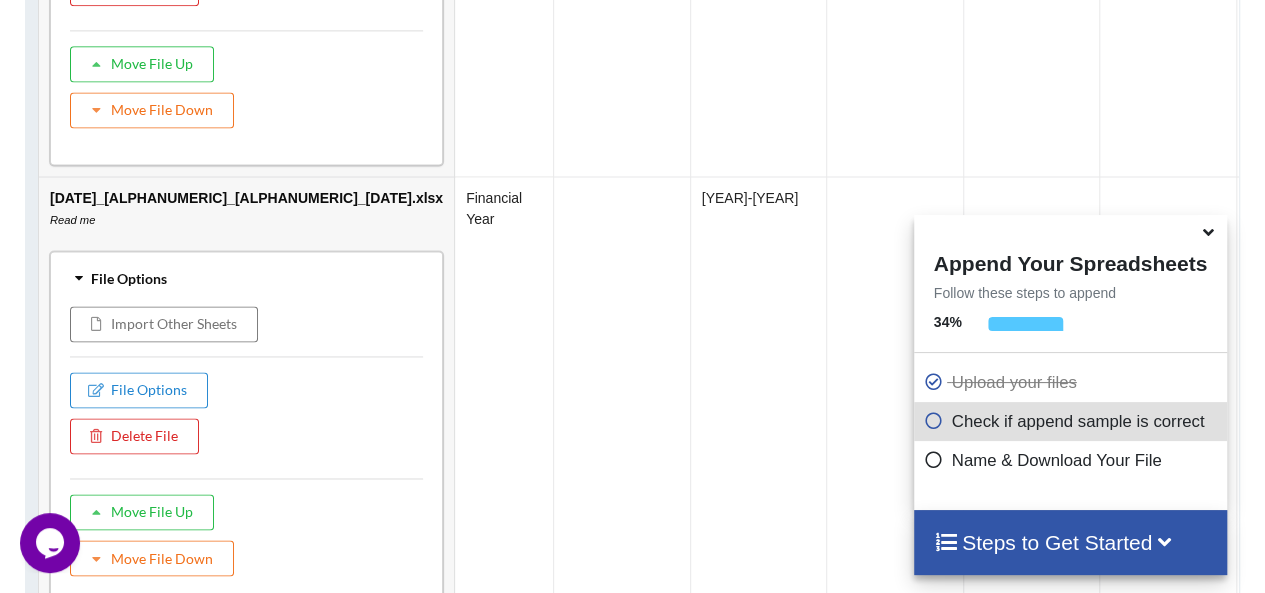 click on "[DATE]_[ALPHANUMERIC]_[ALPHANUMERIC]_[DATE].xlsx Read me File Options Import Other Sheets File Options Delete File Move File Up Move File Down" at bounding box center [246, 400] 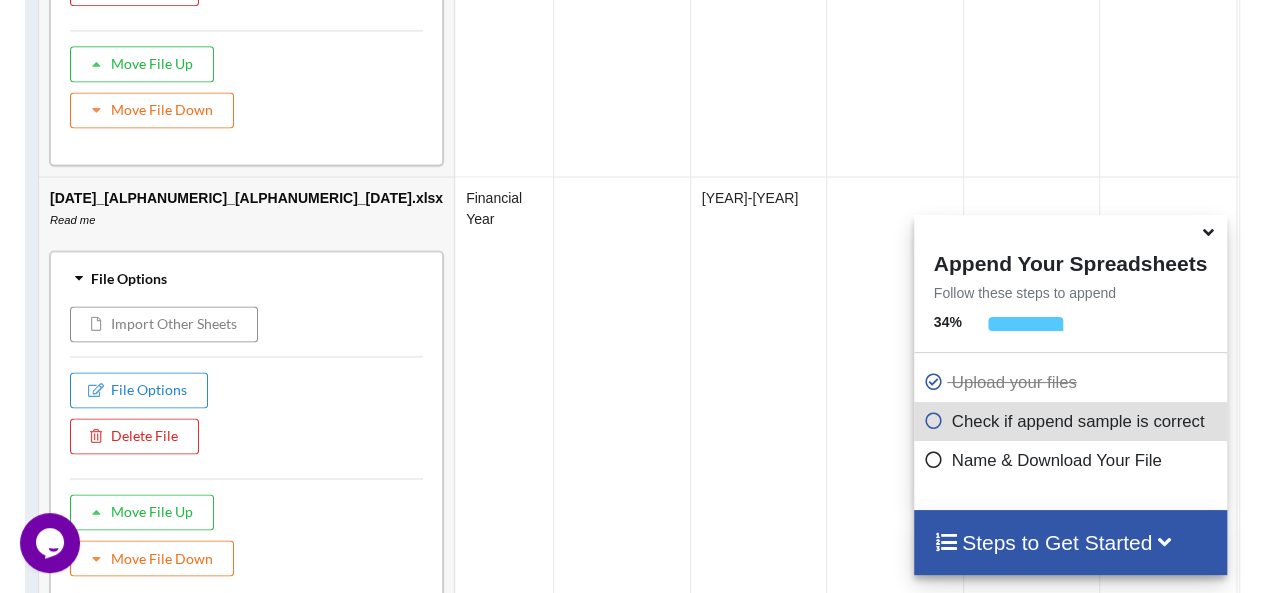 click on "Import Other Sheets" at bounding box center (164, 324) 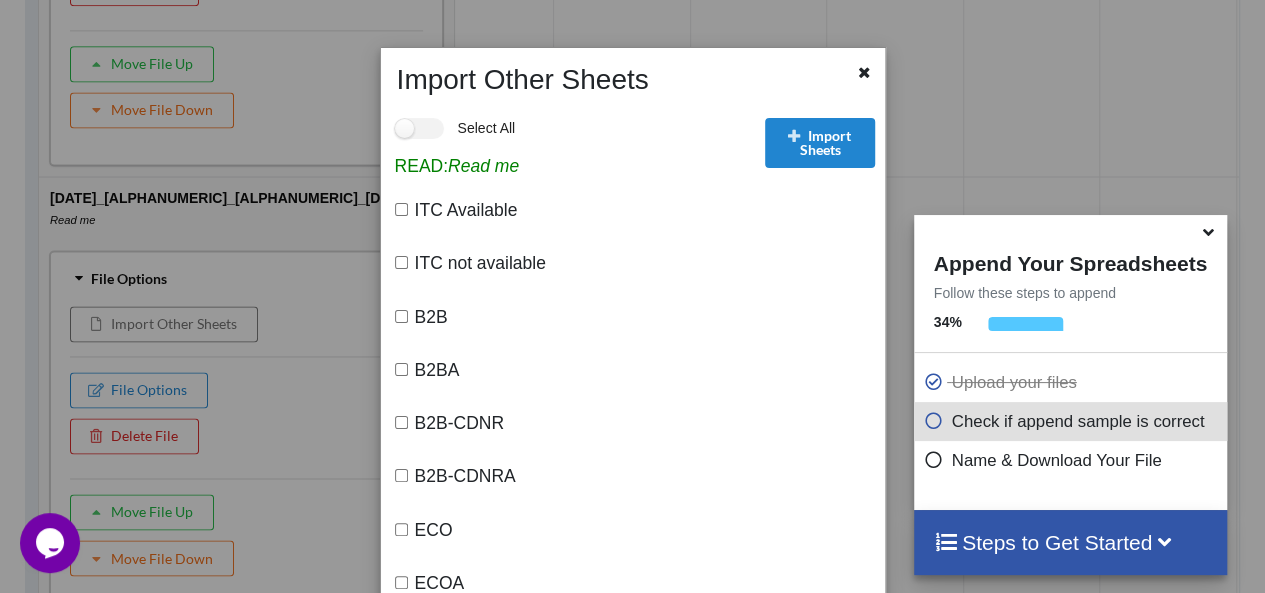 click on "B2B" at bounding box center [401, 316] 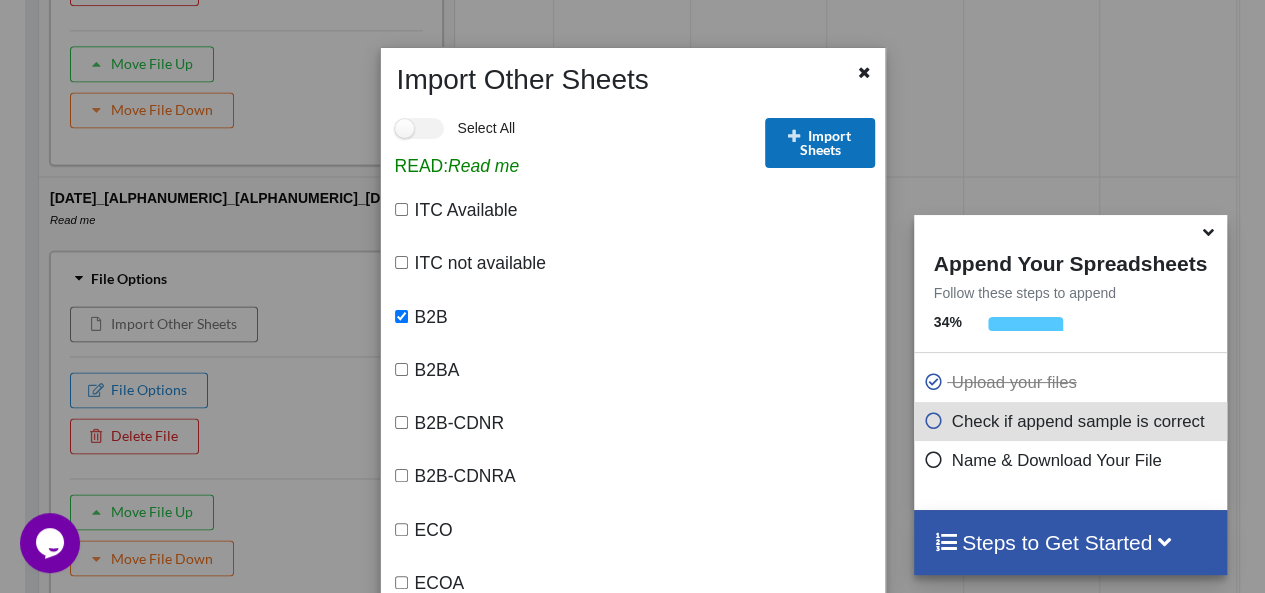 click on "Import Sheets" at bounding box center [820, 143] 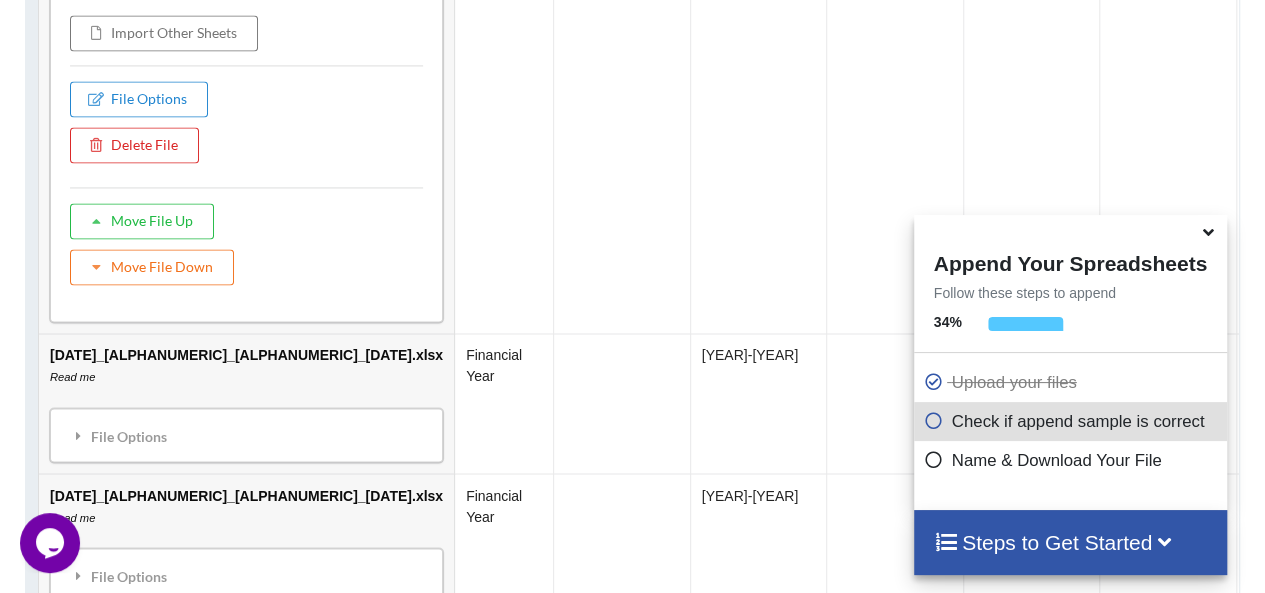 scroll, scrollTop: 5153, scrollLeft: 0, axis: vertical 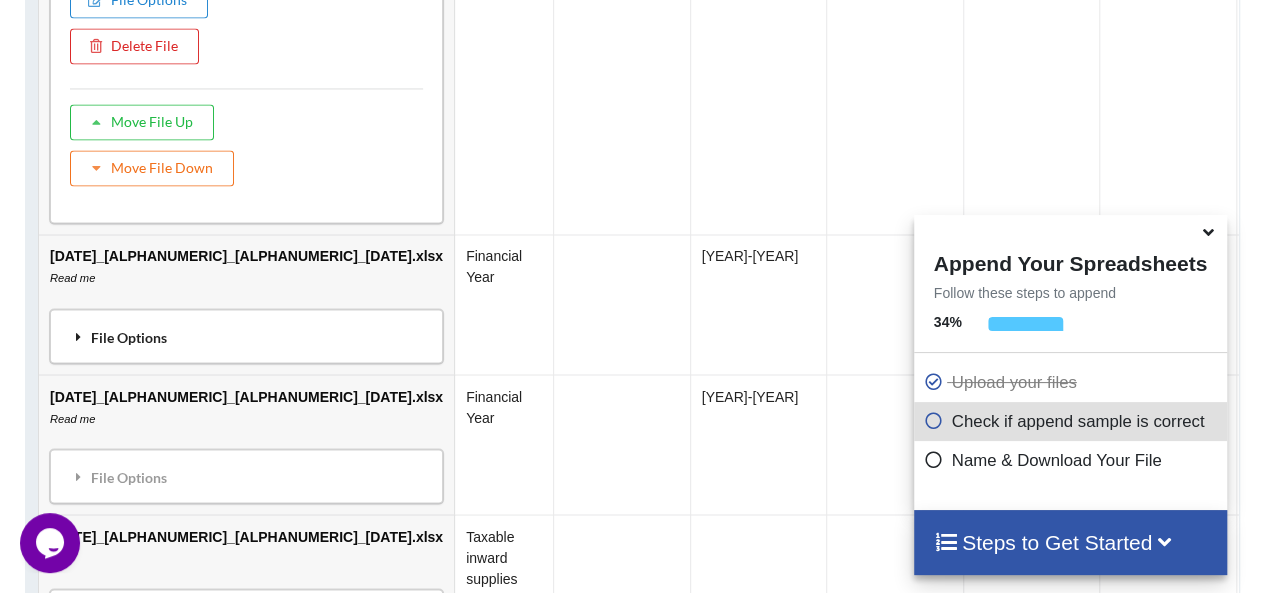 click on "File Options" at bounding box center [246, 336] 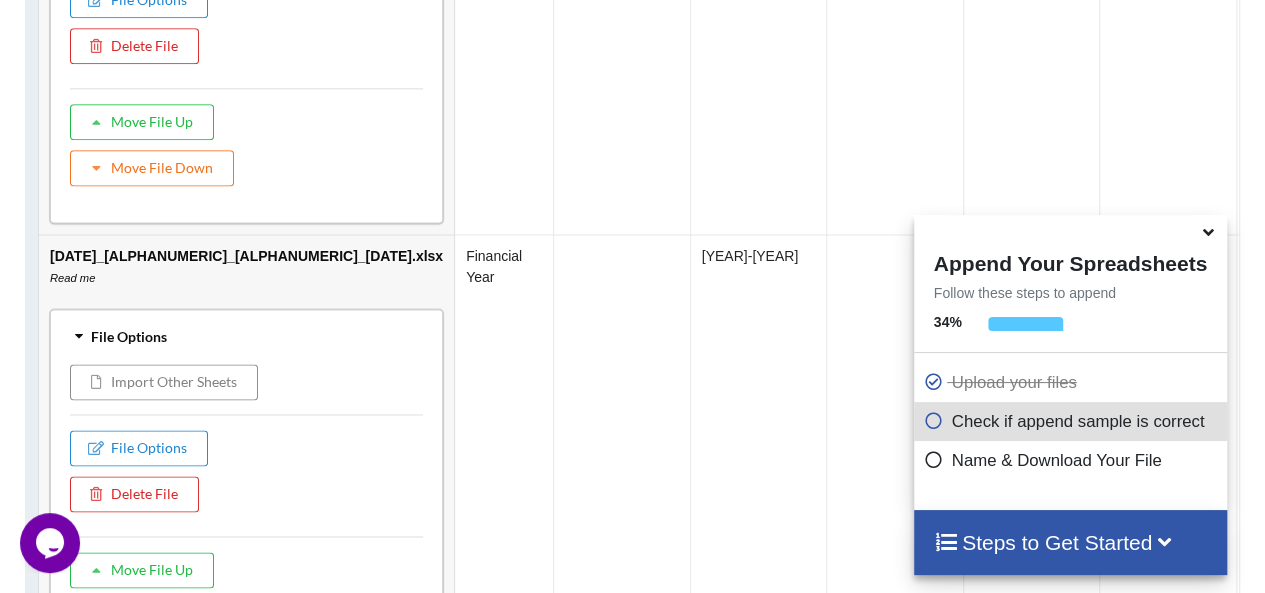 click on "Import Other Sheets" at bounding box center [164, 382] 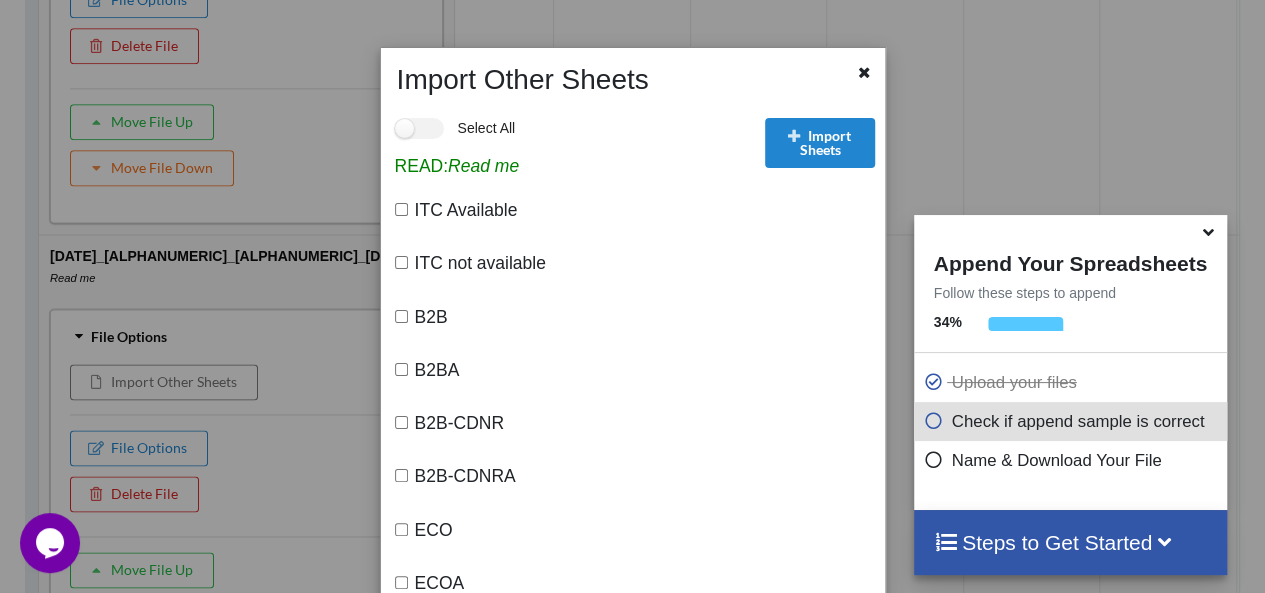 click on "B2B" at bounding box center [401, 316] 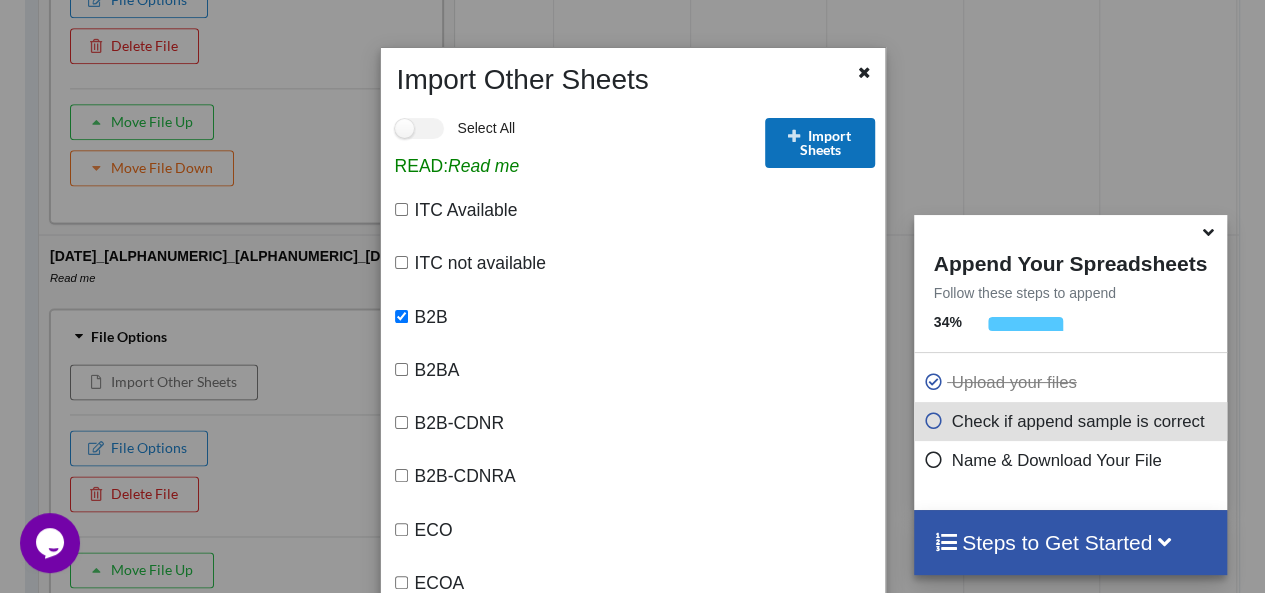 click on "Import Sheets" at bounding box center (820, 143) 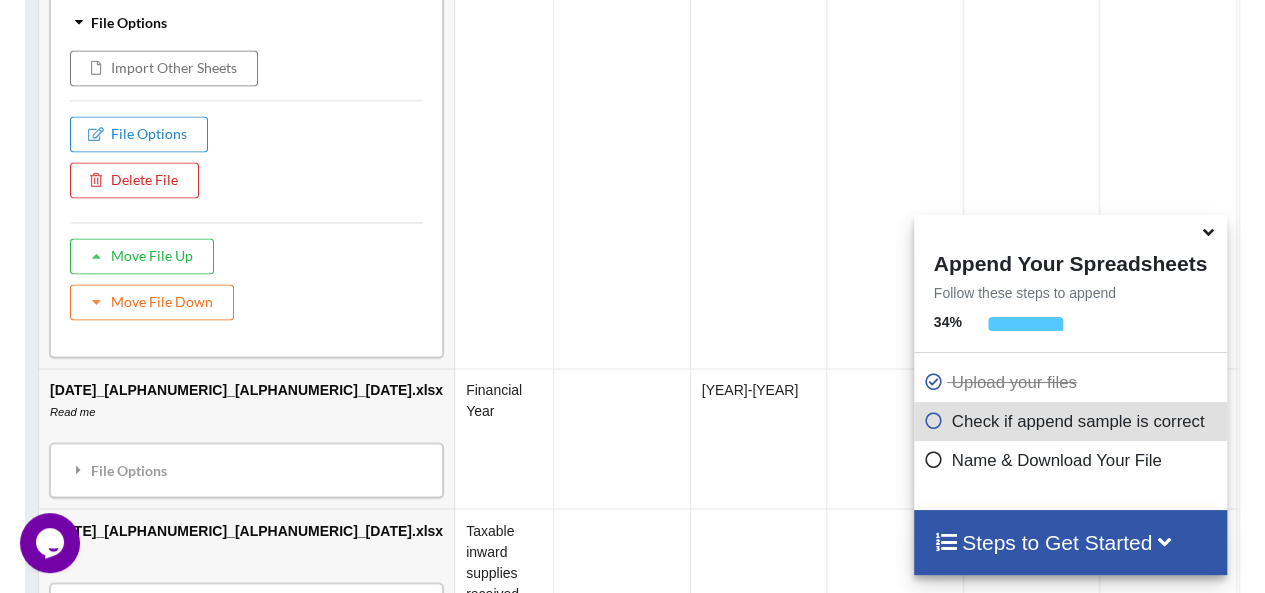 scroll, scrollTop: 5646, scrollLeft: 0, axis: vertical 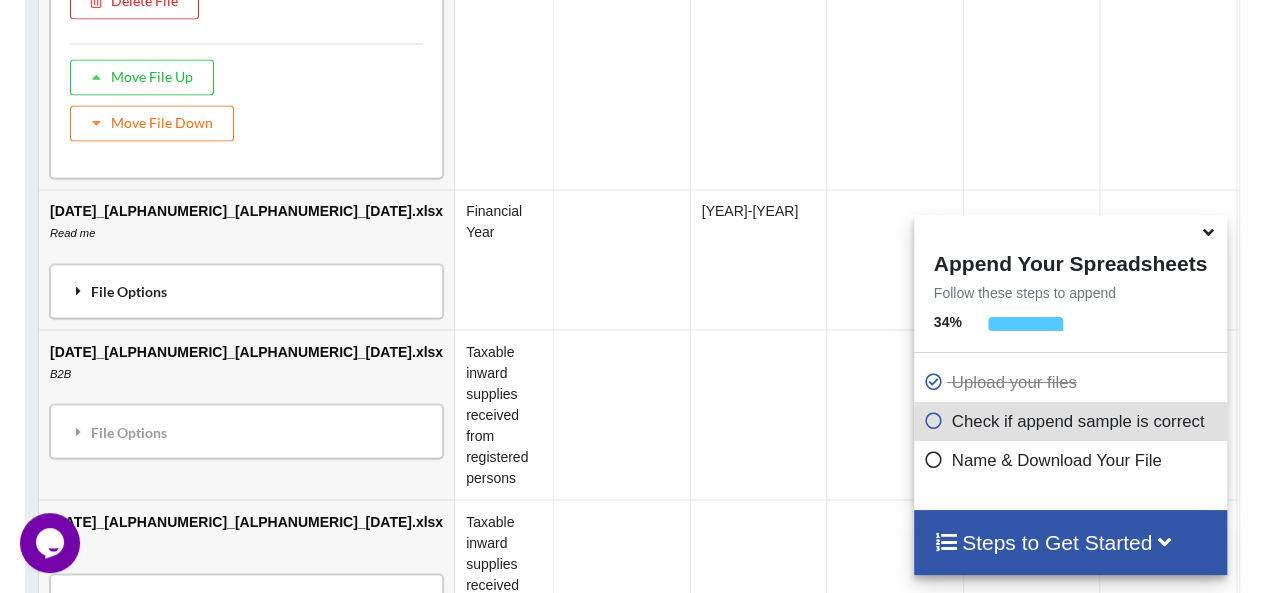 click on "File Options" at bounding box center [246, 291] 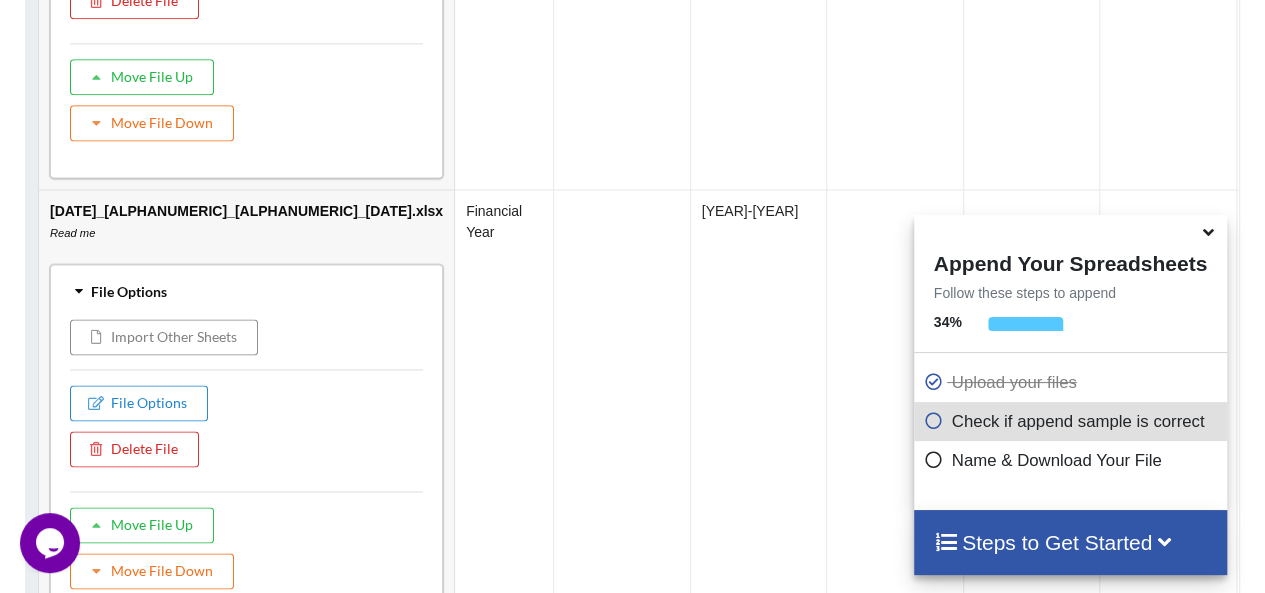 click on "Import Other Sheets" at bounding box center (164, 337) 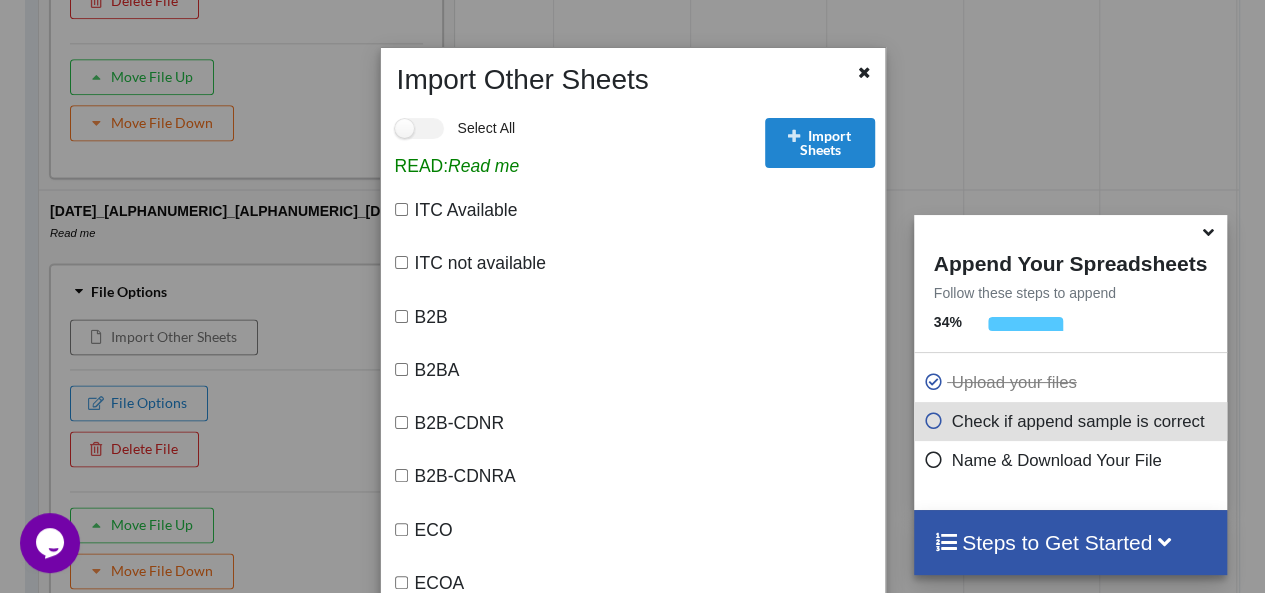 click on "B2B" at bounding box center (401, 316) 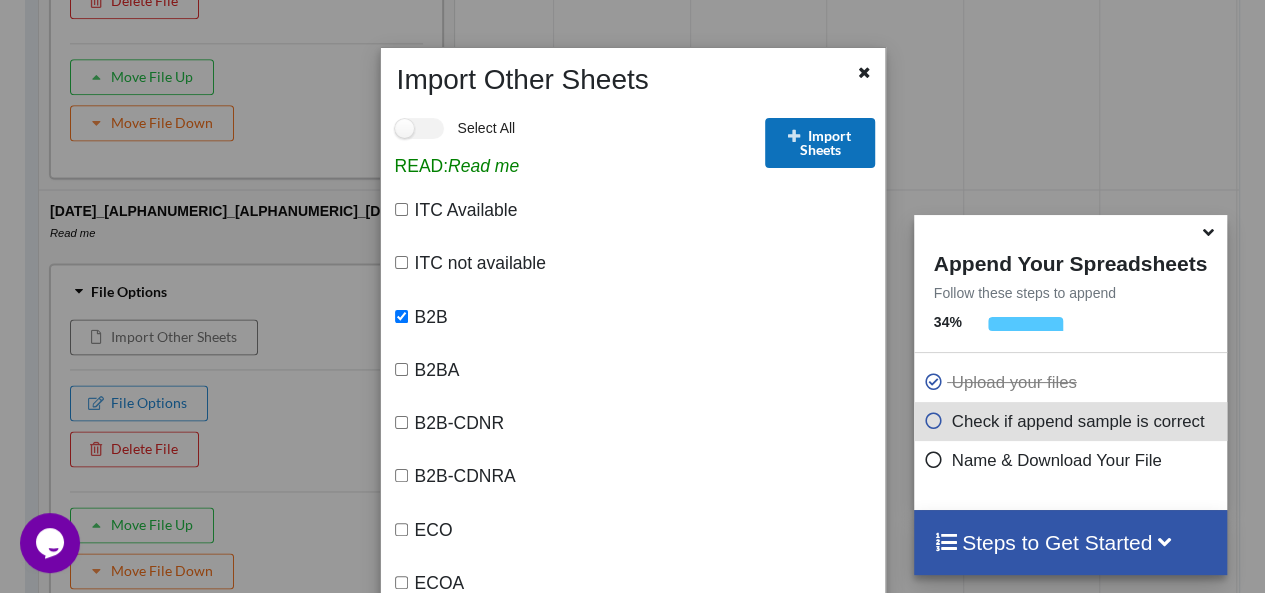 click on "Import Sheets" at bounding box center [820, 143] 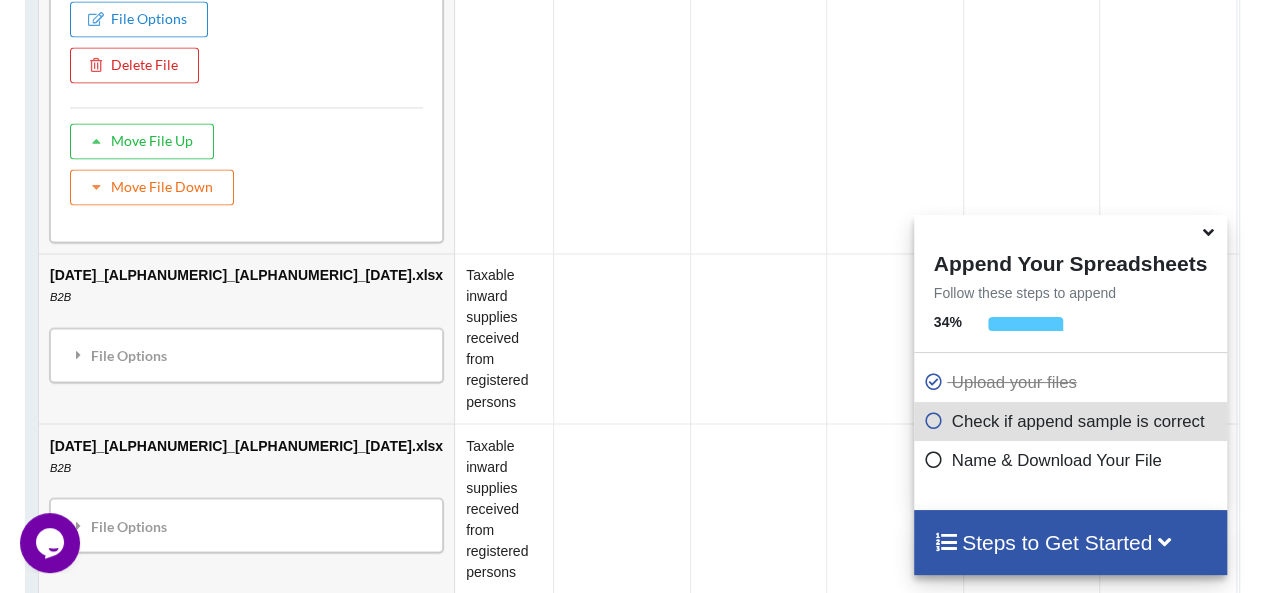 scroll, scrollTop: 6028, scrollLeft: 0, axis: vertical 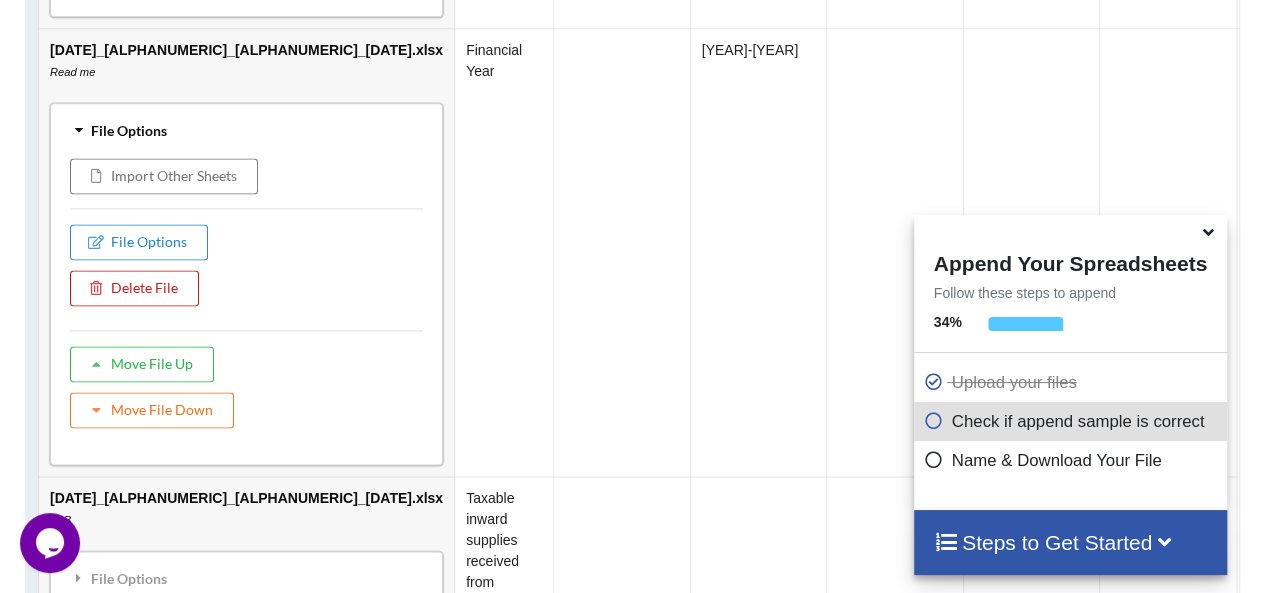 click on "Delete File" at bounding box center (134, 289) 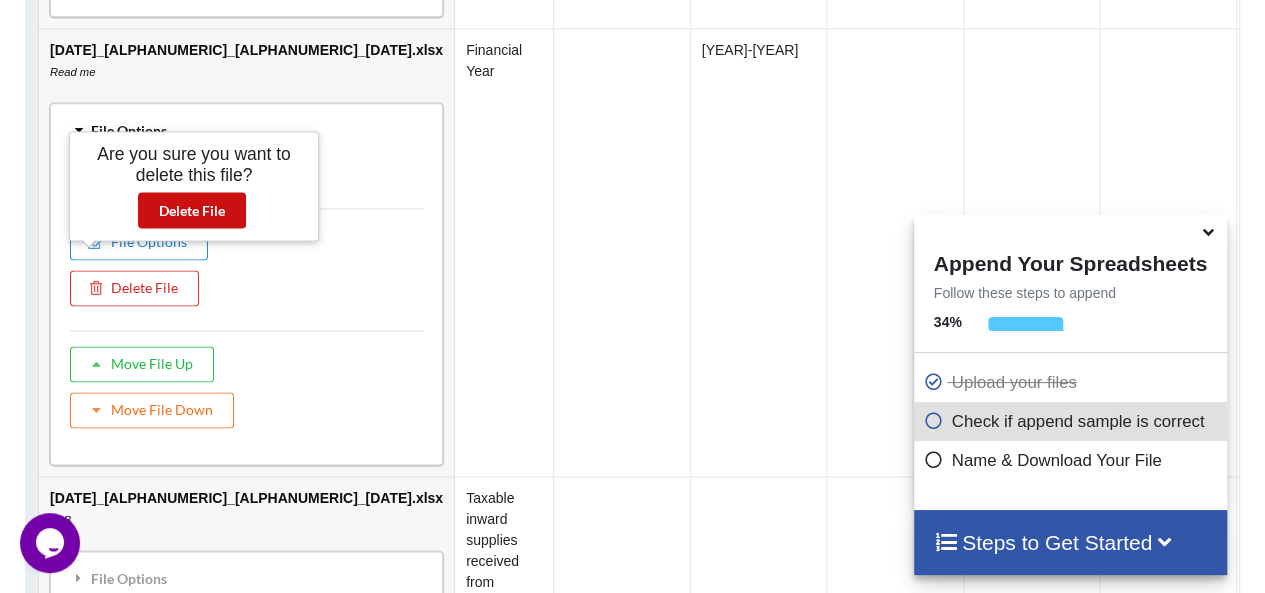 click on "Delete File" at bounding box center (192, 211) 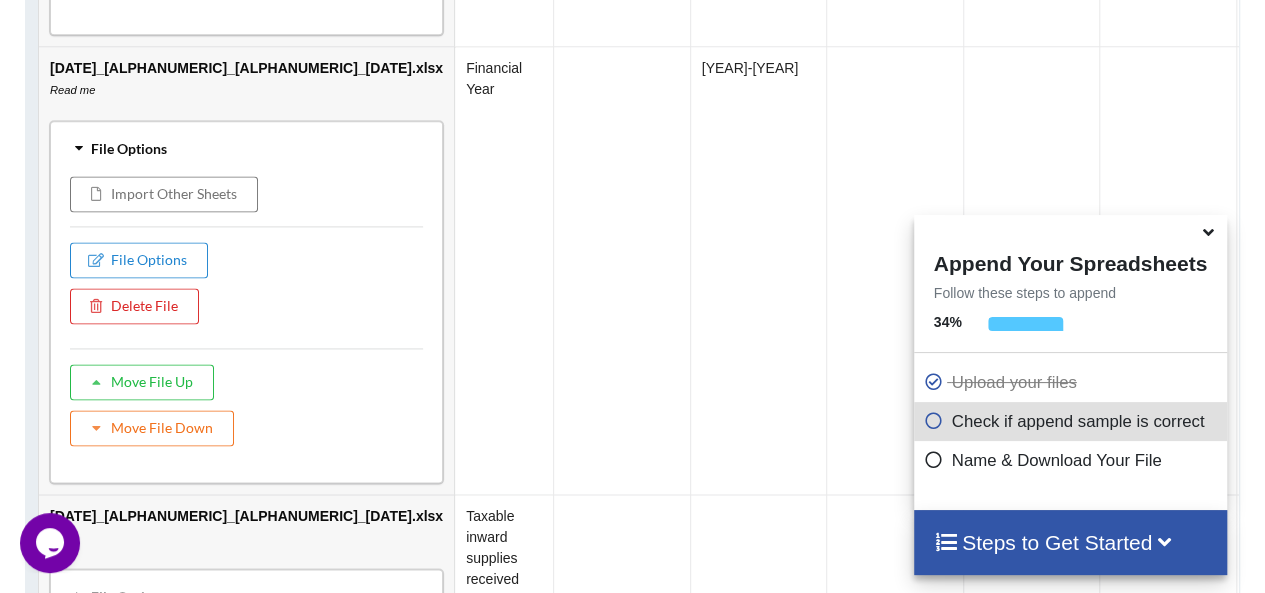 scroll, scrollTop: 5338, scrollLeft: 0, axis: vertical 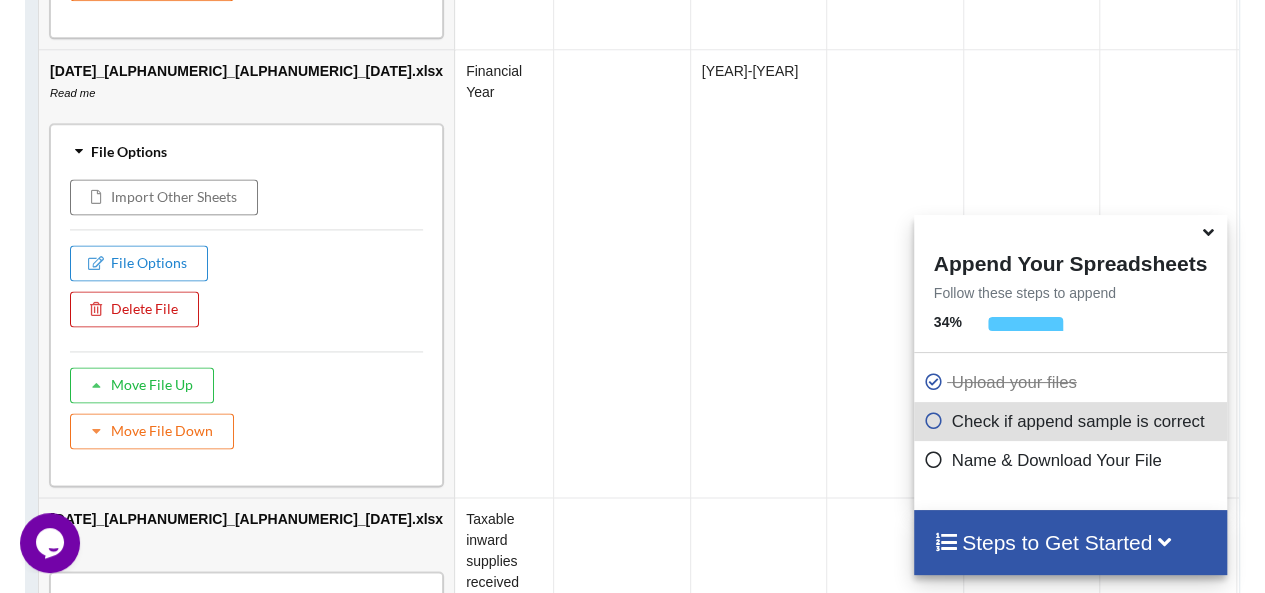 click on "Delete File" at bounding box center (134, 309) 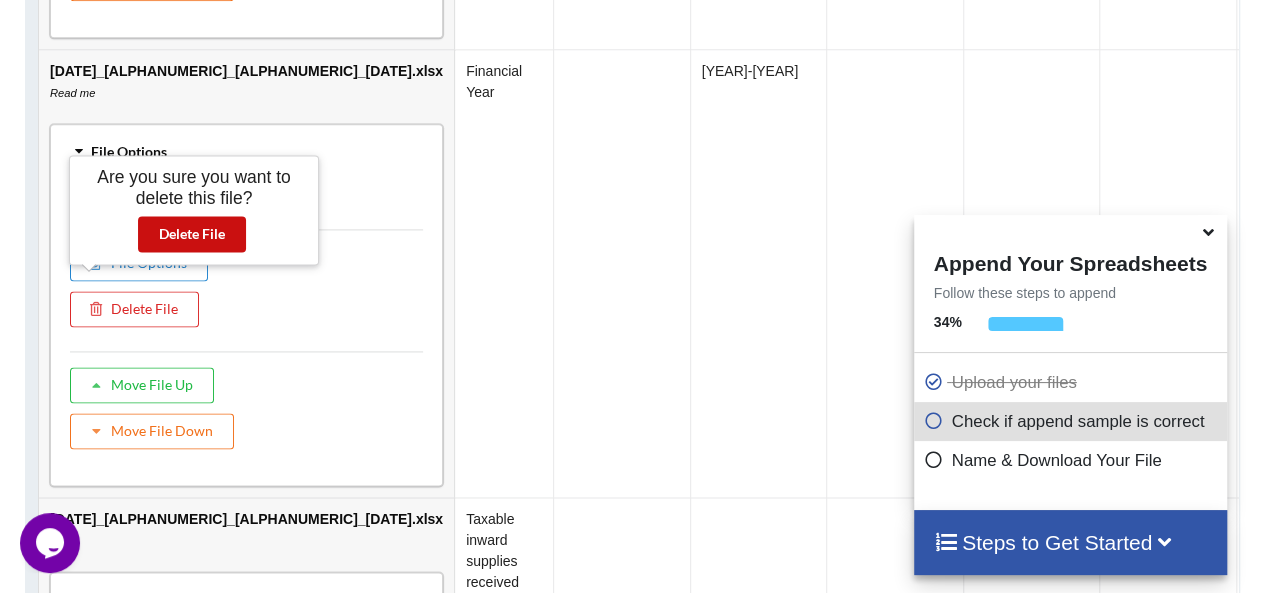 click on "Delete File" at bounding box center (192, 234) 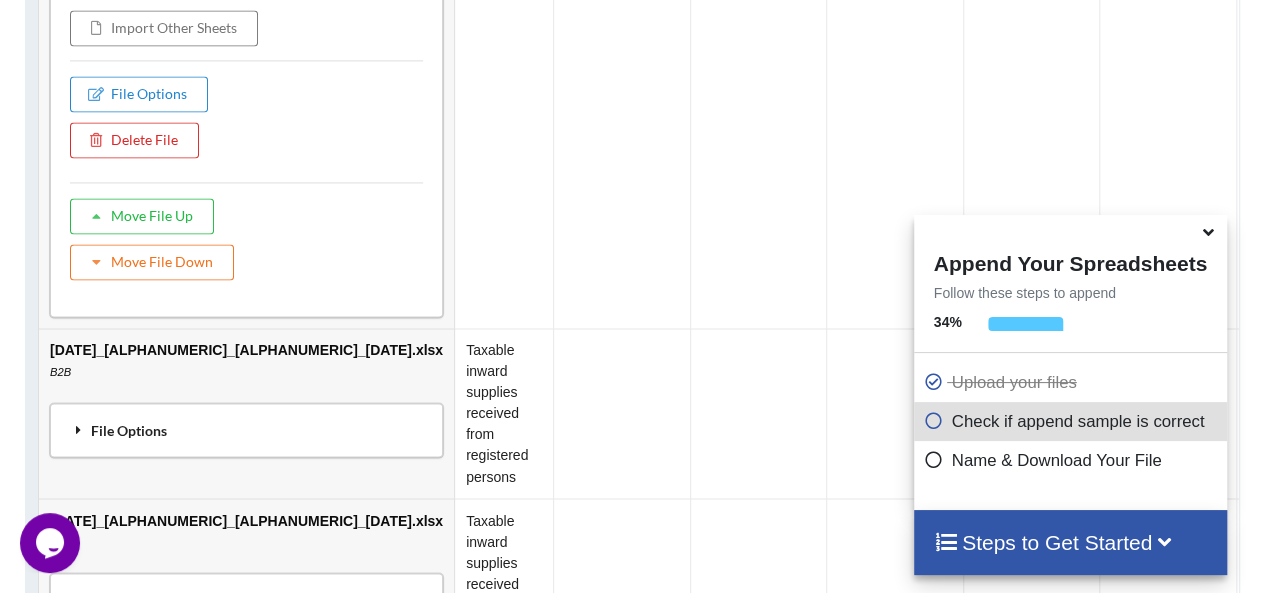 scroll, scrollTop: 5058, scrollLeft: 0, axis: vertical 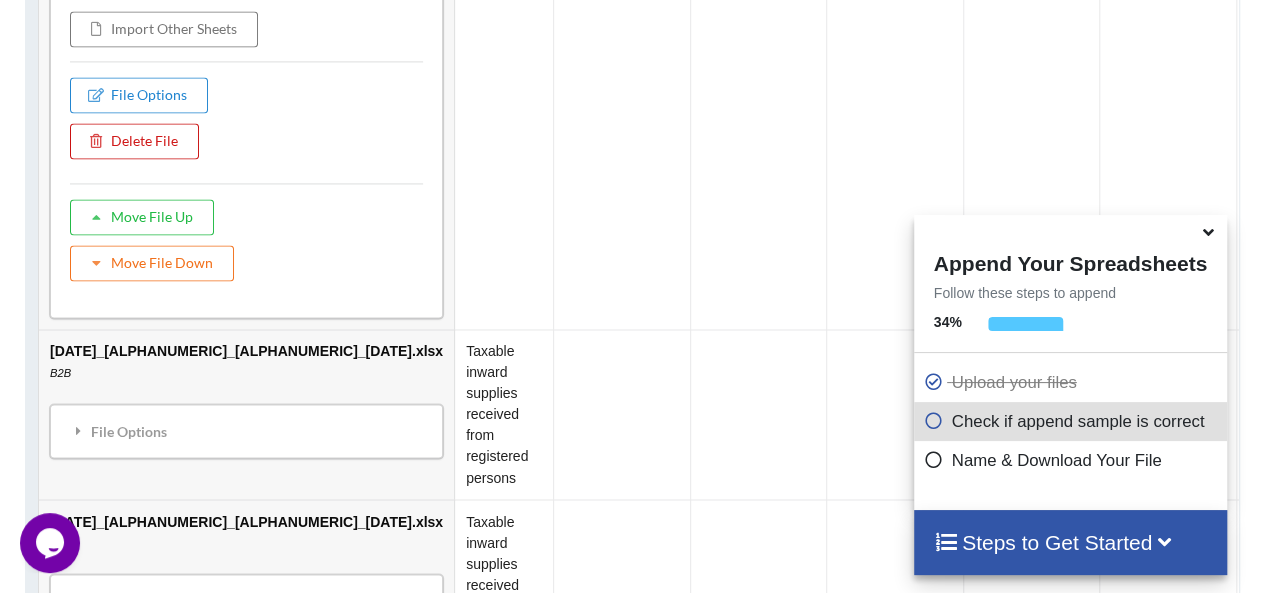 click on "Delete File" at bounding box center (134, 141) 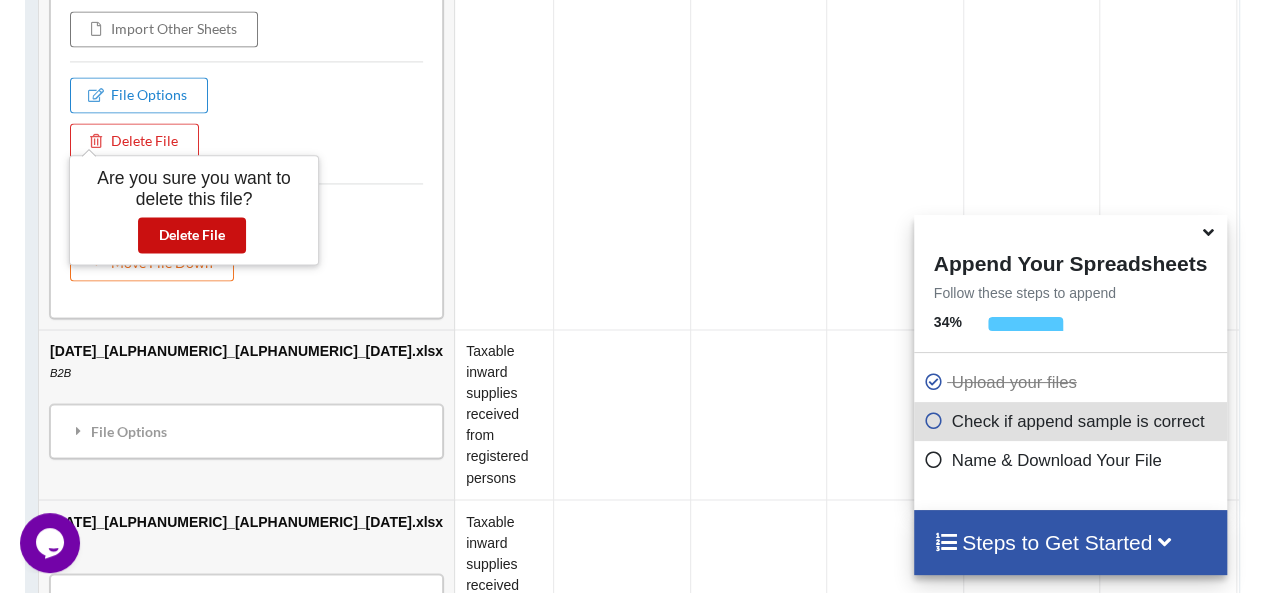 click on "Delete File" at bounding box center [192, 235] 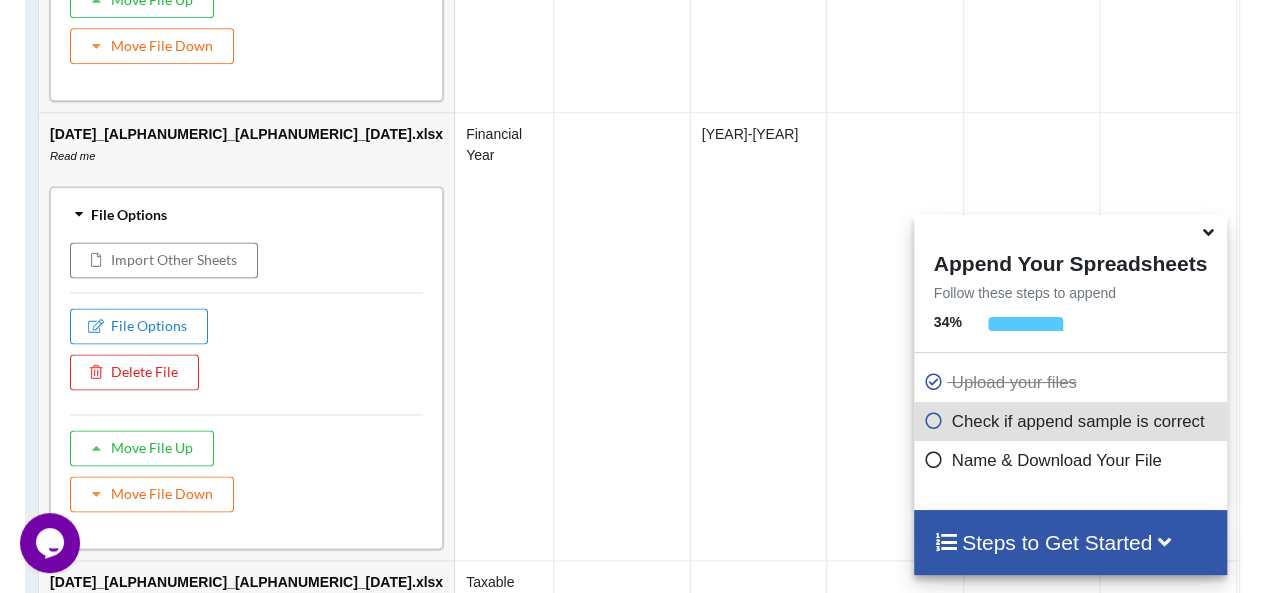 scroll, scrollTop: 4386, scrollLeft: 0, axis: vertical 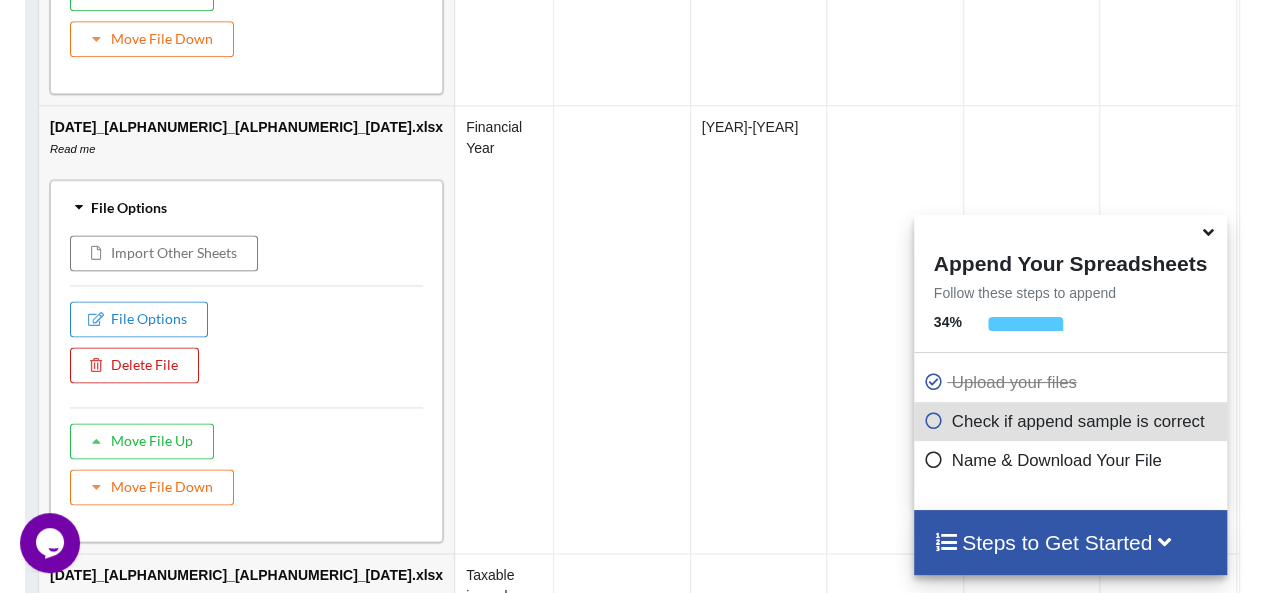 click on "Delete File" at bounding box center (134, 365) 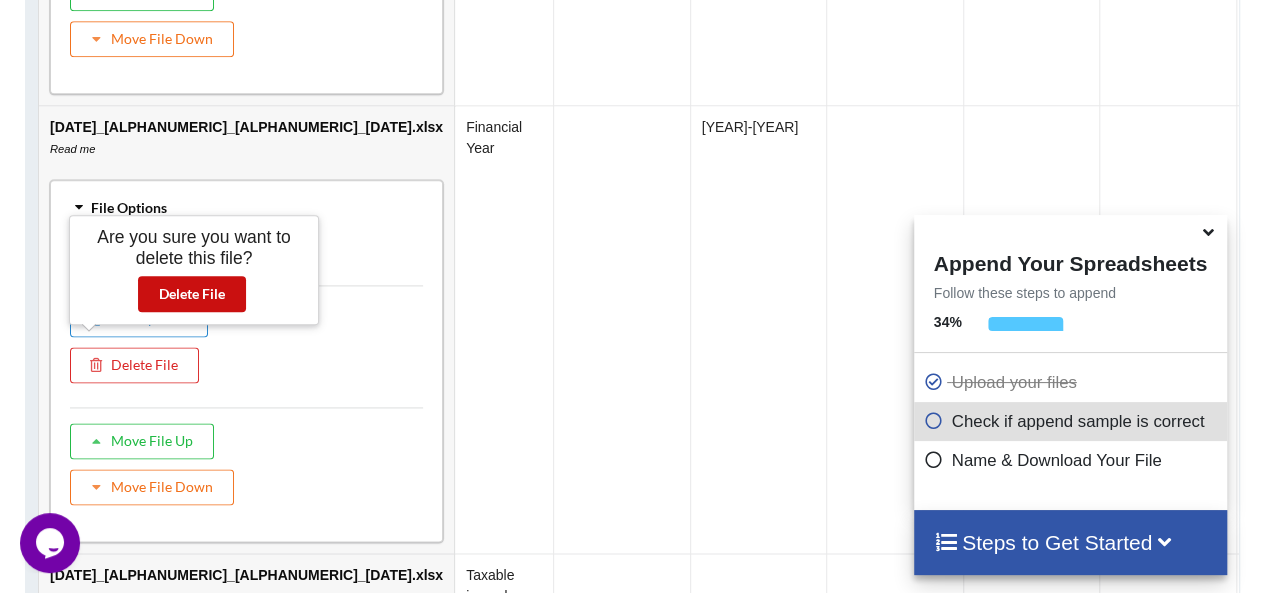 click on "Delete File" at bounding box center (192, 294) 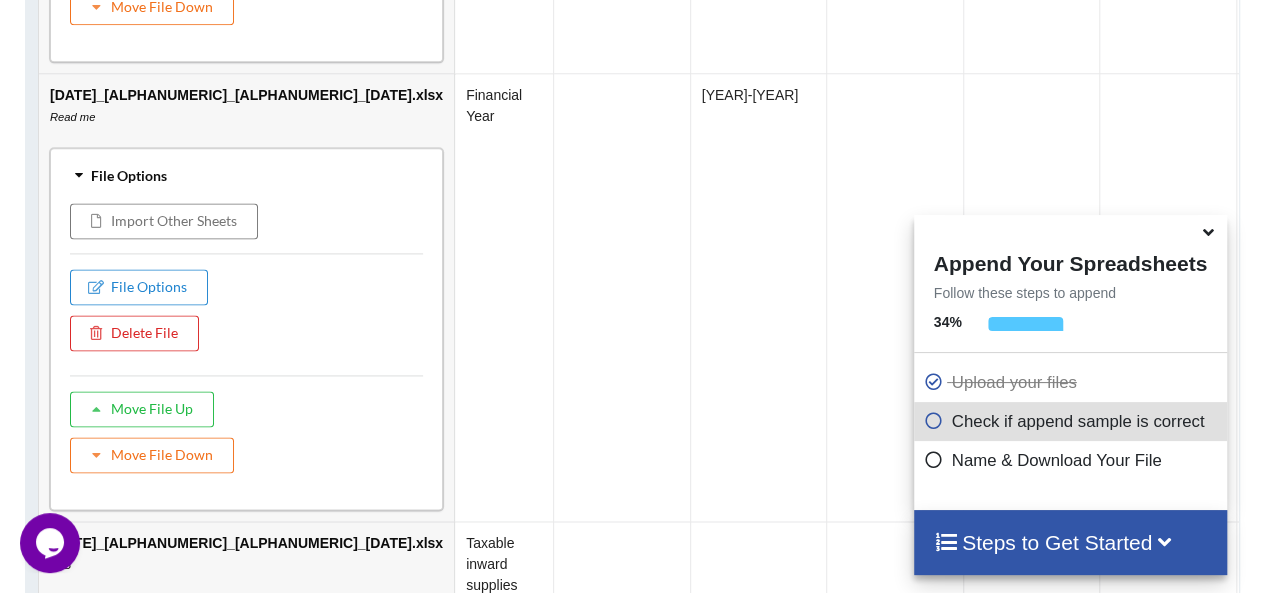 scroll, scrollTop: 3969, scrollLeft: 0, axis: vertical 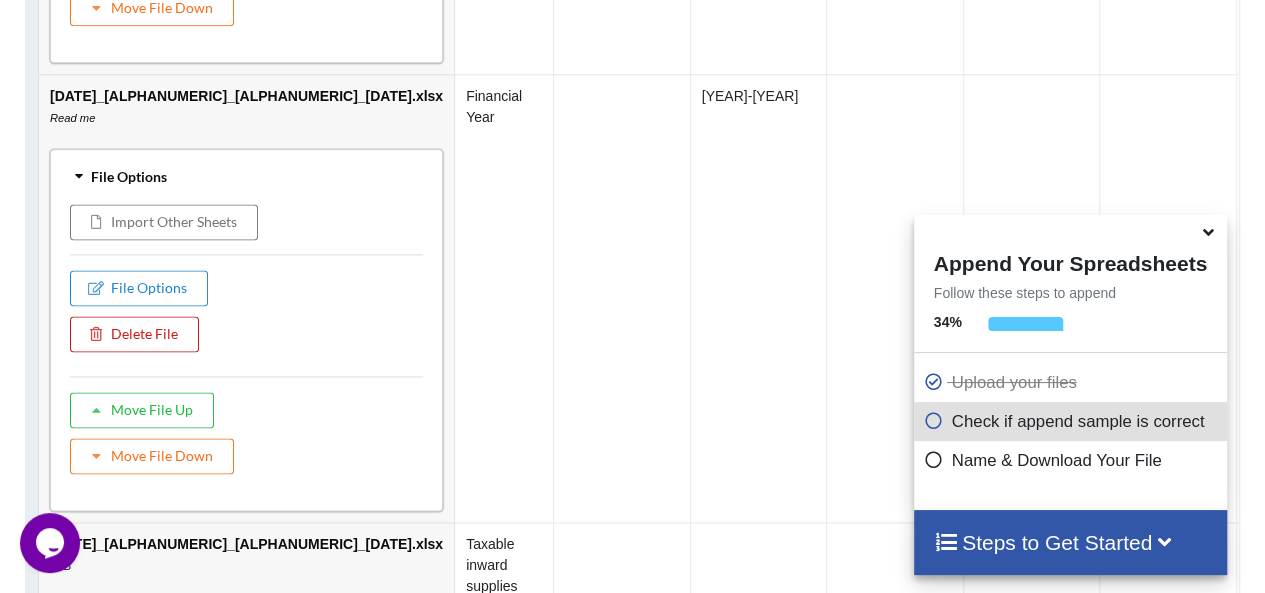 click on "Delete File" at bounding box center [134, 334] 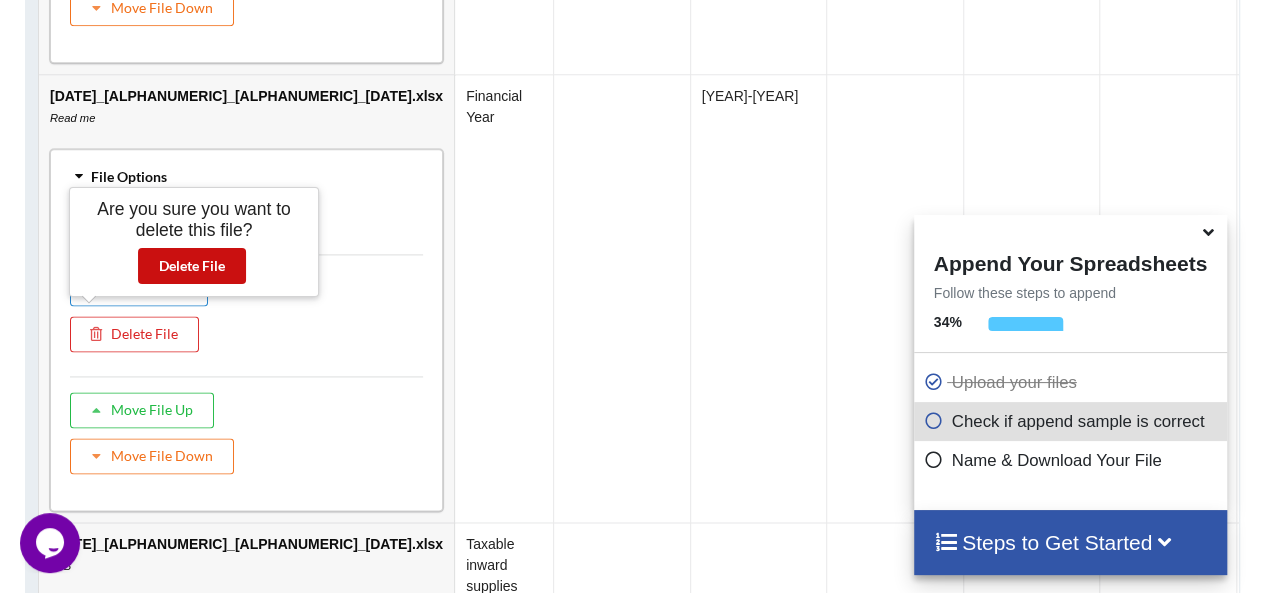 click on "Delete File" at bounding box center [192, 266] 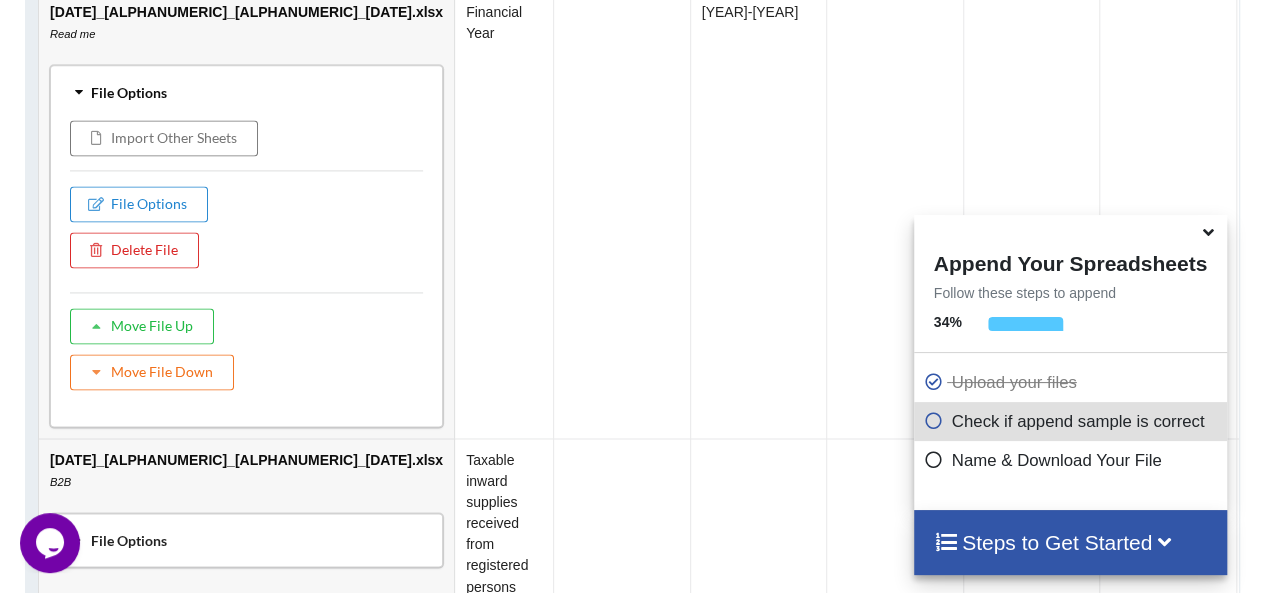 scroll, scrollTop: 3602, scrollLeft: 0, axis: vertical 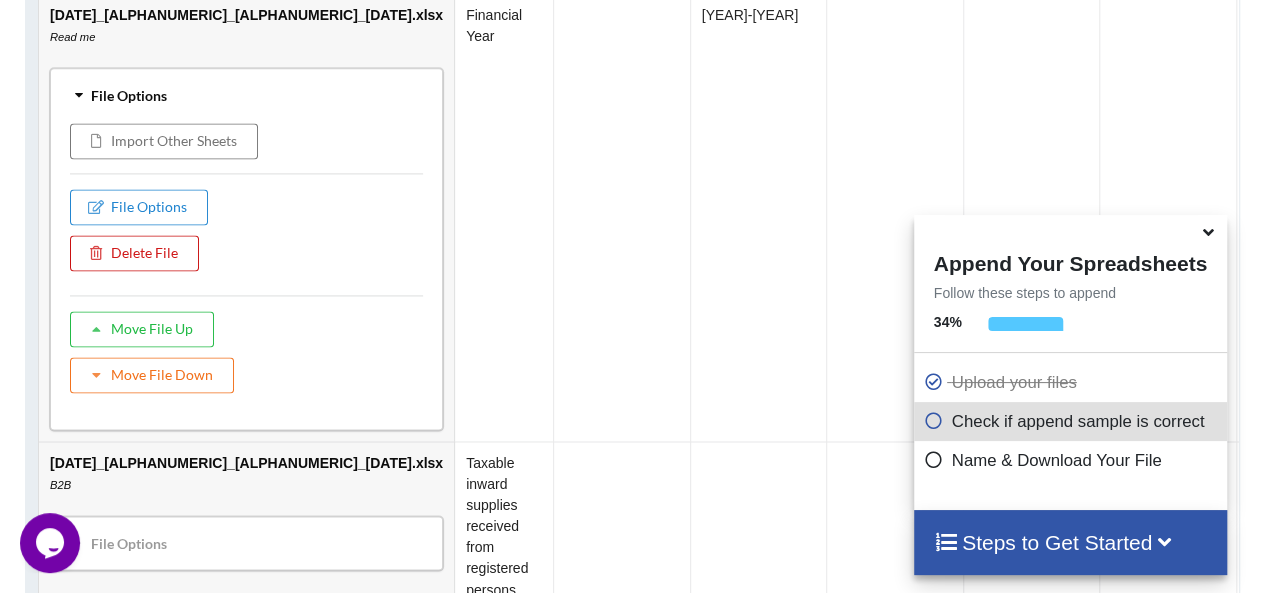 click on "Delete File" at bounding box center [134, 253] 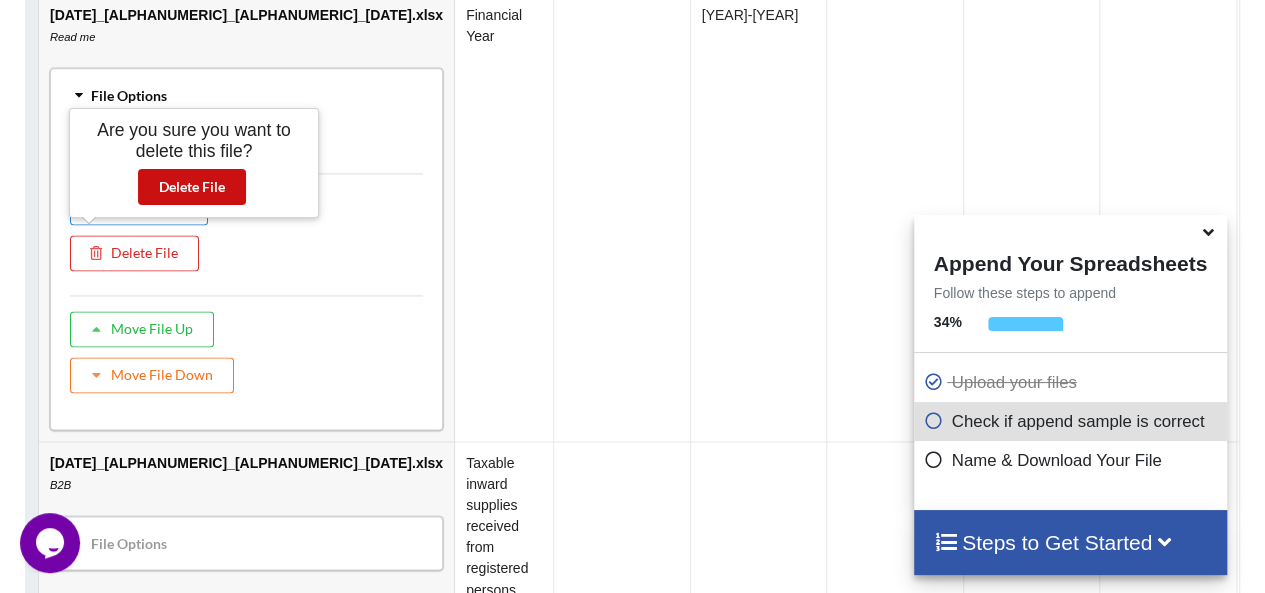 click on "Delete File" at bounding box center [192, 187] 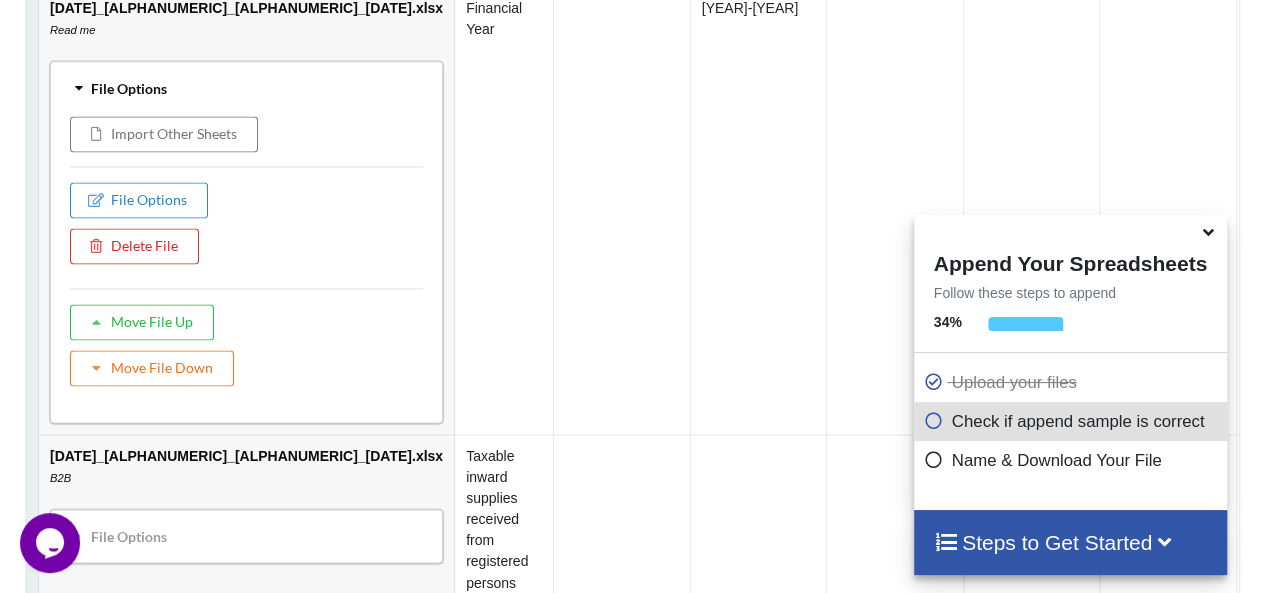 scroll, scrollTop: 3016, scrollLeft: 0, axis: vertical 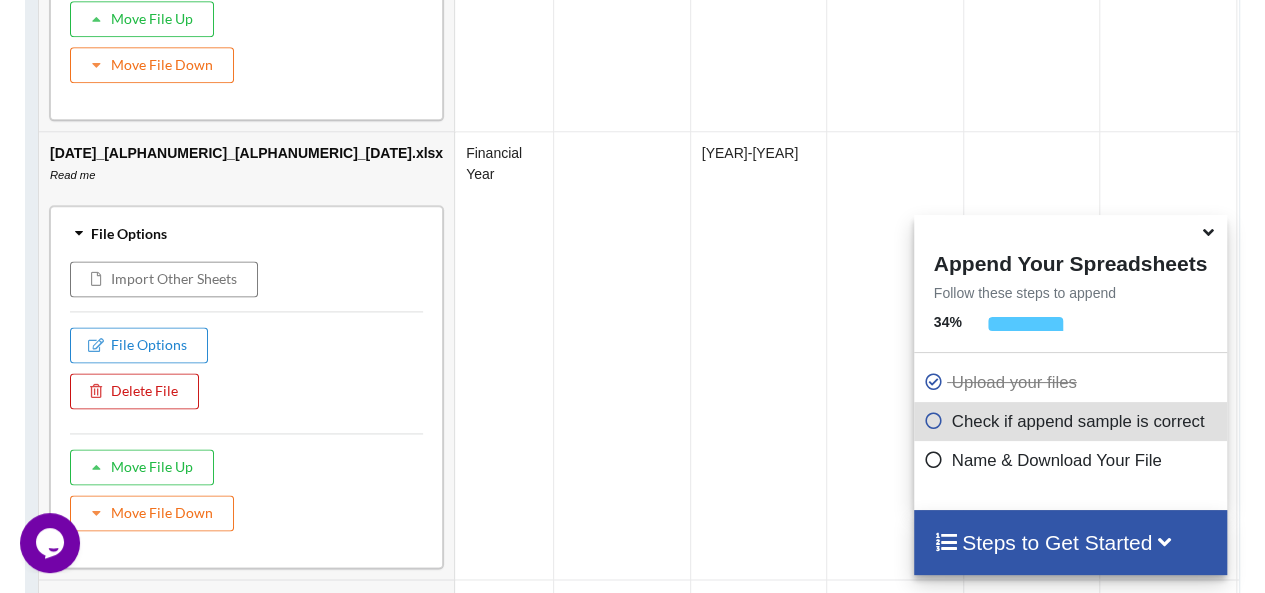 click on "Delete File" at bounding box center (134, 391) 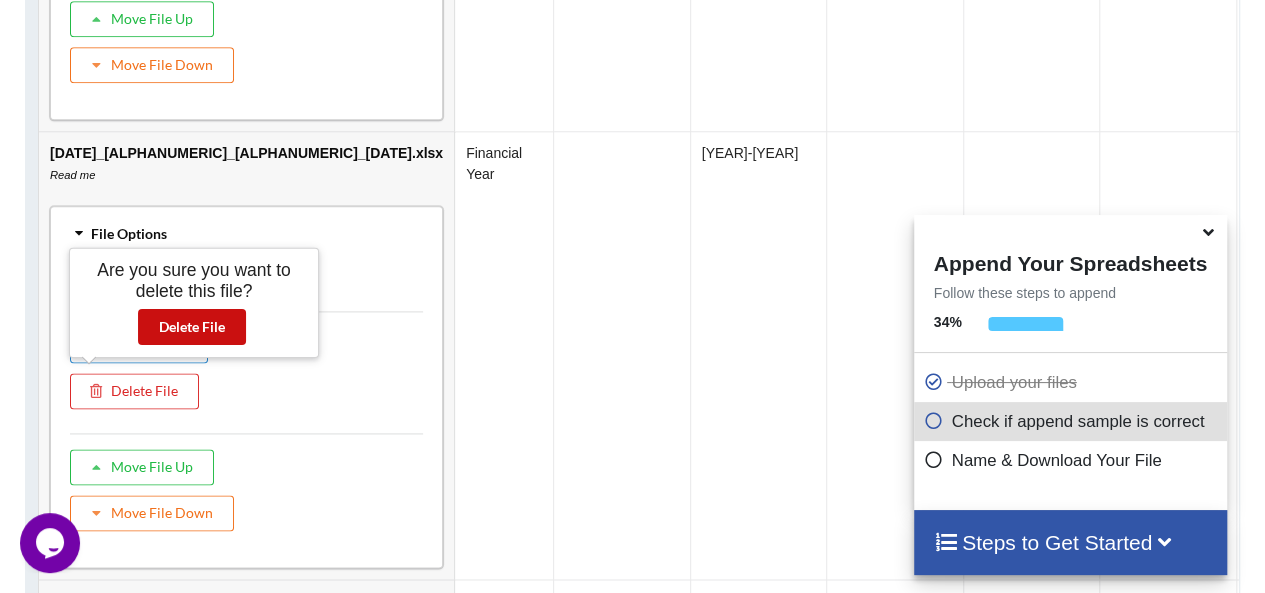 click on "Delete File" at bounding box center (192, 327) 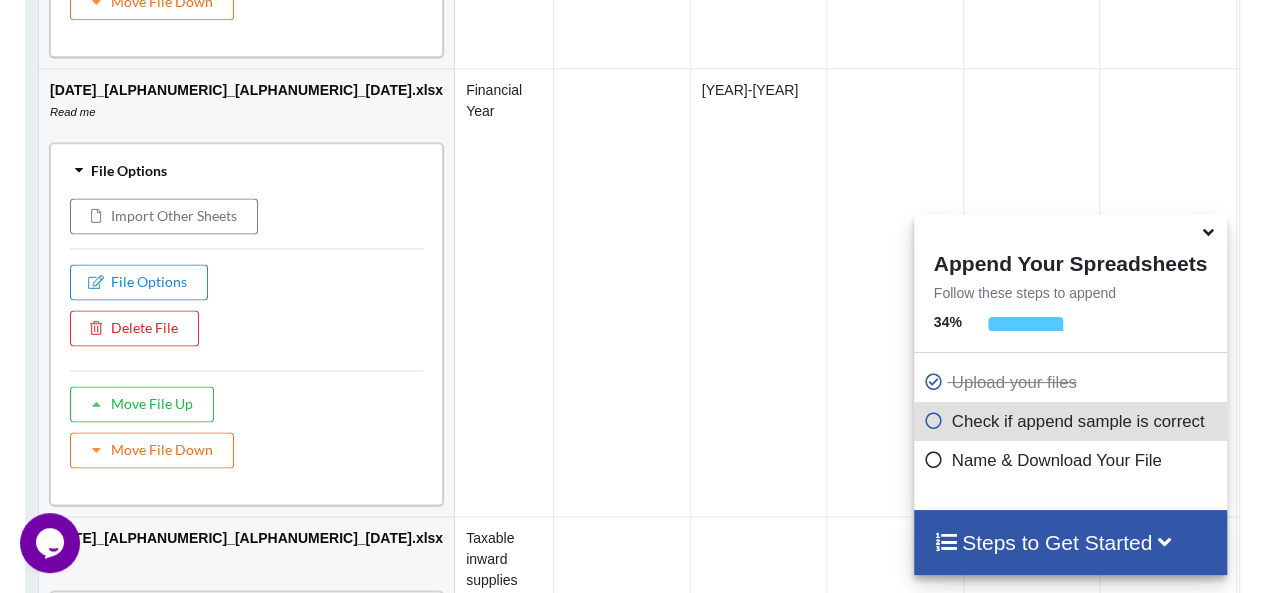 scroll, scrollTop: 2628, scrollLeft: 0, axis: vertical 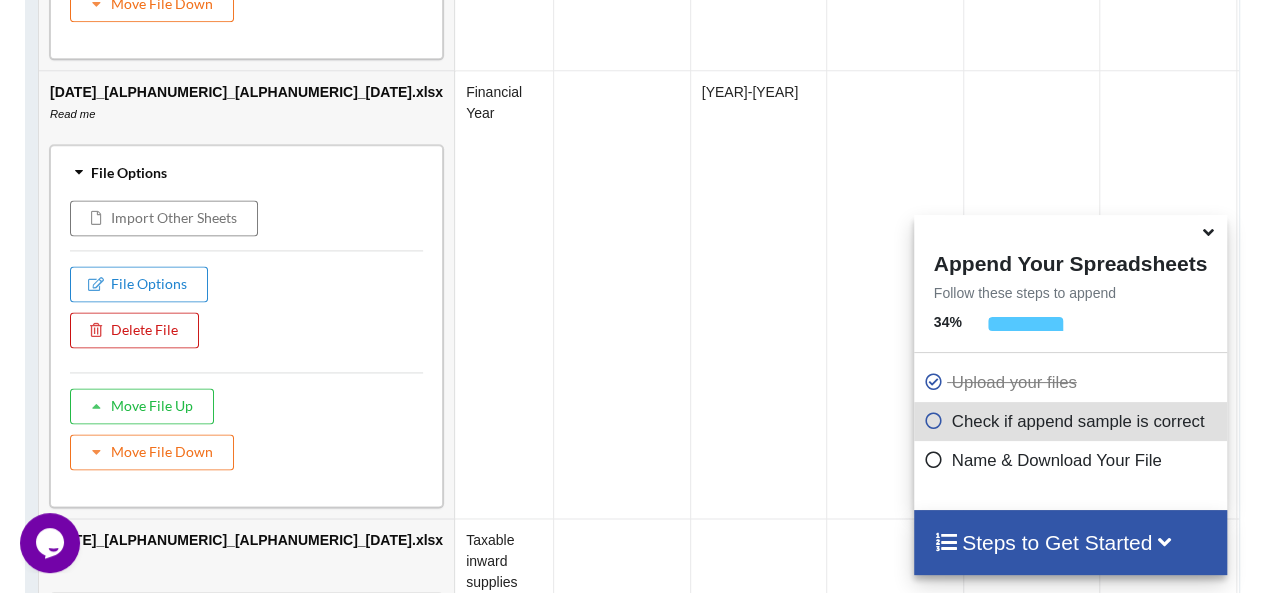 click on "Delete File" at bounding box center [134, 331] 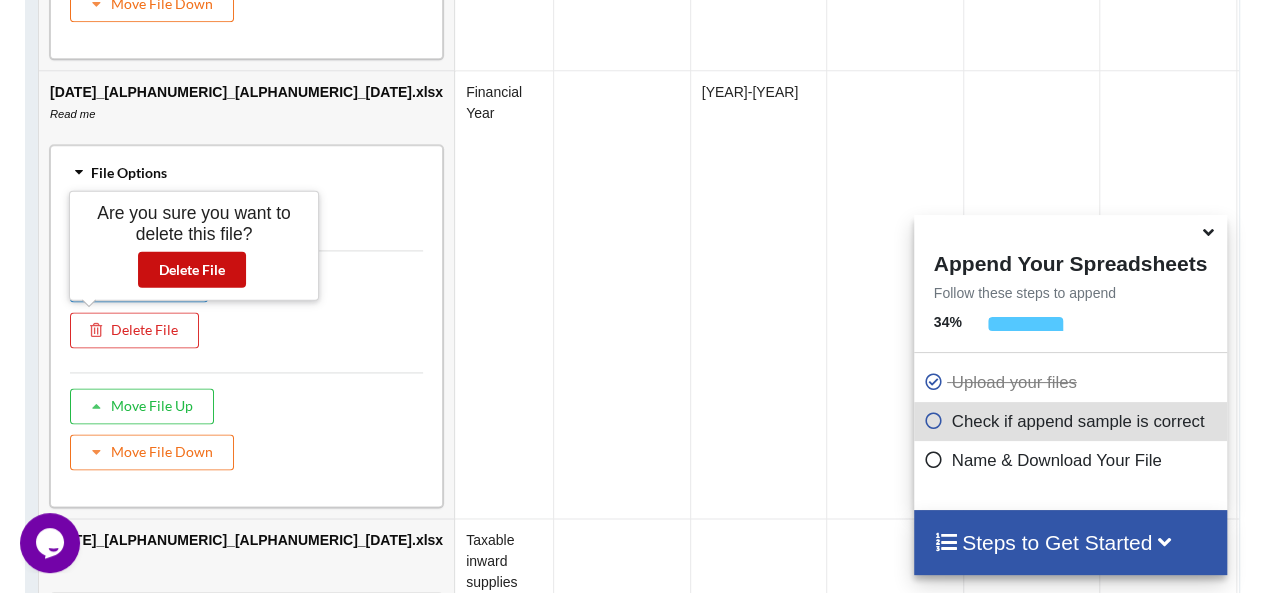 click on "Delete File" at bounding box center (192, 270) 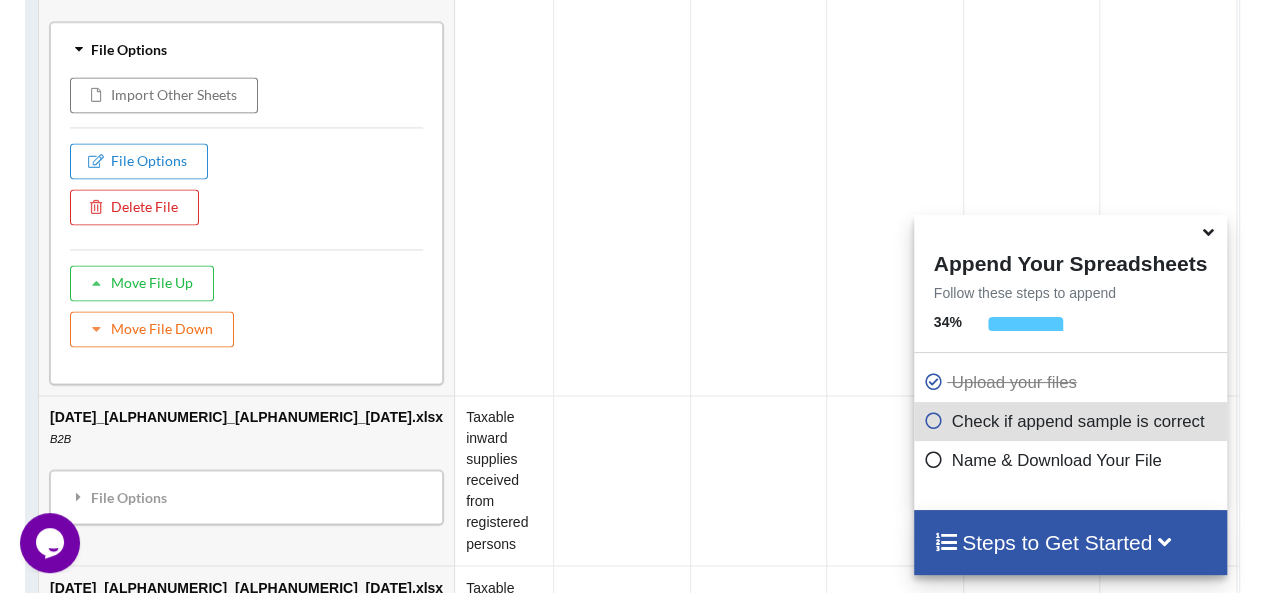 scroll, scrollTop: 2169, scrollLeft: 0, axis: vertical 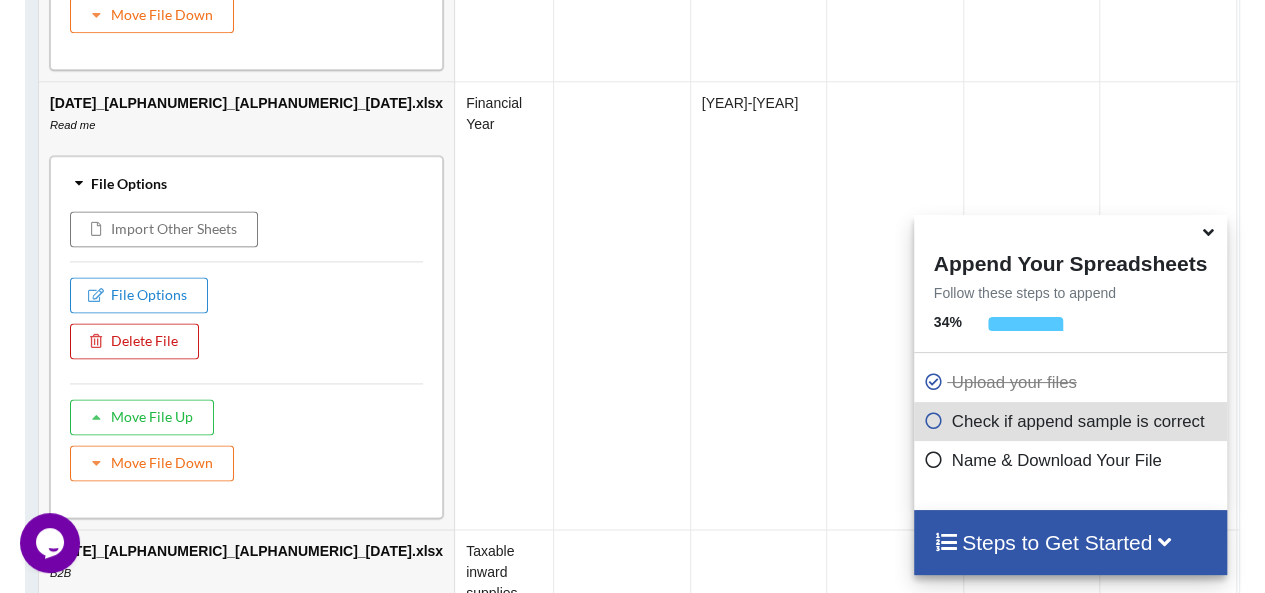 click on "Delete File" at bounding box center (134, 342) 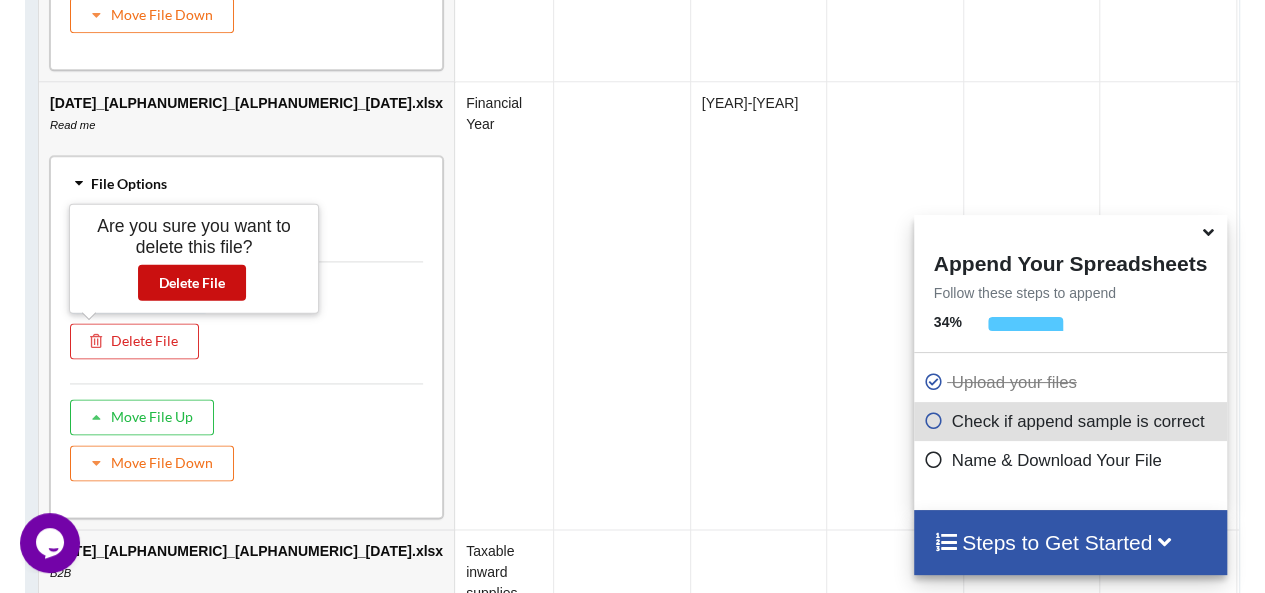 click on "Delete File" at bounding box center (192, 283) 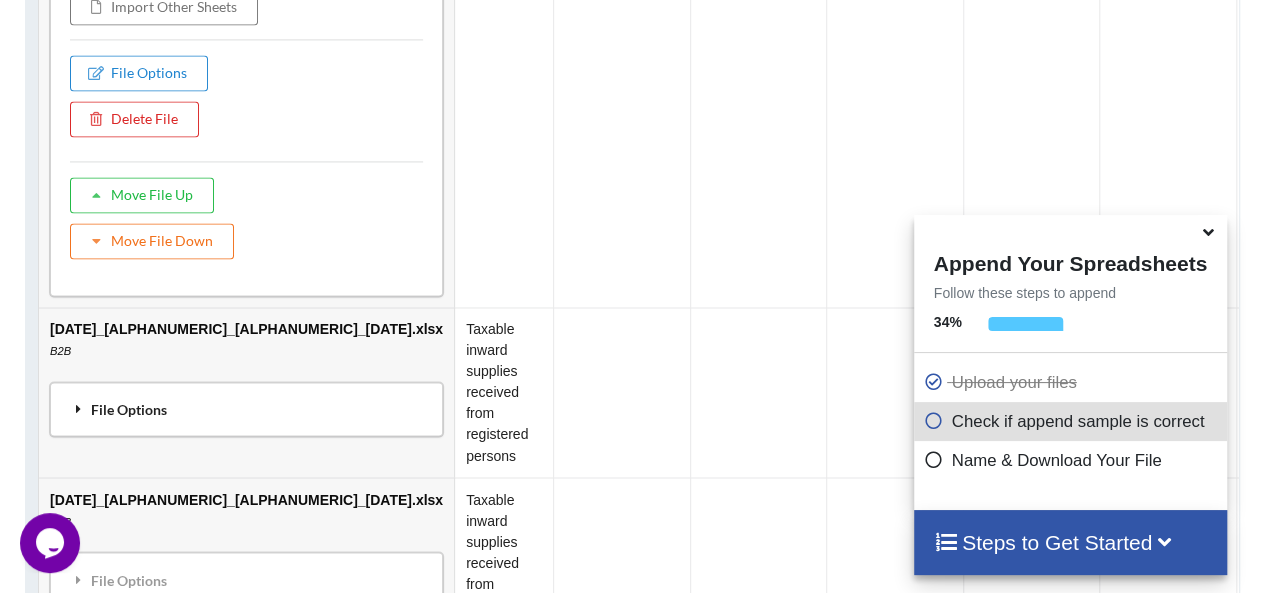 scroll, scrollTop: 1700, scrollLeft: 0, axis: vertical 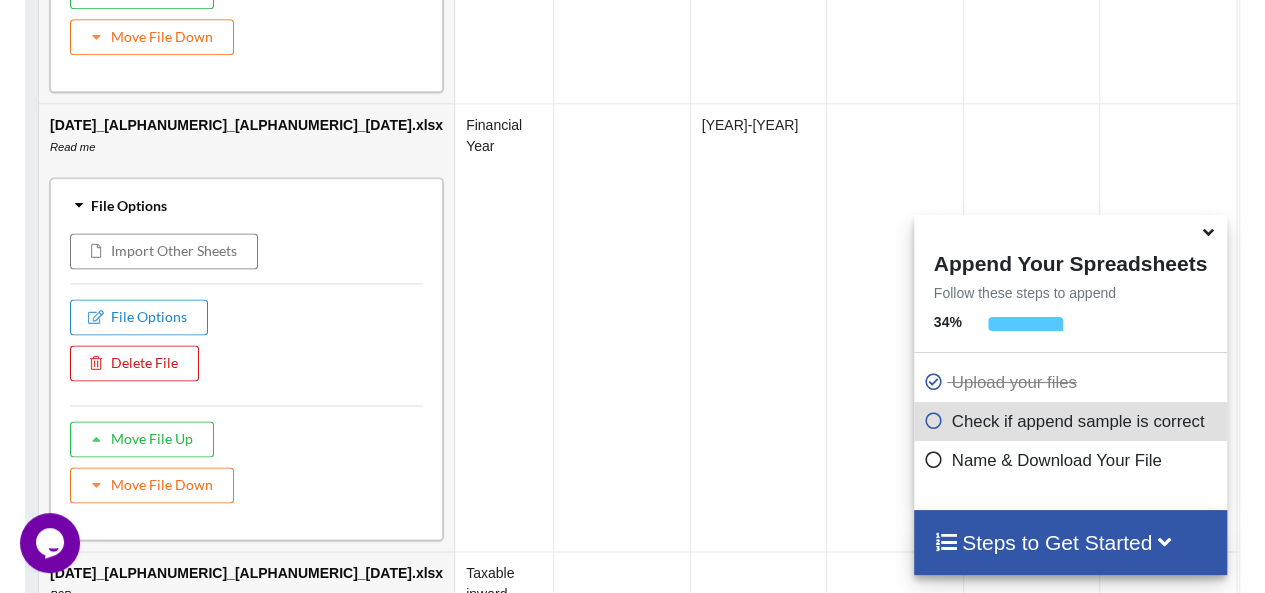 click on "Delete File" at bounding box center [134, 363] 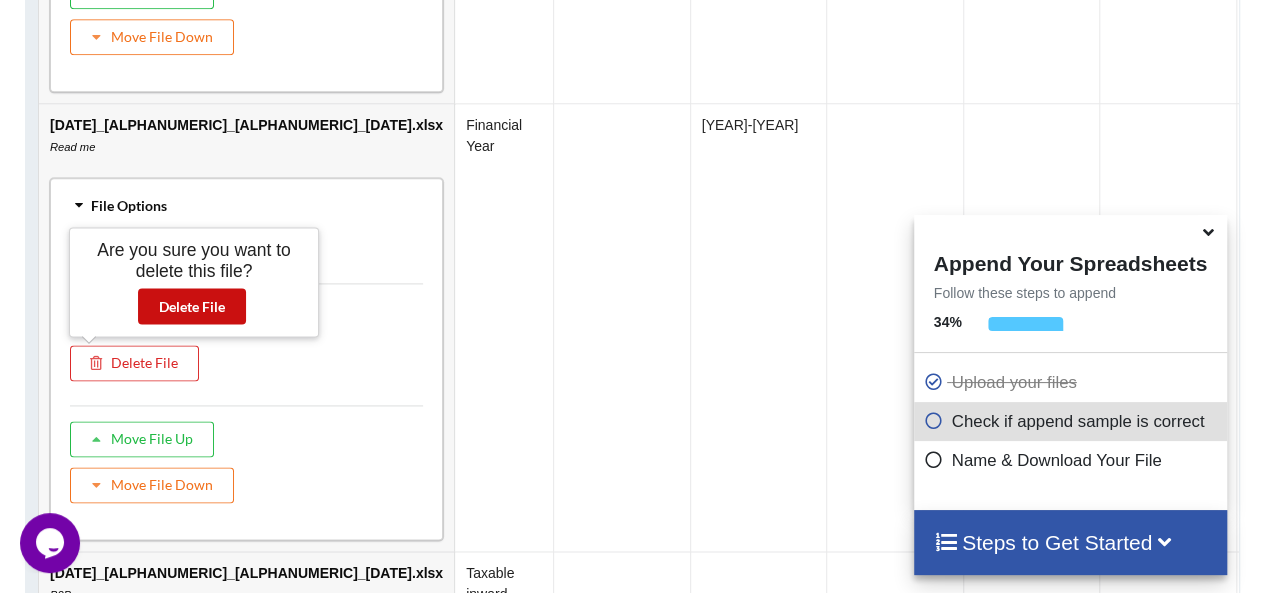 click on "Delete File" at bounding box center [192, 306] 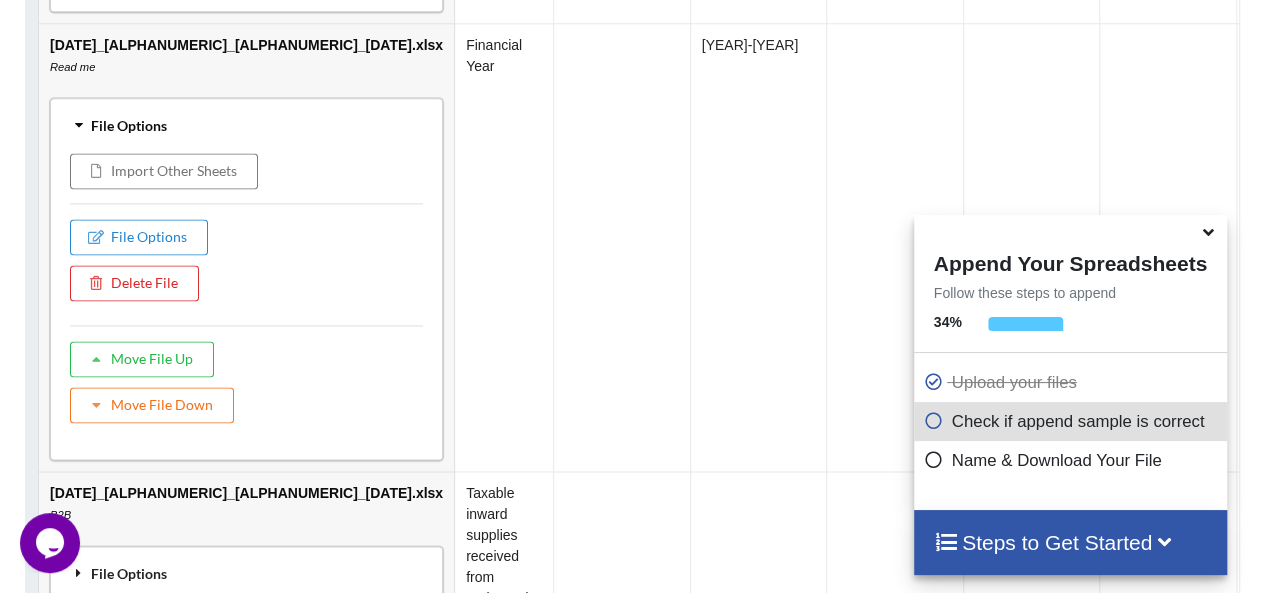 scroll, scrollTop: 1331, scrollLeft: 0, axis: vertical 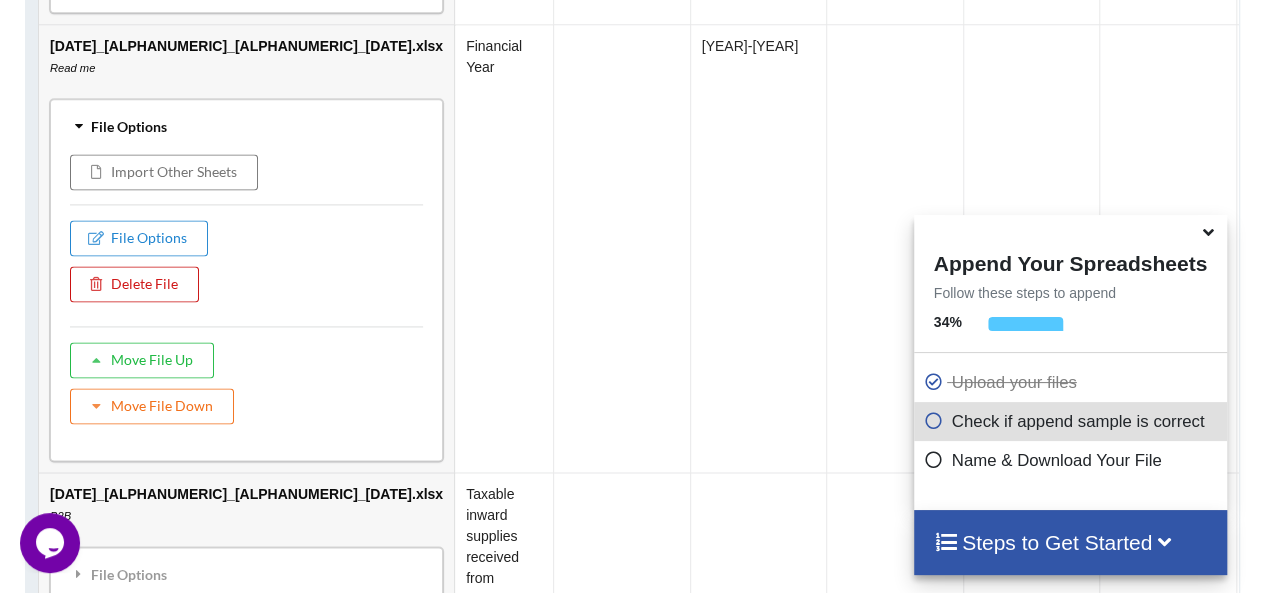 click on "Delete File" at bounding box center (134, 284) 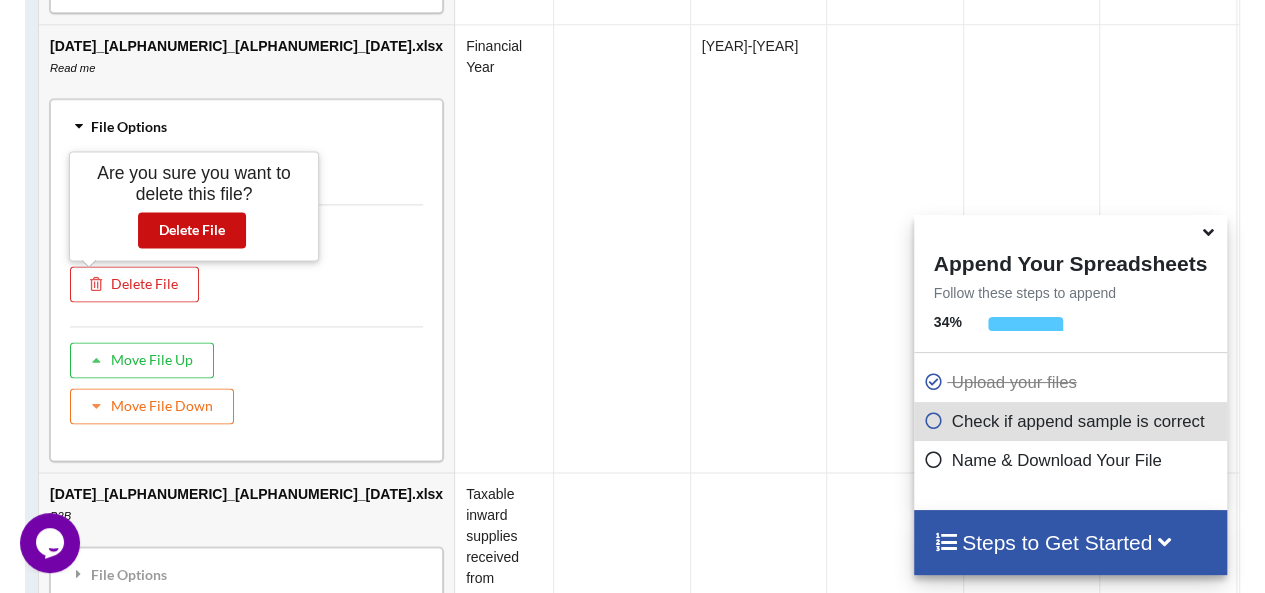 click on "Delete File" at bounding box center (192, 230) 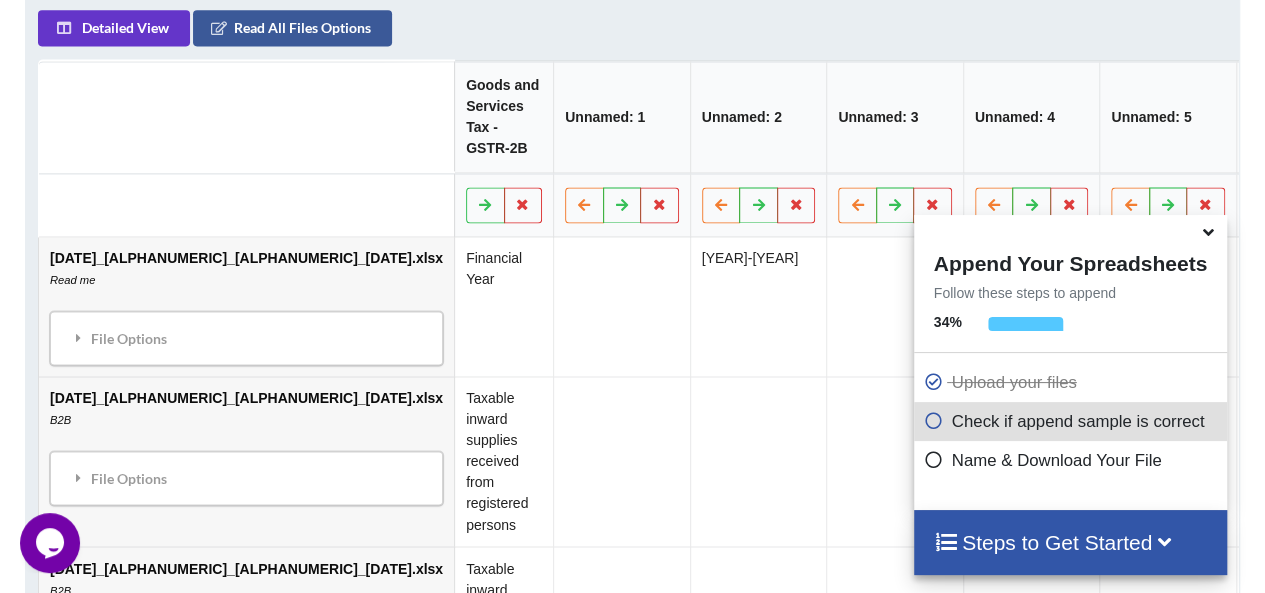 scroll, scrollTop: 1003, scrollLeft: 0, axis: vertical 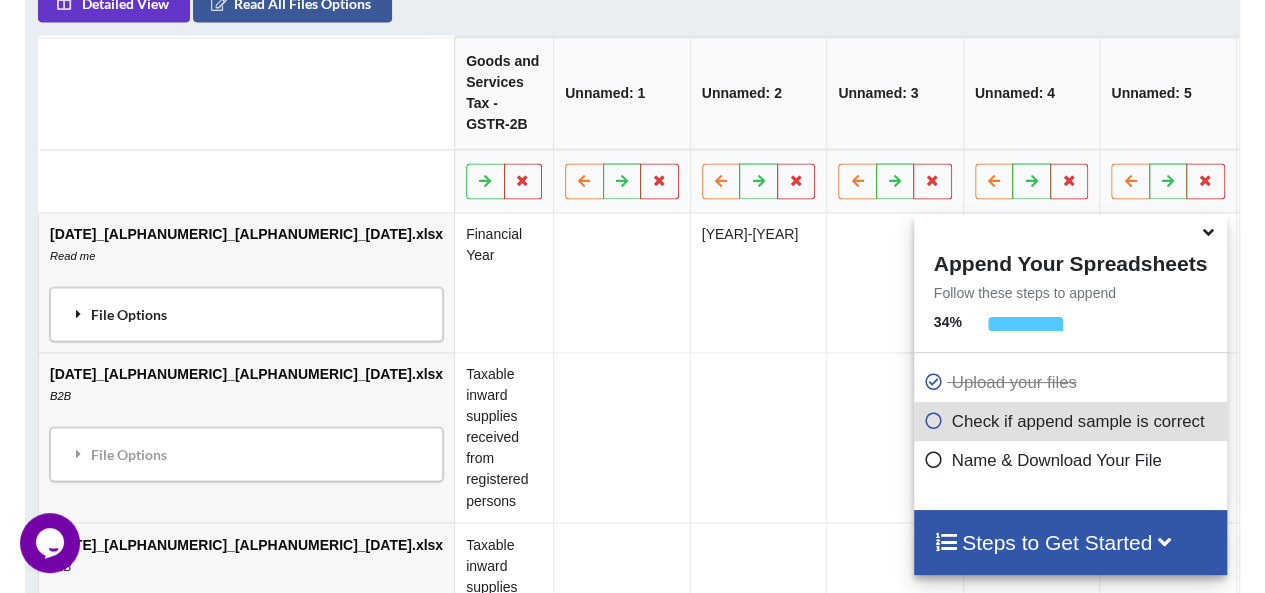 click on "File Options" at bounding box center (246, 314) 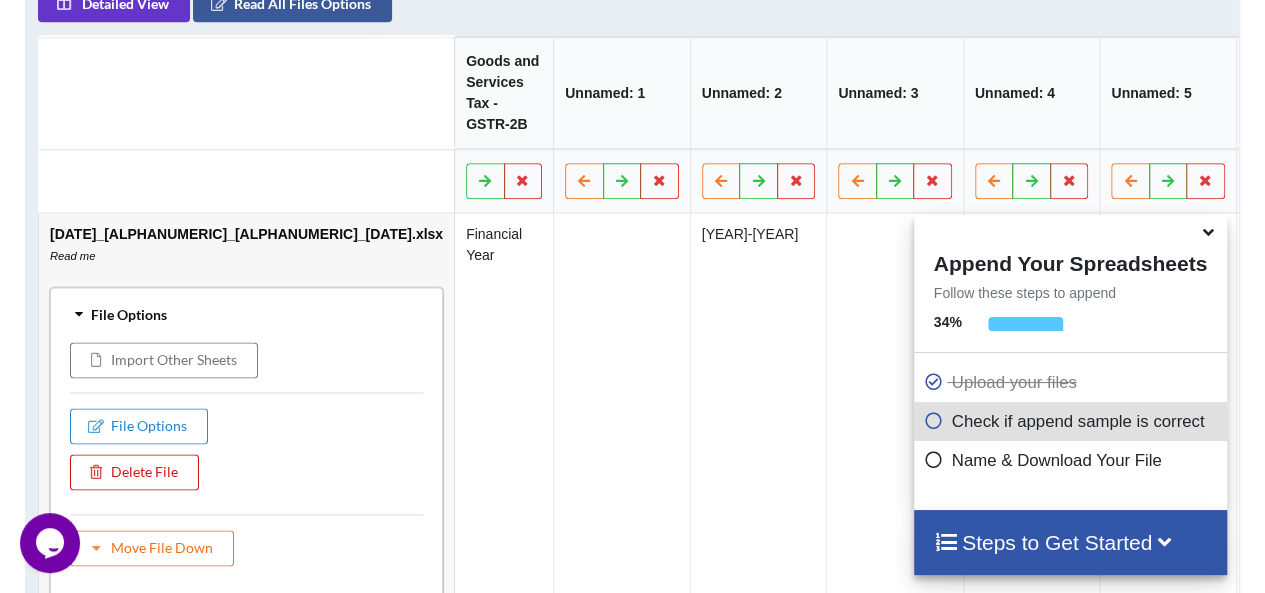 click on "Delete File" at bounding box center [134, 472] 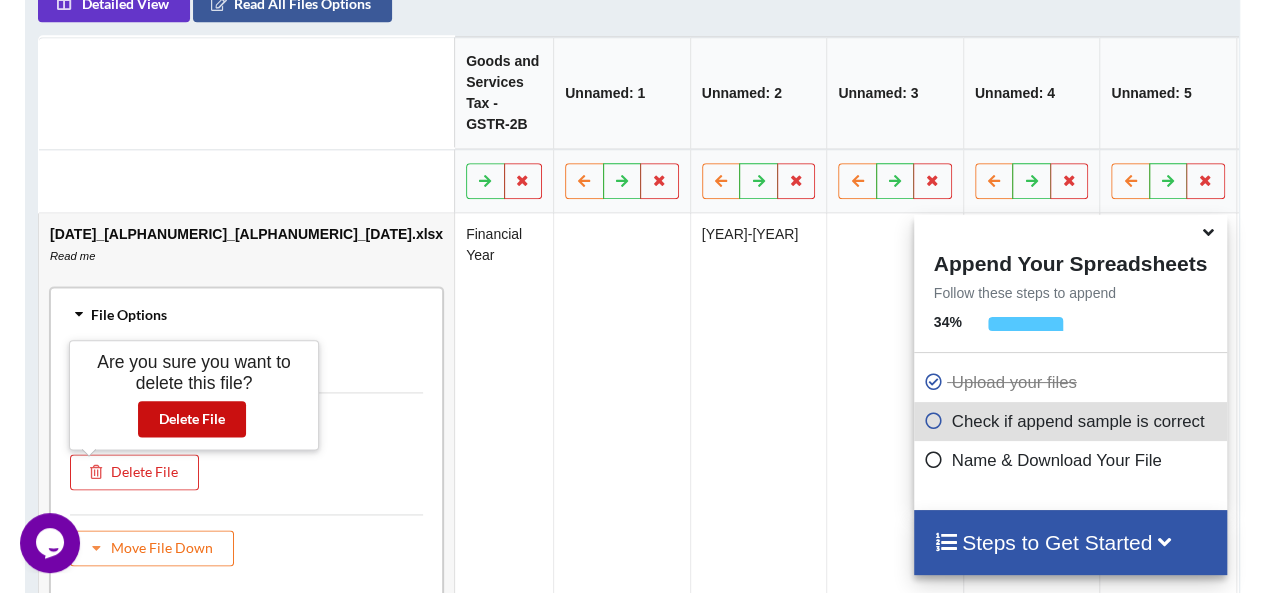 click on "Delete File" at bounding box center [192, 419] 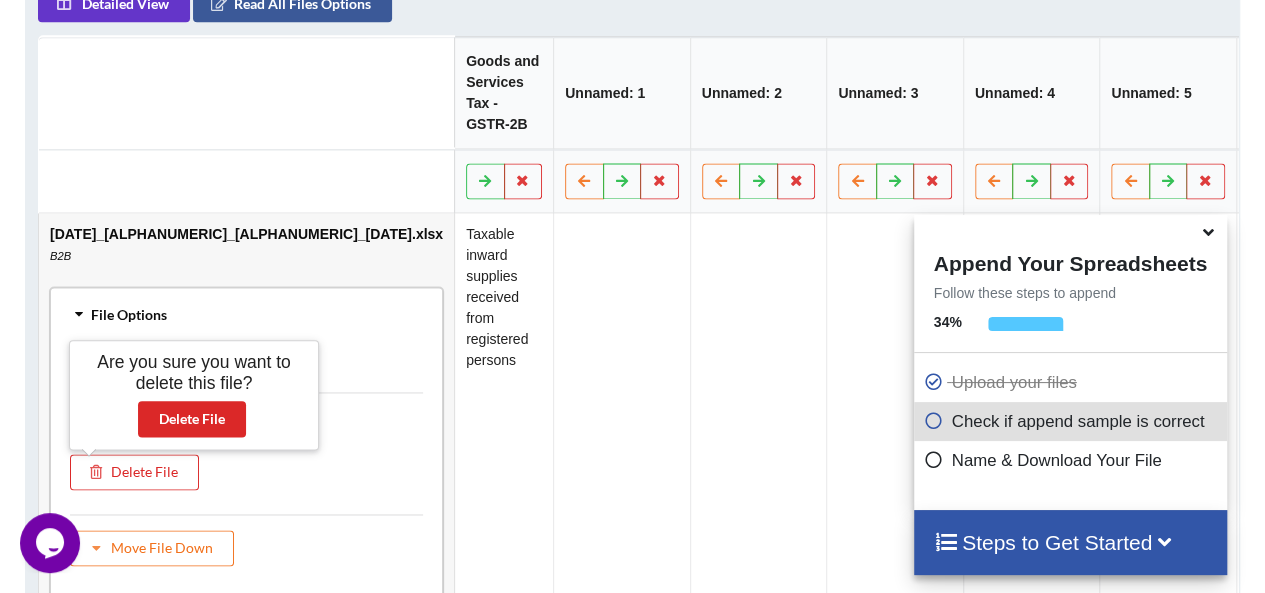 click at bounding box center (621, 413) 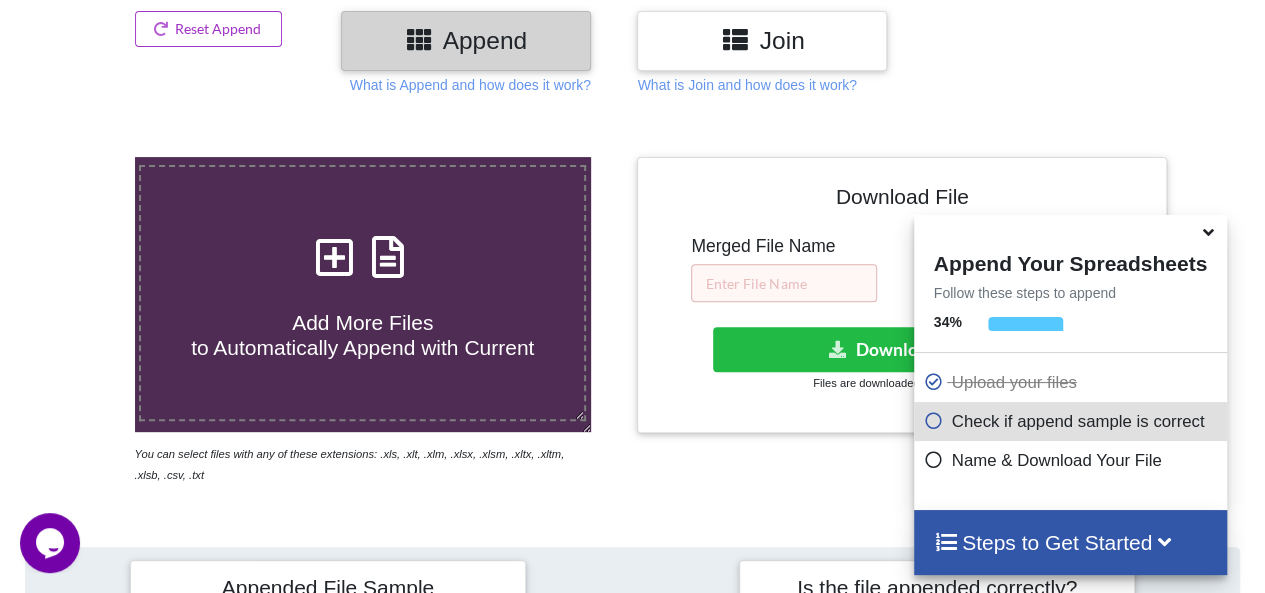 scroll, scrollTop: 145, scrollLeft: 0, axis: vertical 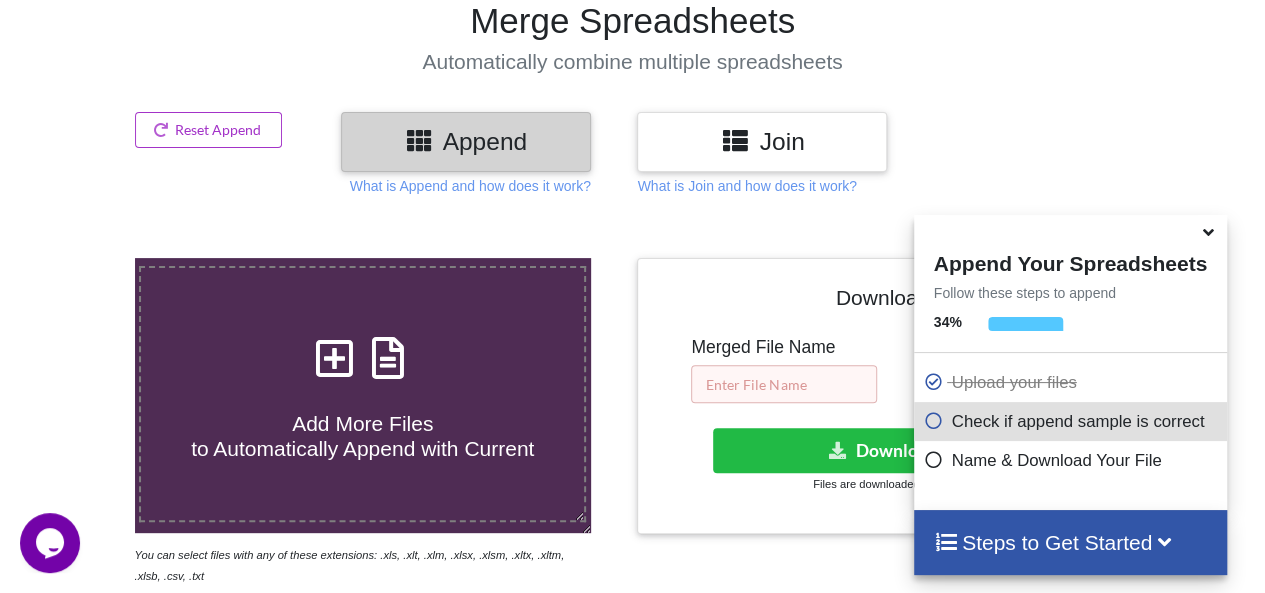 click at bounding box center [784, 384] 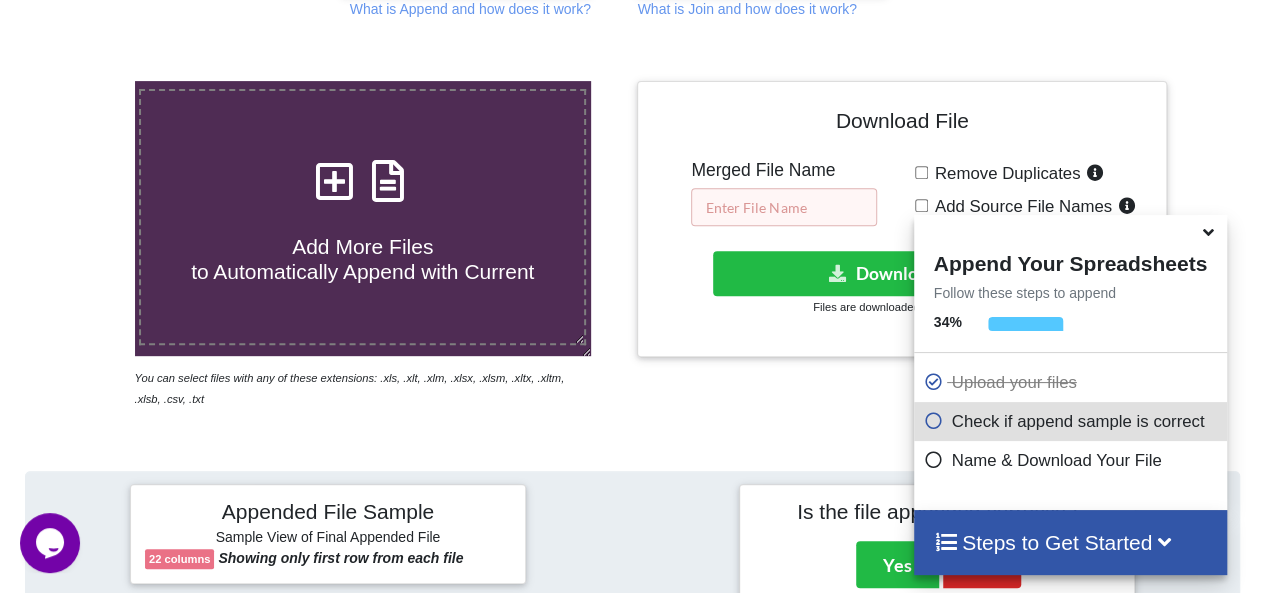 scroll, scrollTop: 323, scrollLeft: 0, axis: vertical 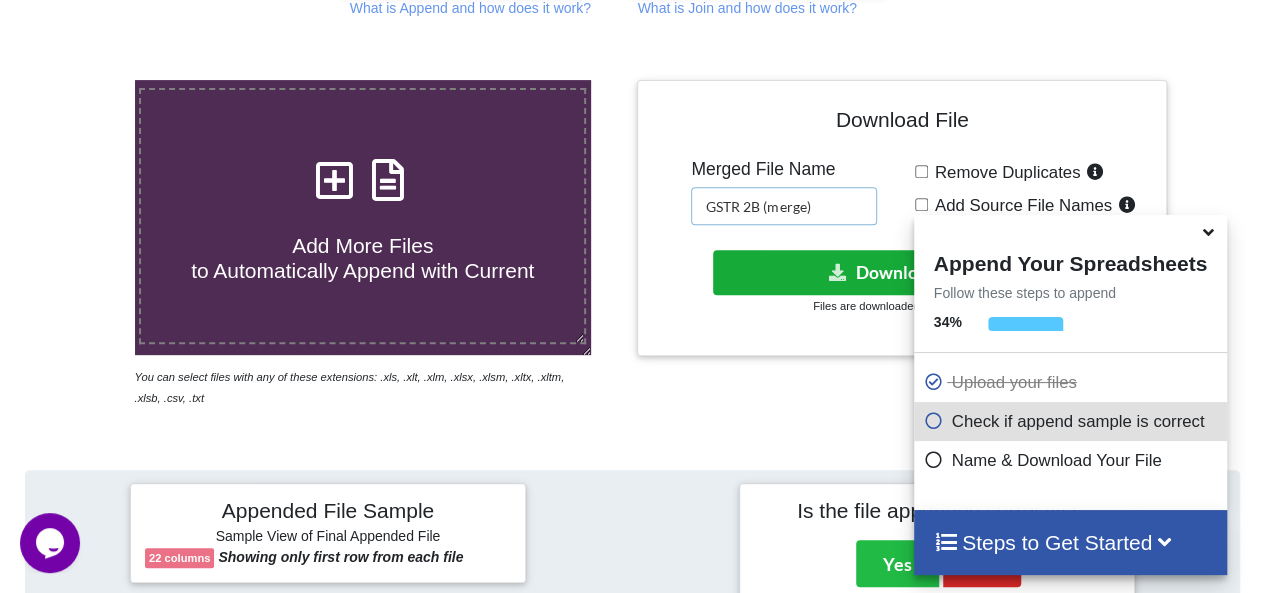 type on "GSTR 2B (merge)" 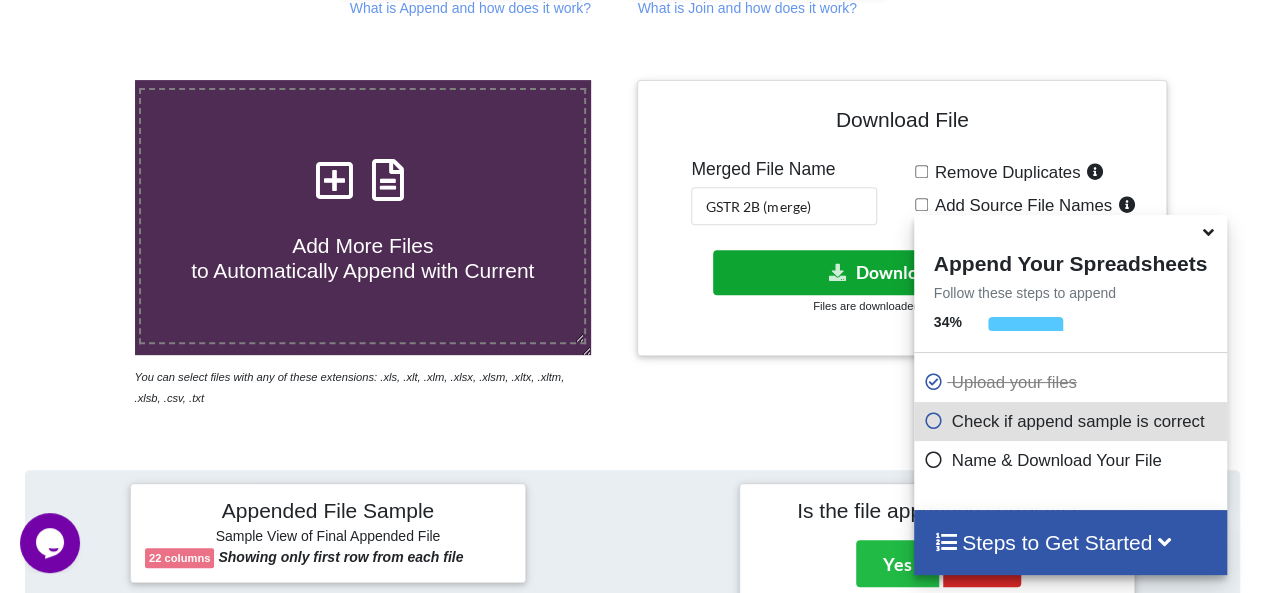 click on "Download File" at bounding box center (900, 272) 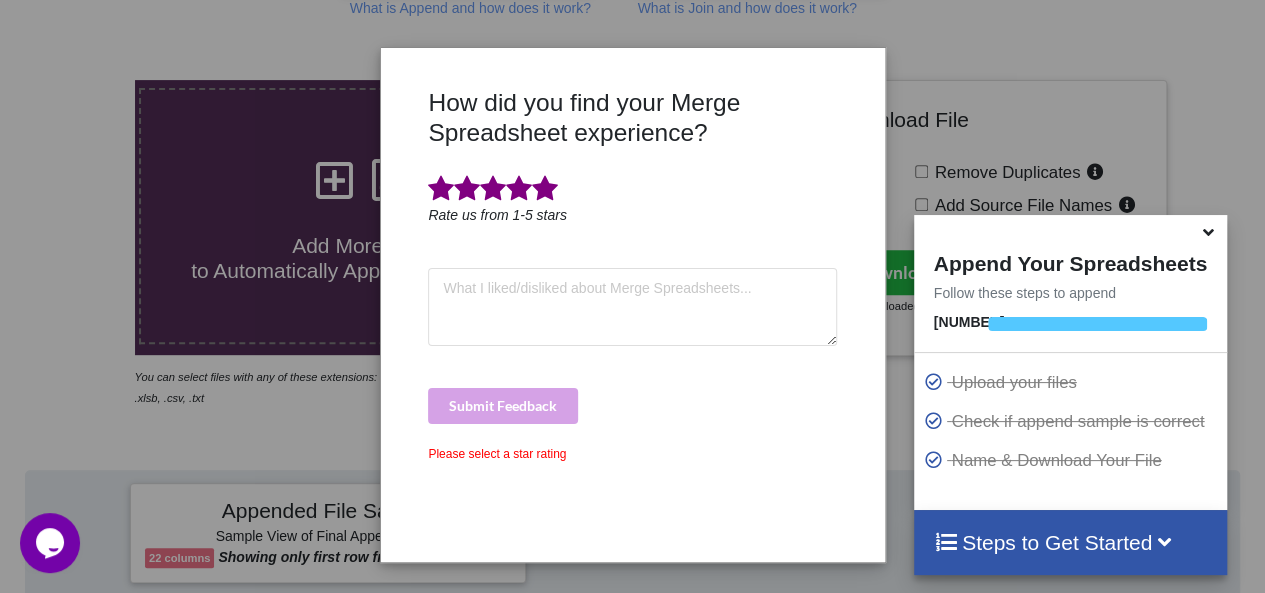 click at bounding box center (545, 189) 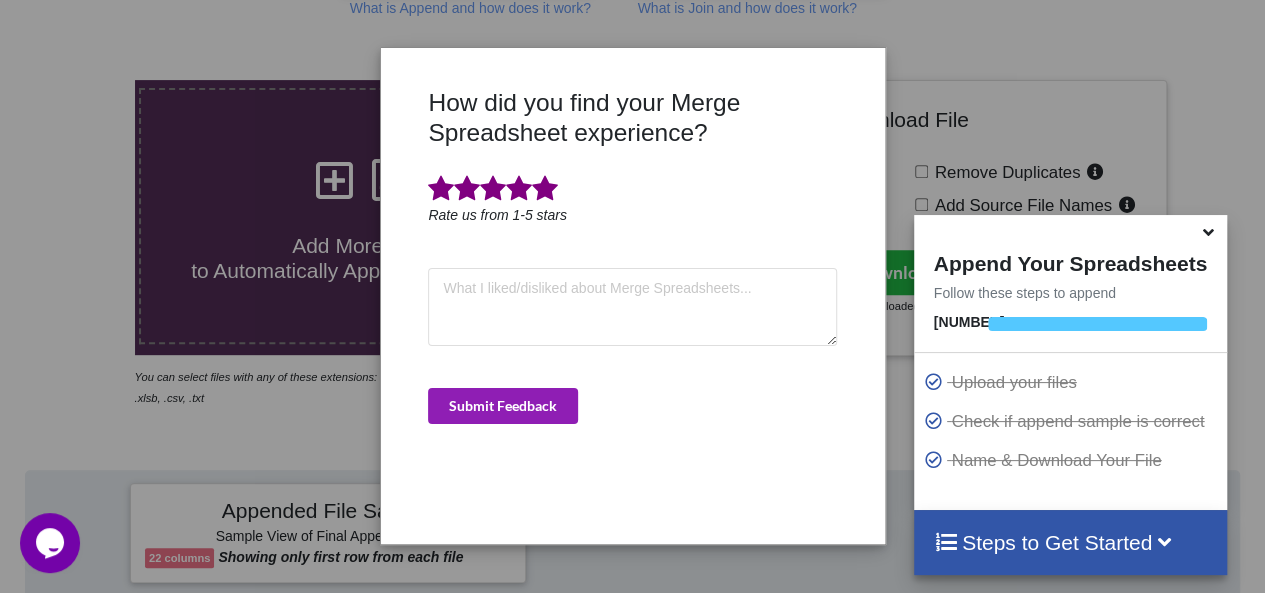 click on "Submit Feedback" at bounding box center (503, 406) 